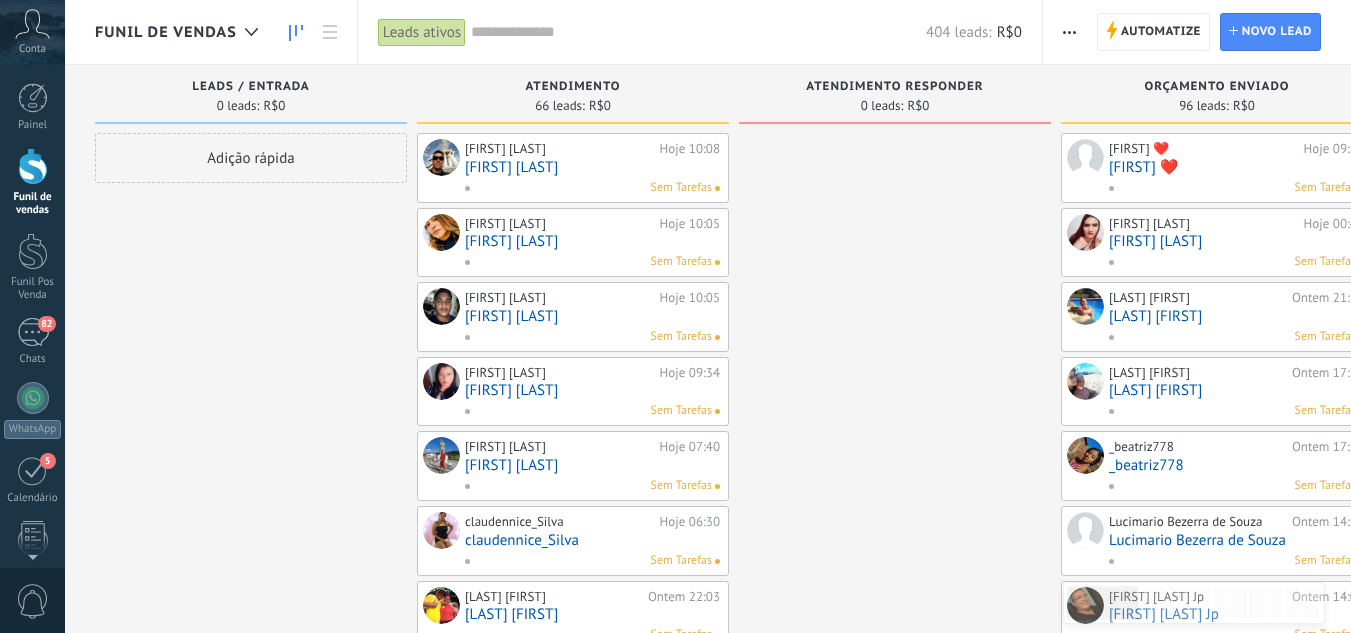 scroll, scrollTop: 0, scrollLeft: 0, axis: both 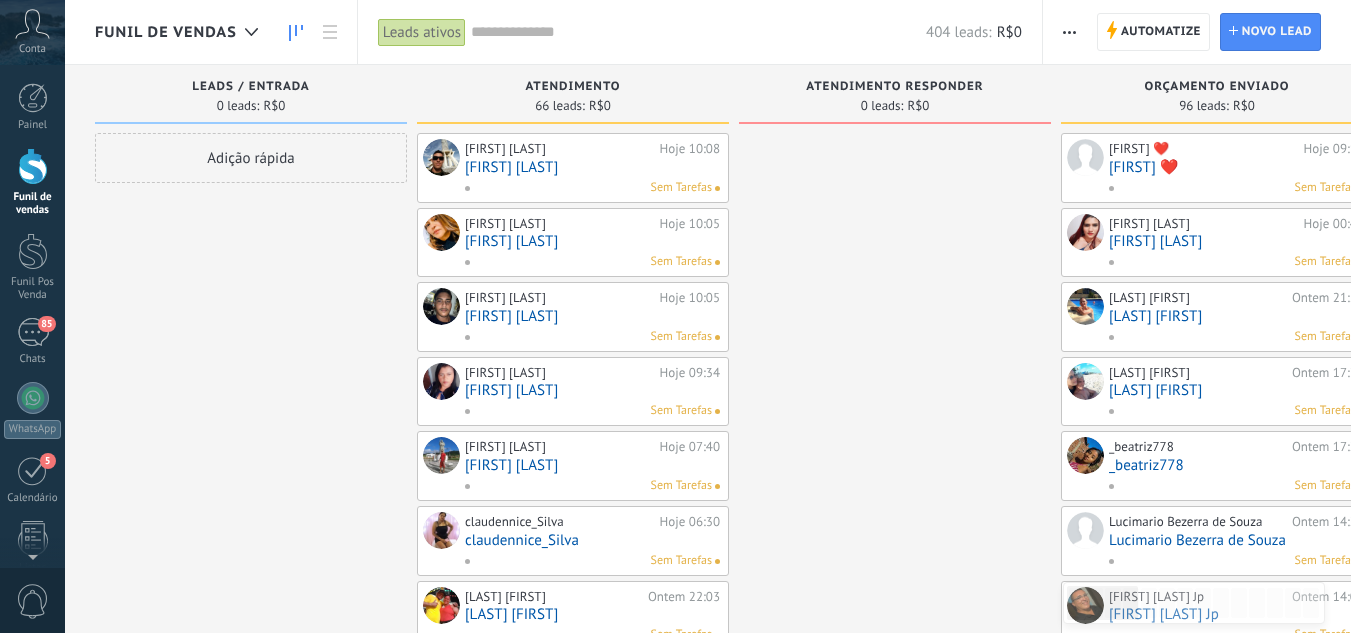 click on "Funil de vendas" at bounding box center [32, 182] 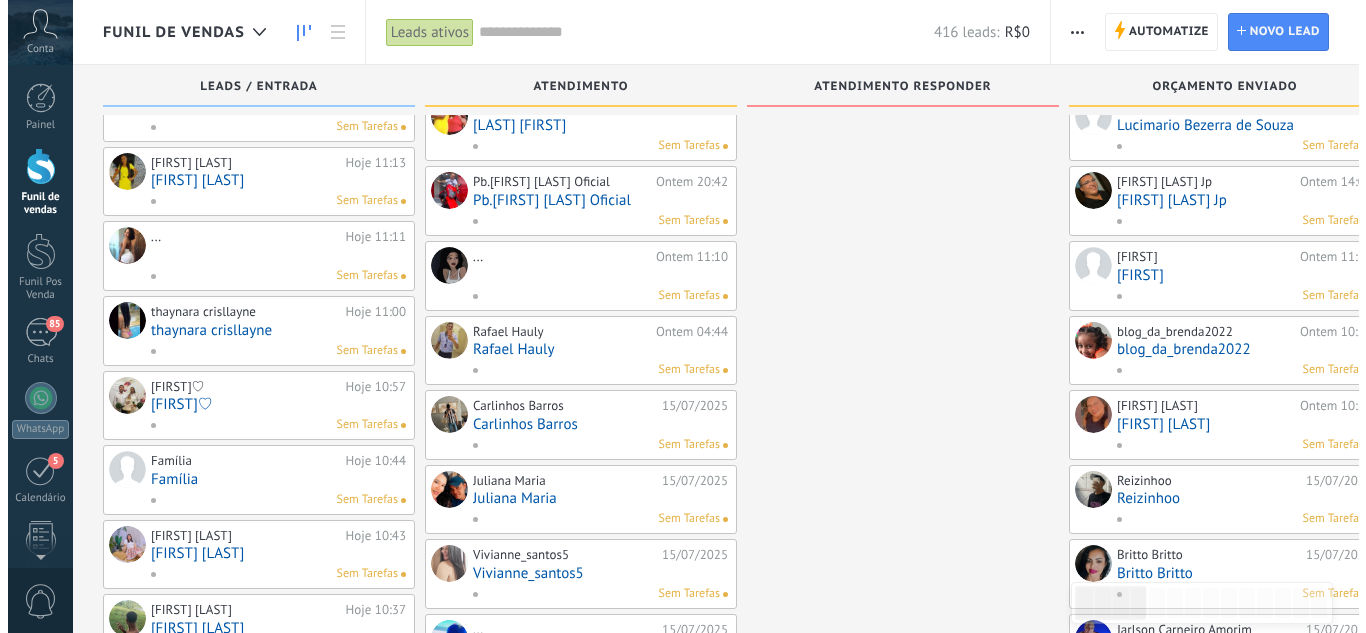 scroll, scrollTop: 0, scrollLeft: 0, axis: both 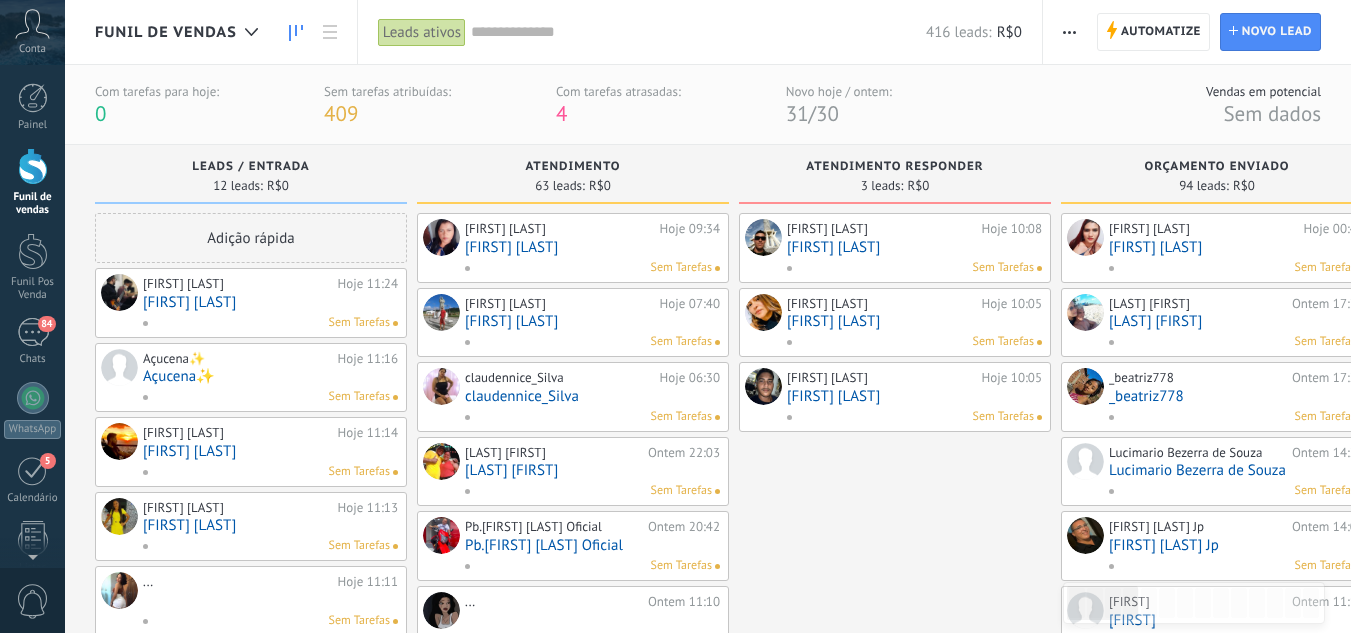click on "[FIRST] [LAST]" at bounding box center [270, 302] 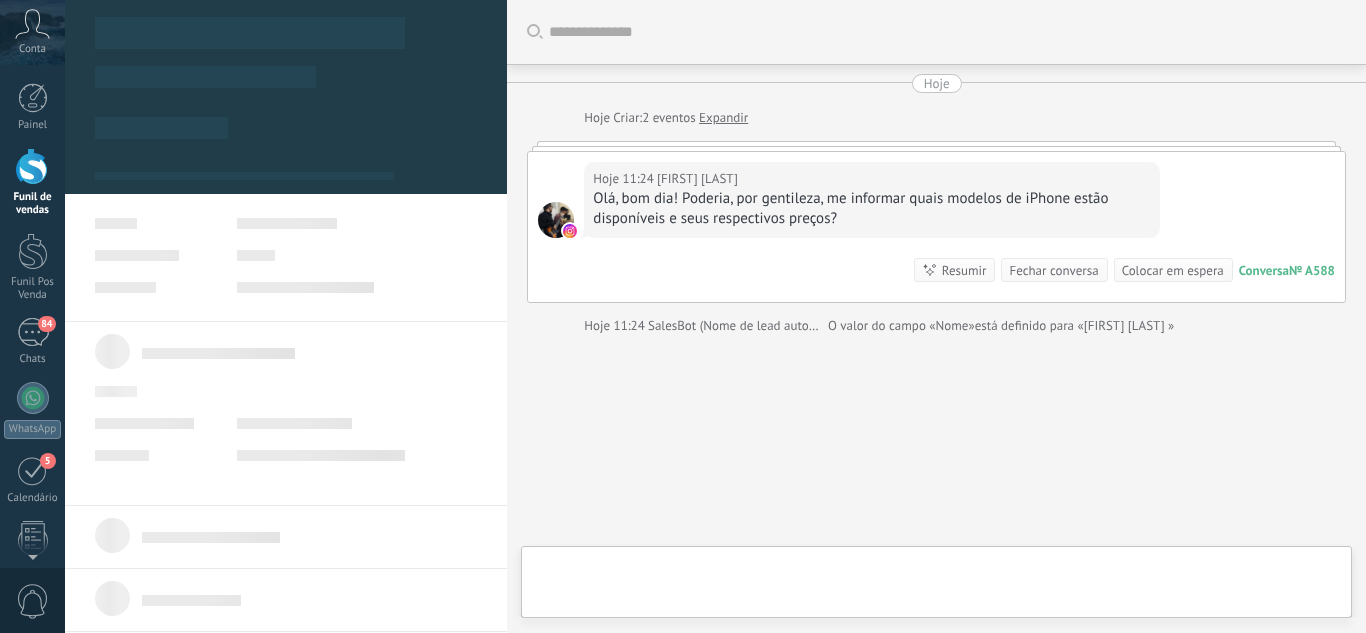 scroll, scrollTop: 52, scrollLeft: 0, axis: vertical 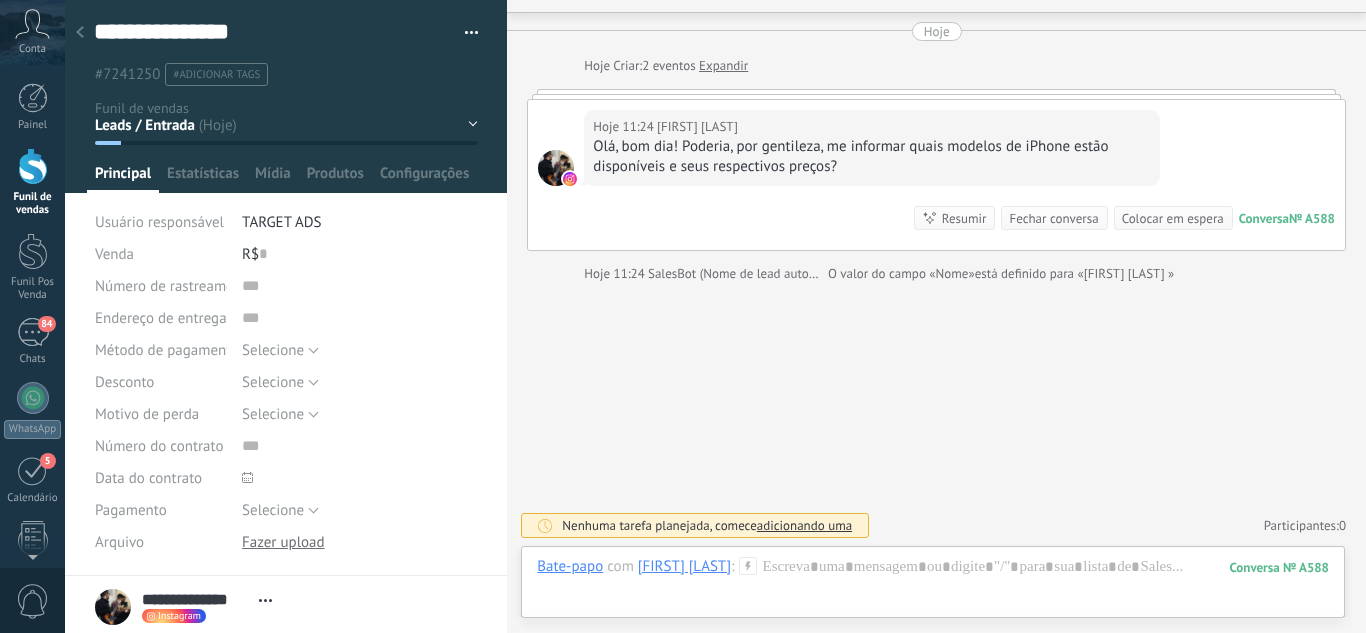 click 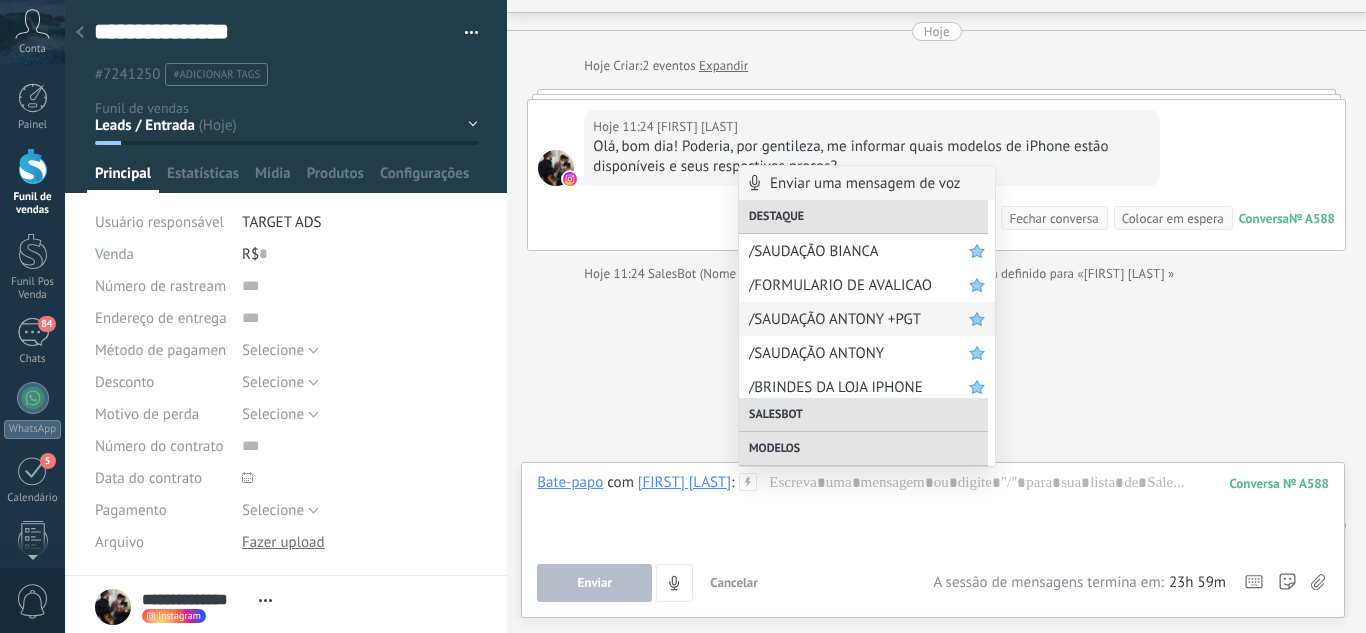 click on "/SAUDAÇÃO ANTONY +PGT" at bounding box center [859, 319] 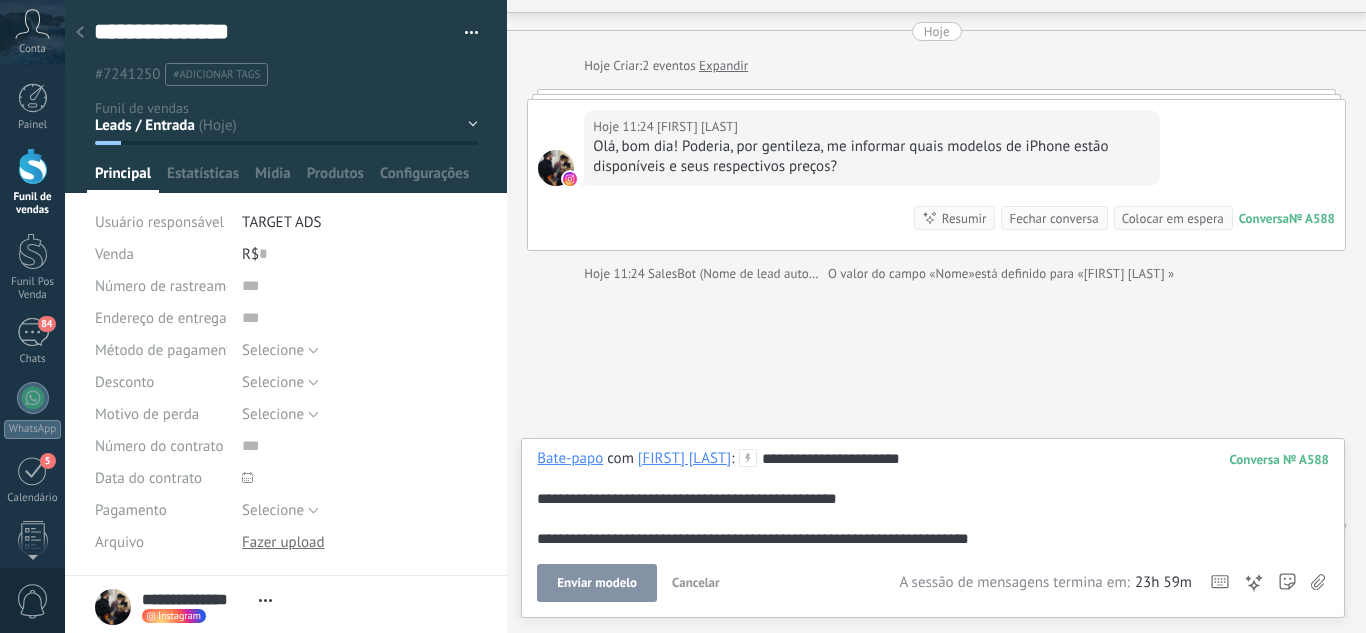 click on "Enviar modelo" at bounding box center [597, 583] 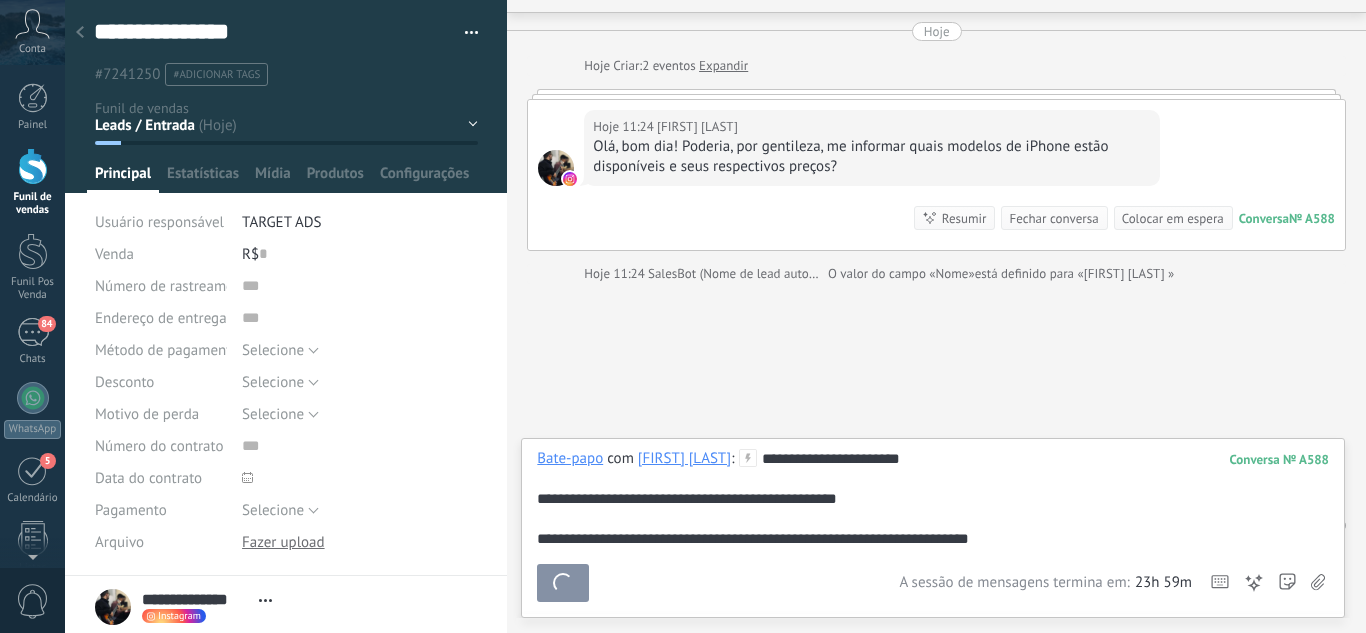 click on "Leads / Entrada
Atendimento
Atendimento Responder
Orçamento Enviado
Orçamento Responder
Negociação / Fechamento
-" at bounding box center (0, 0) 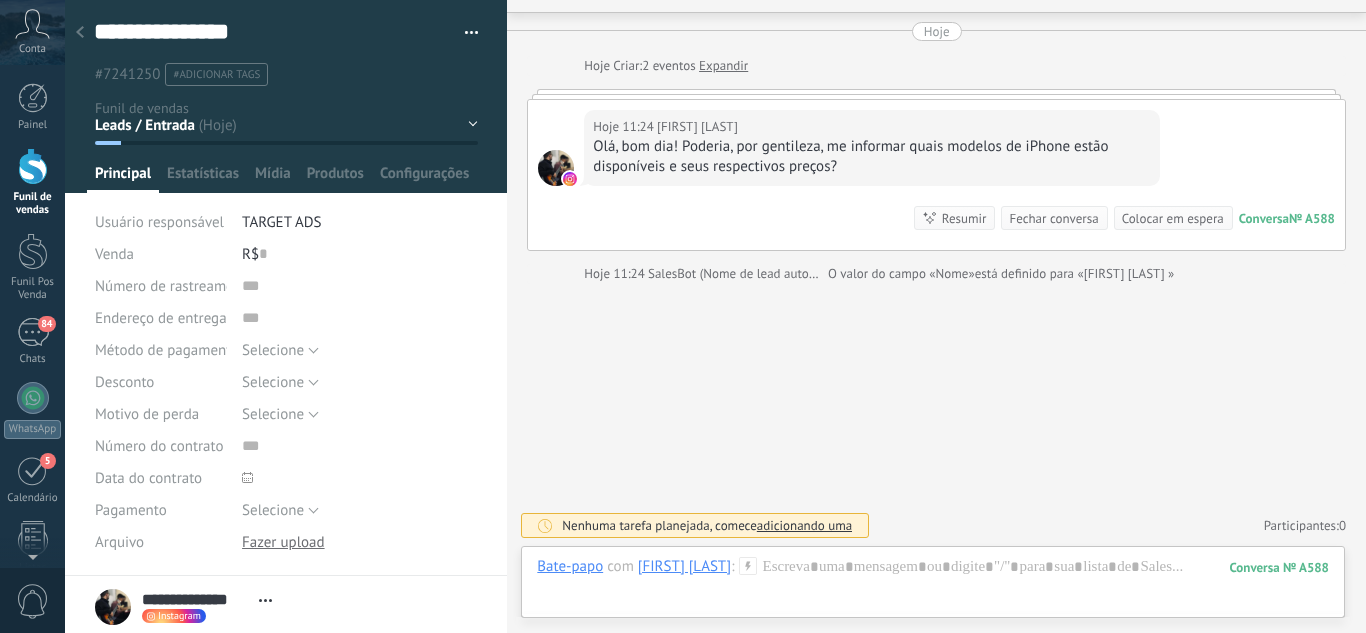 scroll, scrollTop: 8, scrollLeft: 0, axis: vertical 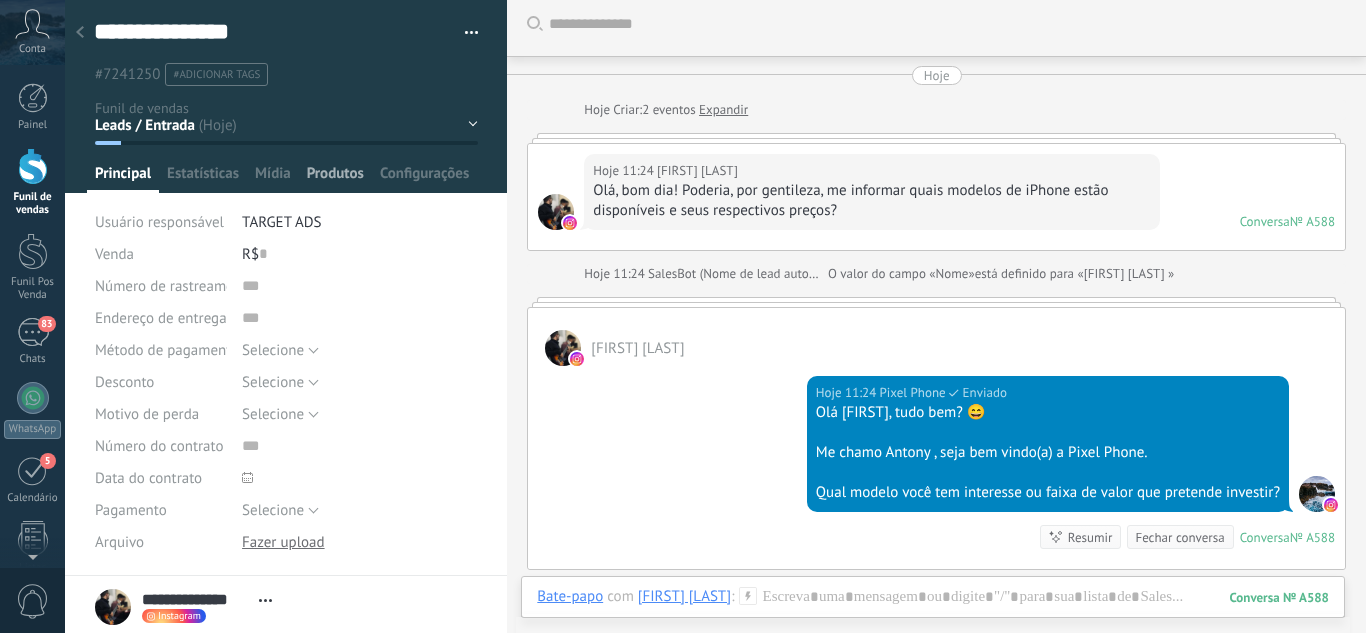 click on "Produtos" at bounding box center [335, 178] 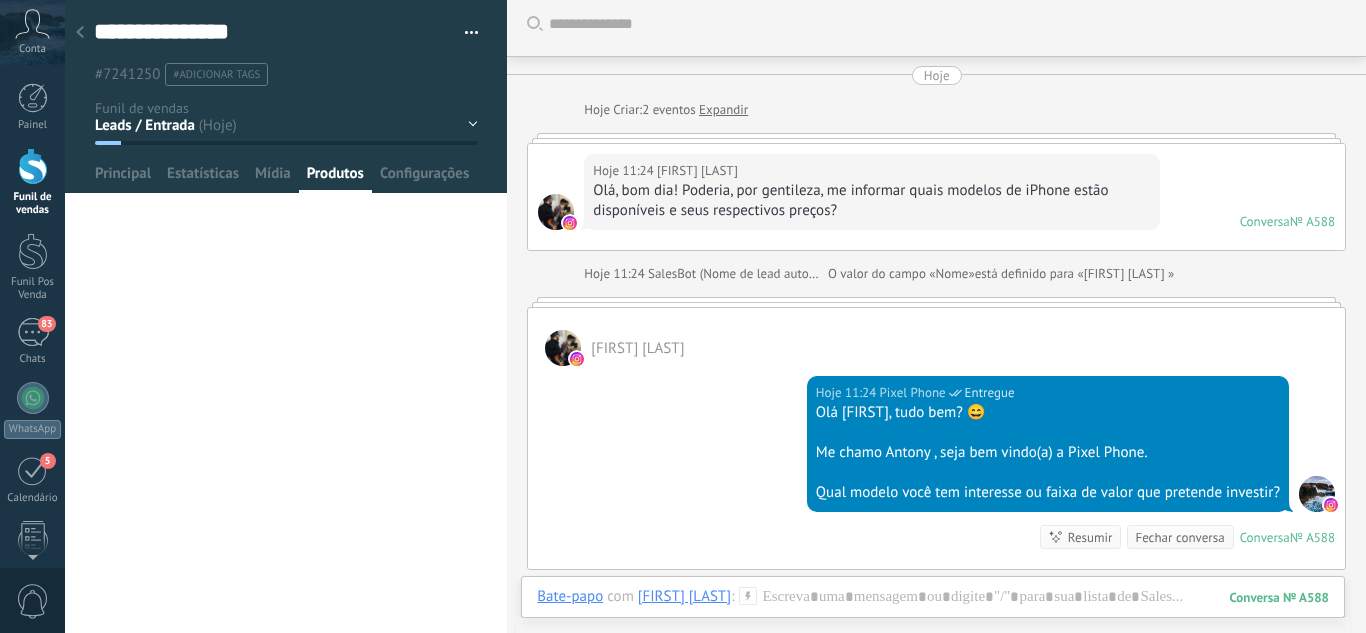 click at bounding box center (286, 96) 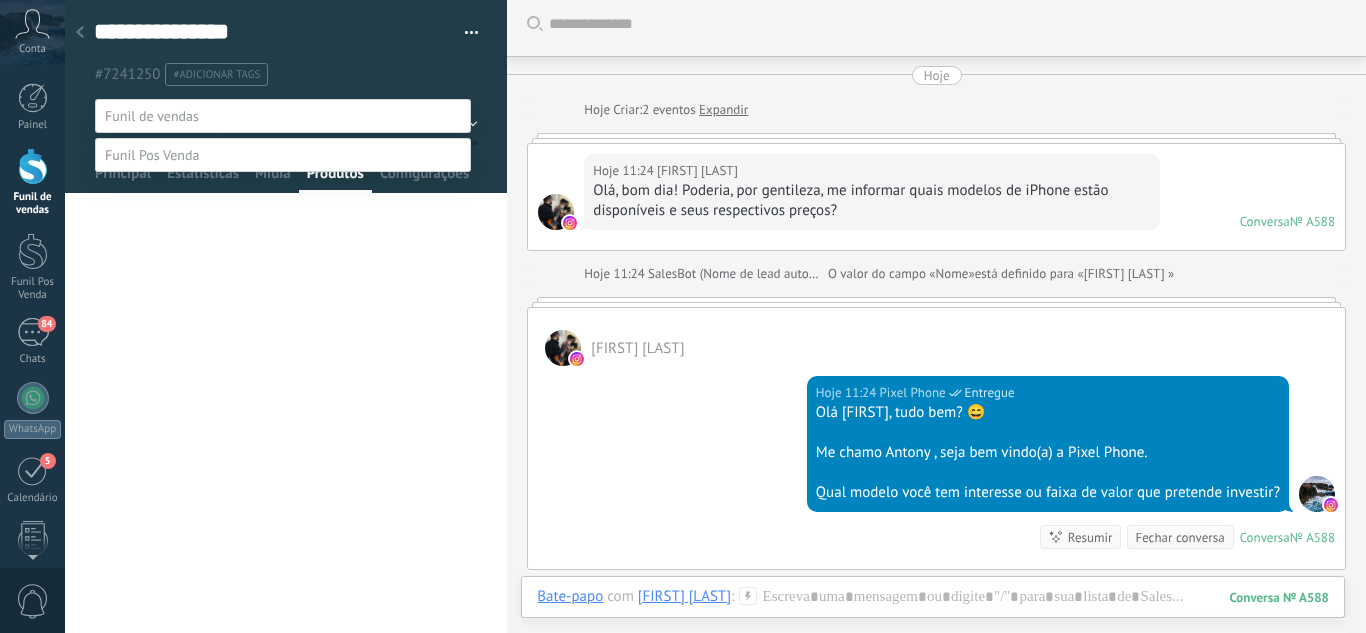 drag, startPoint x: 252, startPoint y: 180, endPoint x: 167, endPoint y: 272, distance: 125.25574 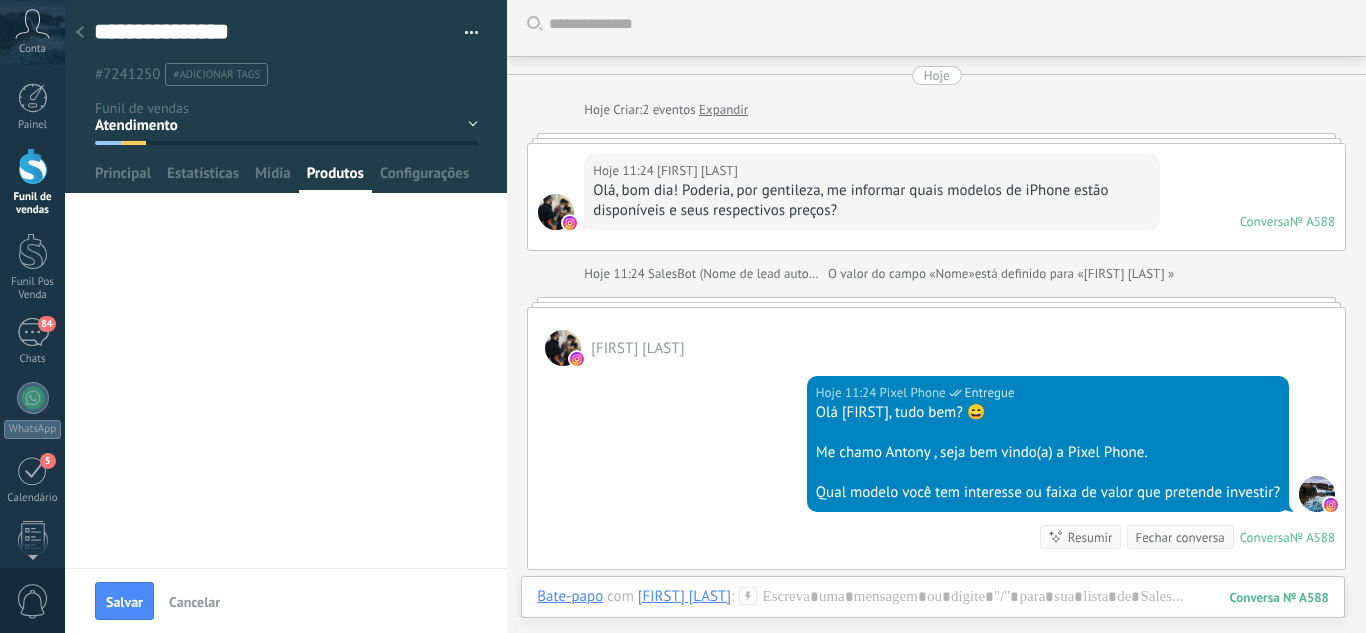 click on "Salvar" at bounding box center [124, 601] 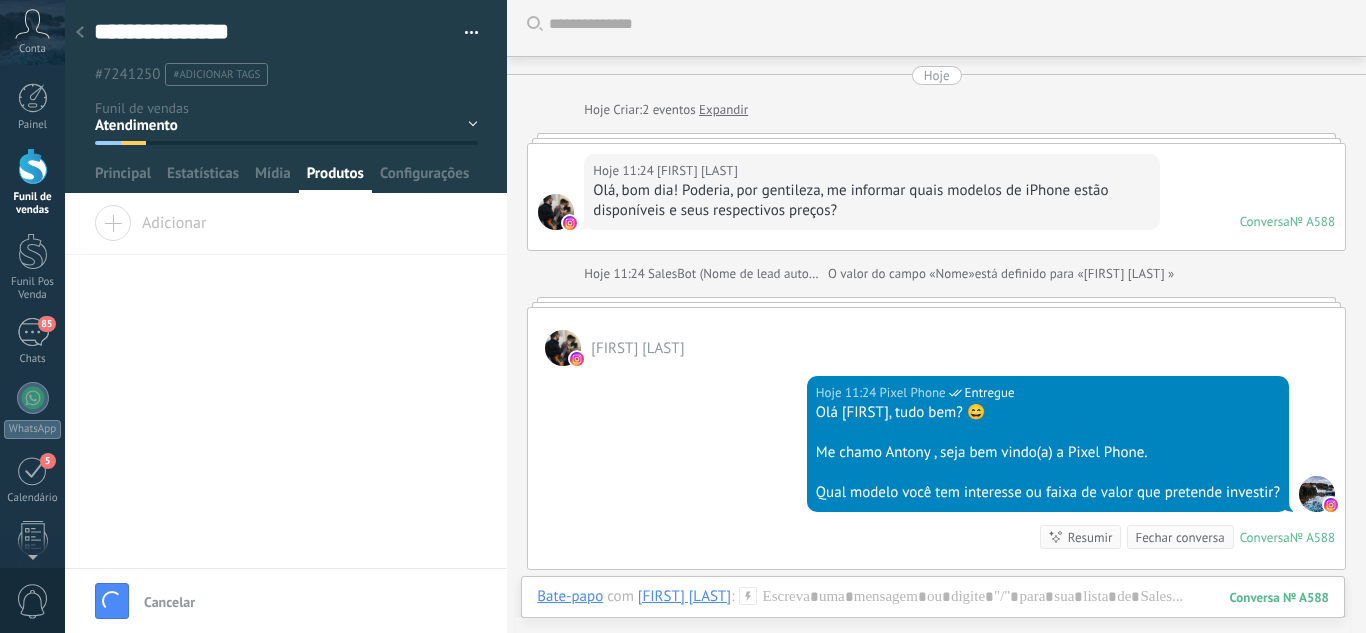 click 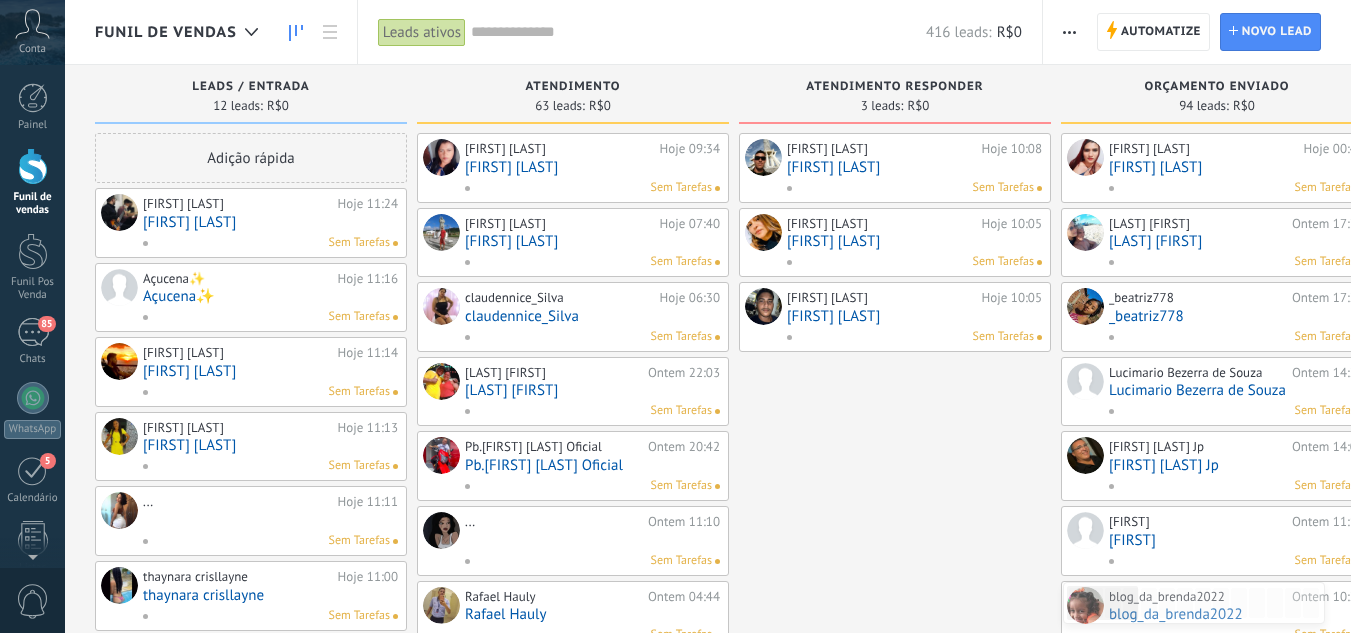 click at bounding box center (33, 166) 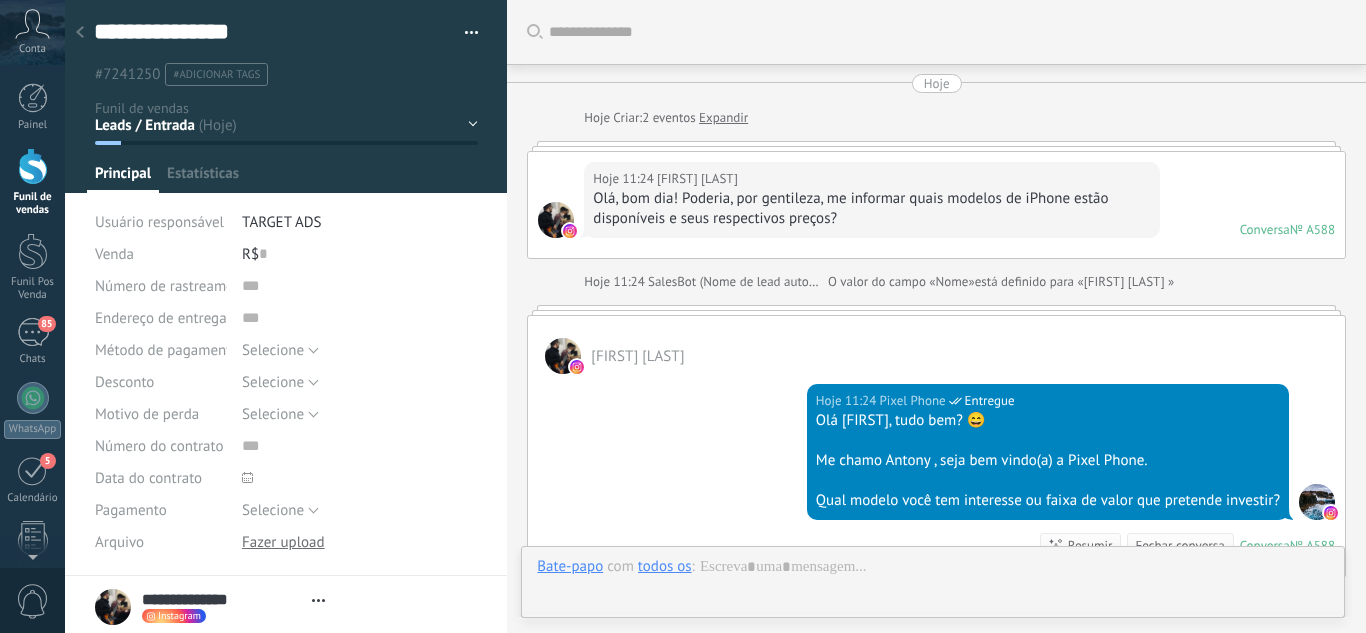 scroll, scrollTop: 30, scrollLeft: 0, axis: vertical 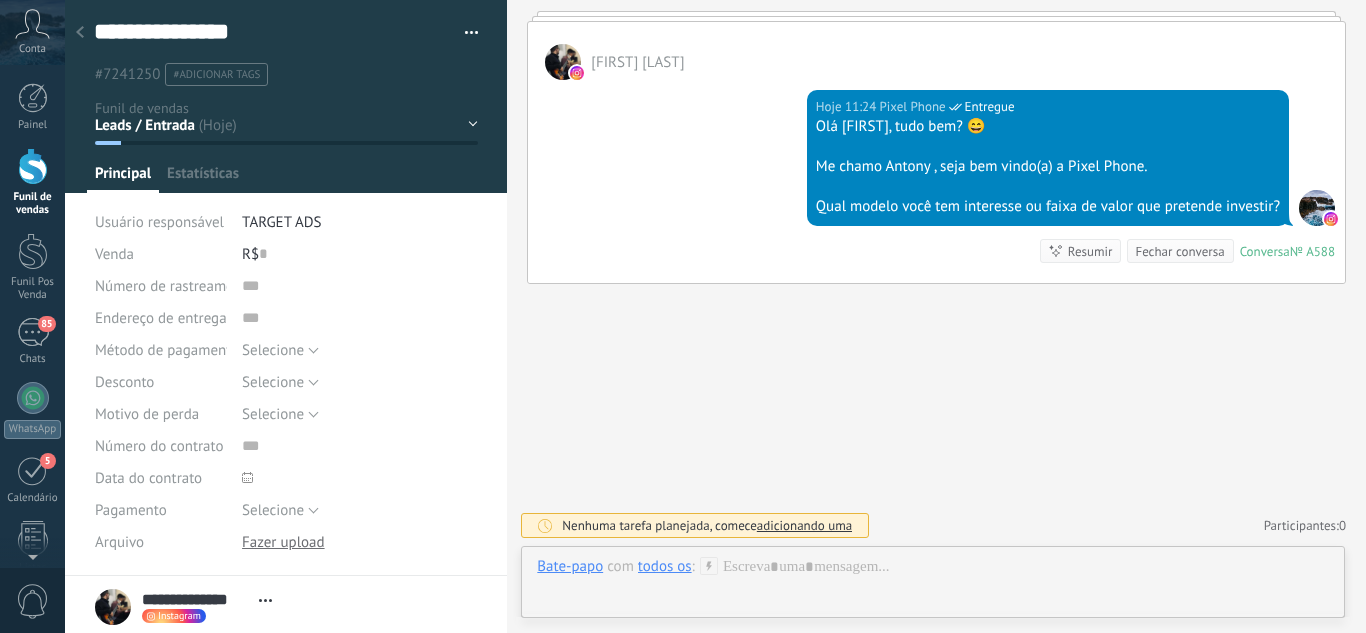 click at bounding box center [80, 33] 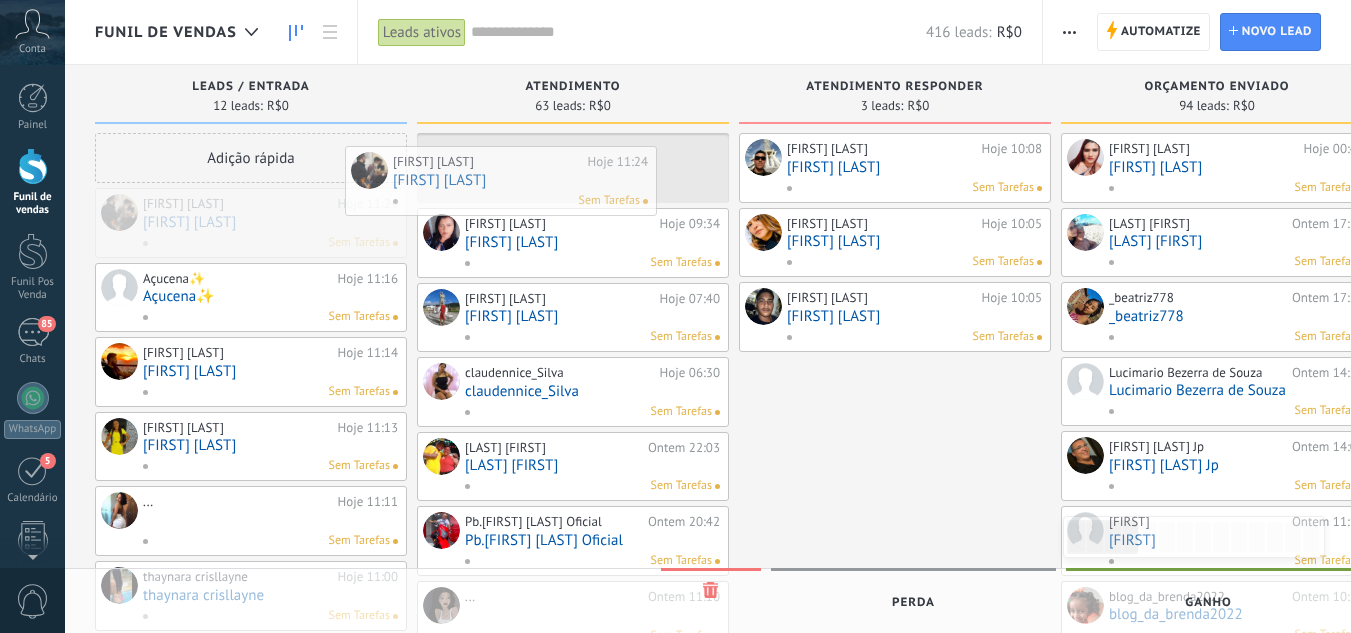 drag, startPoint x: 189, startPoint y: 214, endPoint x: 438, endPoint y: 171, distance: 252.68558 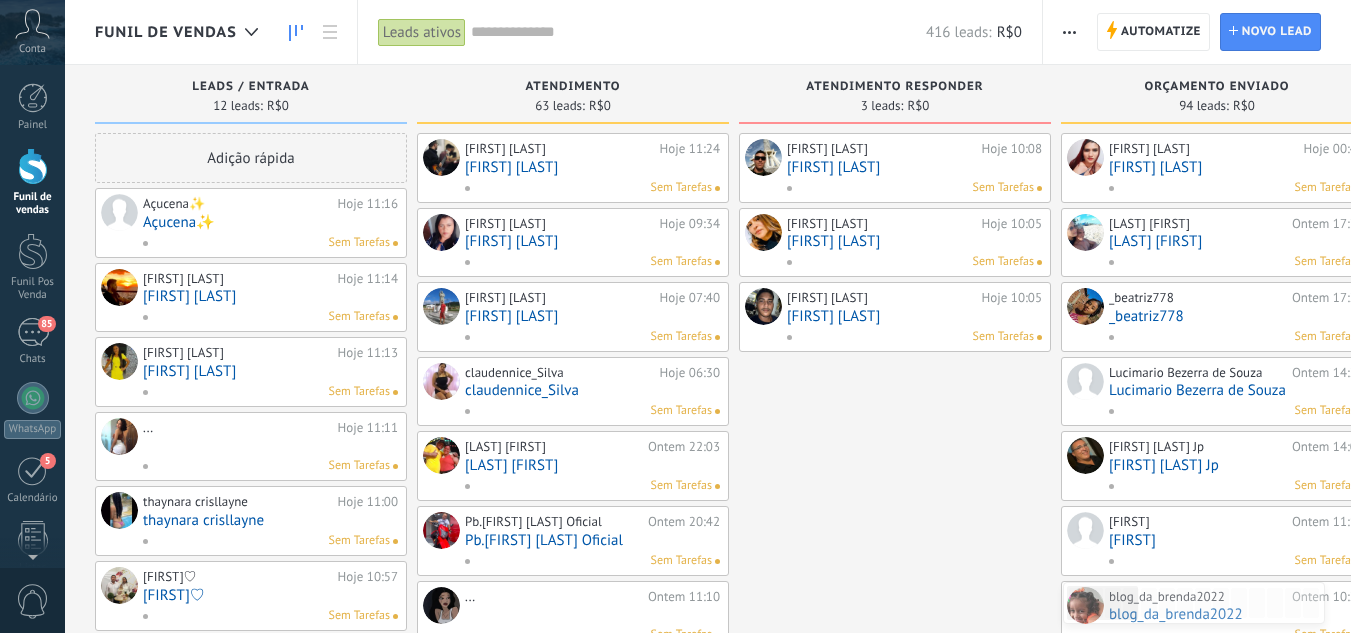 click on "Açucena✨" at bounding box center (270, 222) 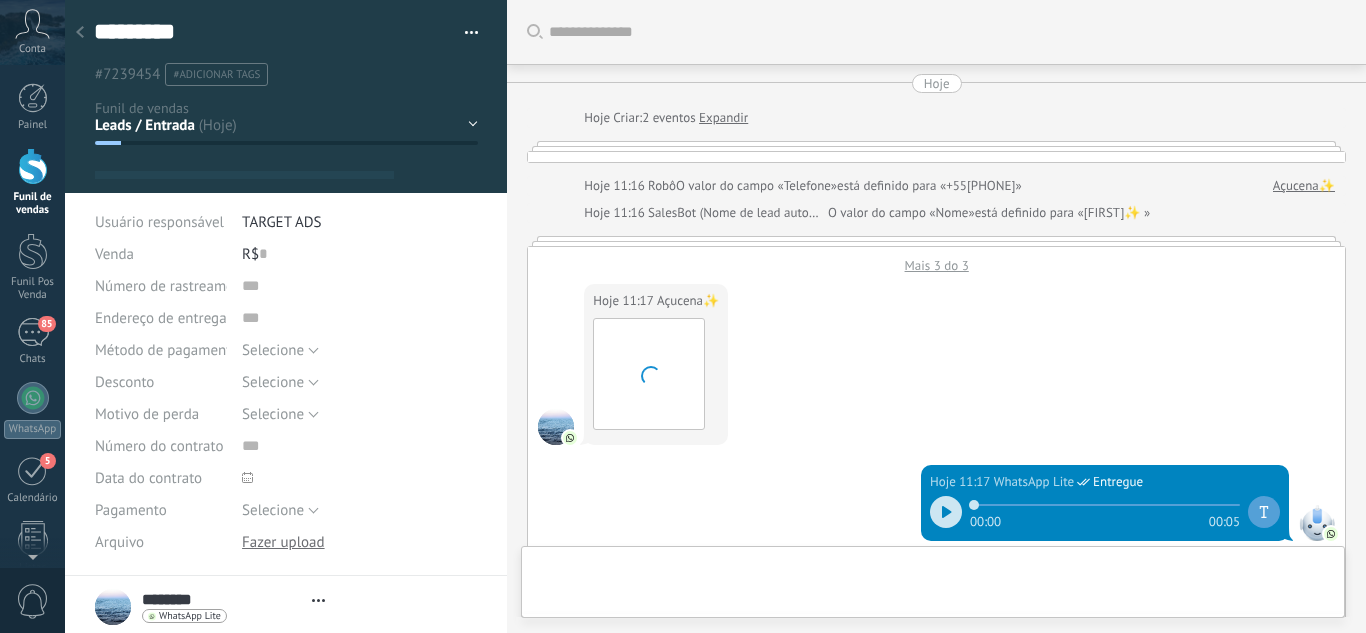 scroll, scrollTop: 1126, scrollLeft: 0, axis: vertical 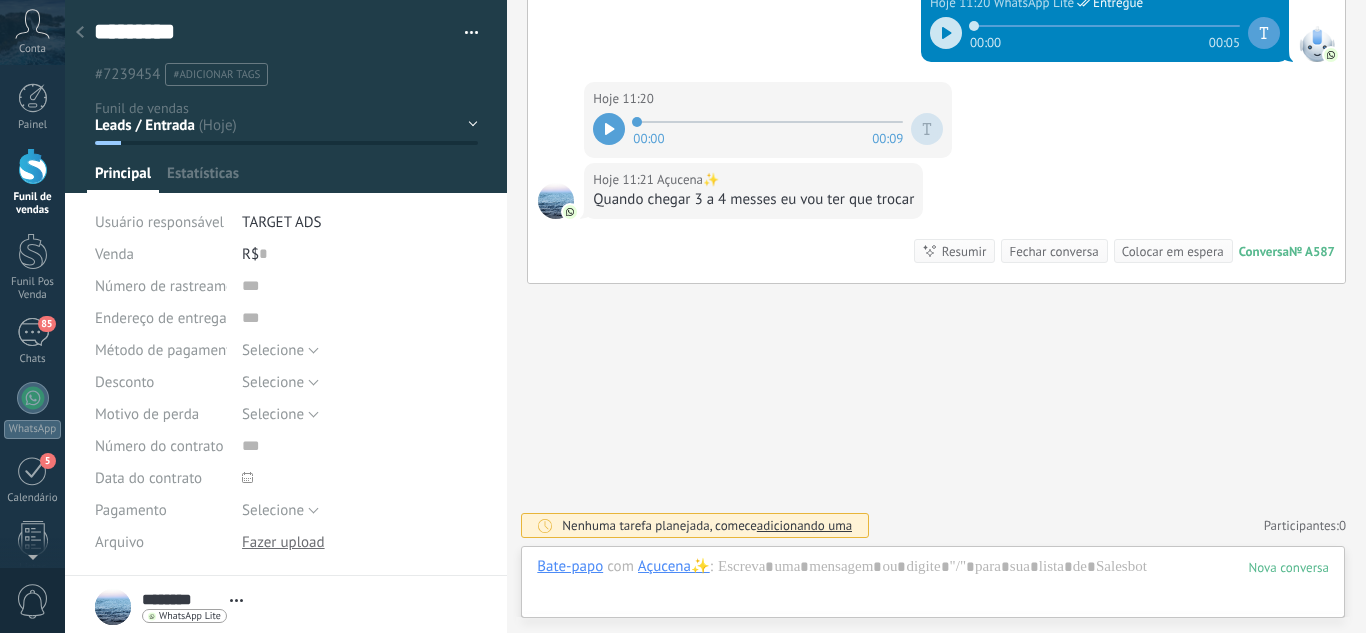 click on "Leads / Entrada
Atendimento
Atendimento Responder
Orçamento Enviado
Orçamento Responder
Negociação / Fechamento
-" at bounding box center [0, 0] 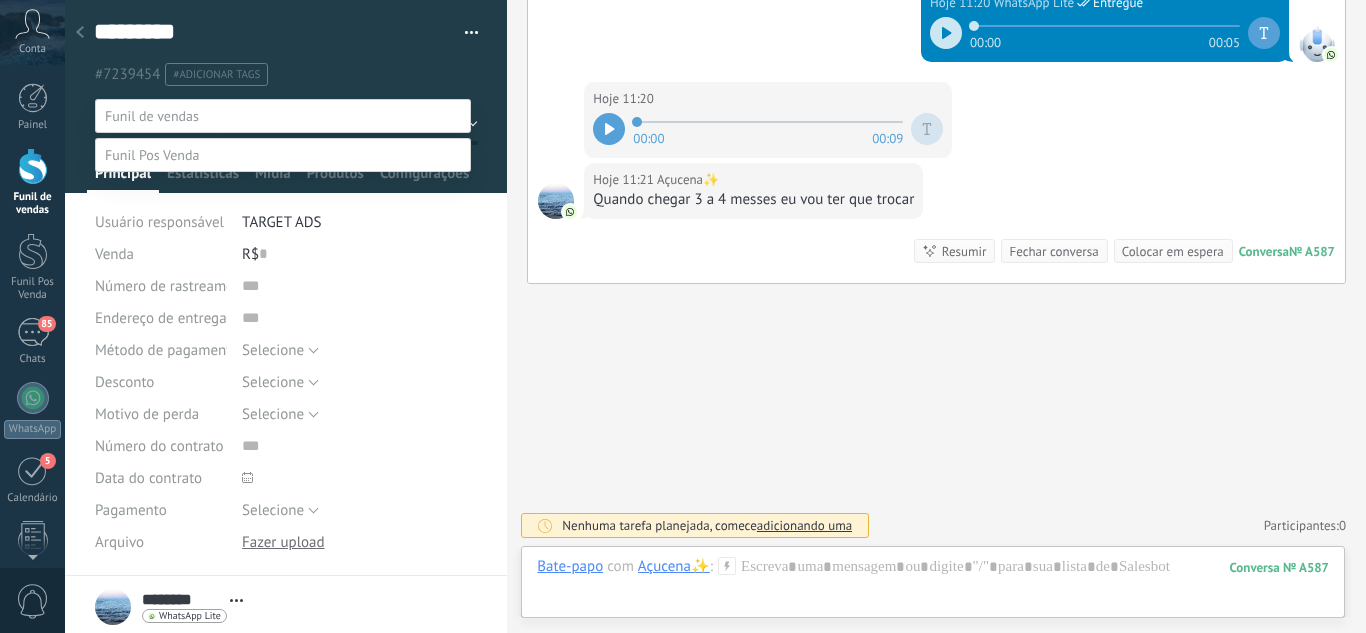 click on "Retorno" at bounding box center (0, 0) 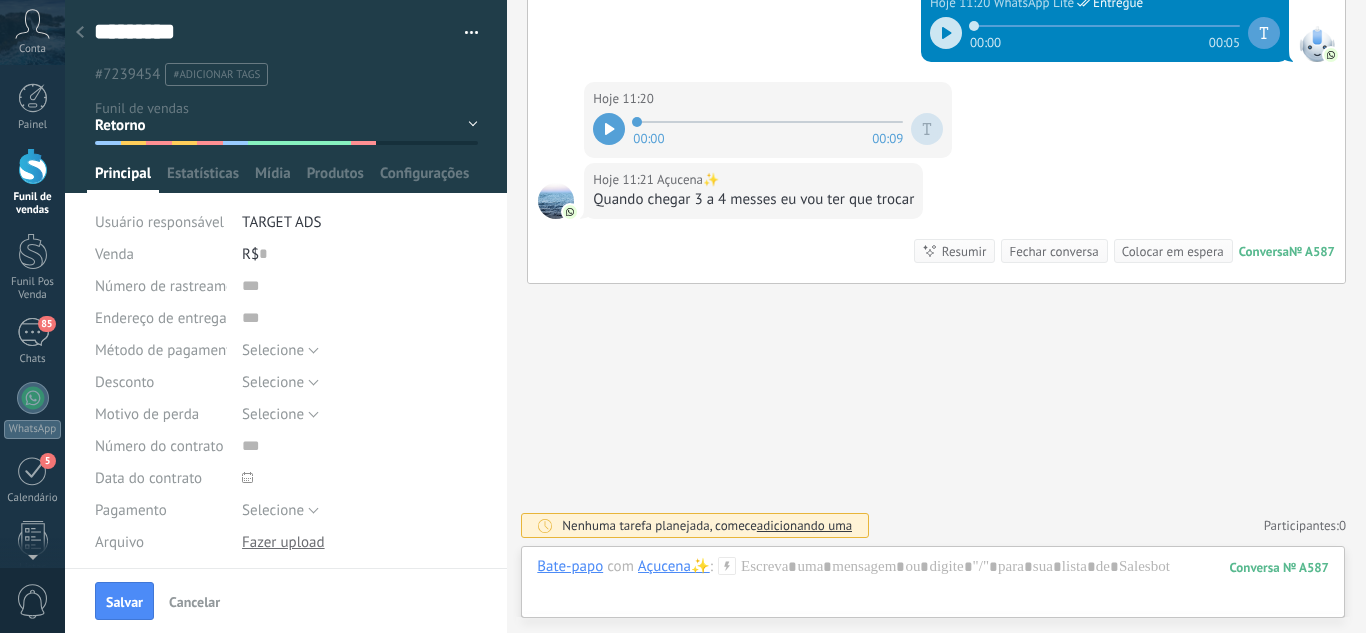 drag, startPoint x: 125, startPoint y: 606, endPoint x: 121, endPoint y: 265, distance: 341.02347 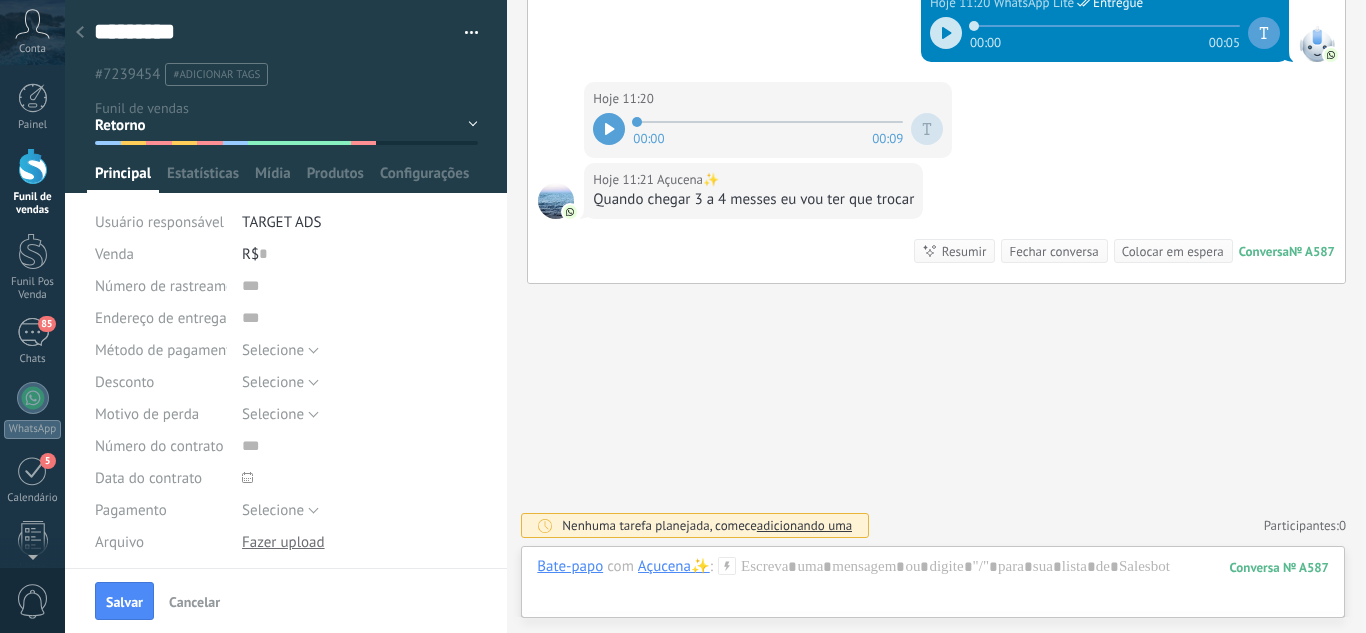 click on "Salvar" at bounding box center (124, 602) 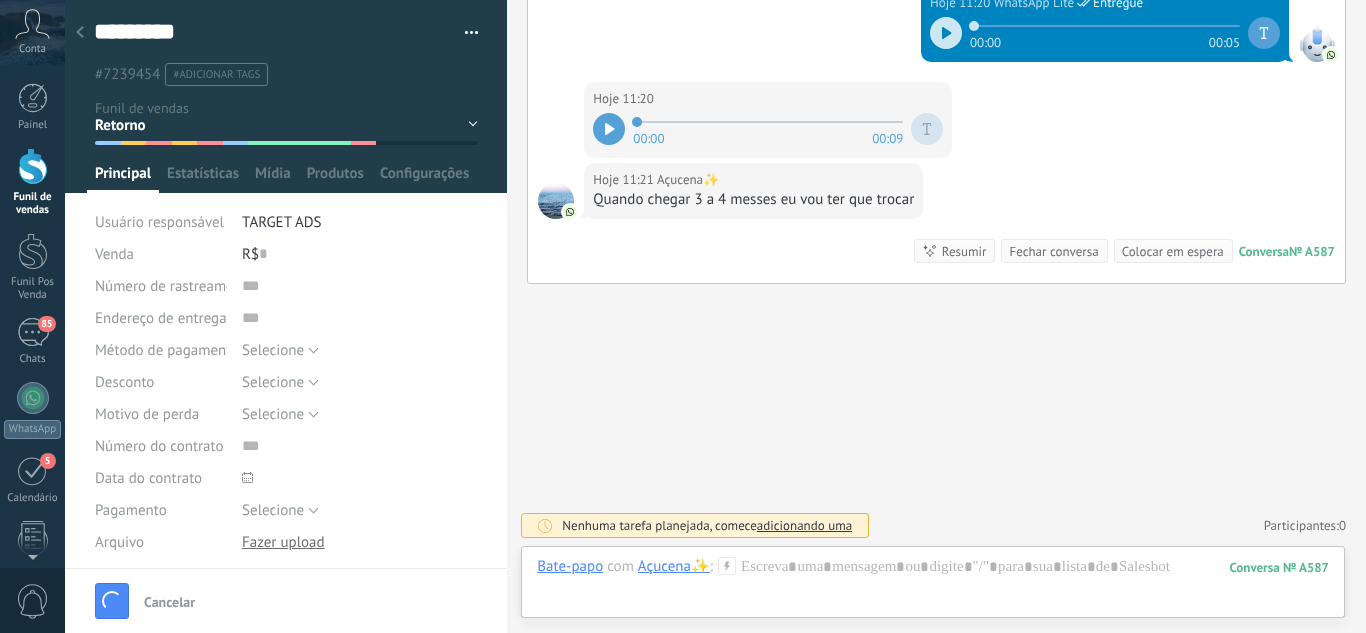 click at bounding box center (80, 33) 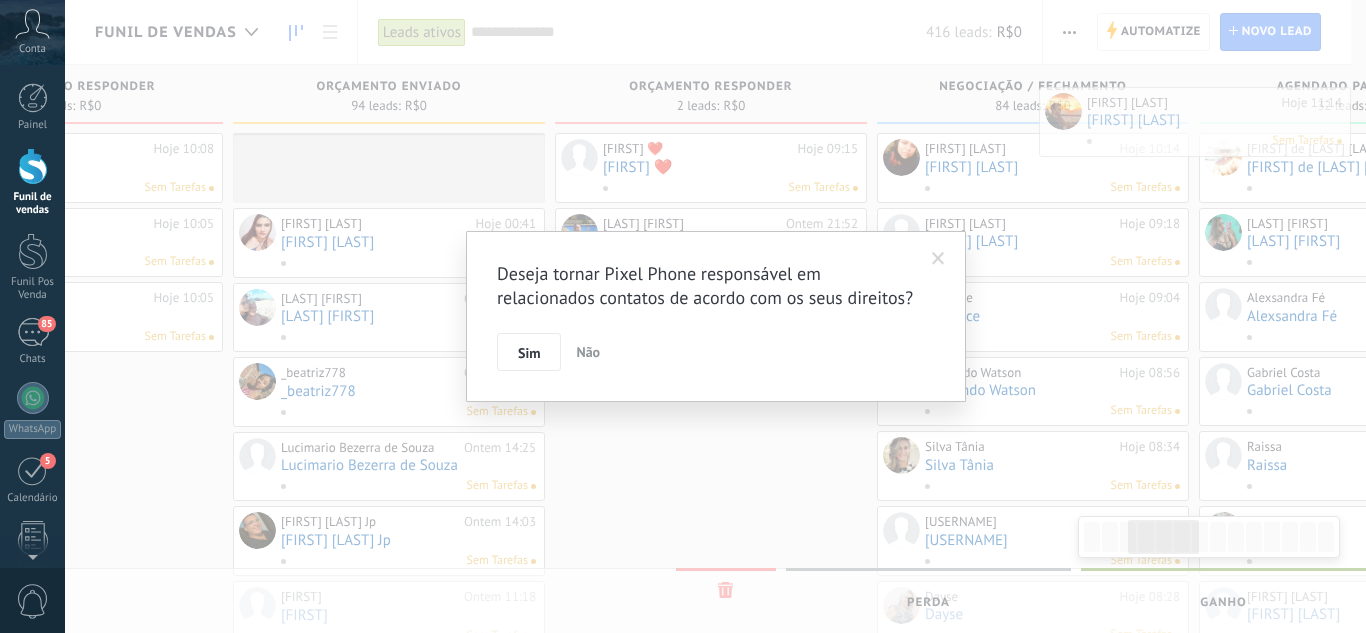 scroll, scrollTop: 0, scrollLeft: 878, axis: horizontal 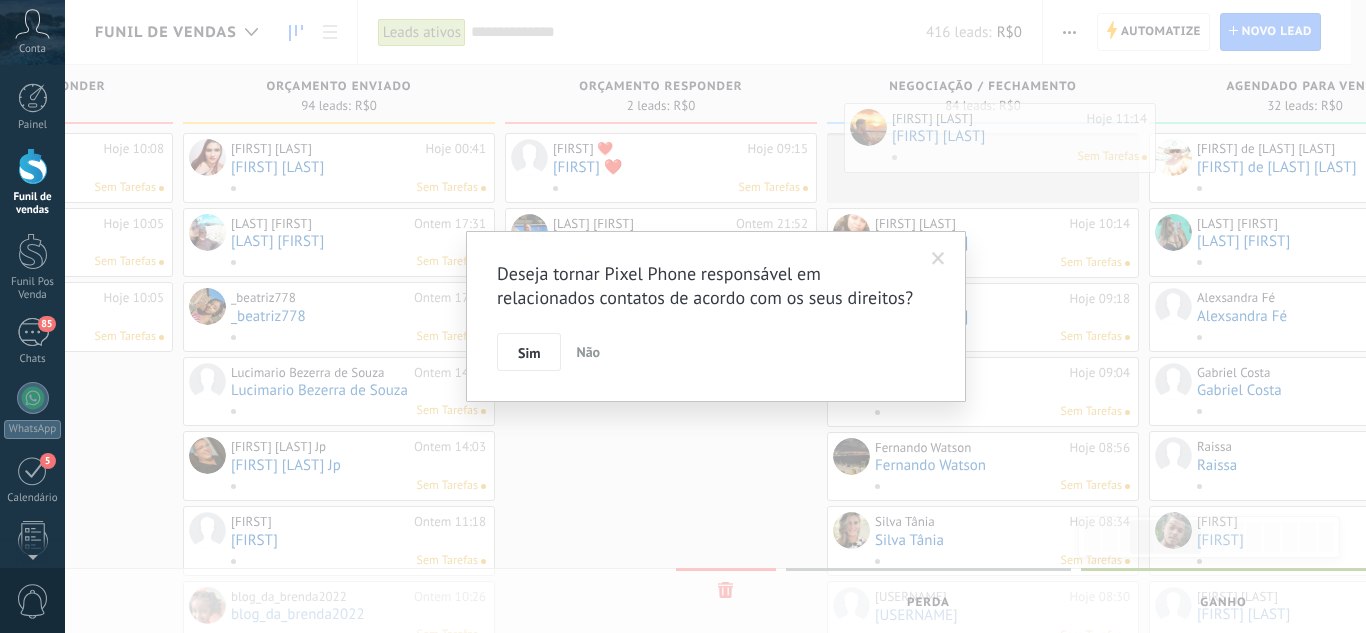 drag, startPoint x: 197, startPoint y: 292, endPoint x: 858, endPoint y: 137, distance: 678.93005 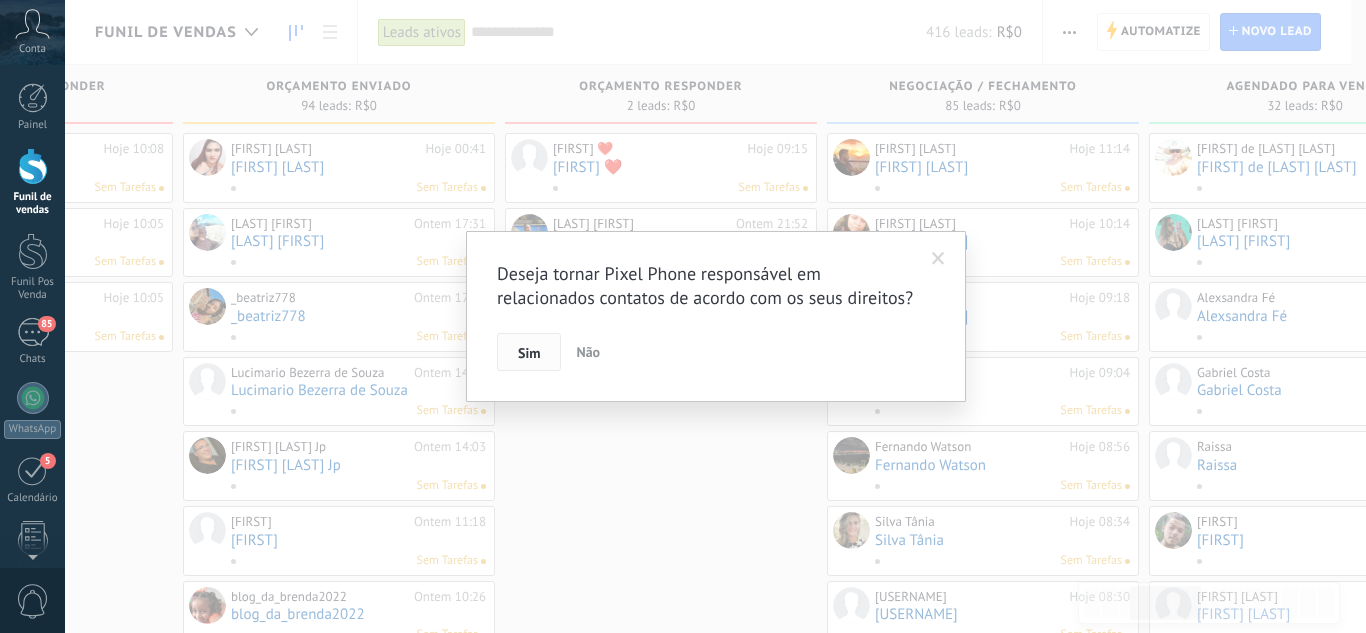 click on "Sim" at bounding box center [529, 353] 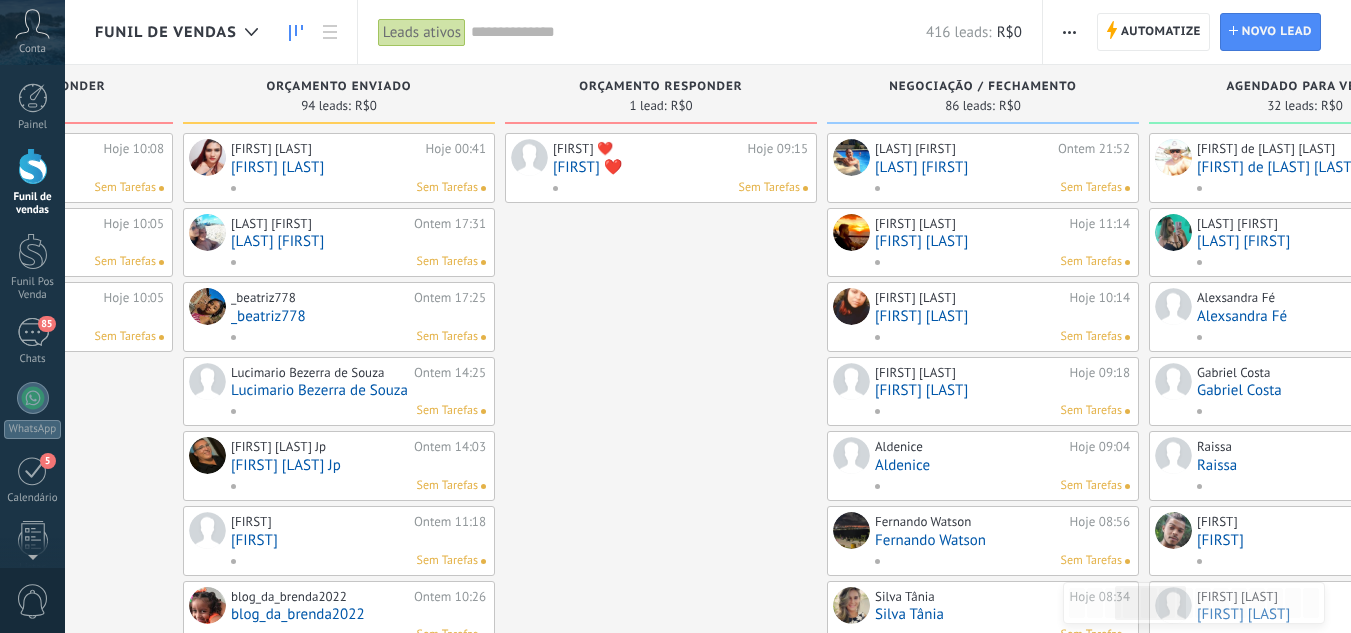 click on "[FIRST] [LAST] ❤️" at bounding box center [680, 167] 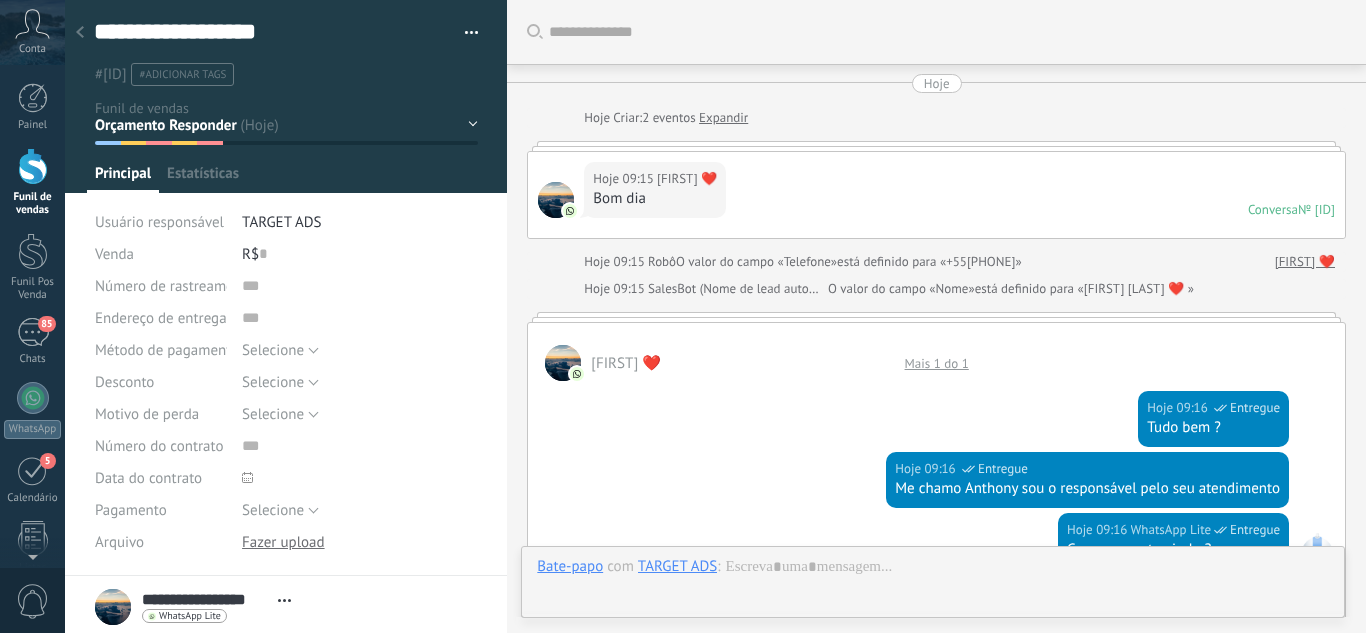 scroll, scrollTop: 30, scrollLeft: 0, axis: vertical 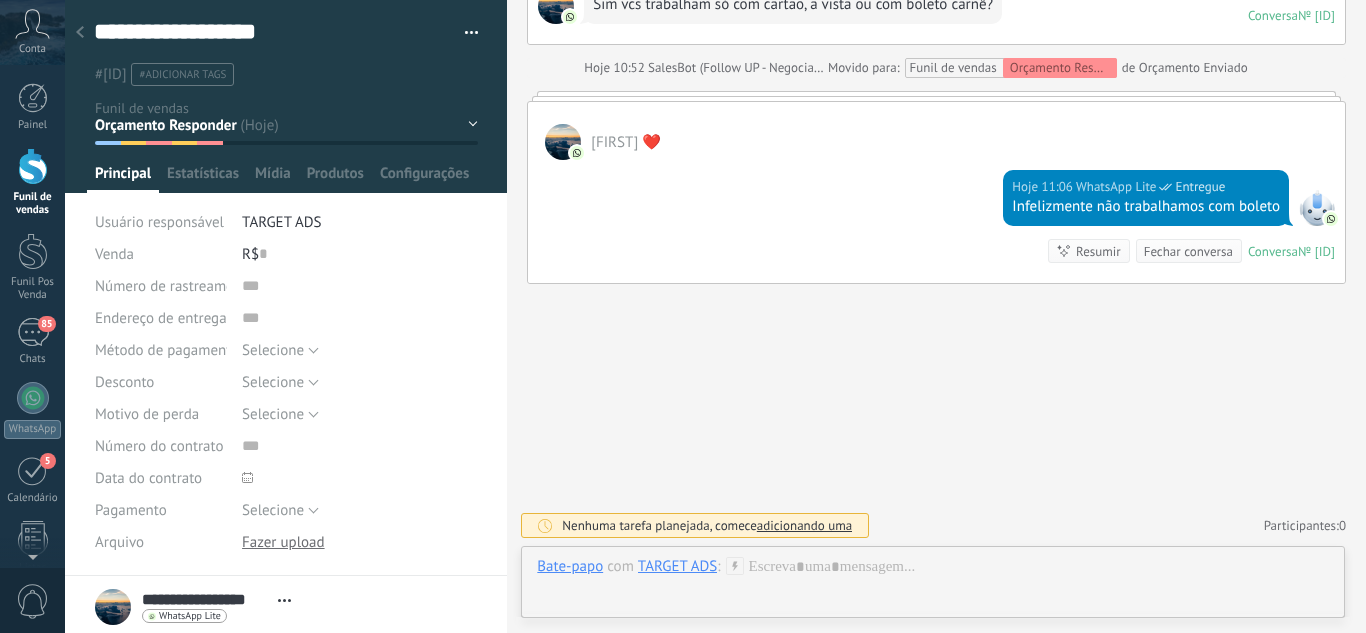 click on "Leads / Entrada
Atendimento
Atendimento Responder
Orçamento Enviado
Orçamento Responder
Negociação / Fechamento
-" at bounding box center (0, 0) 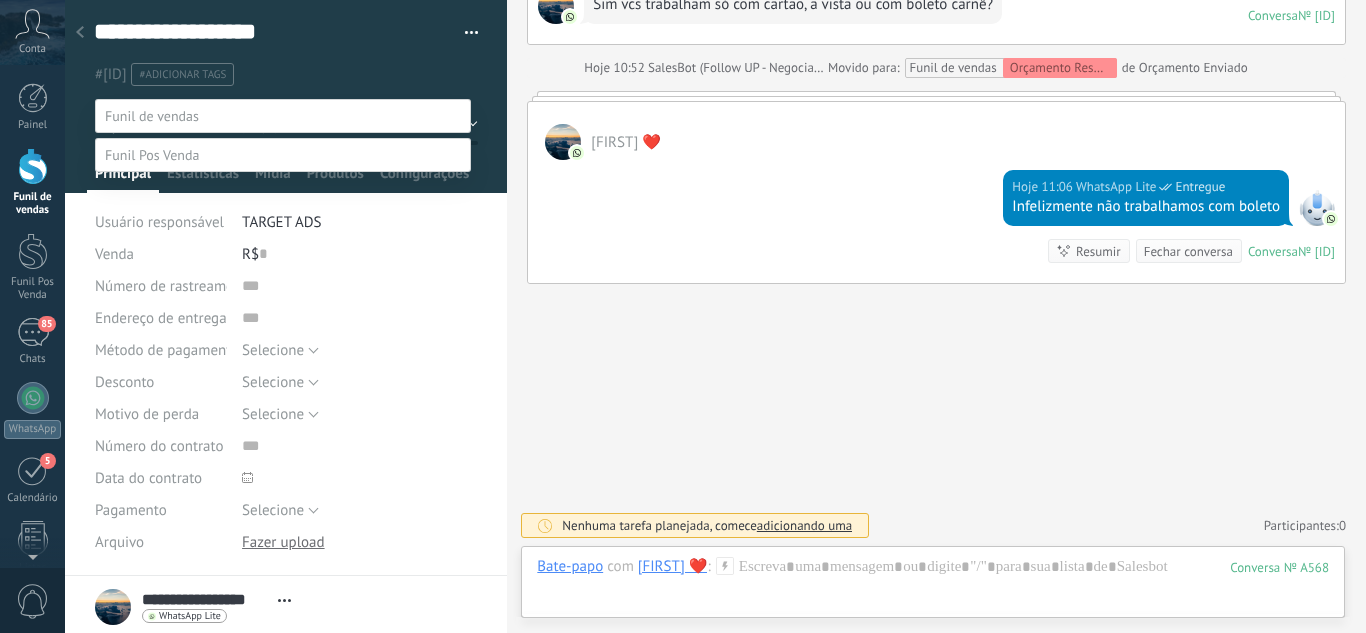 click on "Perdido / Desqualificado" at bounding box center (0, 0) 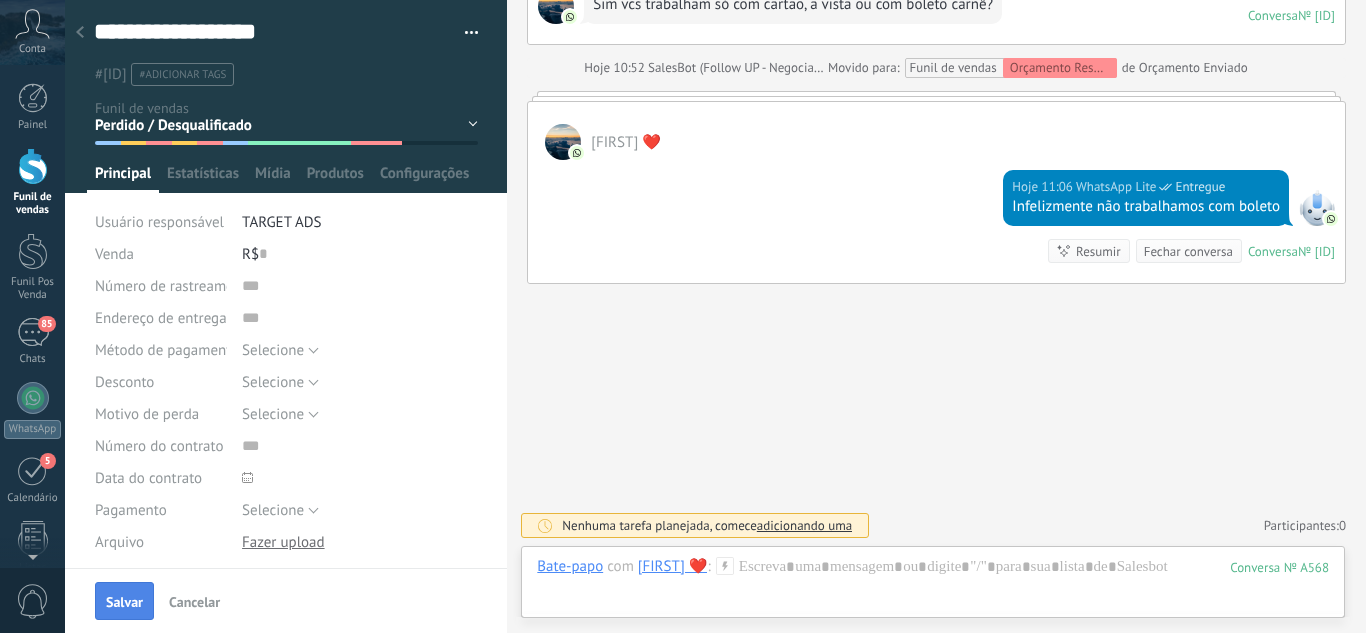 click on "Salvar" at bounding box center (124, 601) 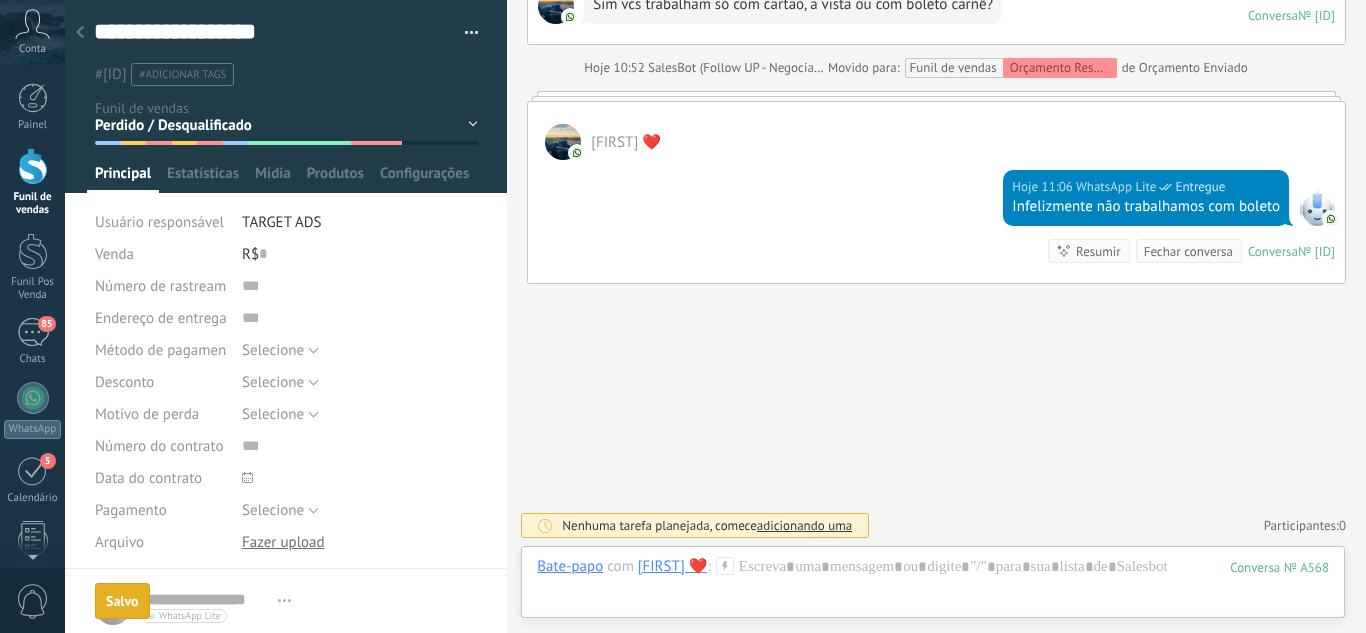 scroll, scrollTop: 1470, scrollLeft: 0, axis: vertical 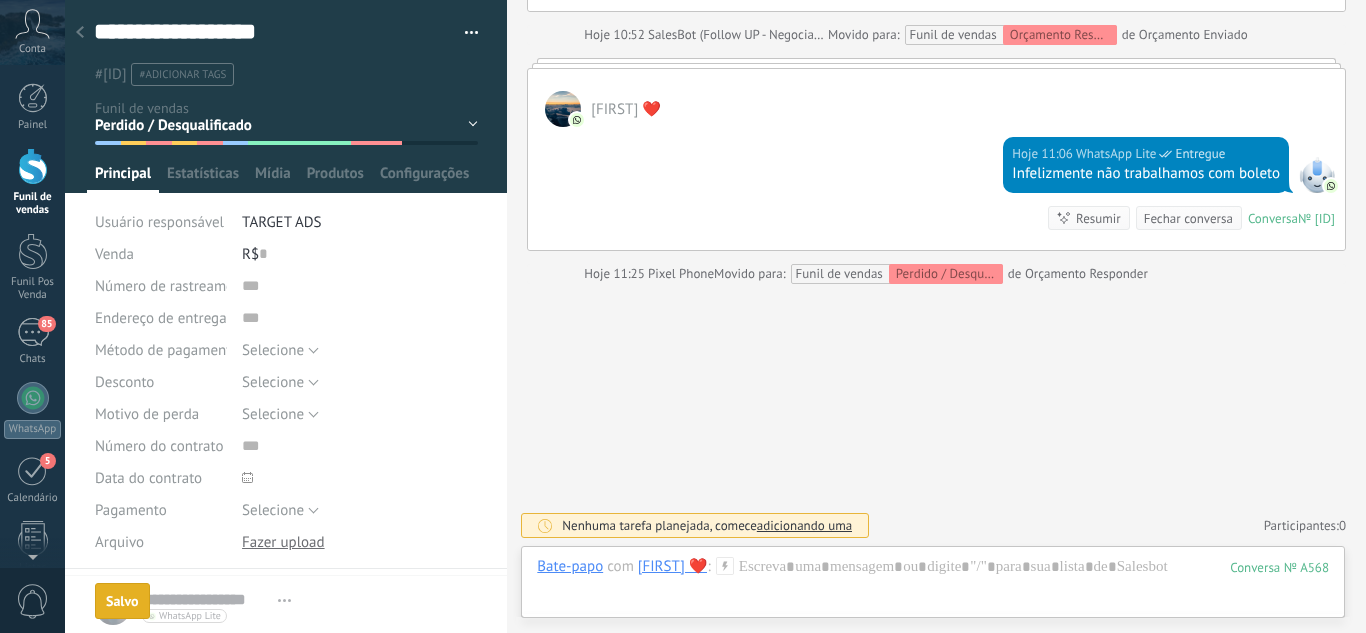 click 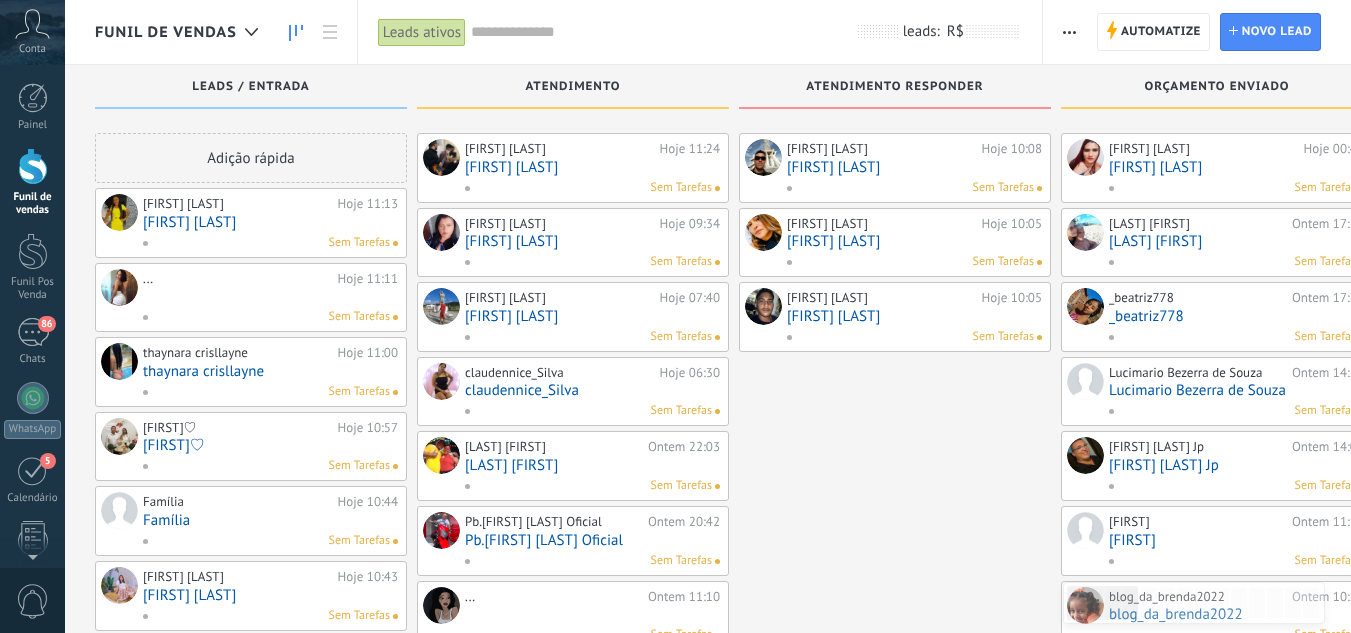 click on "[FIRST] [LAST]" at bounding box center [914, 167] 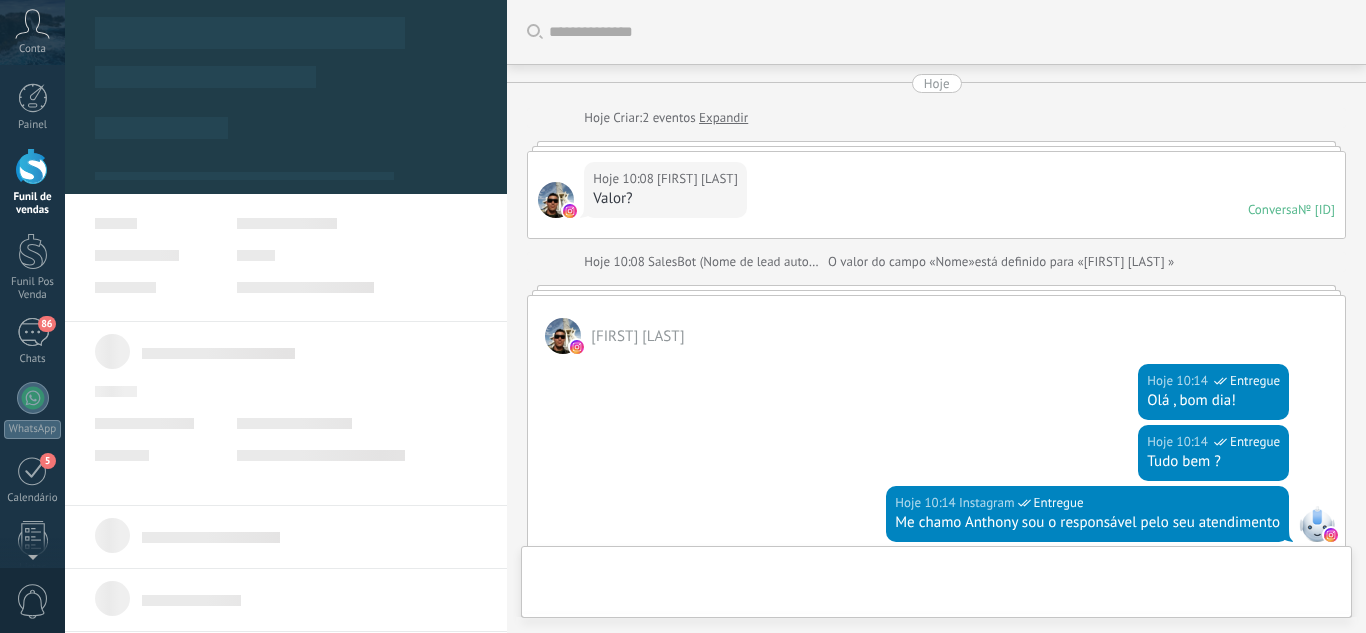 scroll, scrollTop: 775, scrollLeft: 0, axis: vertical 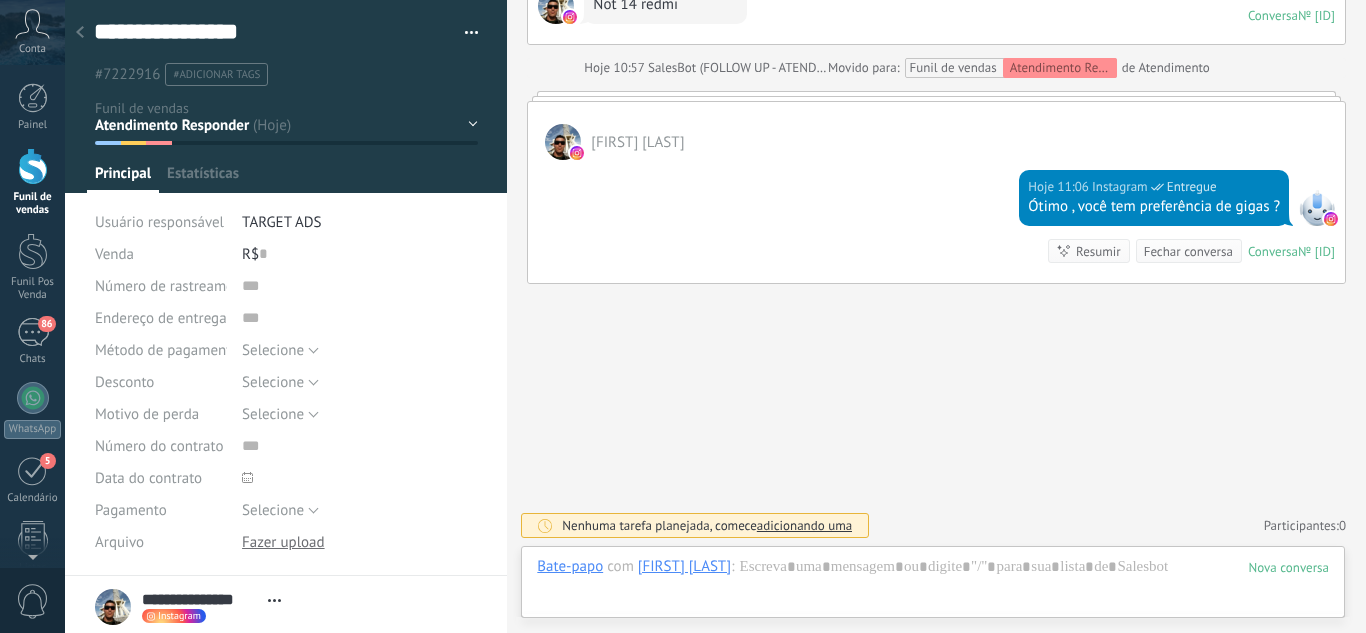 click on "Leads / Entrada
Atendimento
Atendimento Responder
Orçamento Enviado
Orçamento Responder
Negociação / Fechamento
-" at bounding box center (0, 0) 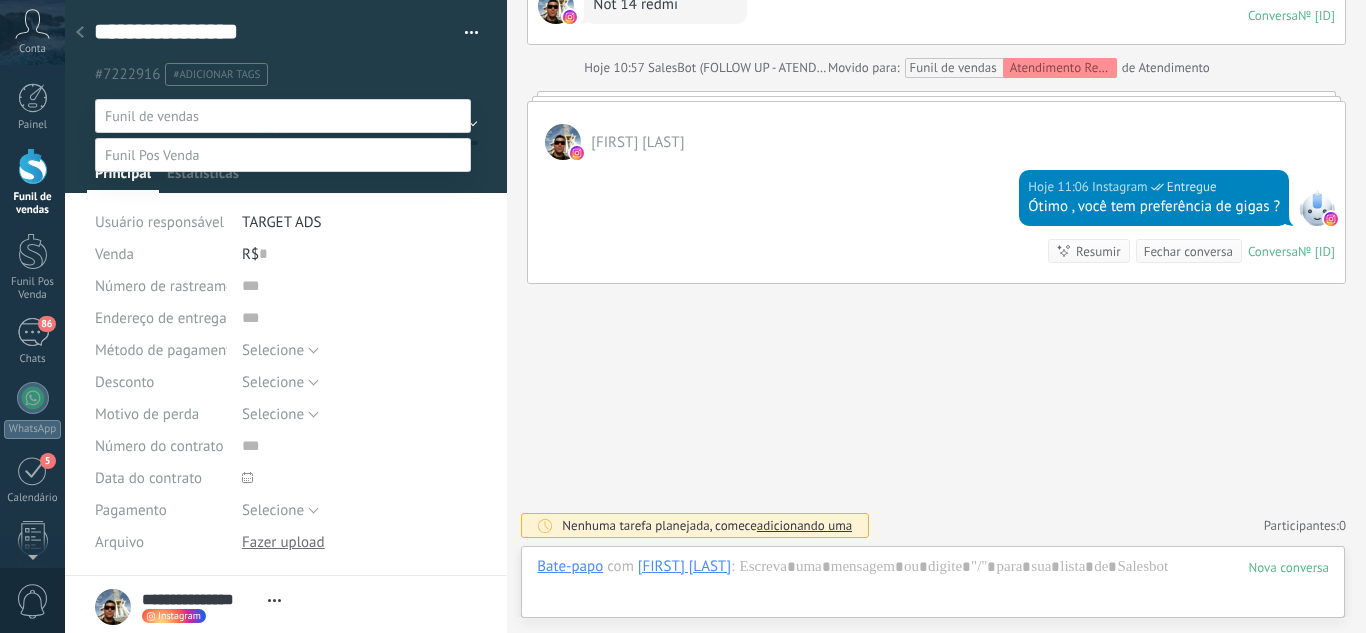 drag, startPoint x: 286, startPoint y: 176, endPoint x: 289, endPoint y: 281, distance: 105.04285 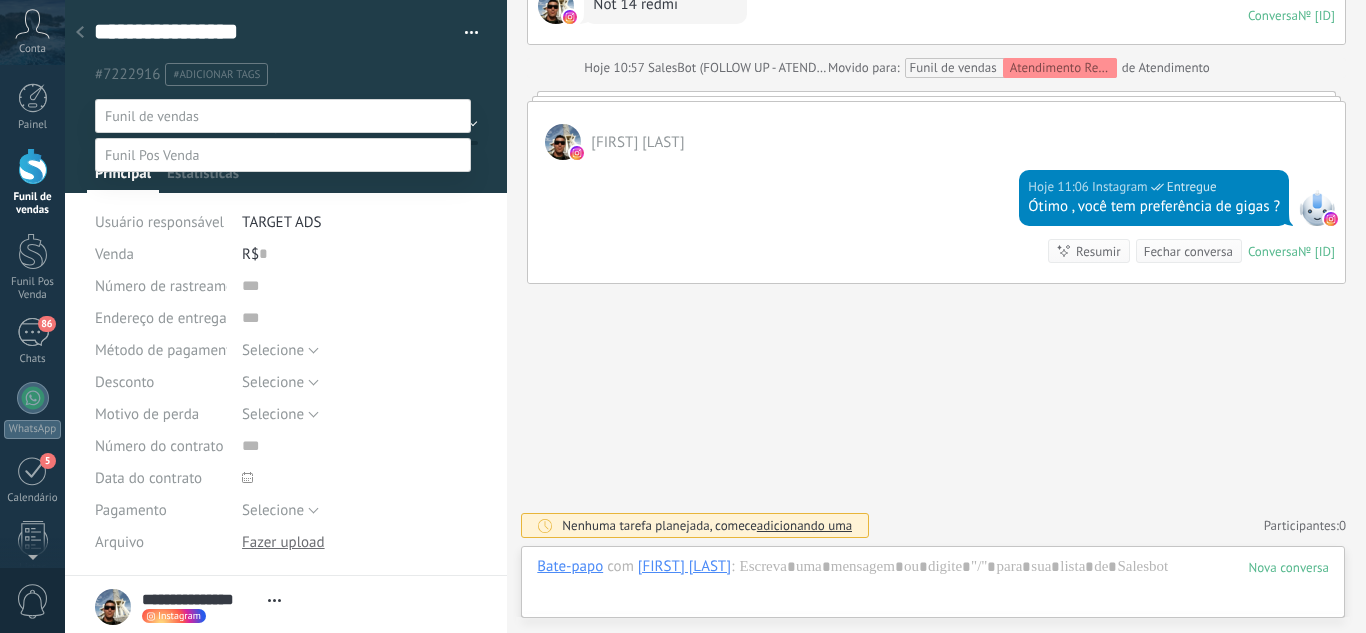 click on "Atendimento" at bounding box center [0, 0] 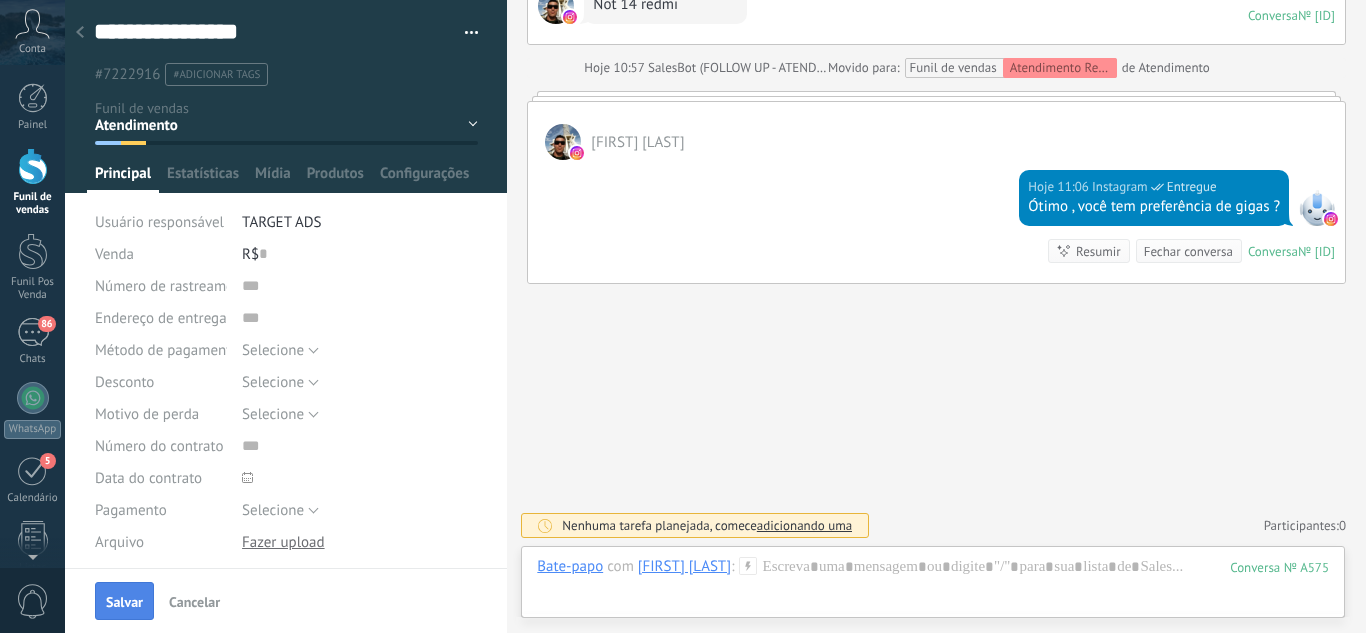 click on "Salvar" at bounding box center [124, 602] 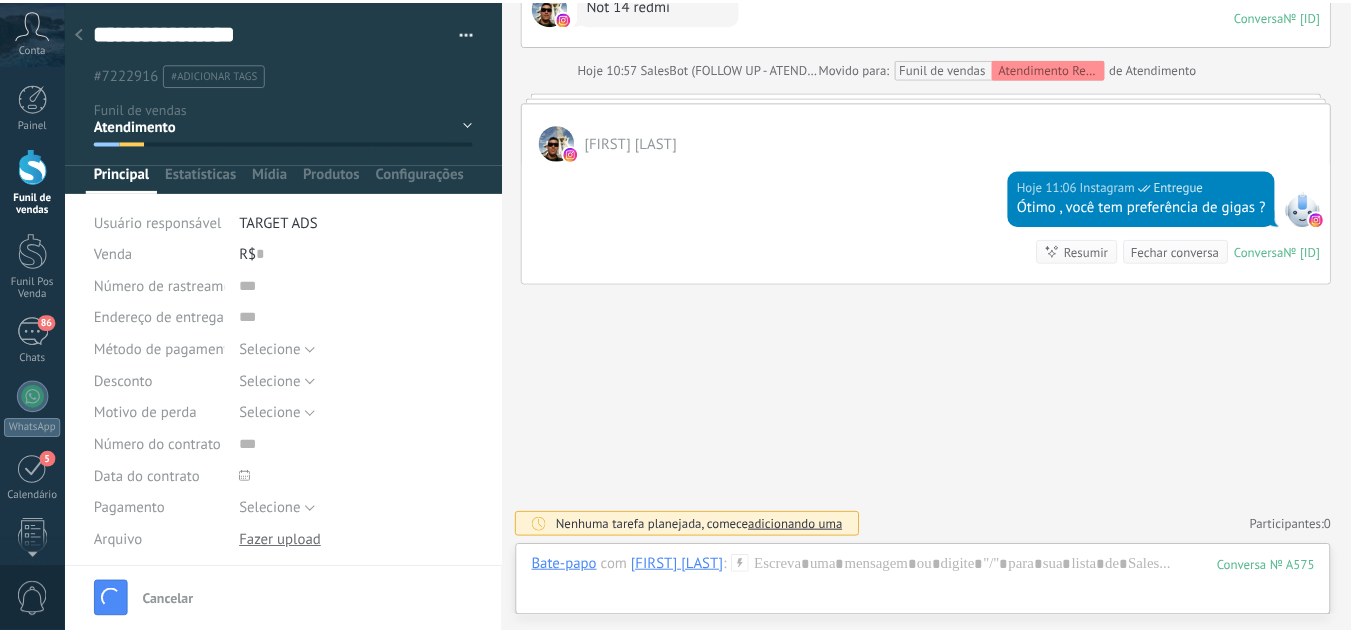 scroll, scrollTop: 808, scrollLeft: 0, axis: vertical 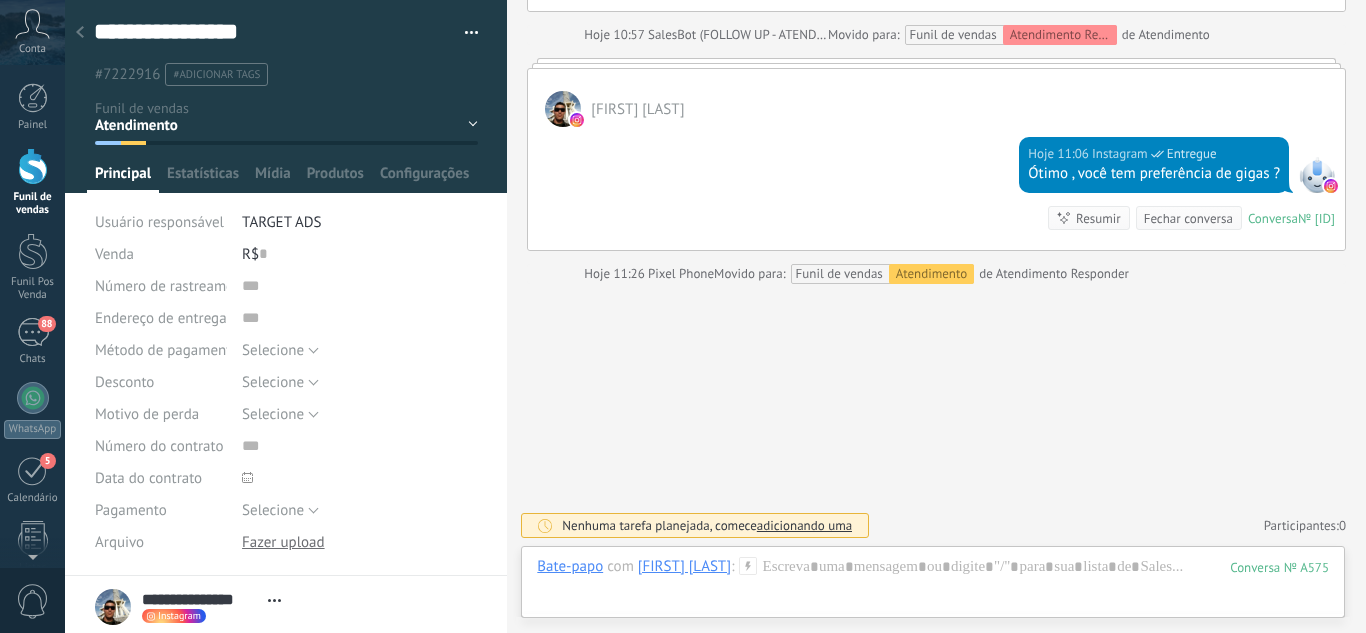 click 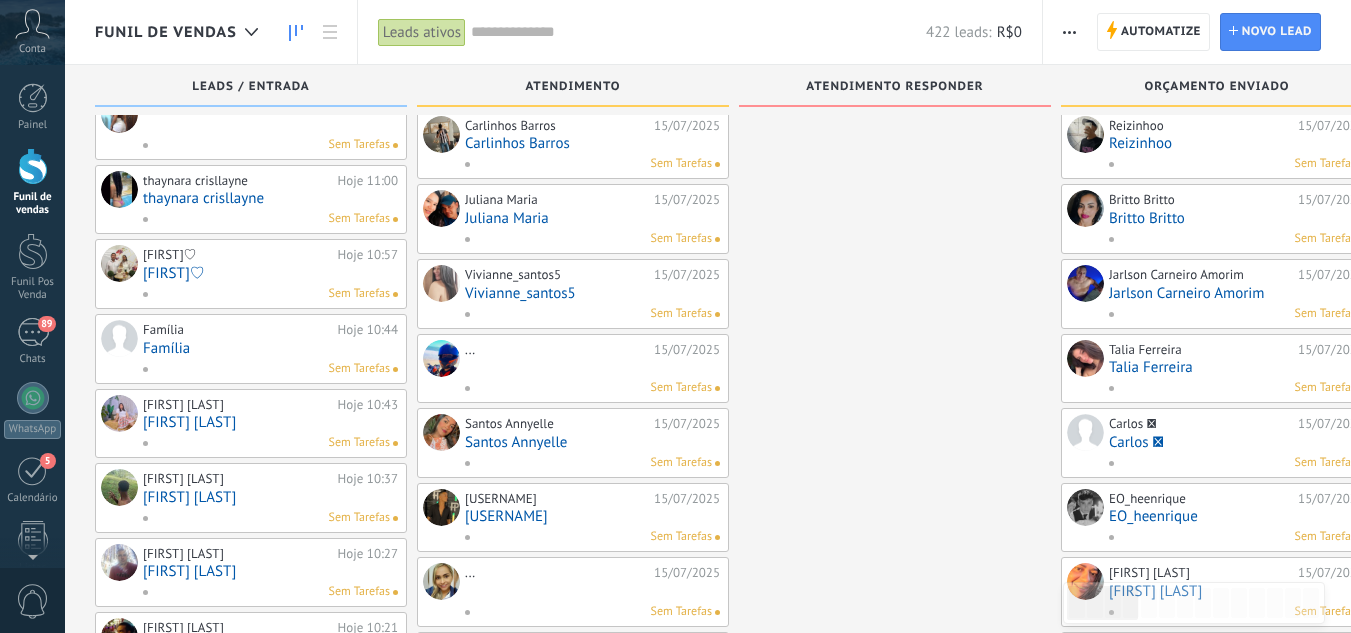 scroll, scrollTop: 720, scrollLeft: 0, axis: vertical 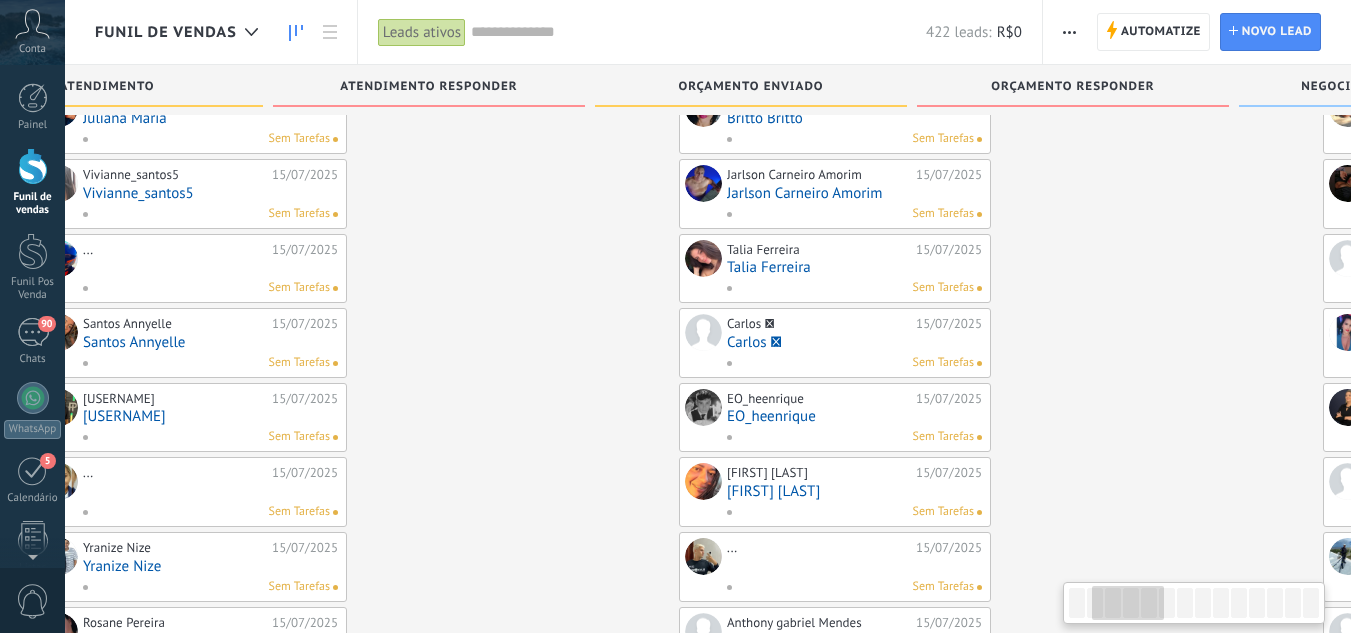 drag, startPoint x: 693, startPoint y: 464, endPoint x: 711, endPoint y: 473, distance: 20.12461 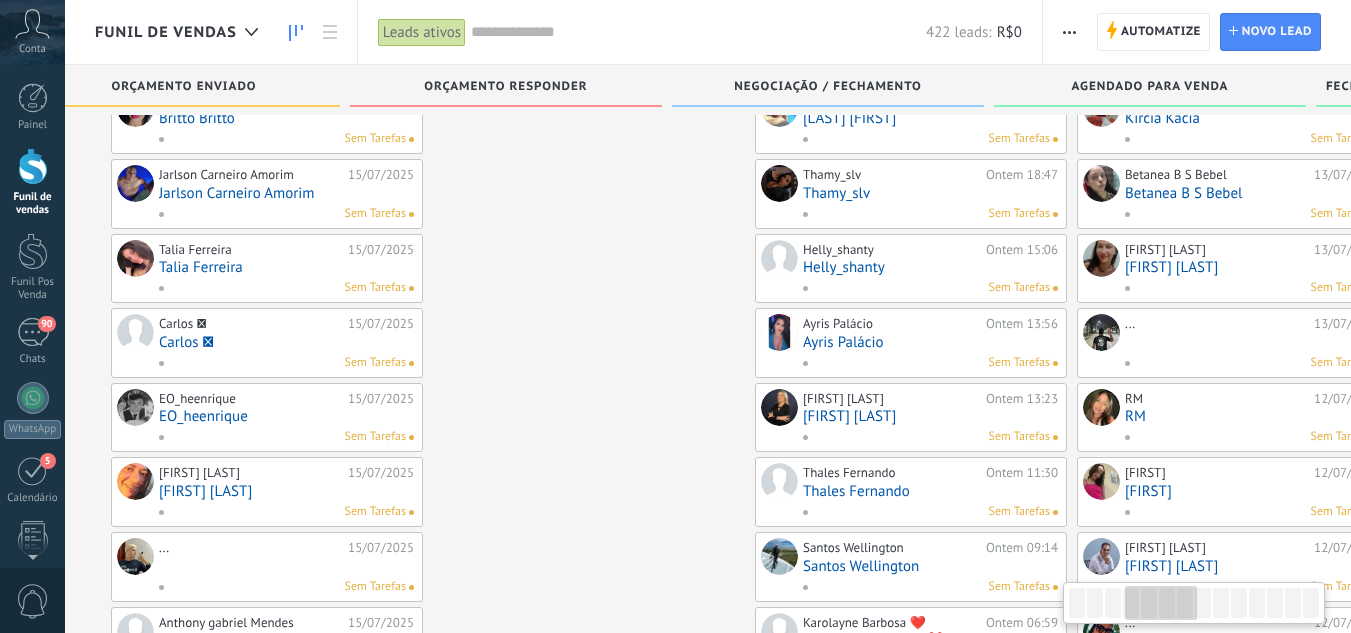 drag, startPoint x: 818, startPoint y: 479, endPoint x: 515, endPoint y: 518, distance: 305.4996 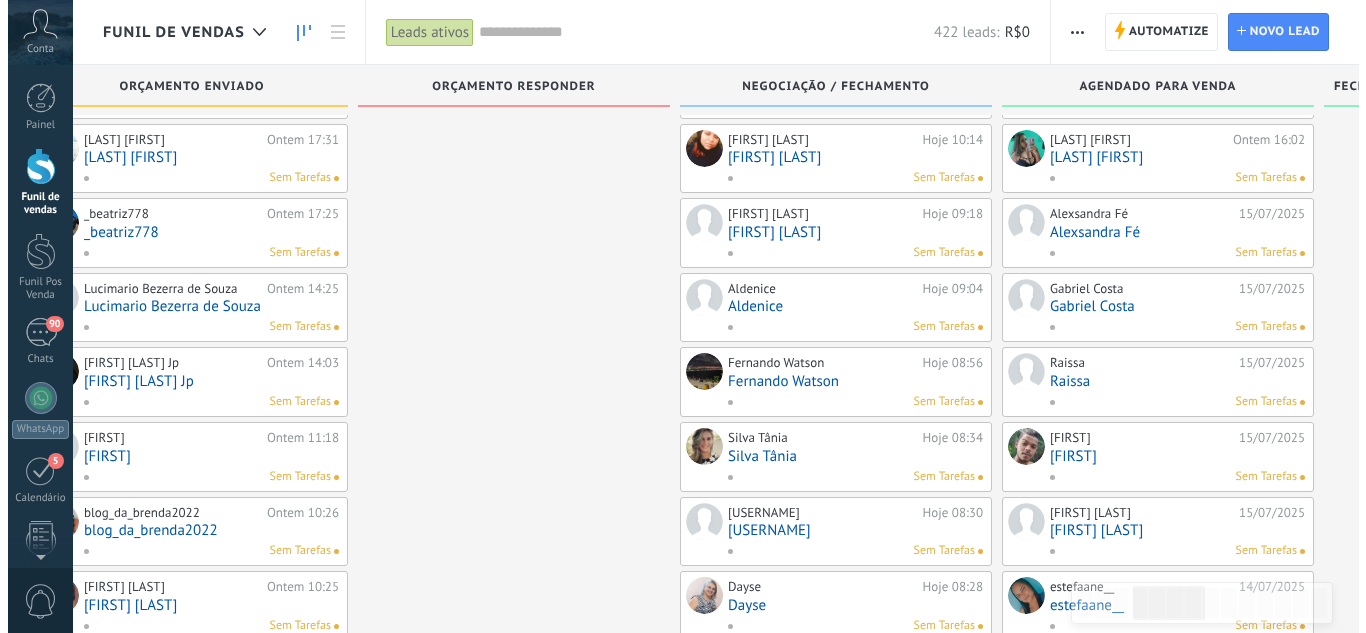 scroll, scrollTop: 0, scrollLeft: 0, axis: both 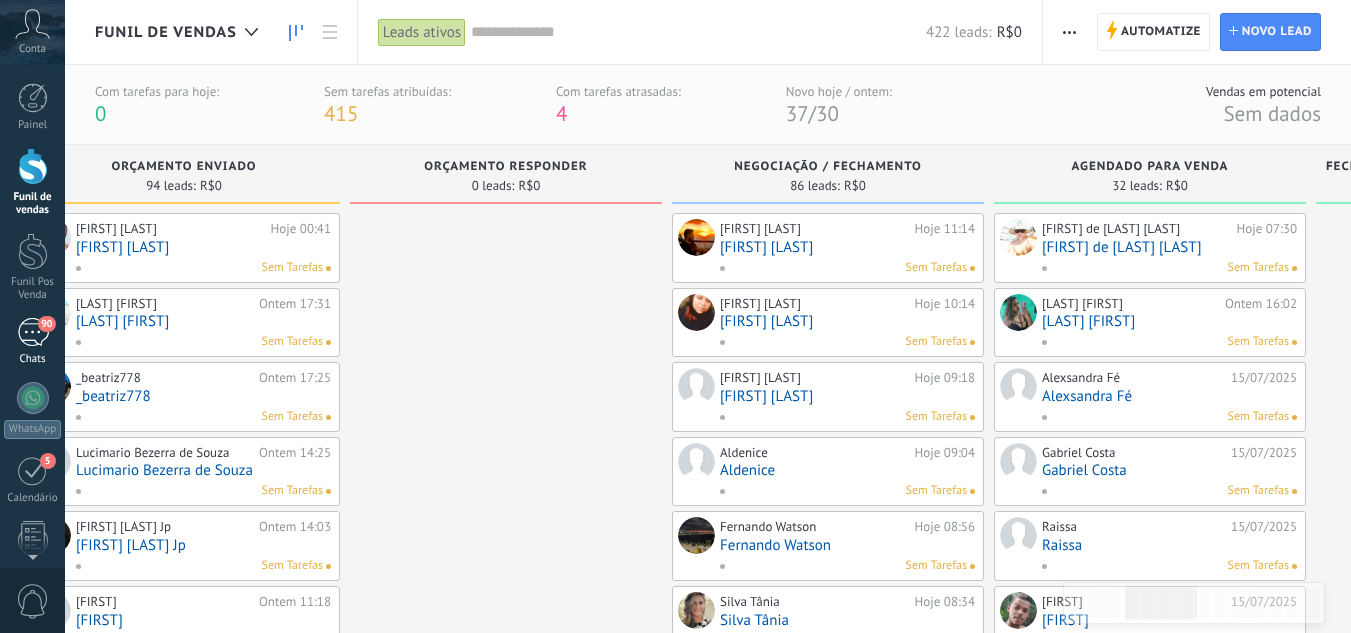 click on "90" at bounding box center [33, 332] 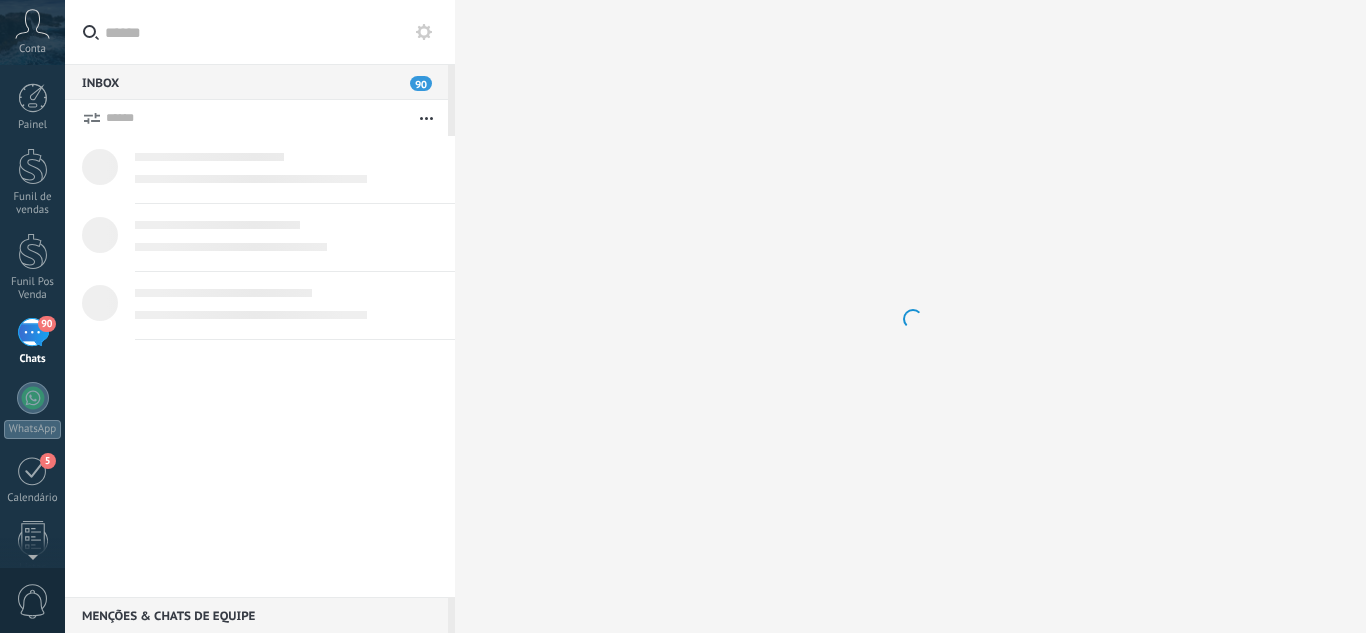 scroll, scrollTop: 19, scrollLeft: 0, axis: vertical 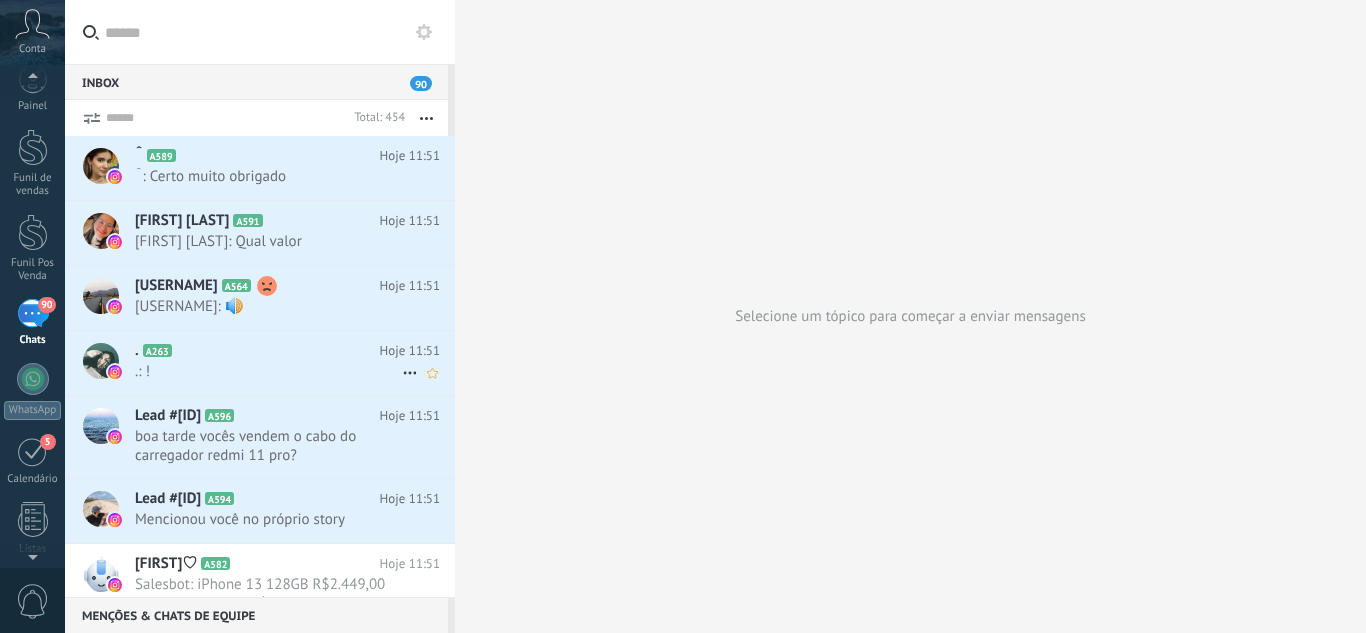 click on ".
A263" at bounding box center (257, 351) 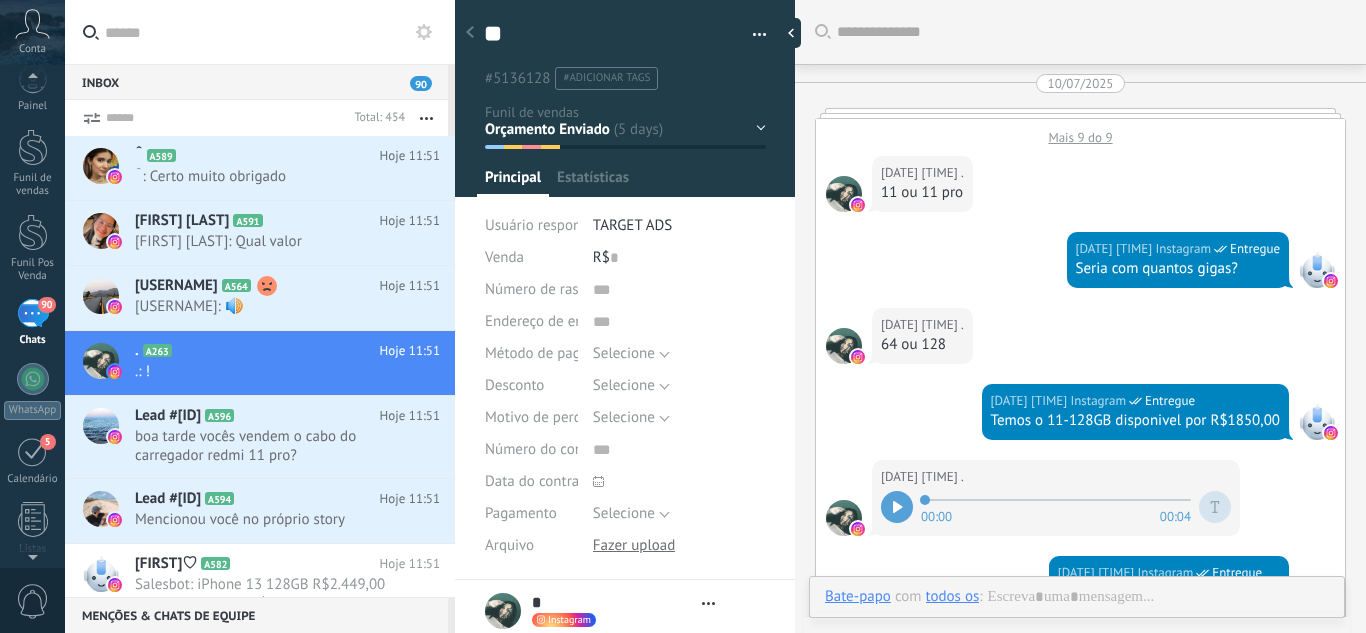 scroll, scrollTop: 30, scrollLeft: 0, axis: vertical 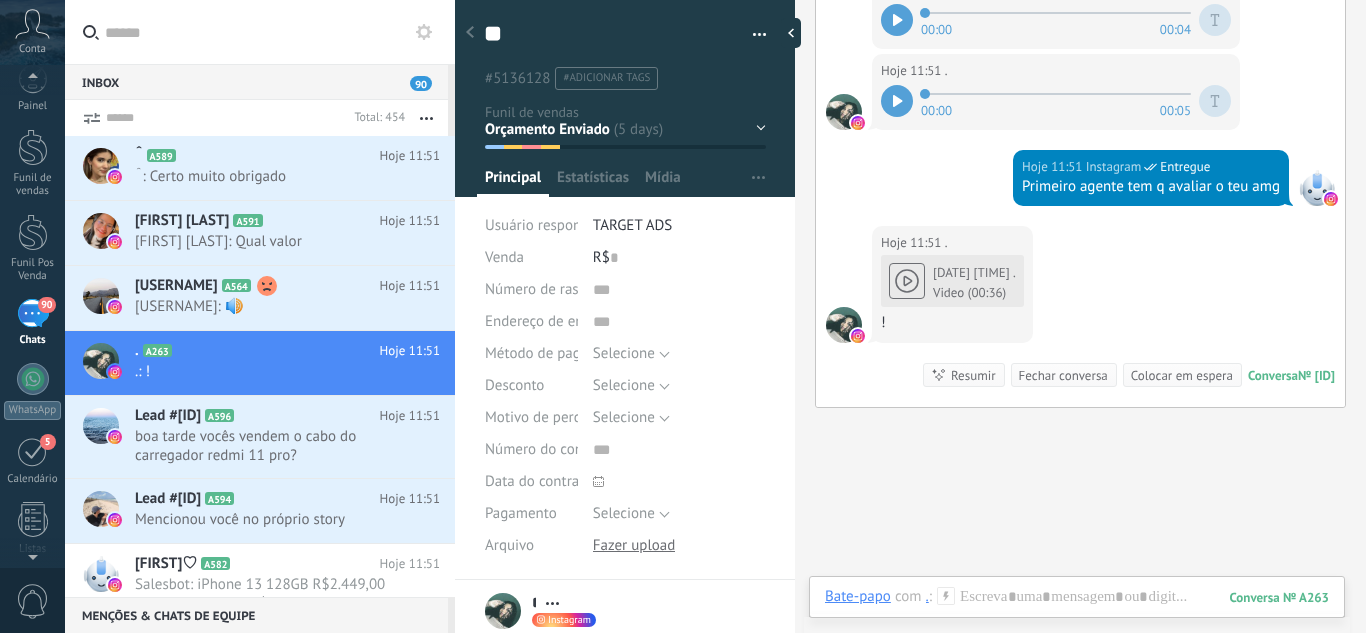 click 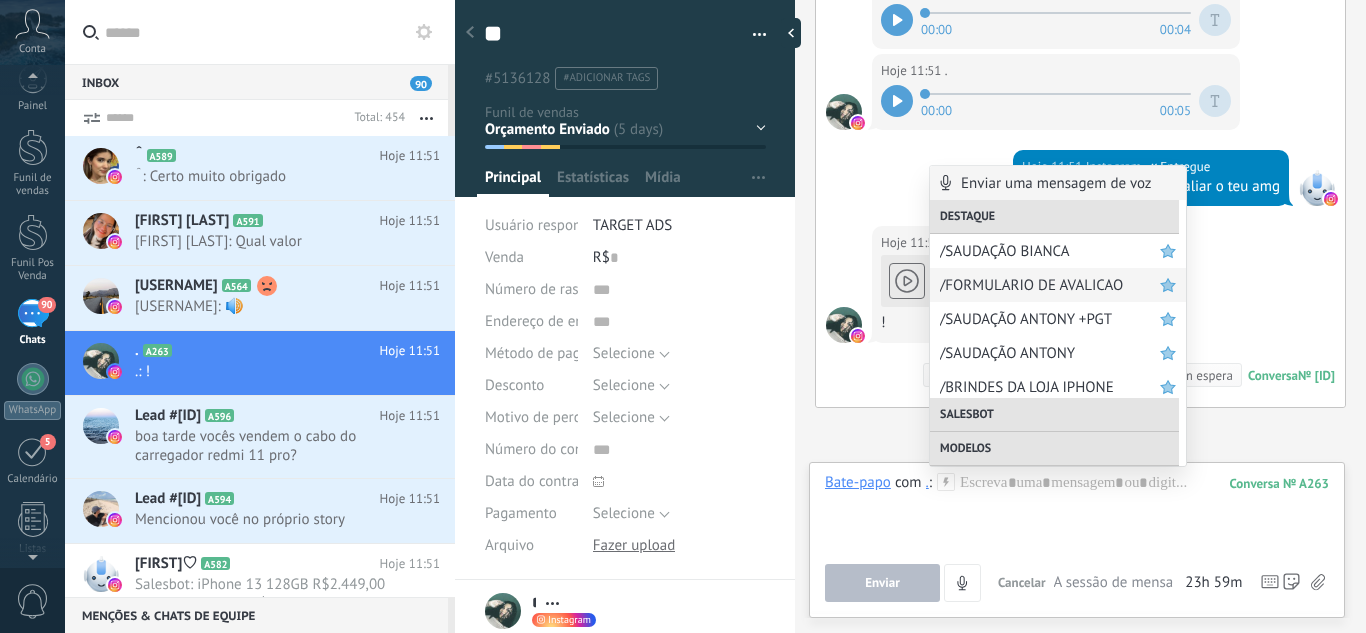 click on "/FORMULARIO DE AVALICAO" at bounding box center [1050, 285] 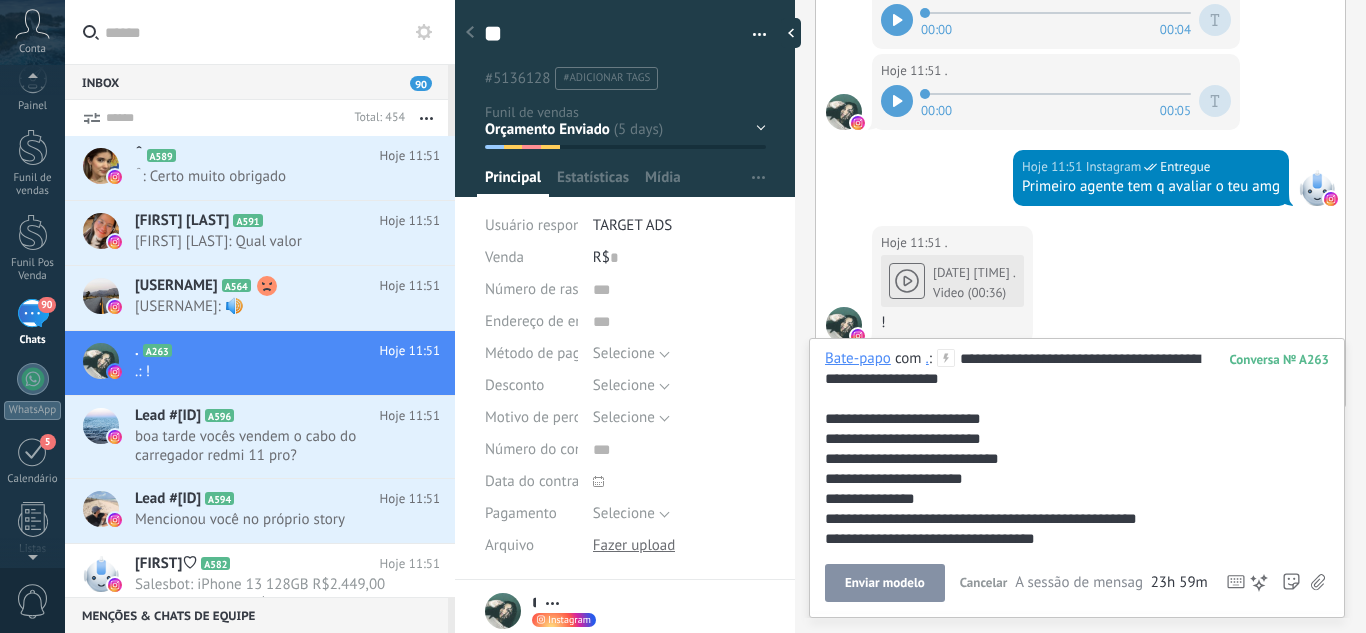 click on "Enviar modelo" at bounding box center (885, 583) 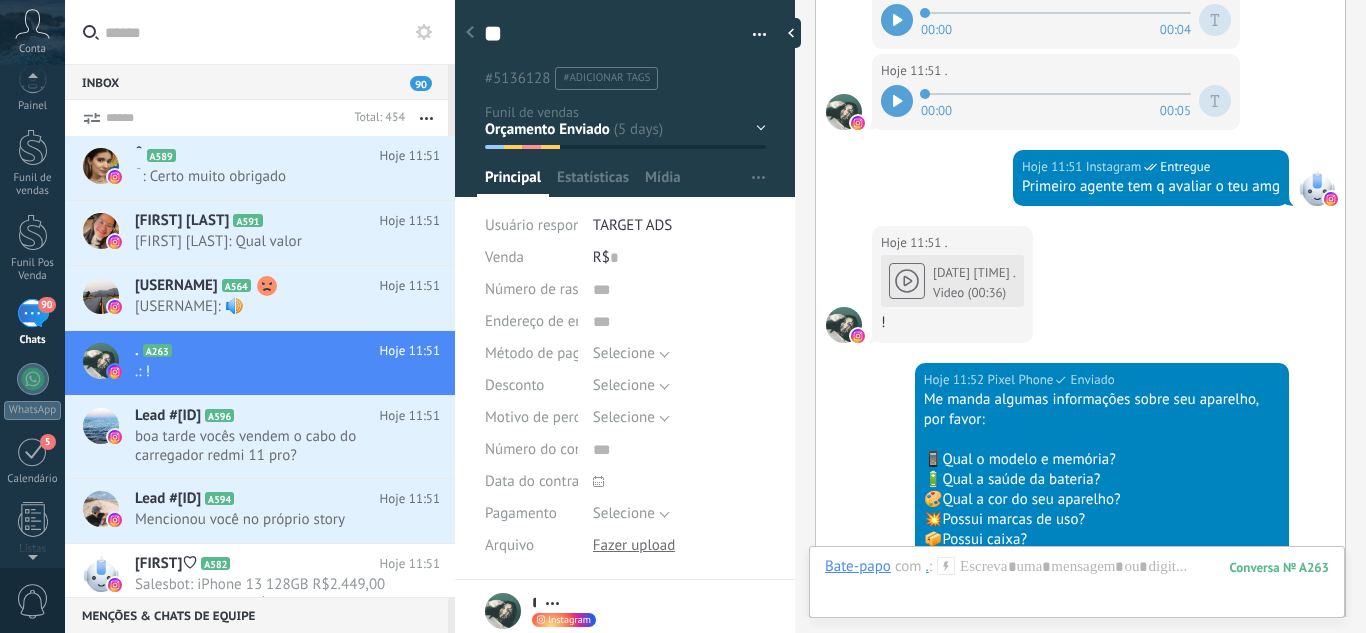 scroll, scrollTop: 3855, scrollLeft: 0, axis: vertical 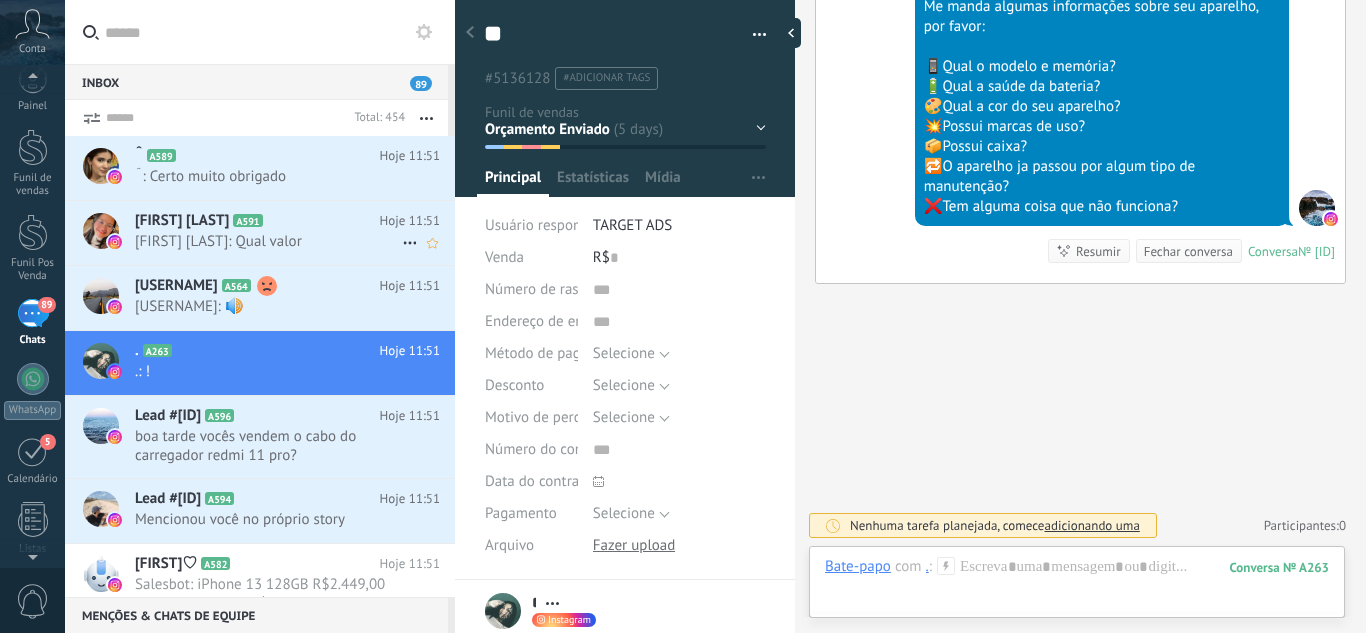 click on "Kênia Rodrigues: Qual valor" at bounding box center (268, 241) 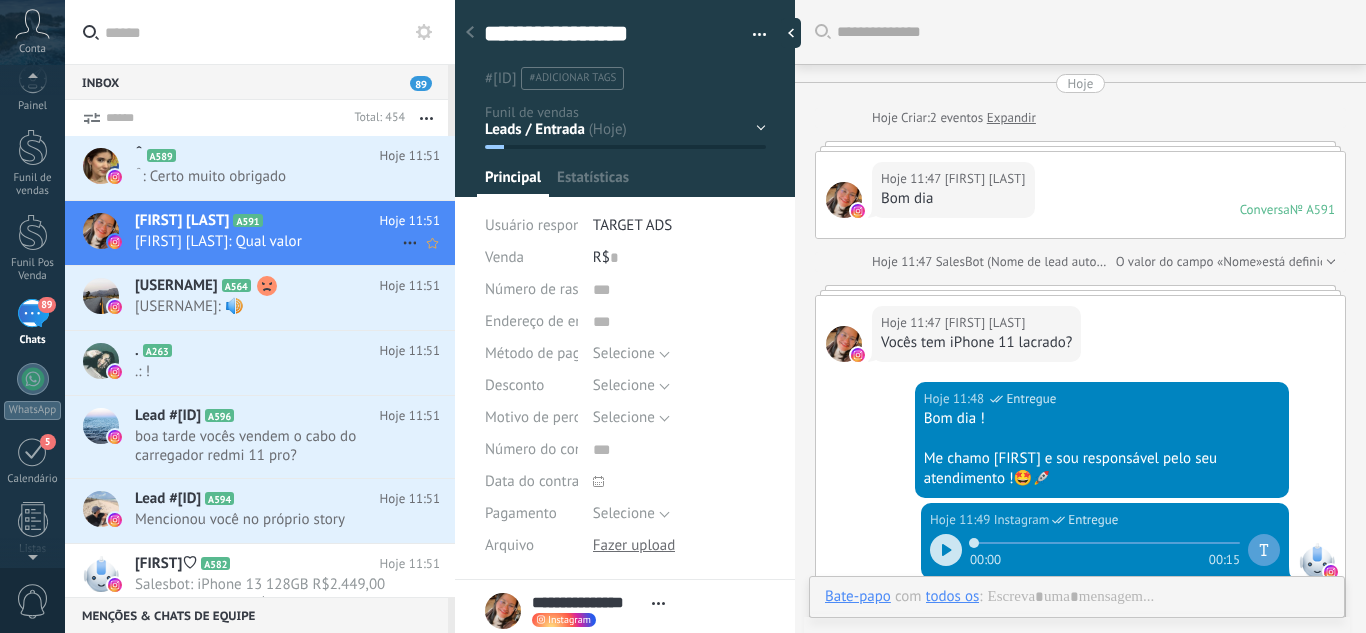 scroll, scrollTop: 698, scrollLeft: 0, axis: vertical 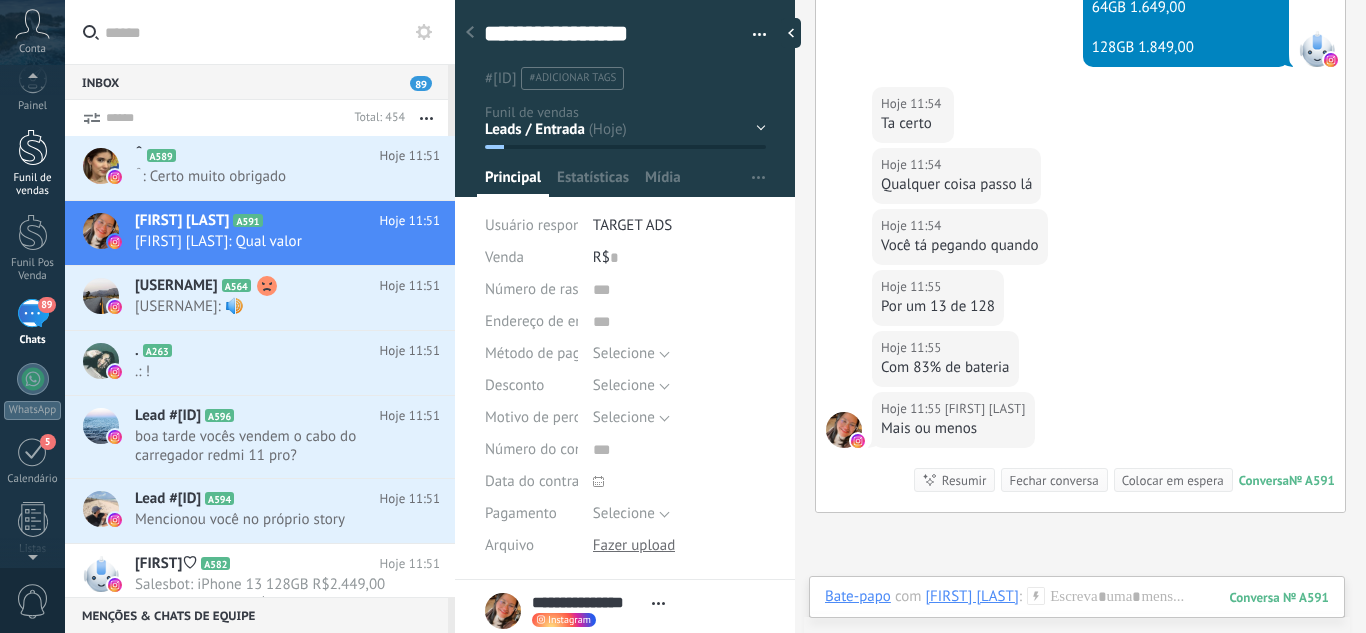 click on "Funil de vendas" at bounding box center [32, 163] 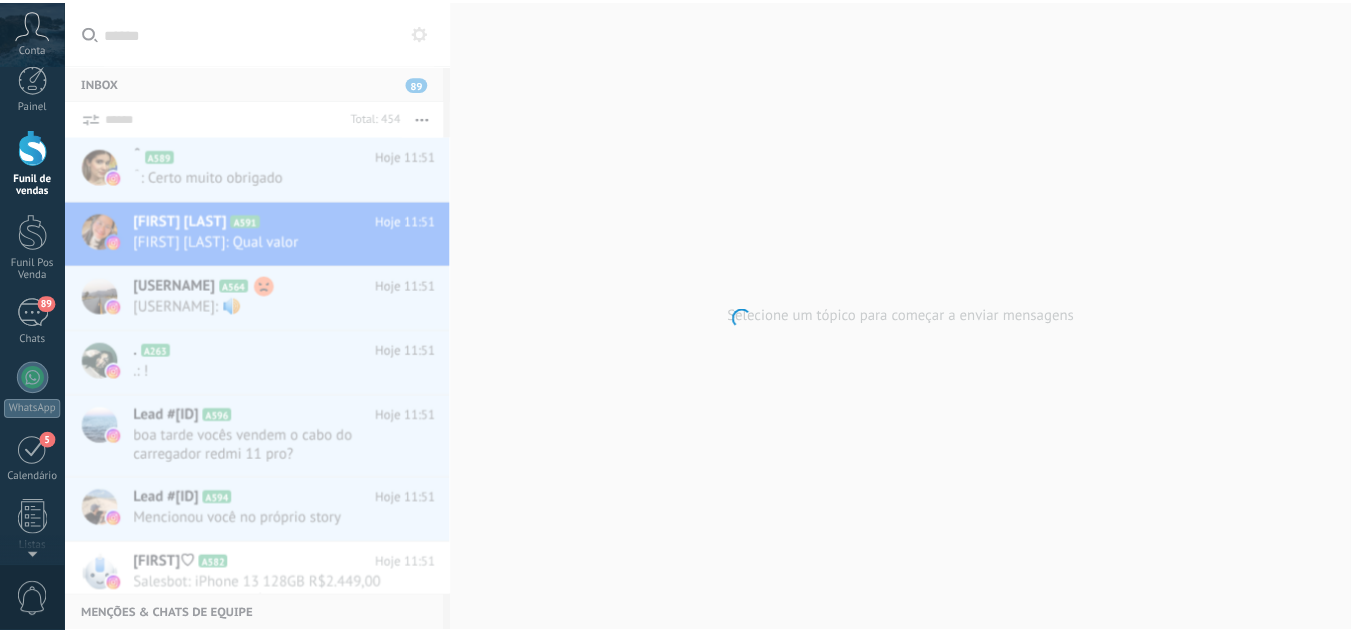 scroll, scrollTop: 0, scrollLeft: 0, axis: both 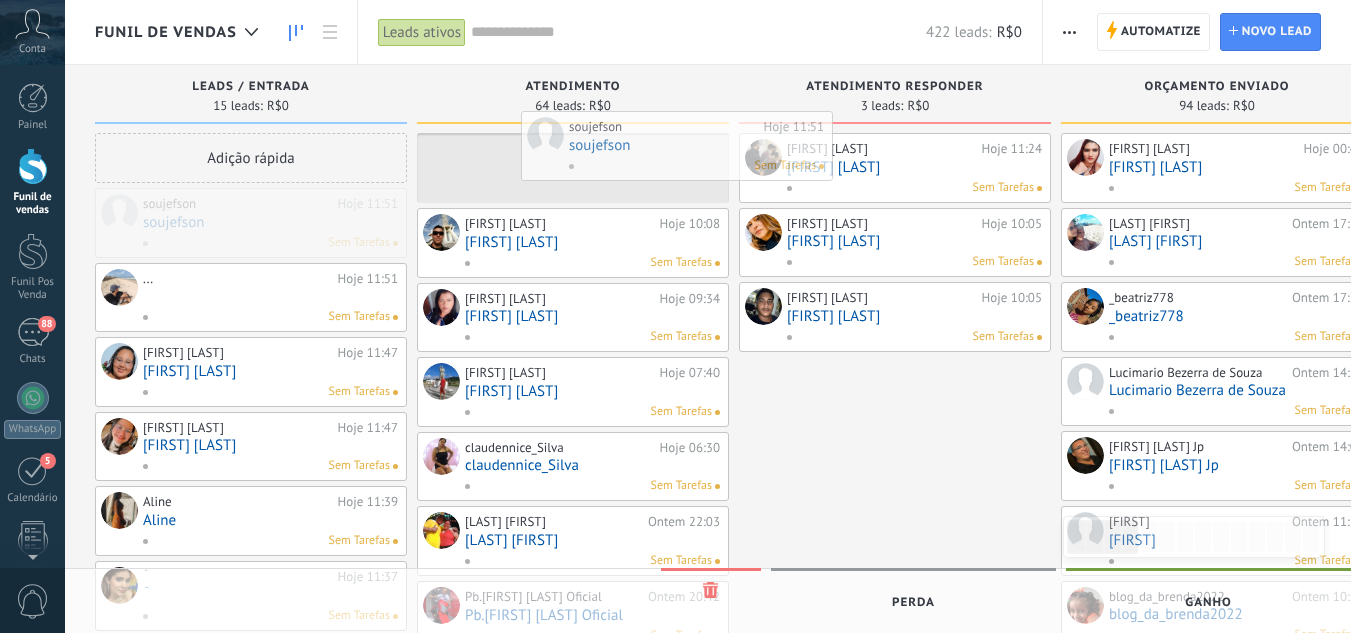 drag, startPoint x: 175, startPoint y: 225, endPoint x: 595, endPoint y: 148, distance: 427 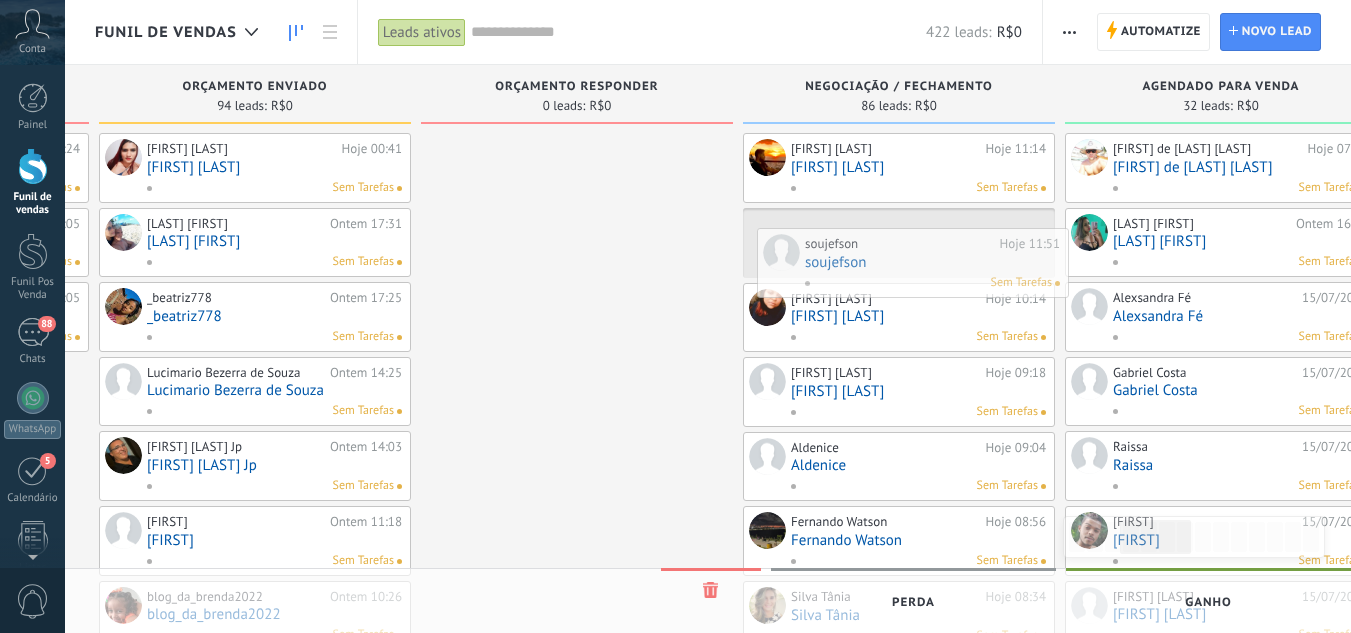 scroll, scrollTop: 0, scrollLeft: 983, axis: horizontal 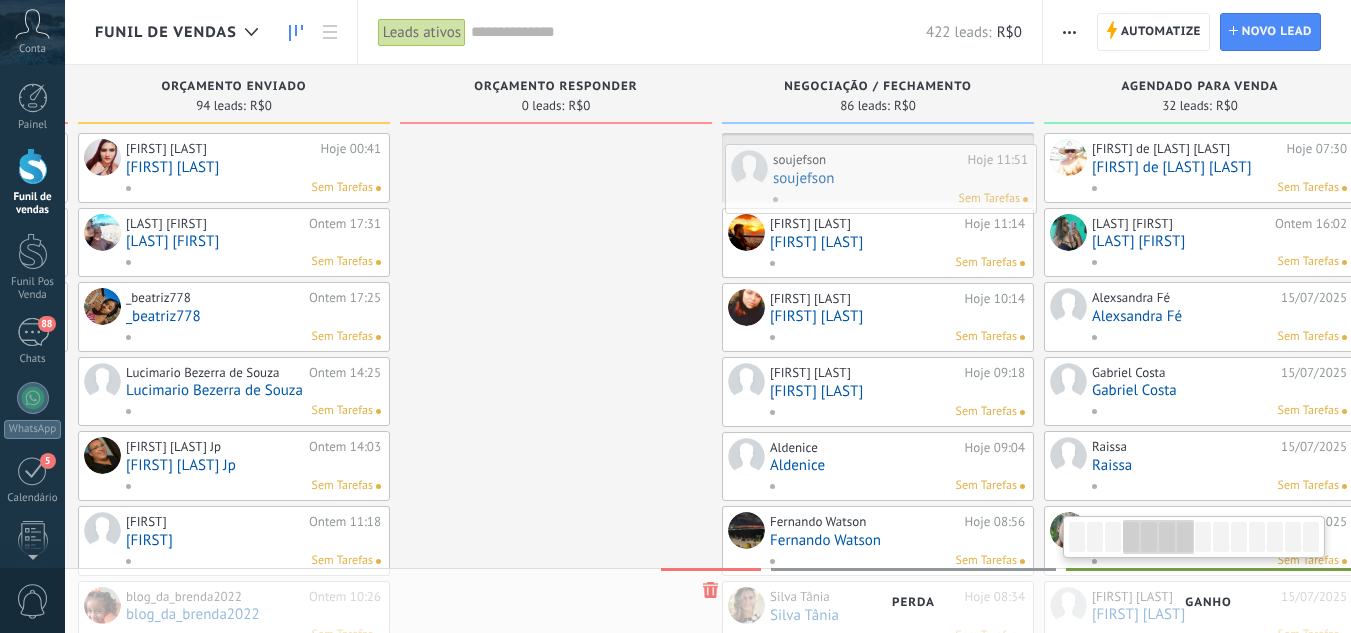 drag, startPoint x: 546, startPoint y: 161, endPoint x: 854, endPoint y: 172, distance: 308.19638 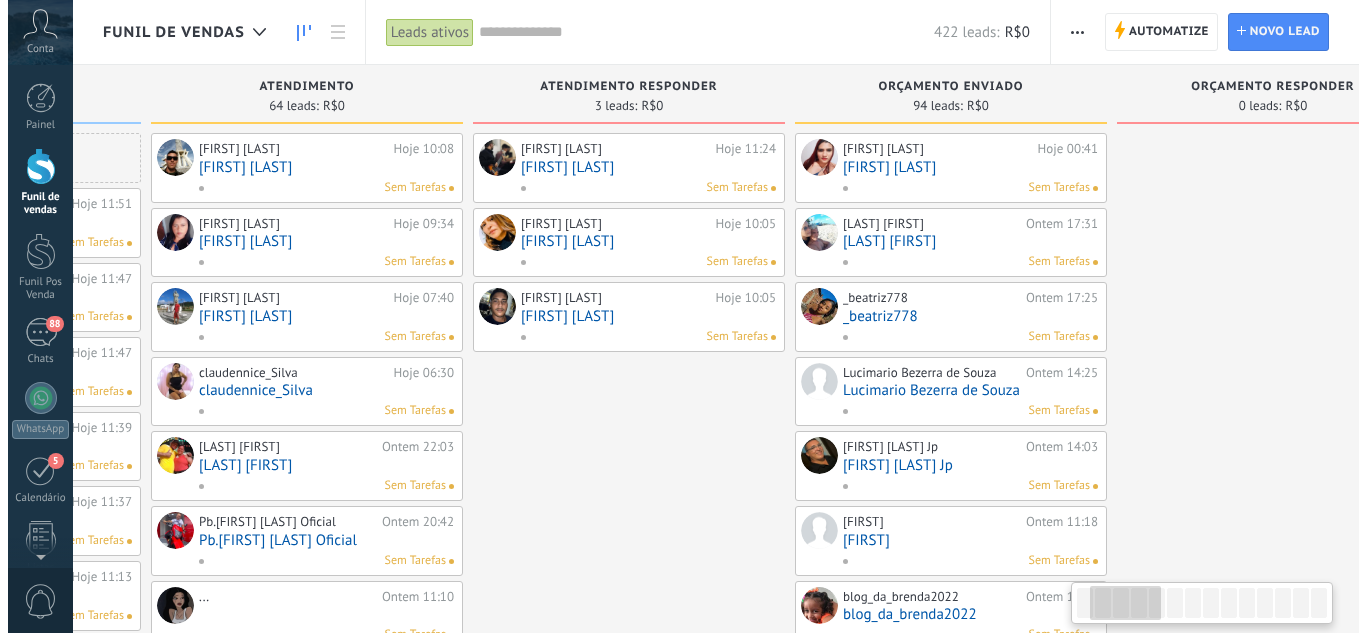 scroll, scrollTop: 0, scrollLeft: 182, axis: horizontal 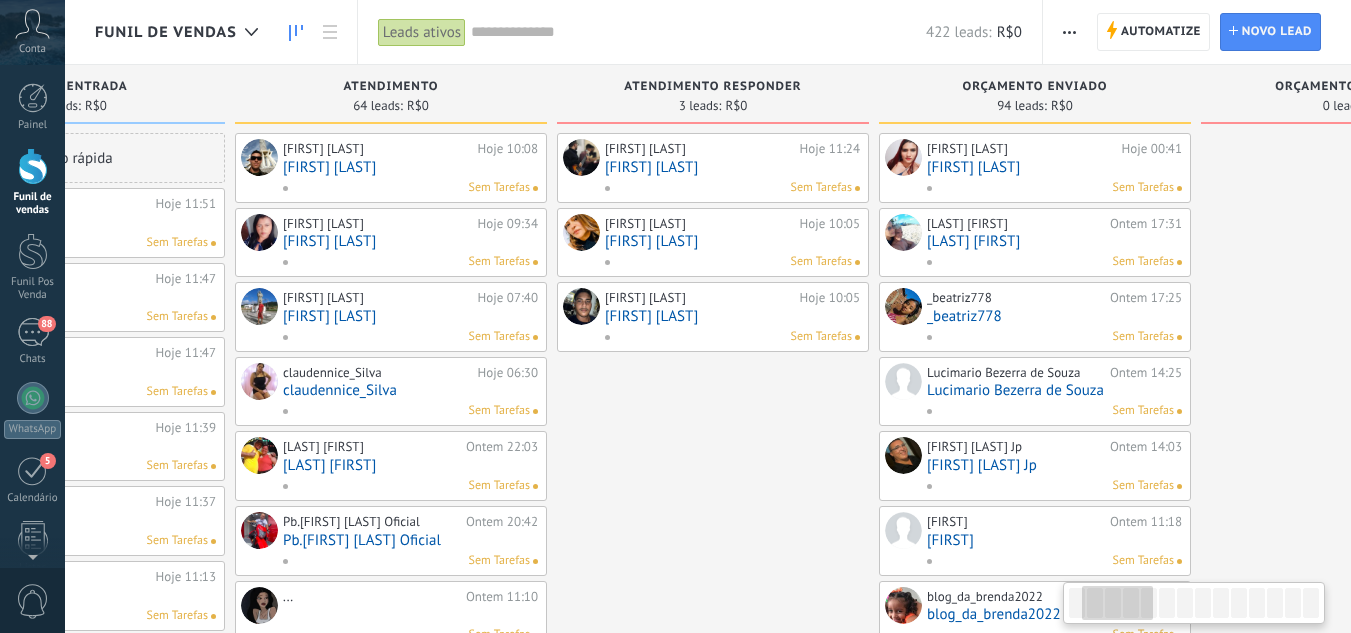 drag, startPoint x: 530, startPoint y: 208, endPoint x: 980, endPoint y: 202, distance: 450.04 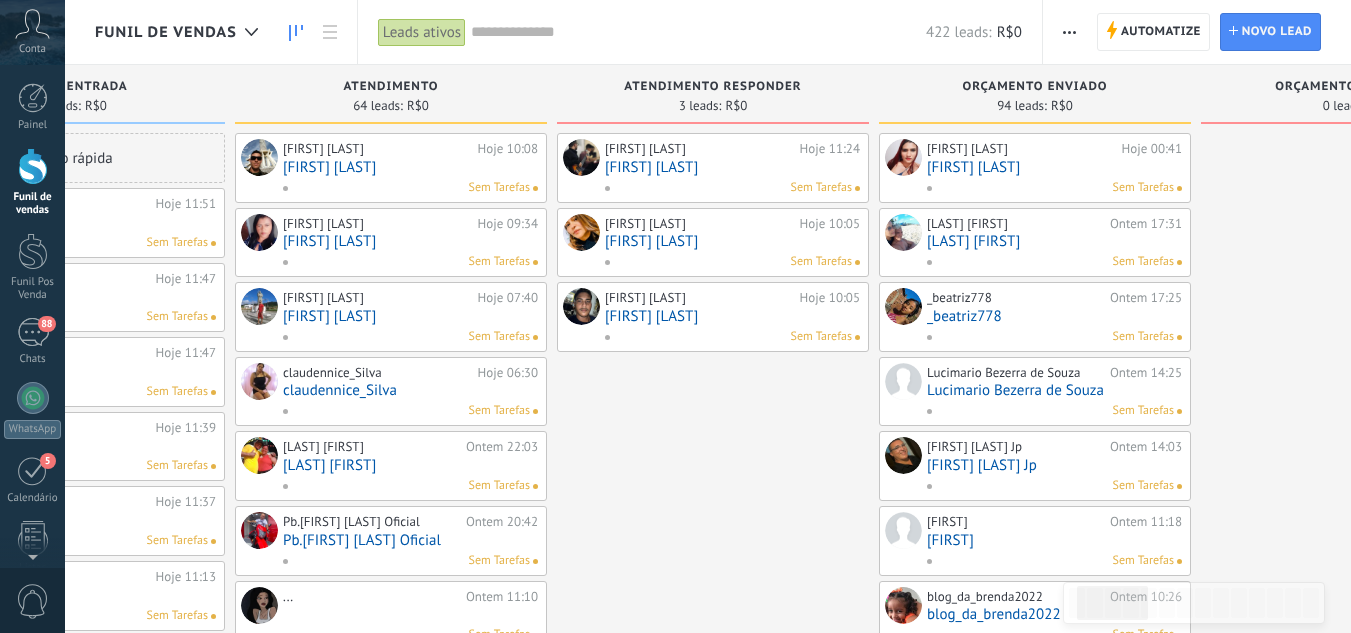 click on "[FIRST] [LAST]" at bounding box center [732, 167] 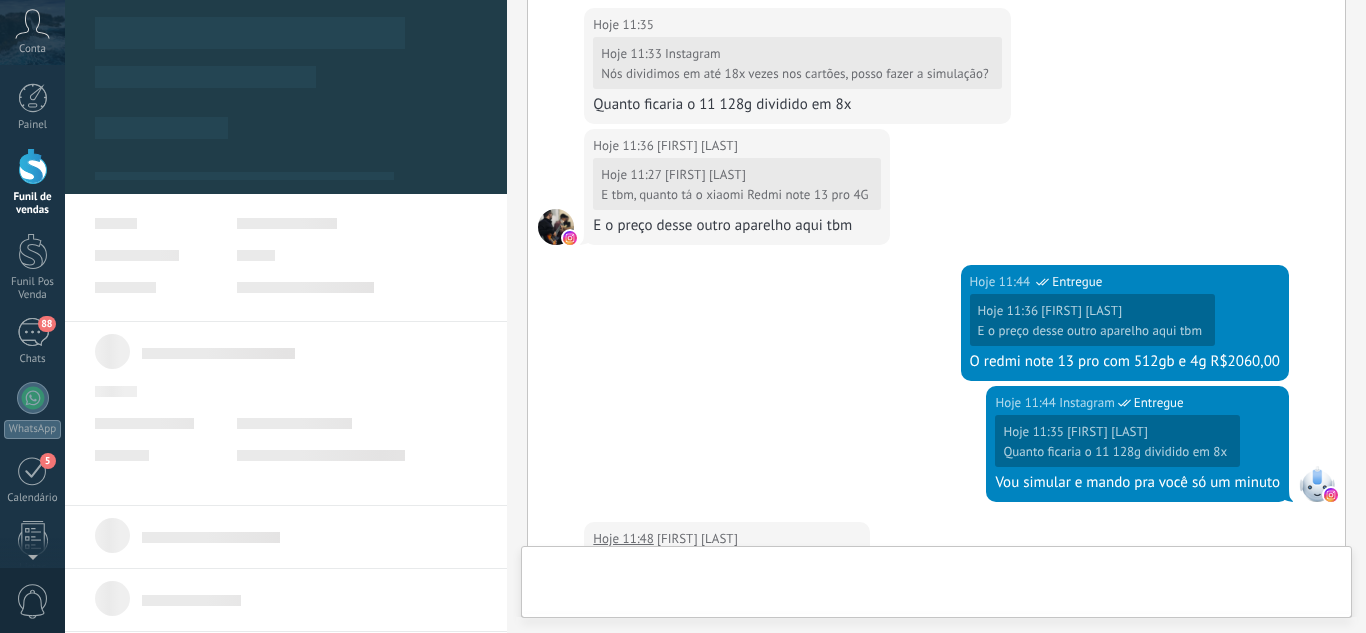 scroll, scrollTop: 1551, scrollLeft: 0, axis: vertical 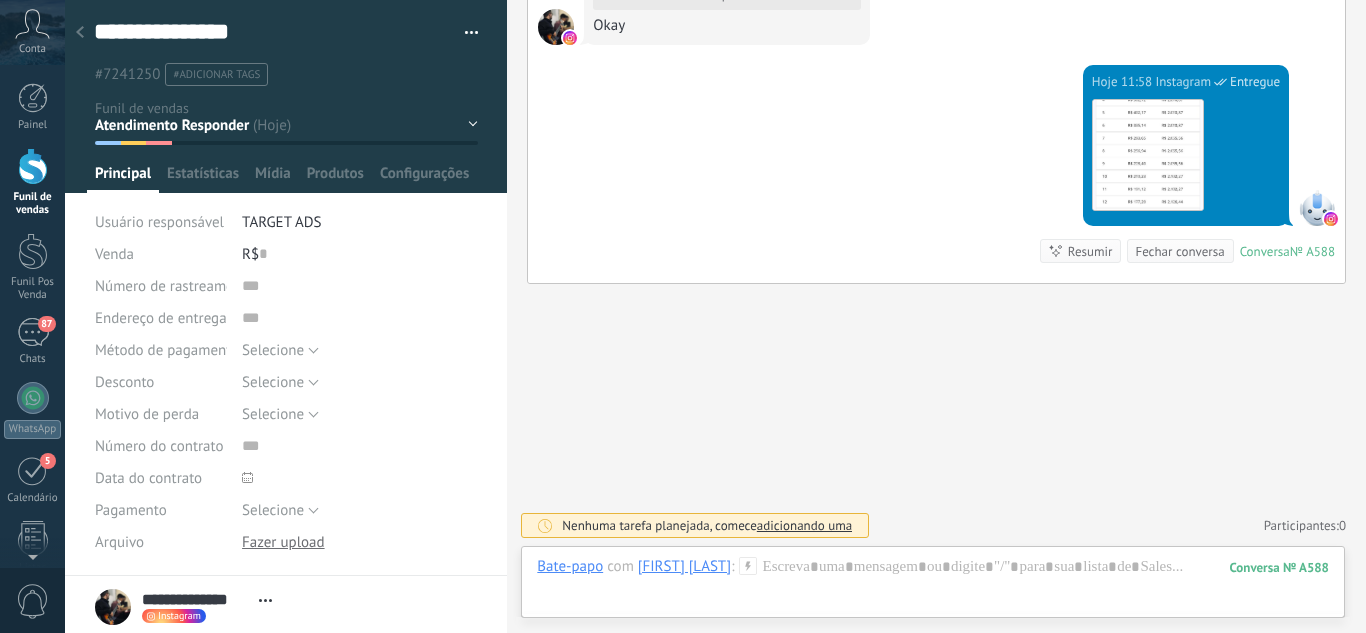 click on "Leads / Entrada
Atendimento
Atendimento Responder
Orçamento Enviado
Orçamento Responder
Negociação / Fechamento
-" at bounding box center (0, 0) 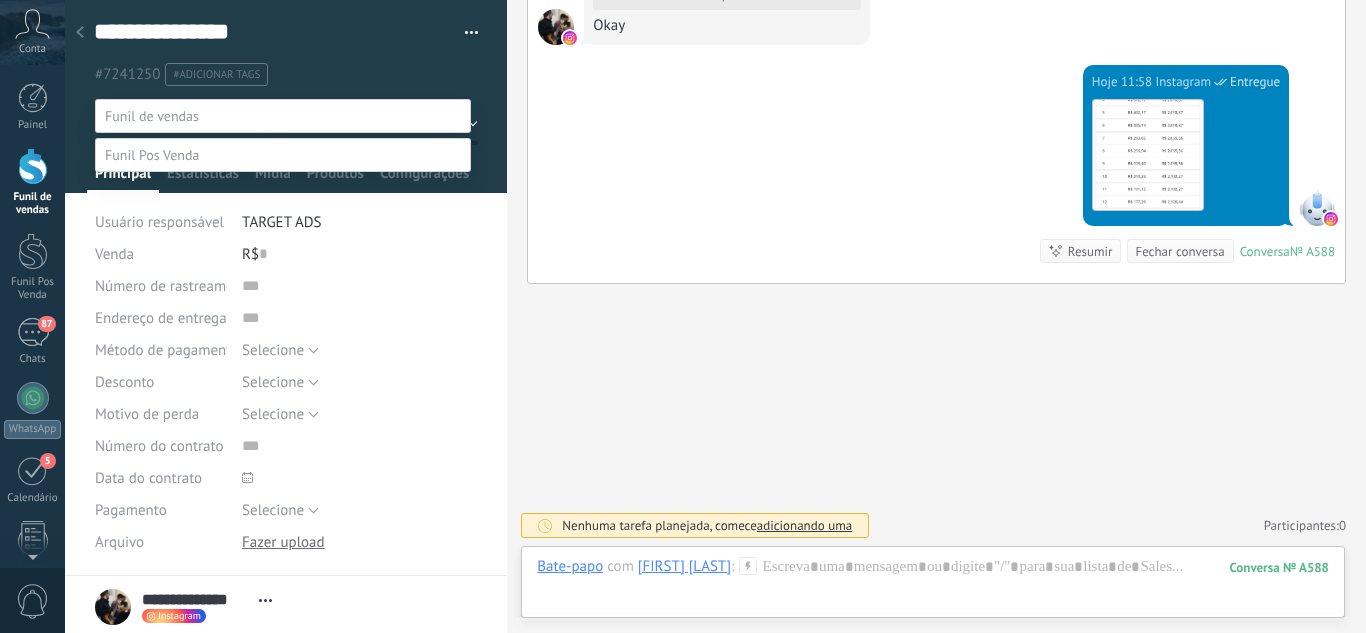 click on "Orçamento Enviado" at bounding box center (0, 0) 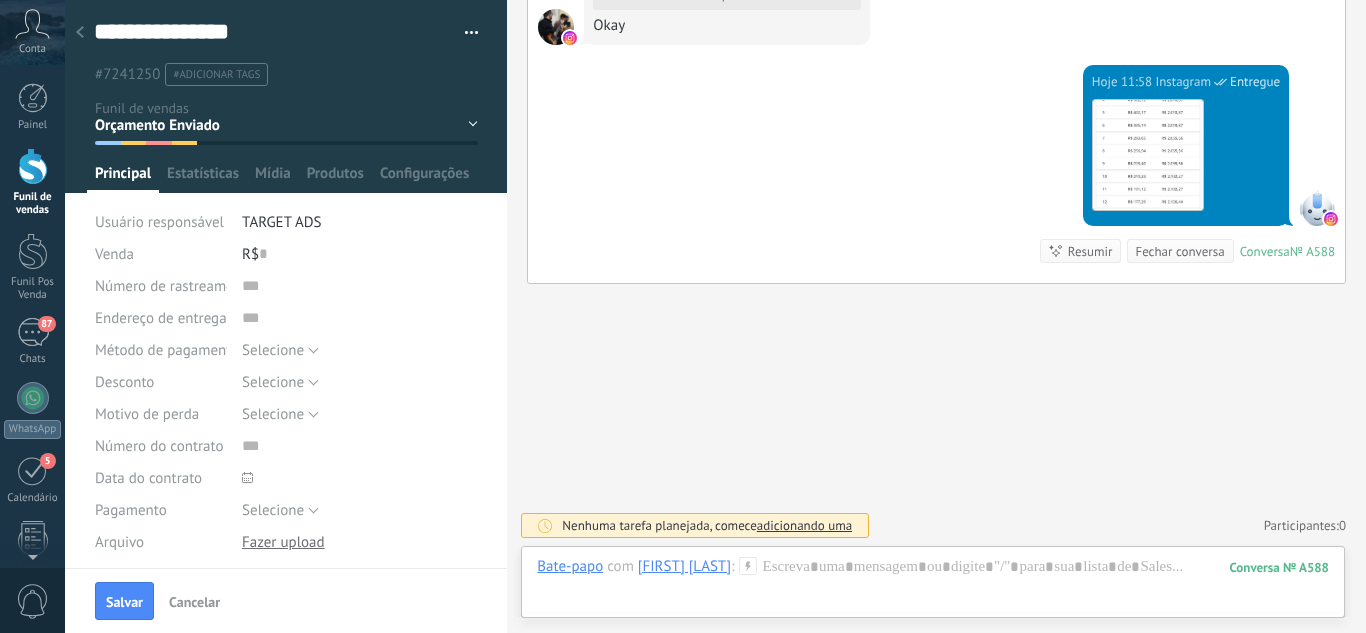 click on "Salvar" at bounding box center [124, 602] 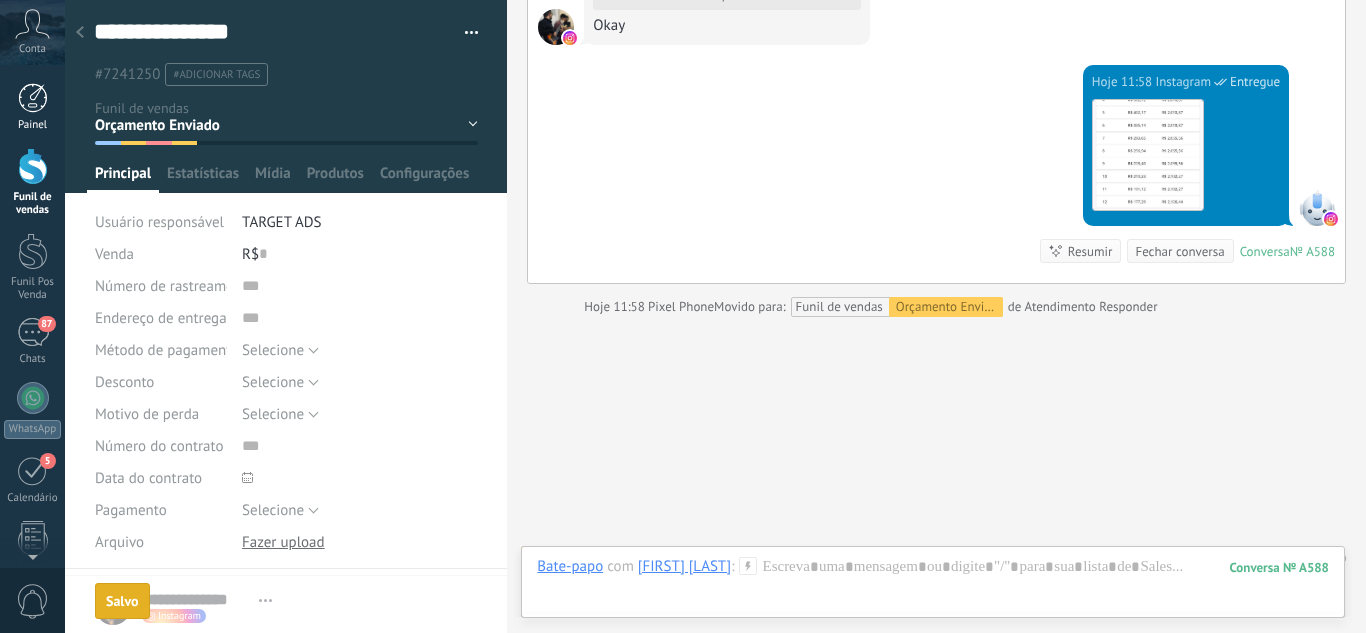 scroll, scrollTop: 1802, scrollLeft: 0, axis: vertical 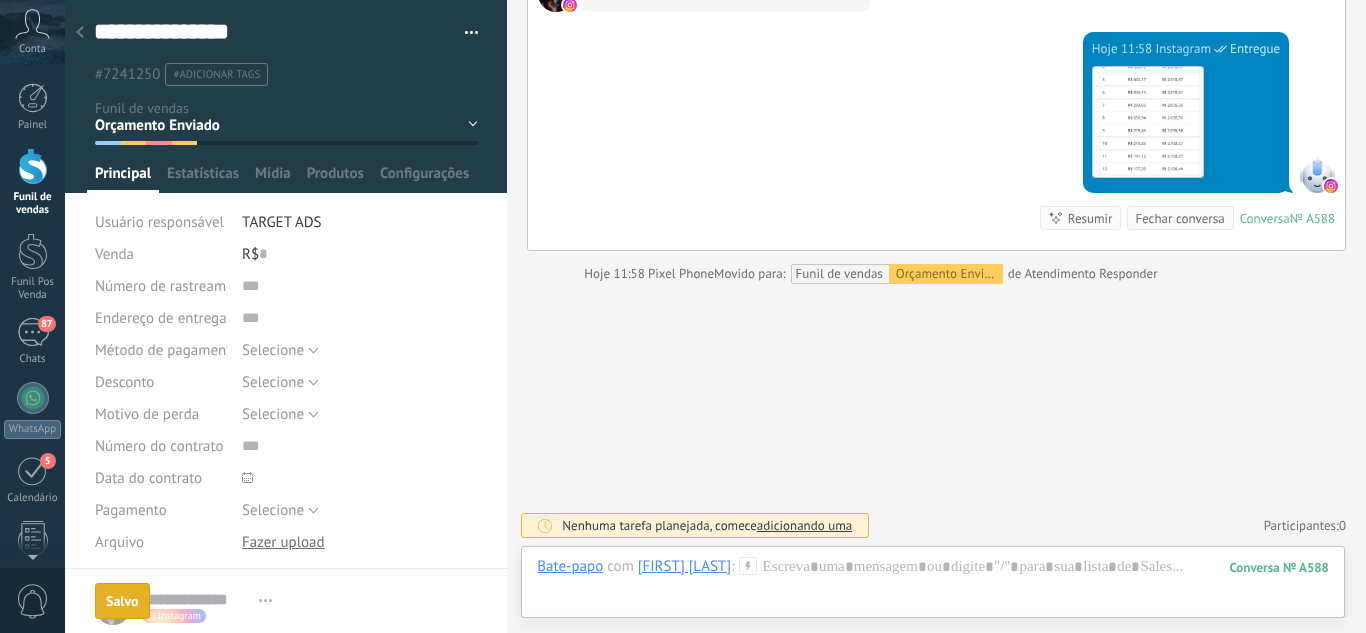 click 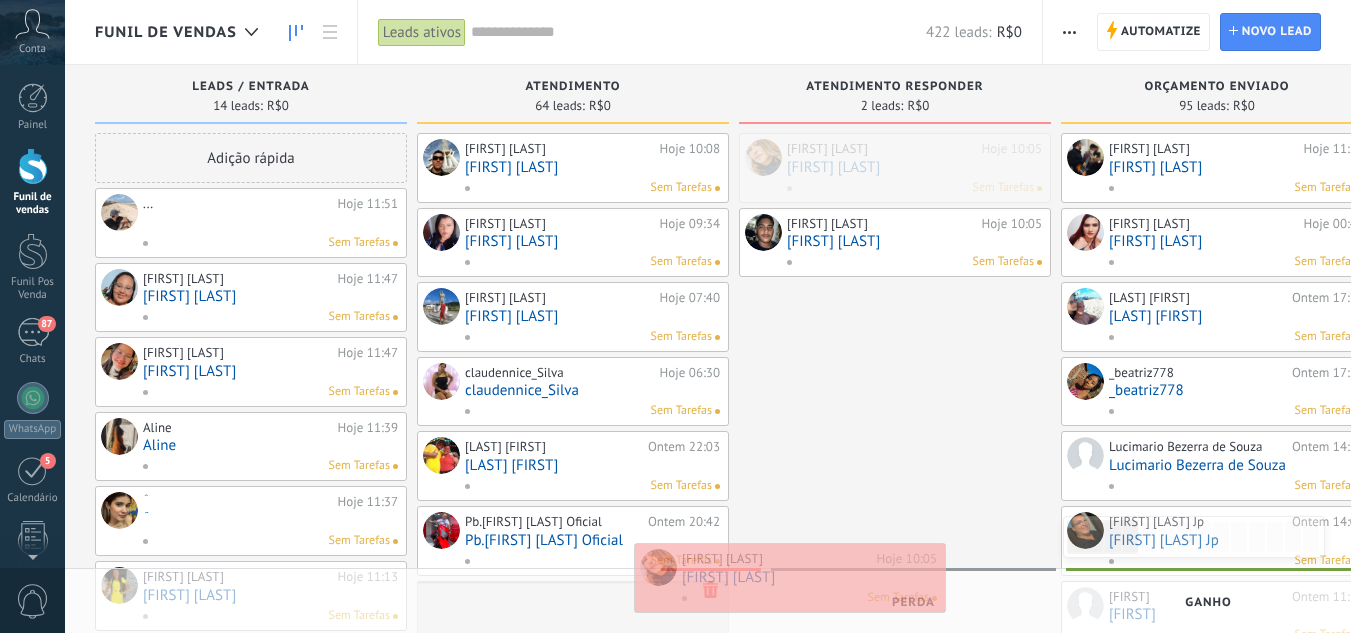 drag, startPoint x: 826, startPoint y: 168, endPoint x: 721, endPoint y: 578, distance: 423.23163 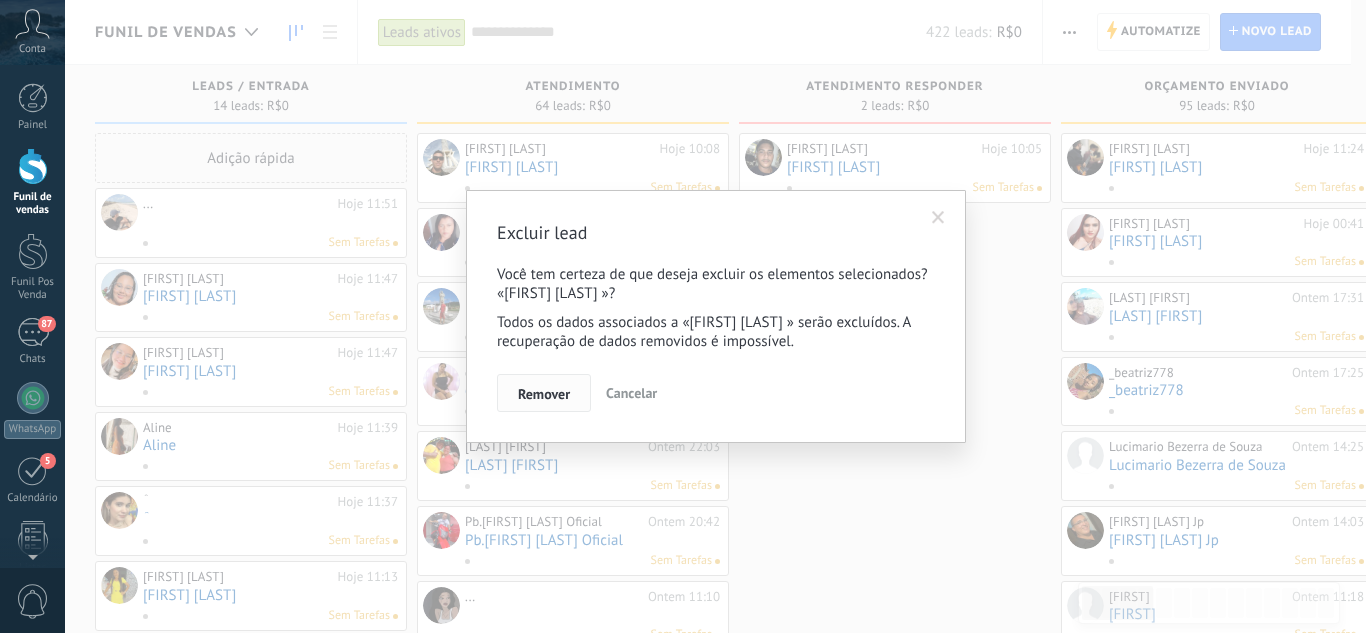 click on "Remover" at bounding box center (544, 394) 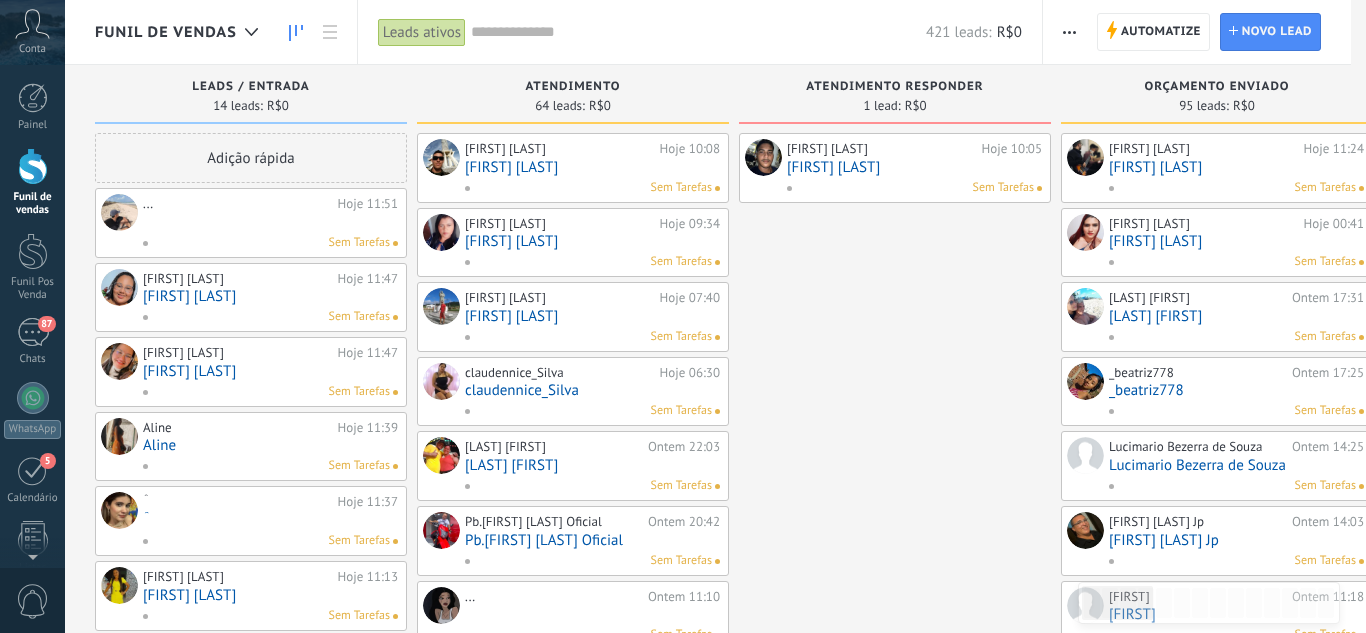 click on "Sem Tarefas" at bounding box center [910, 188] 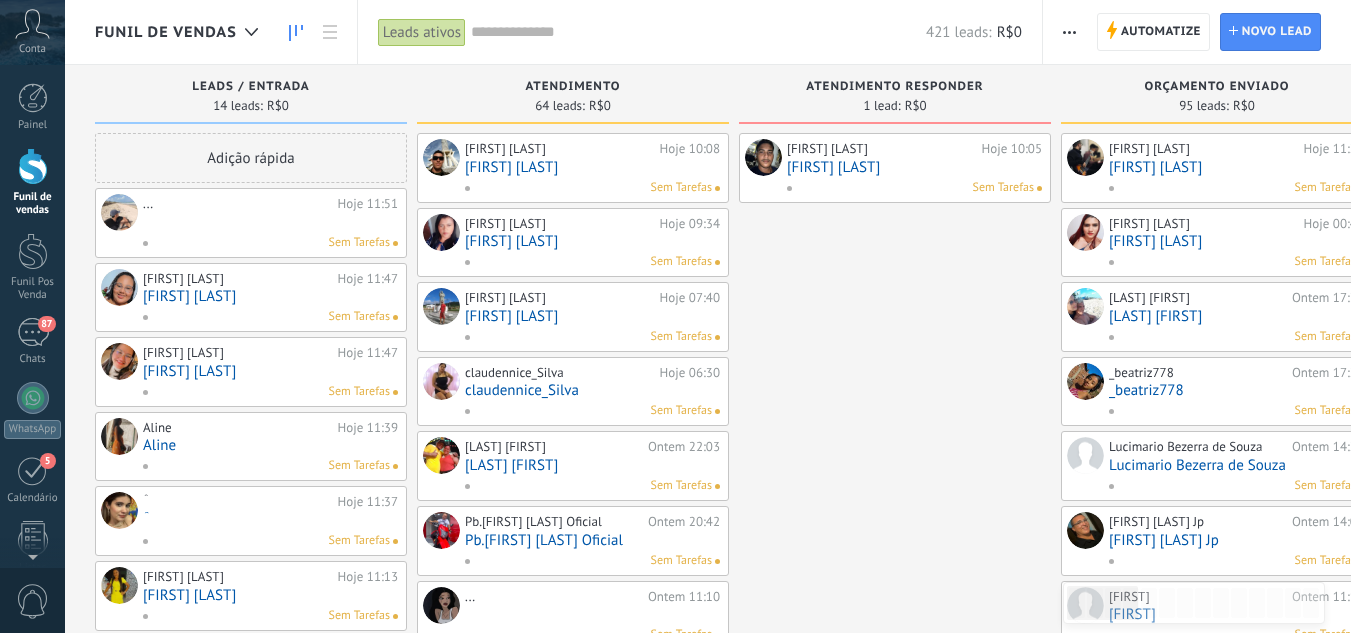 click on "[FIRST] [LAST]" at bounding box center [914, 167] 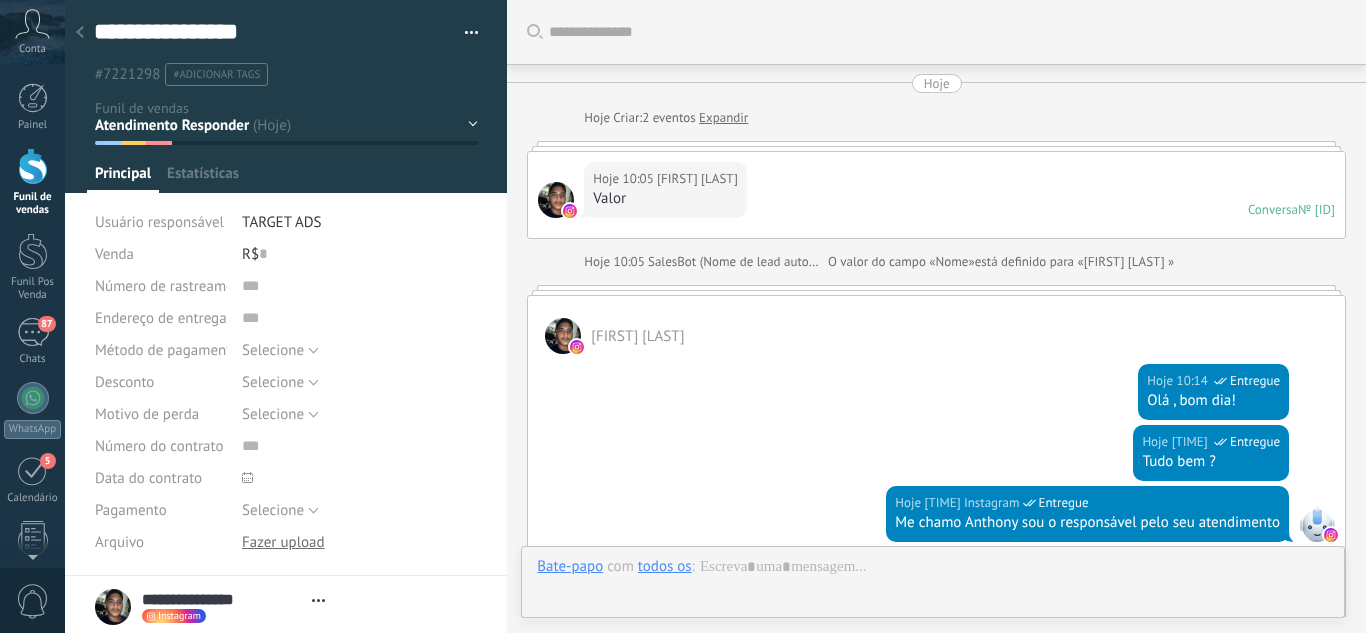 scroll, scrollTop: 876, scrollLeft: 0, axis: vertical 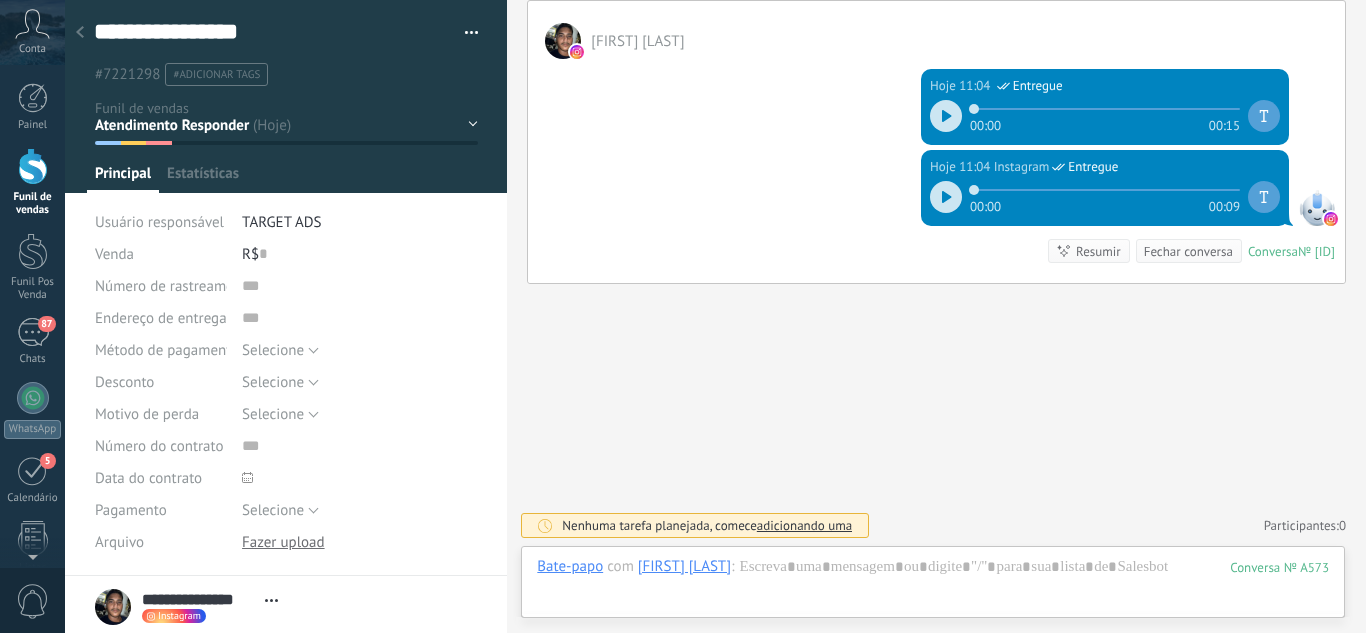 click on "Leads / Entrada
Atendimento
Atendimento Responder
Orçamento Enviado
Orçamento Responder
Negociação / Fechamento
-" at bounding box center (0, 0) 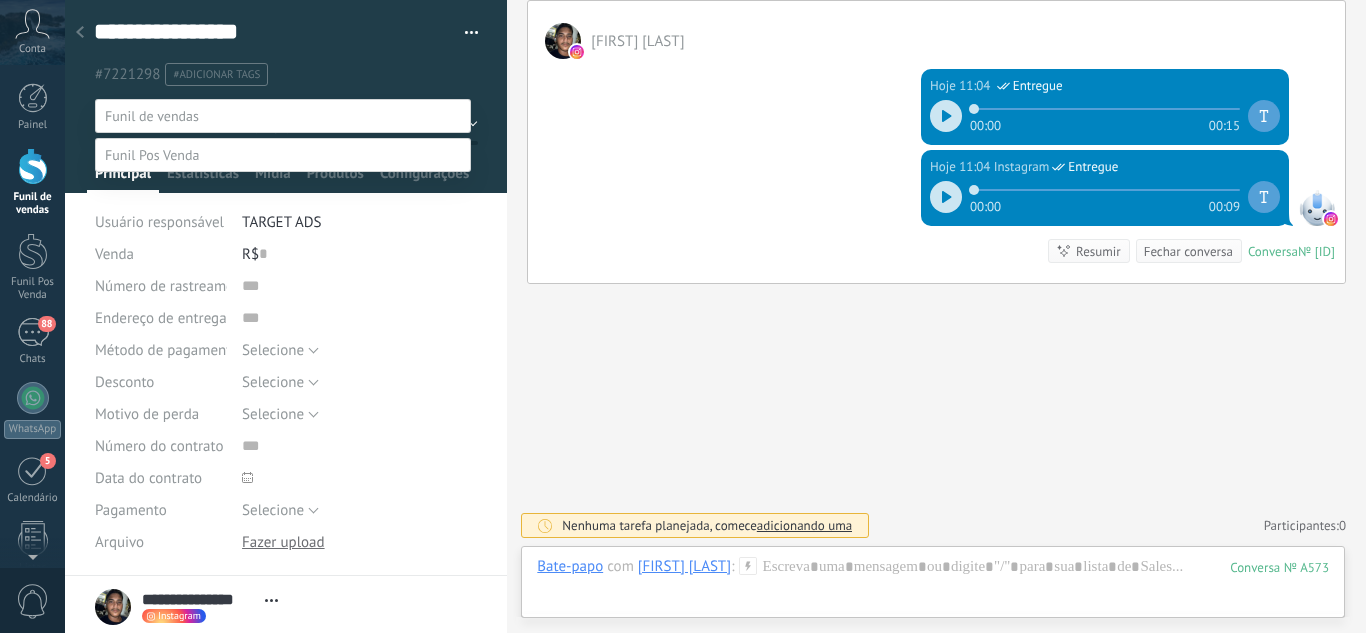 click on "Orçamento Enviado" at bounding box center (0, 0) 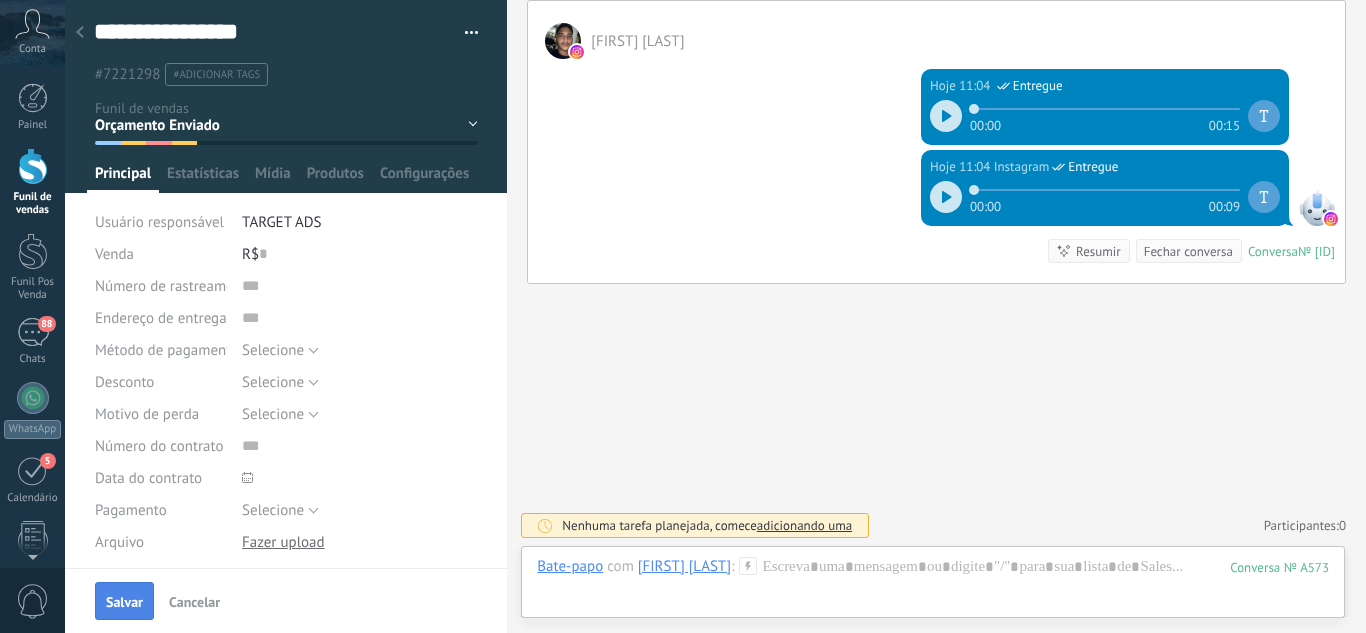 click on "Salvar" at bounding box center (124, 601) 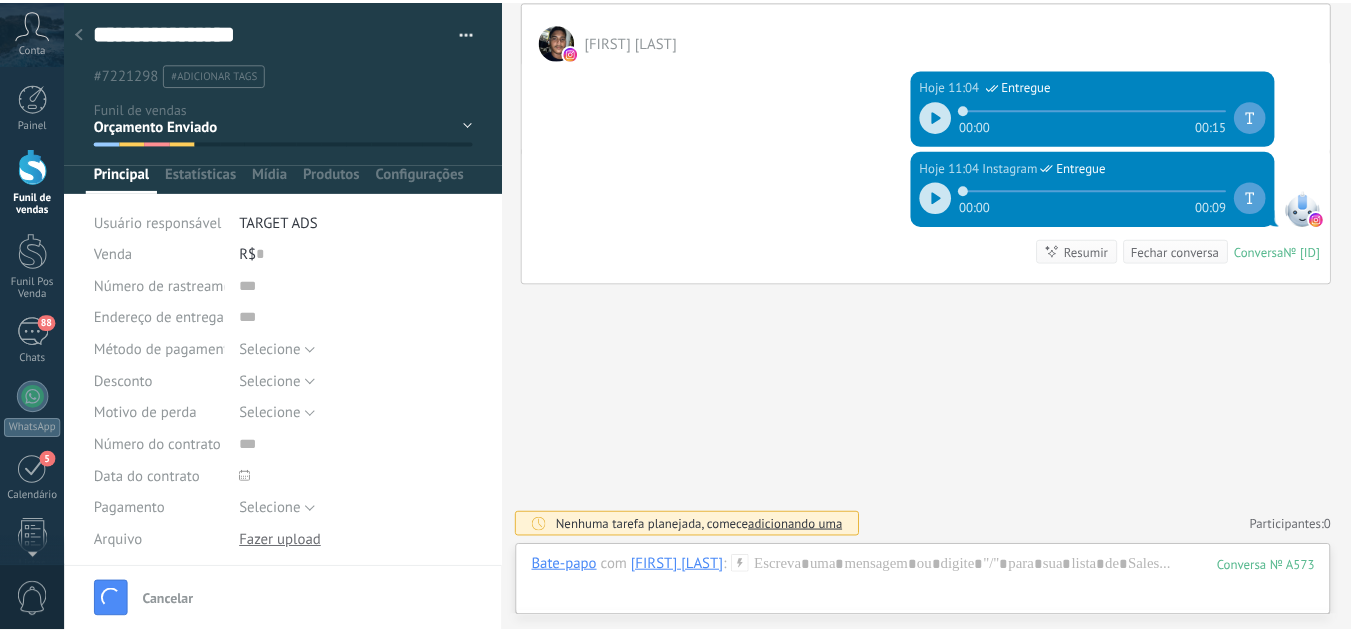 scroll, scrollTop: 909, scrollLeft: 0, axis: vertical 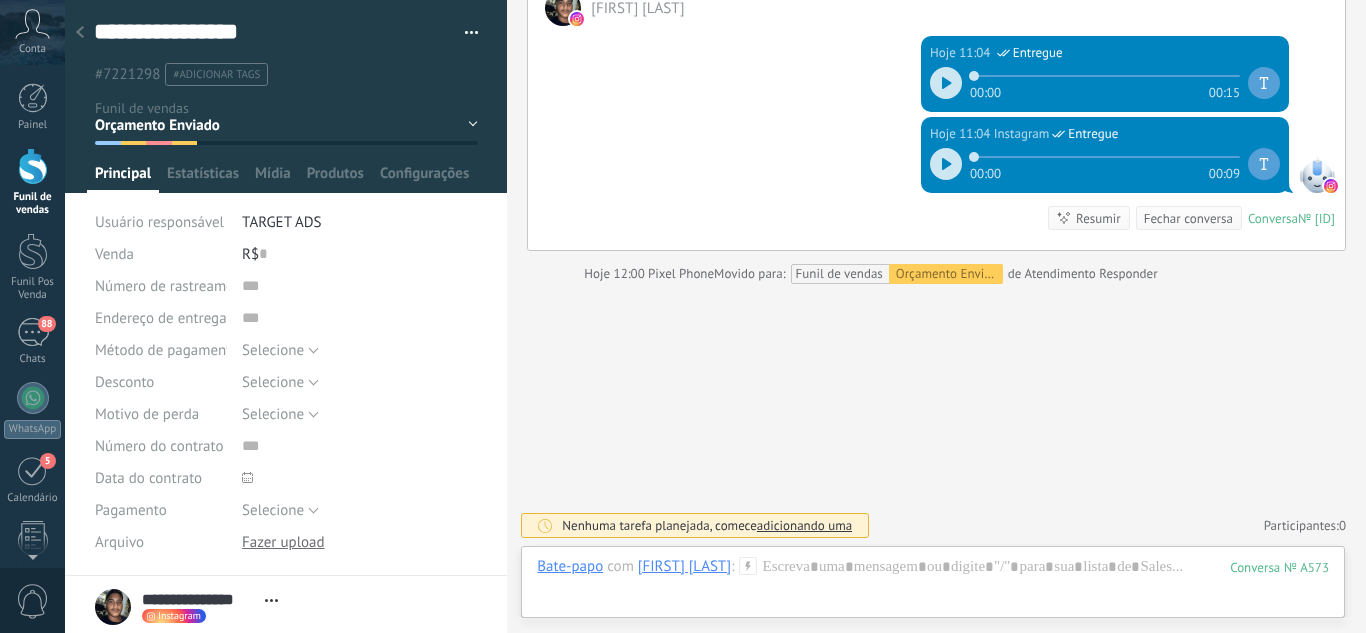 drag, startPoint x: 87, startPoint y: 31, endPoint x: 73, endPoint y: 47, distance: 21.260292 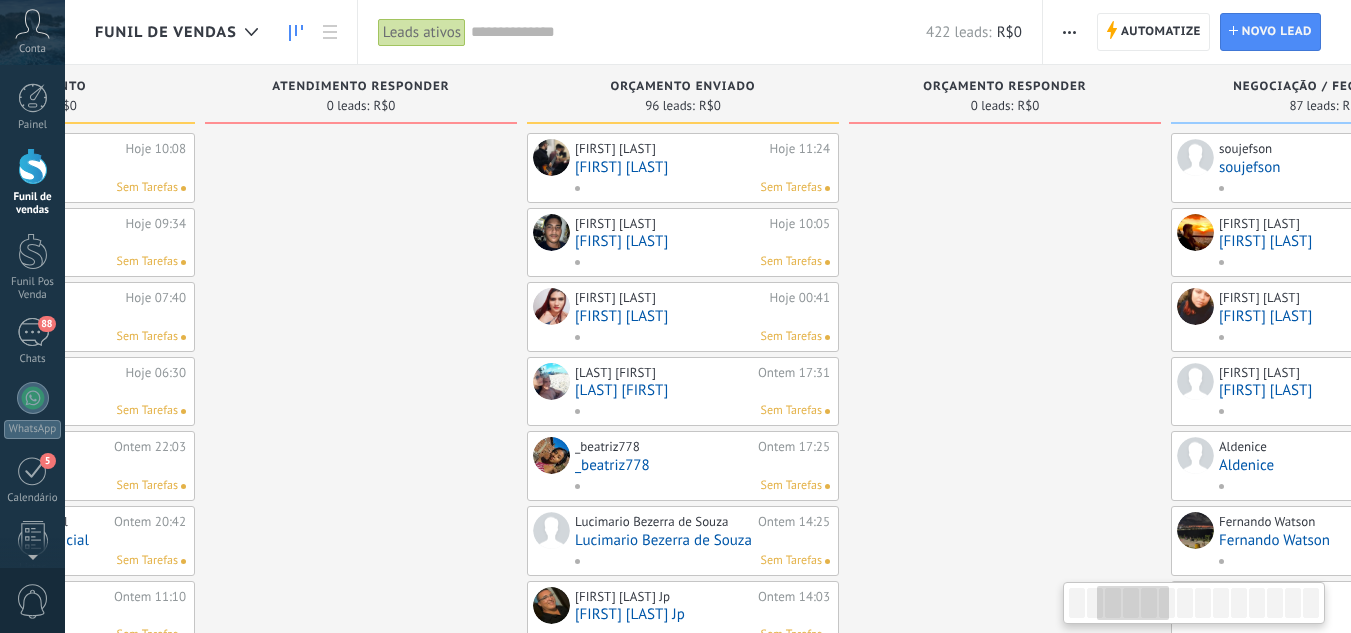 drag, startPoint x: 881, startPoint y: 359, endPoint x: 894, endPoint y: 289, distance: 71.19691 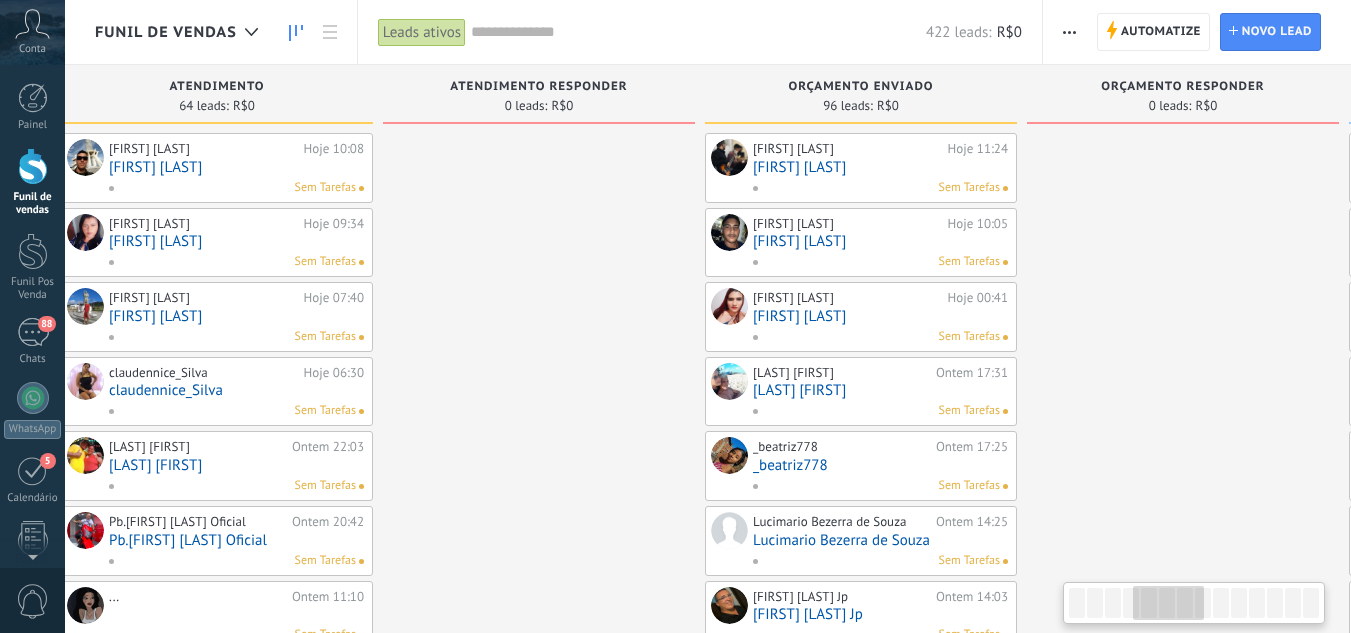 scroll, scrollTop: 0, scrollLeft: 171, axis: horizontal 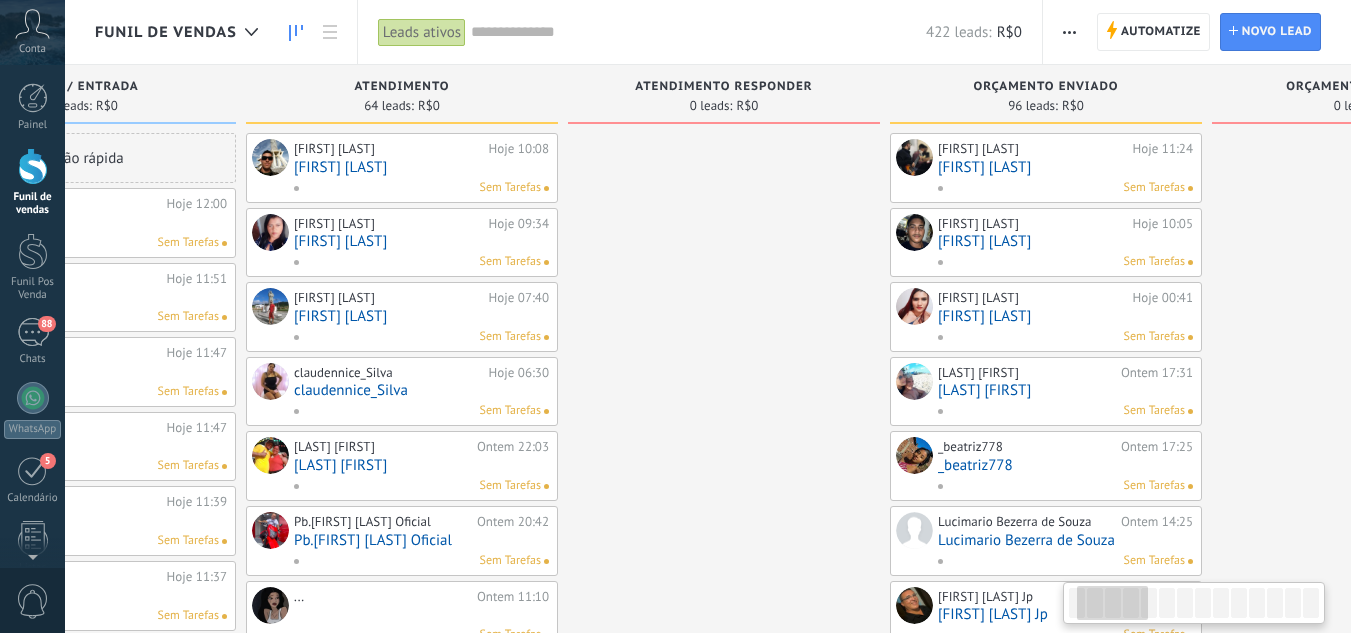 drag, startPoint x: 953, startPoint y: 292, endPoint x: 835, endPoint y: 383, distance: 149.01343 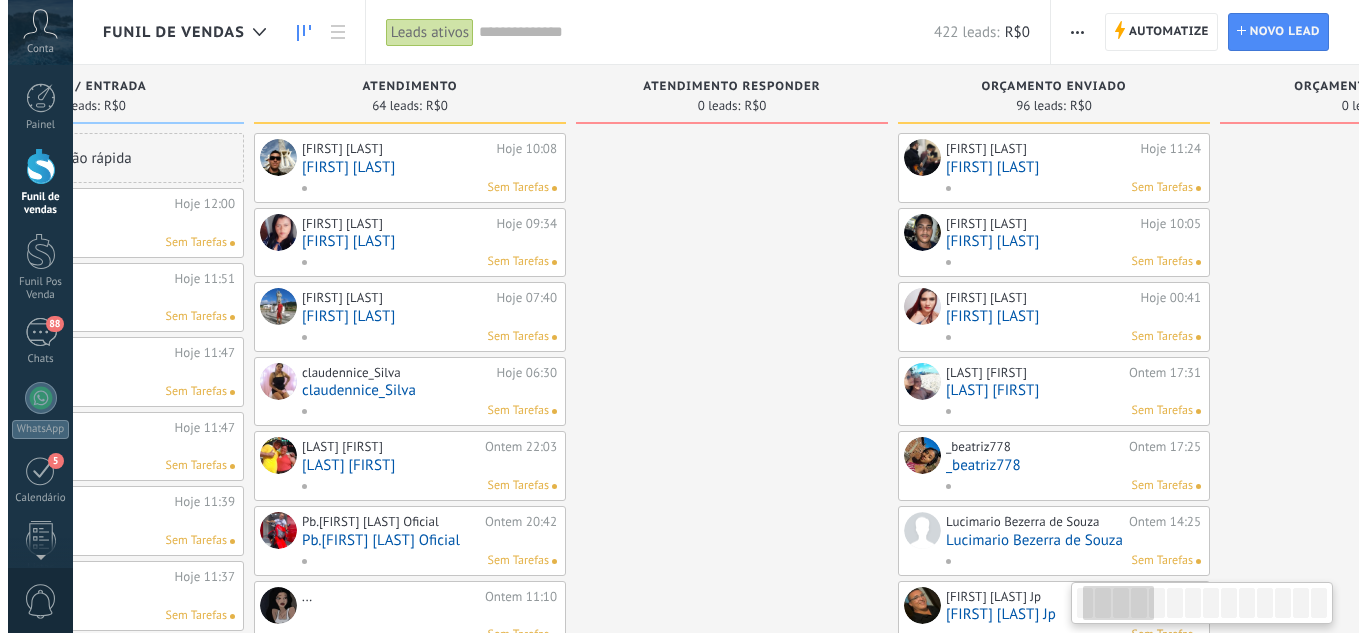 scroll, scrollTop: 0, scrollLeft: 0, axis: both 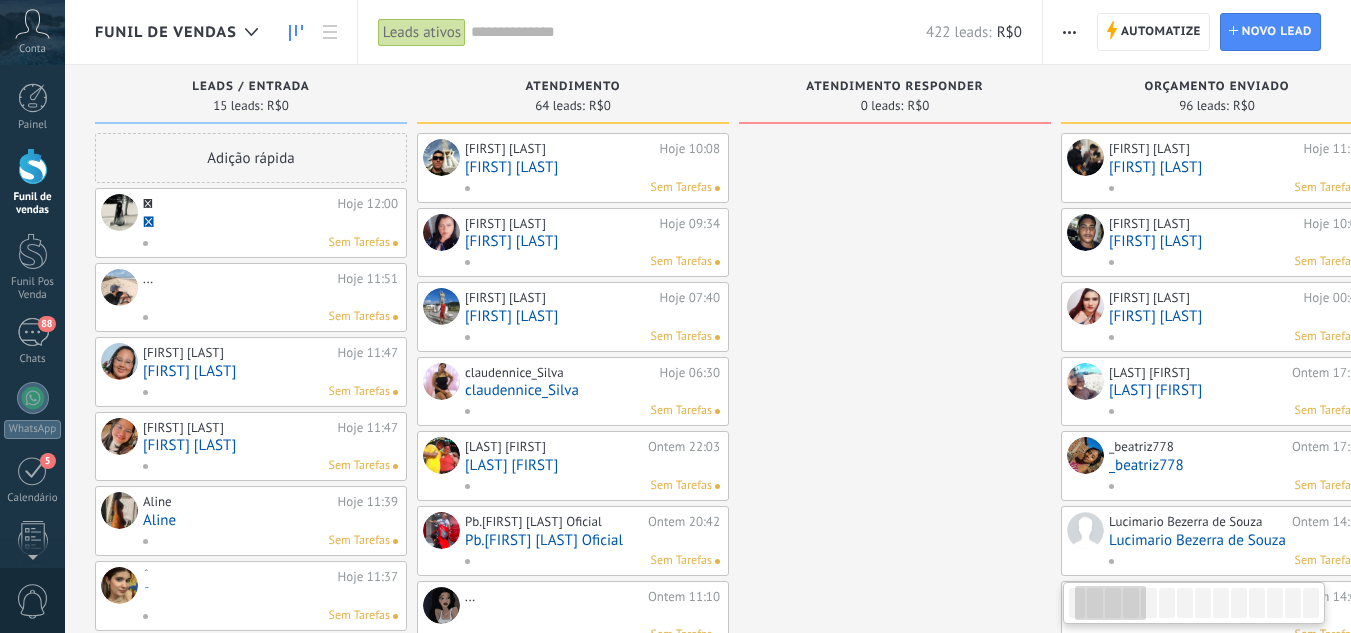 drag, startPoint x: 755, startPoint y: 381, endPoint x: 1273, endPoint y: 309, distance: 522.9799 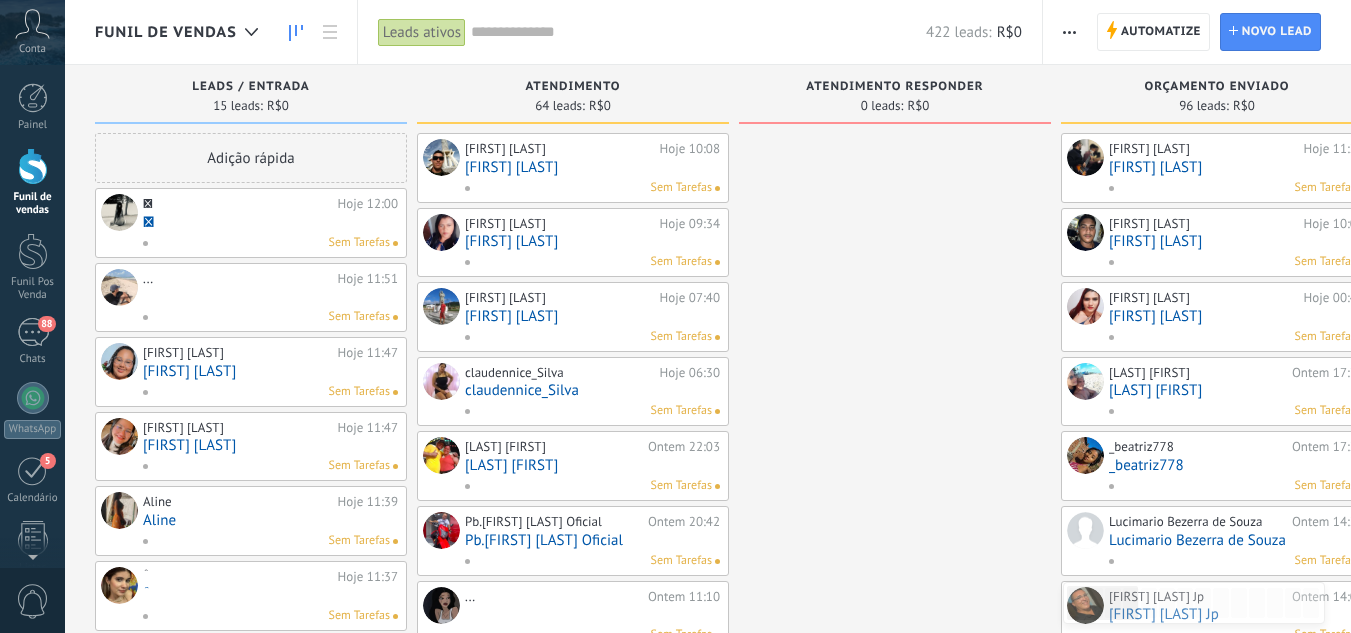 click on "" at bounding box center [270, 222] 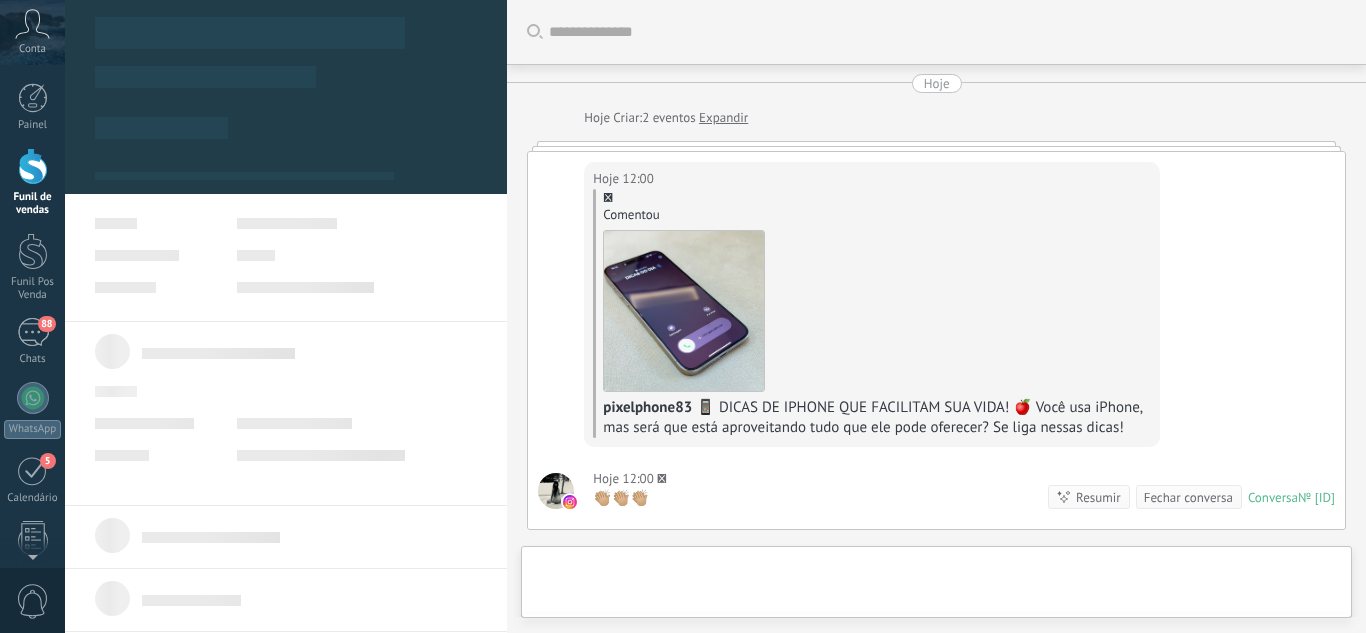 type on "*" 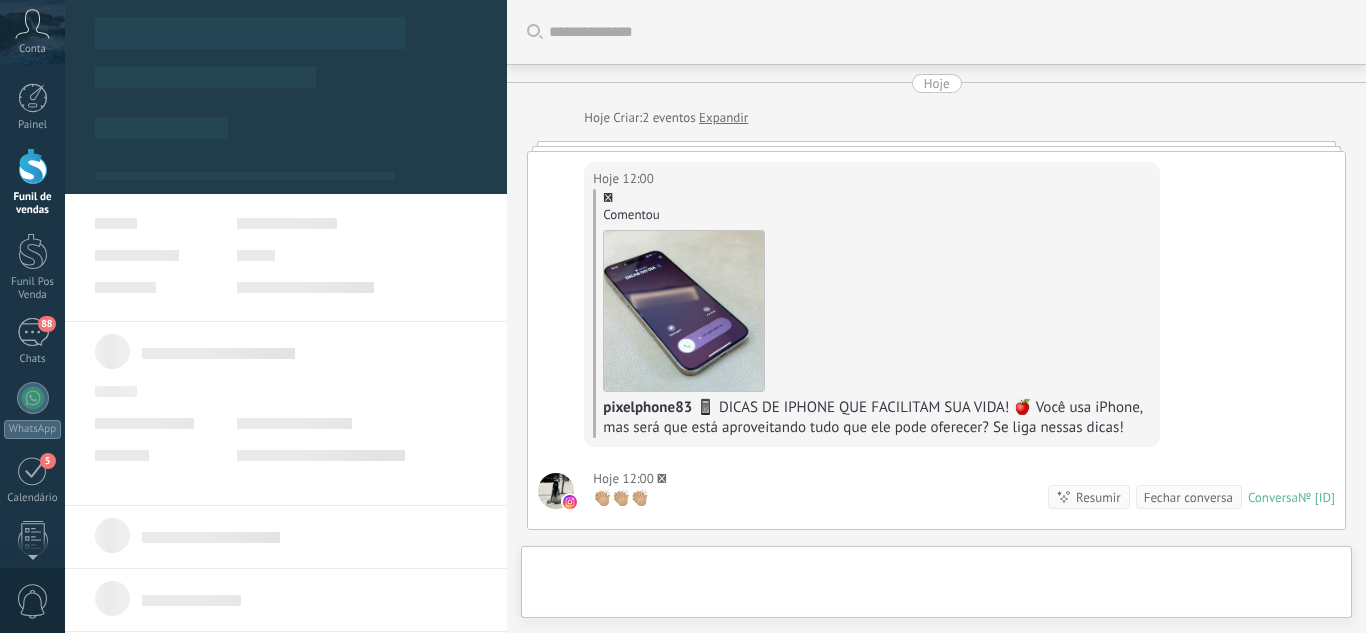 scroll, scrollTop: 279, scrollLeft: 0, axis: vertical 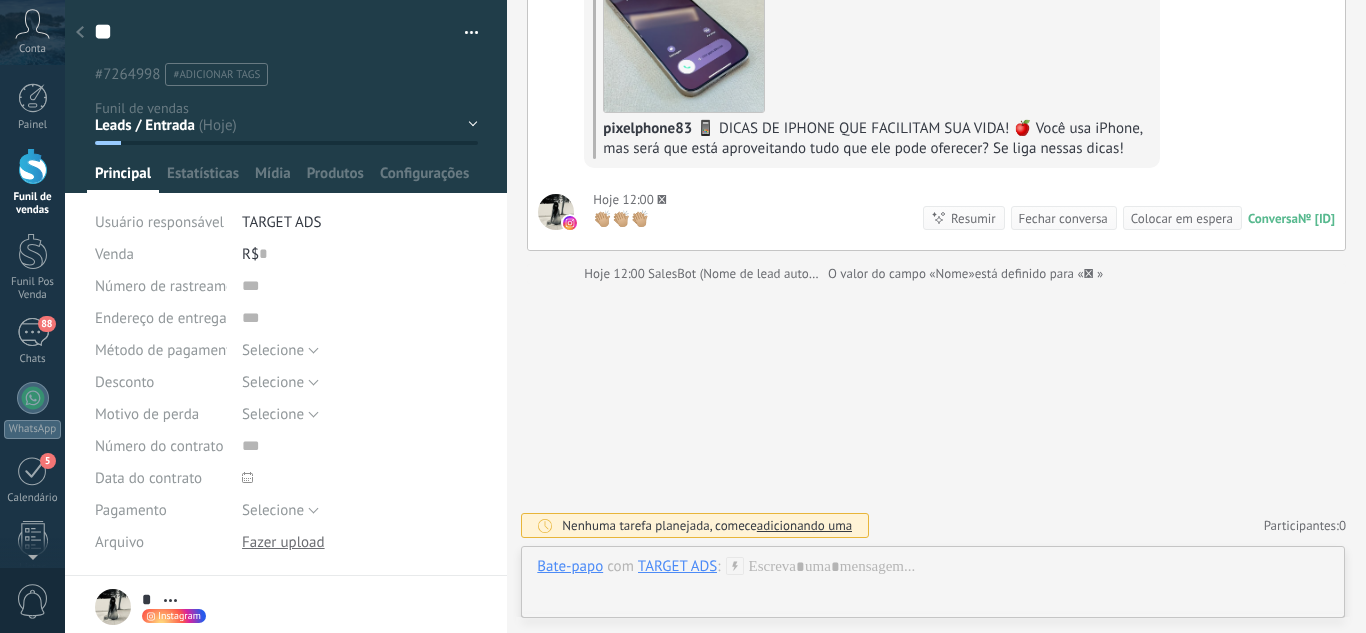 click at bounding box center [286, 96] 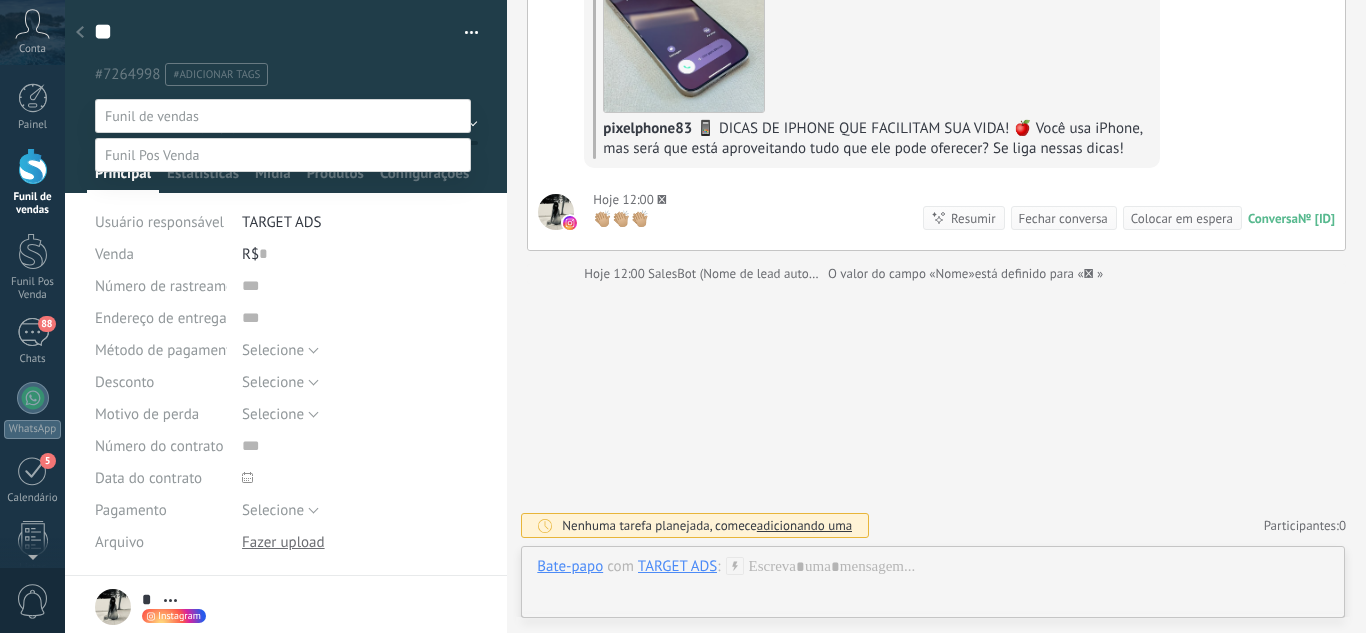 click on "Fechamento (iPhones) Whats - Pós-venda" at bounding box center [0, 0] 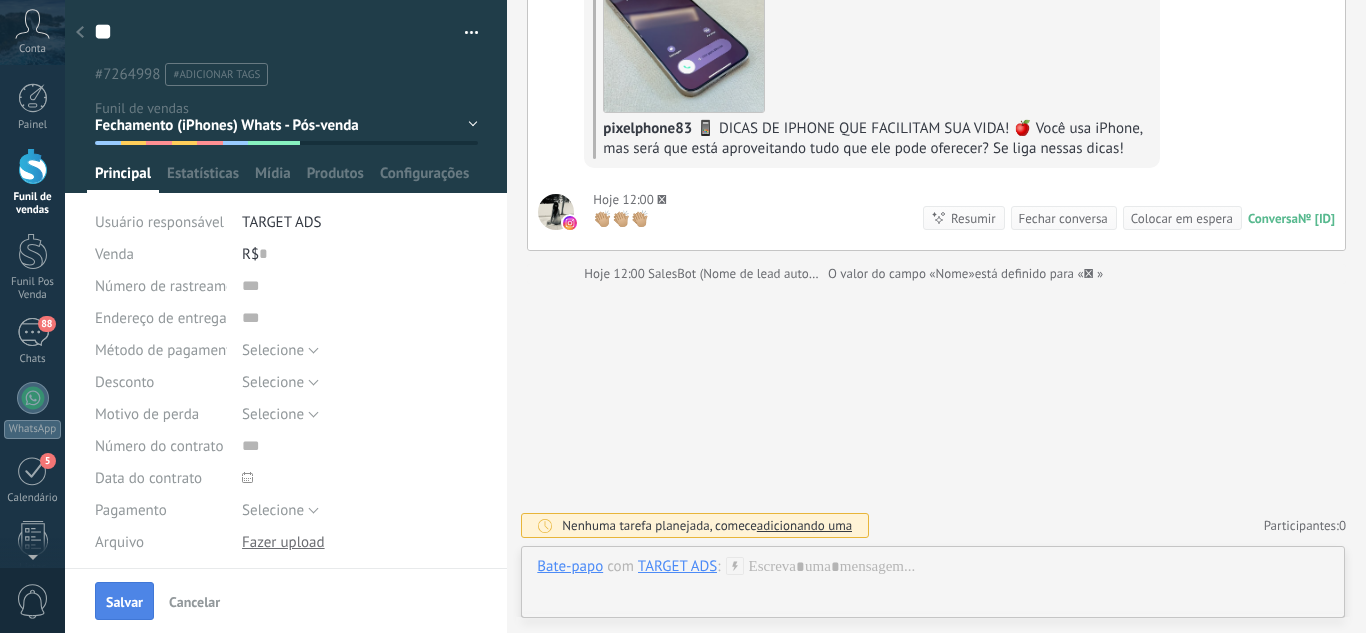 click on "Salvar" at bounding box center (124, 602) 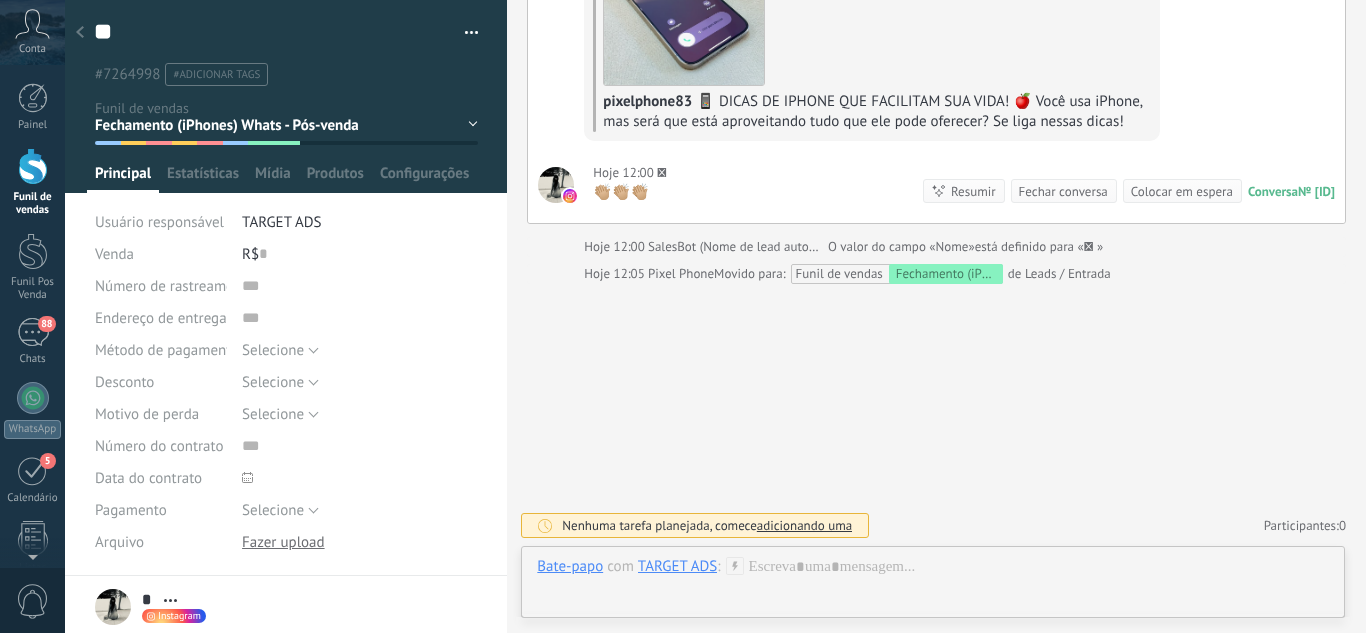 scroll, scrollTop: 333, scrollLeft: 0, axis: vertical 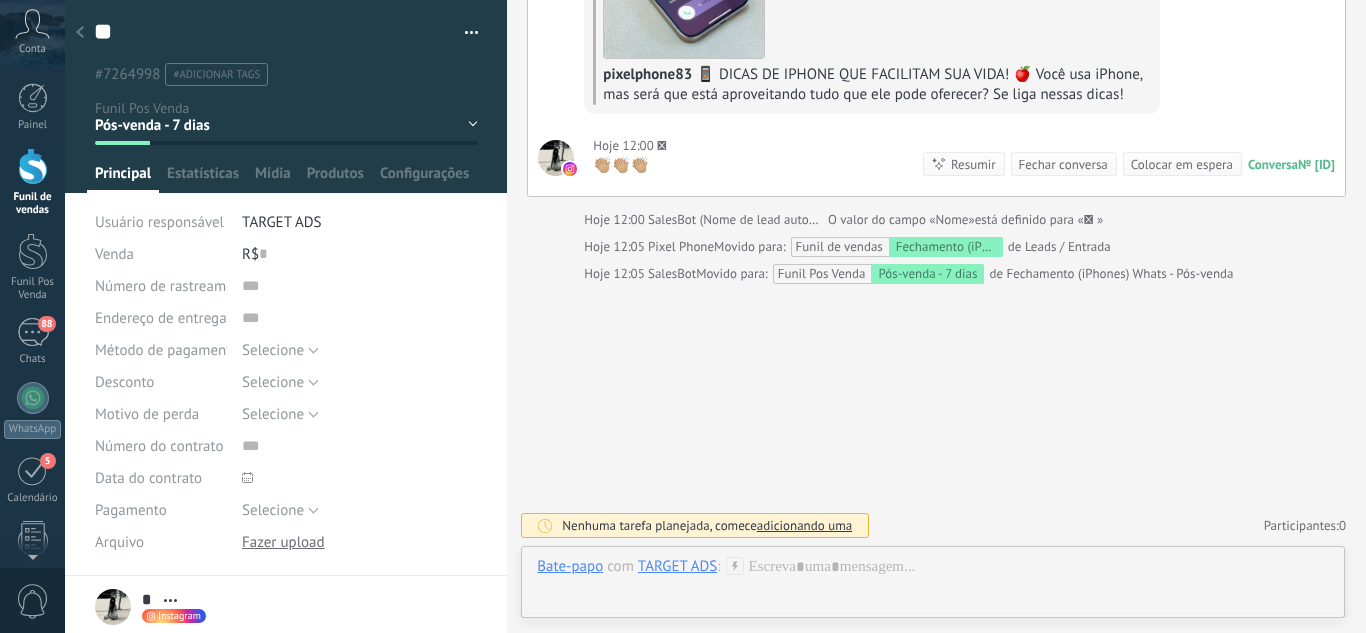 click 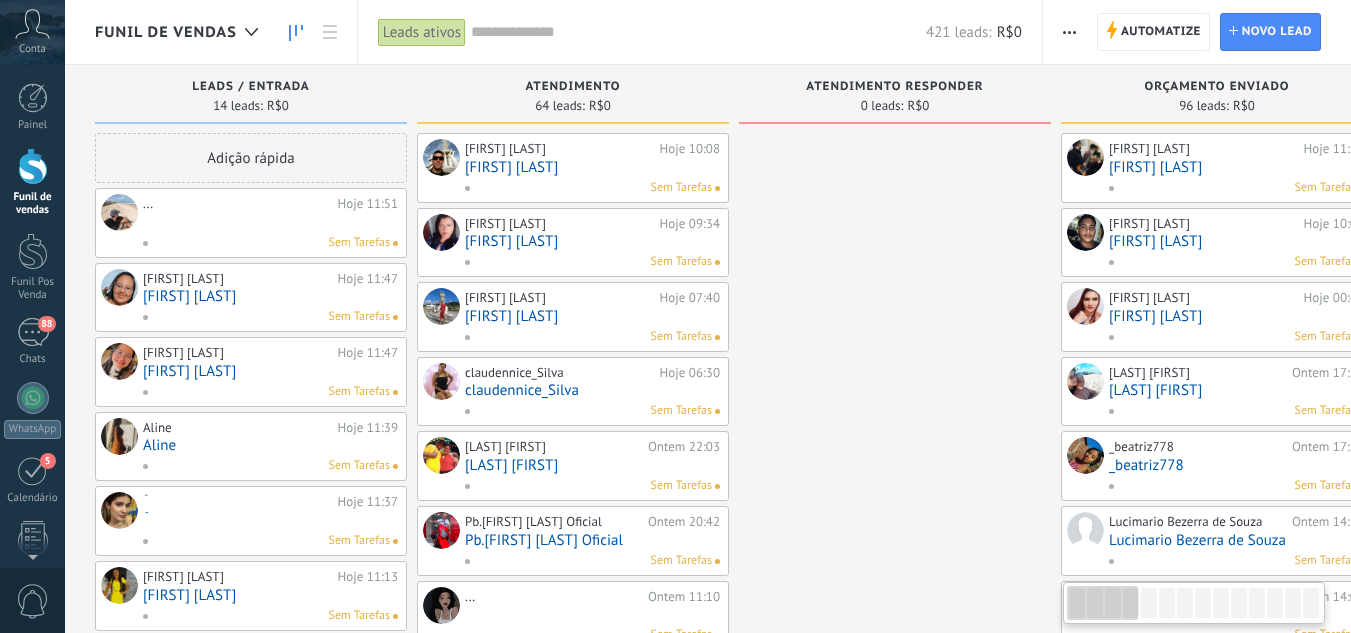 click at bounding box center [270, 222] 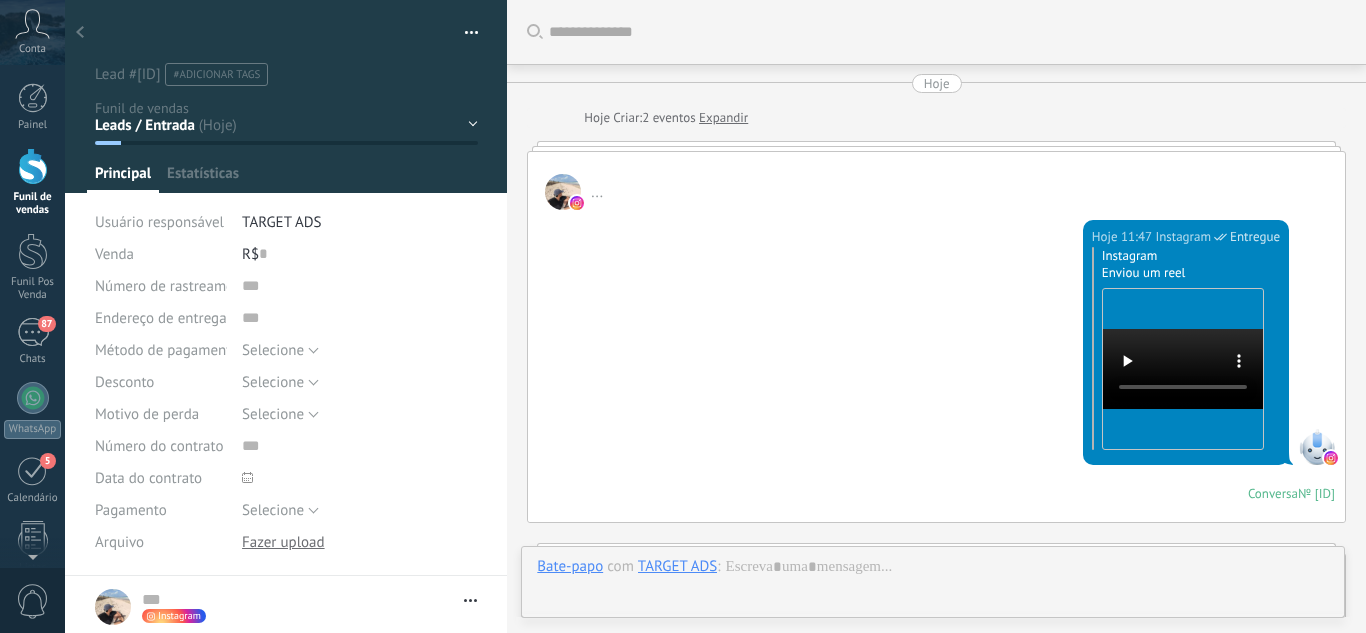 scroll, scrollTop: 30, scrollLeft: 0, axis: vertical 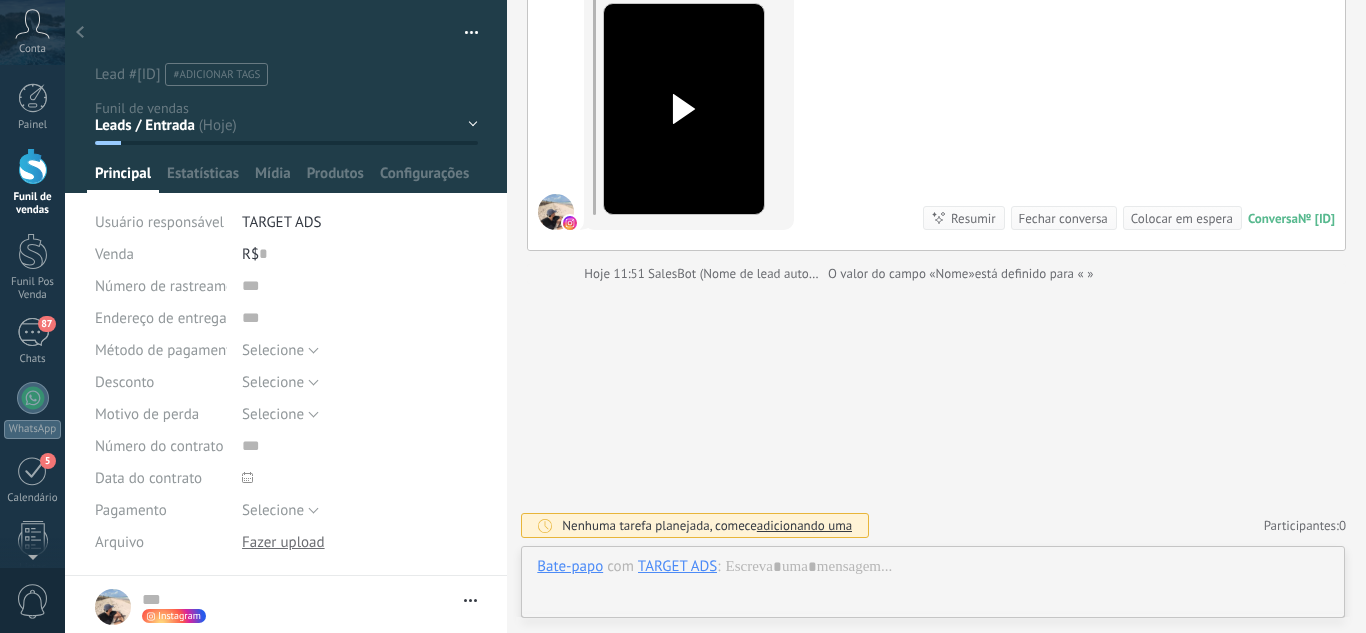 click on "Leads / Entrada
Atendimento
Atendimento Responder
Orçamento Enviado
Orçamento Responder
Negociação / Fechamento
-" at bounding box center (0, 0) 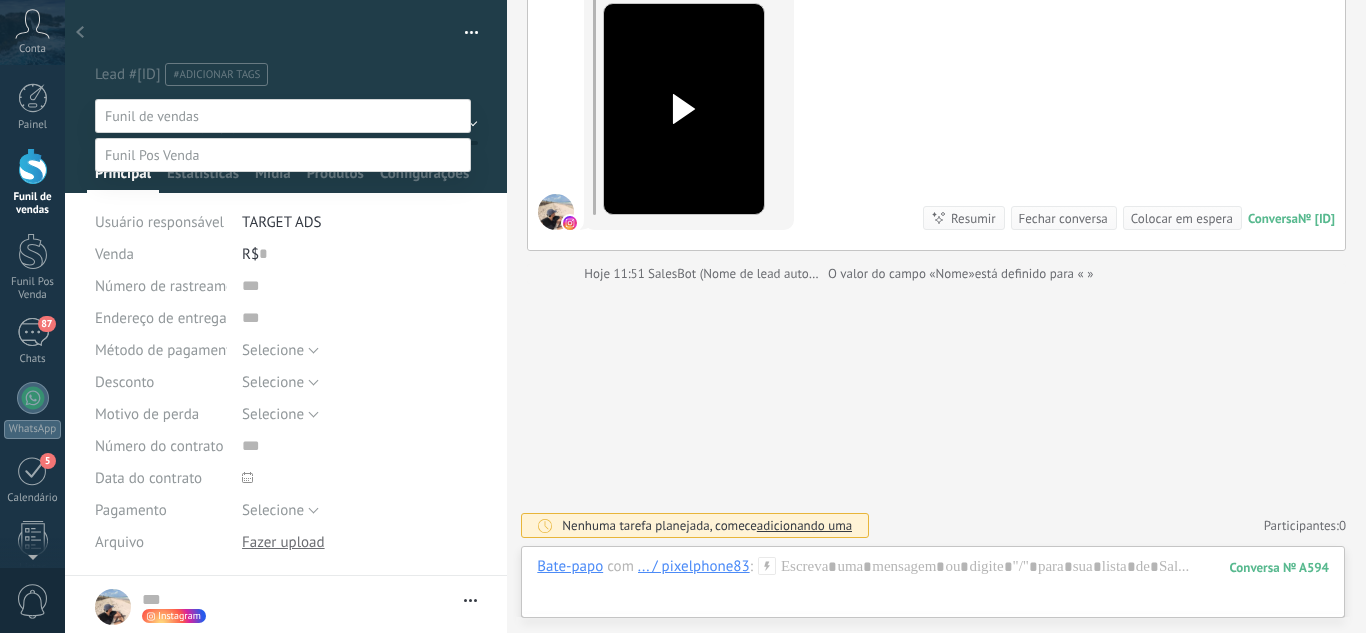 click on "CONVERSAS INTERNAS" at bounding box center (0, 0) 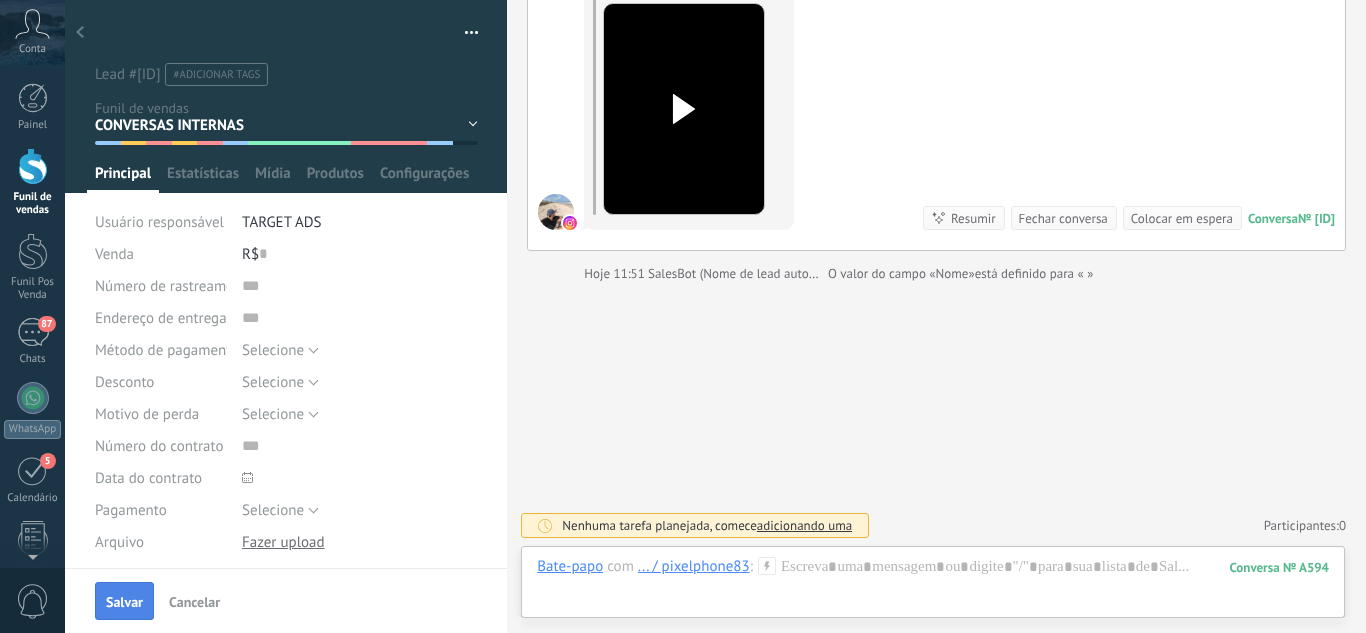 click on "Salvar" at bounding box center (124, 602) 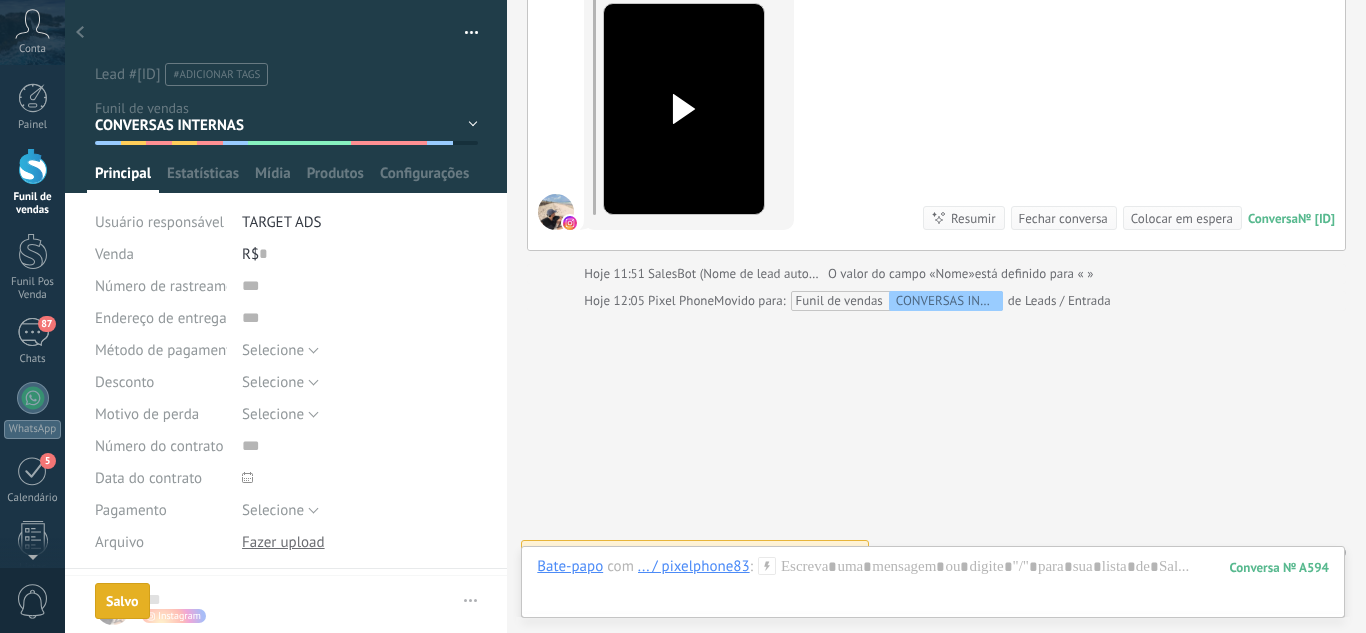 scroll, scrollTop: 656, scrollLeft: 0, axis: vertical 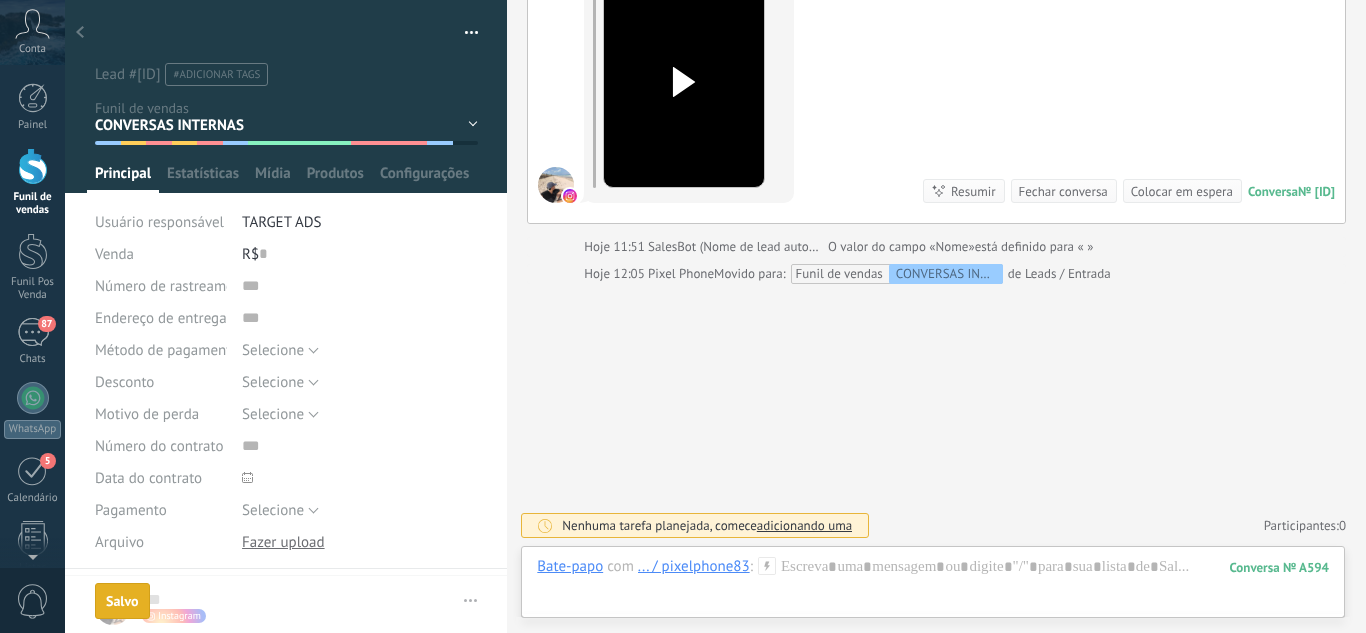 click at bounding box center [80, 33] 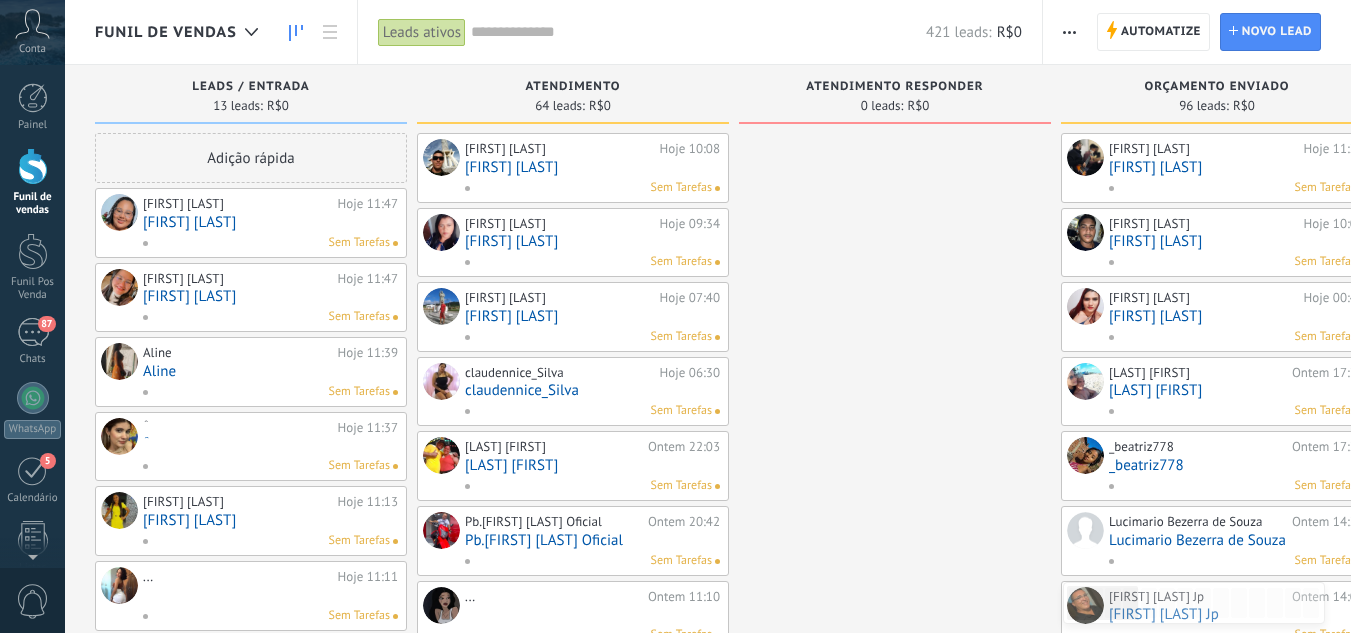click on "[FIRST] [LAST]" at bounding box center [270, 222] 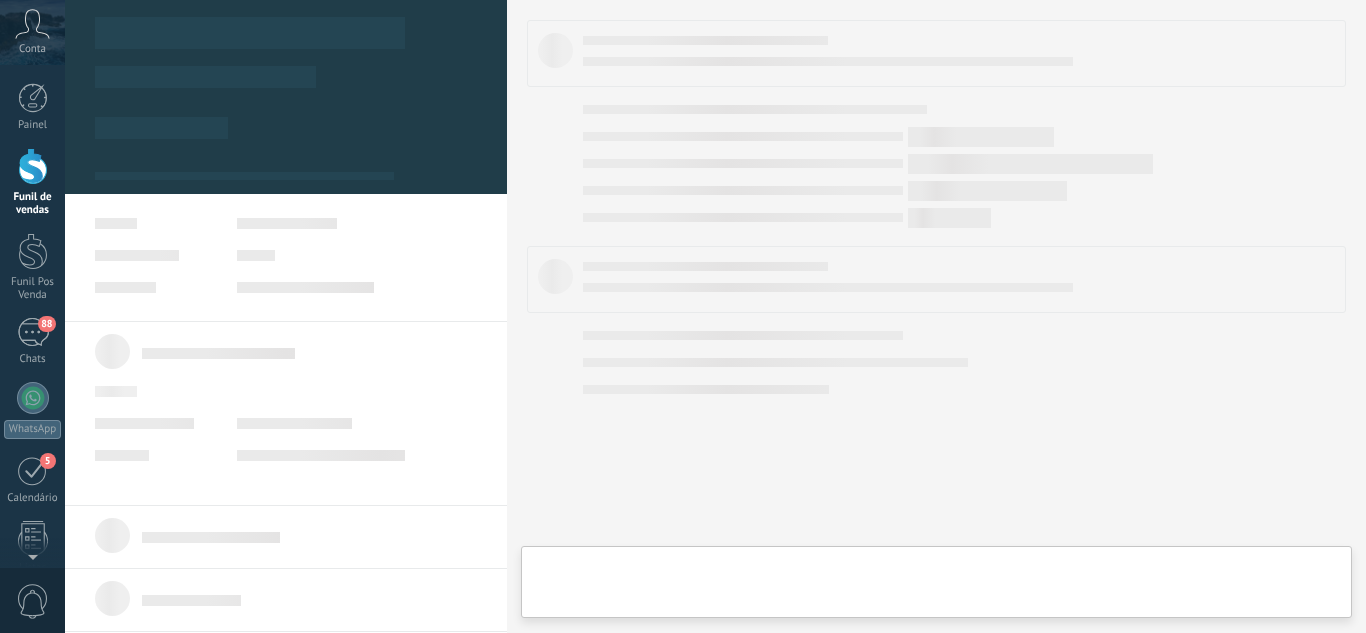 scroll, scrollTop: 30, scrollLeft: 0, axis: vertical 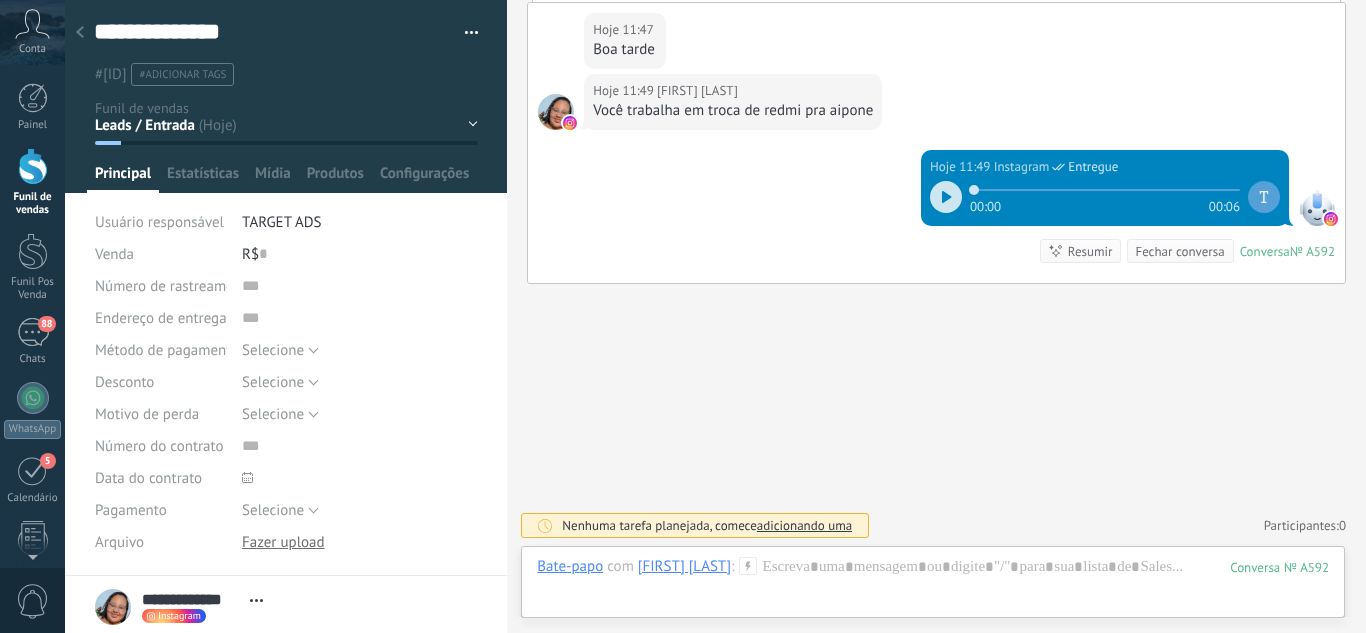 click on "Leads / Entrada
Atendimento
Atendimento Responder
Orçamento Enviado
Orçamento Responder
Negociação / Fechamento
-" at bounding box center [0, 0] 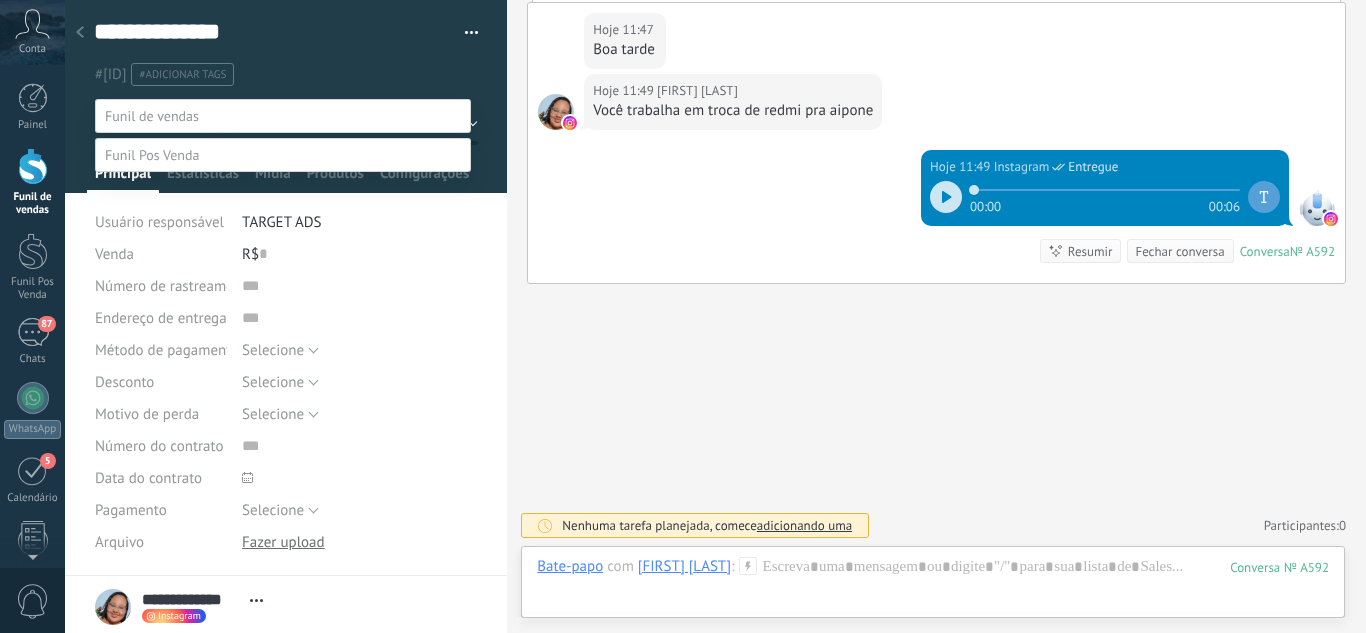 click on "Perdido / Desqualificado" at bounding box center (0, 0) 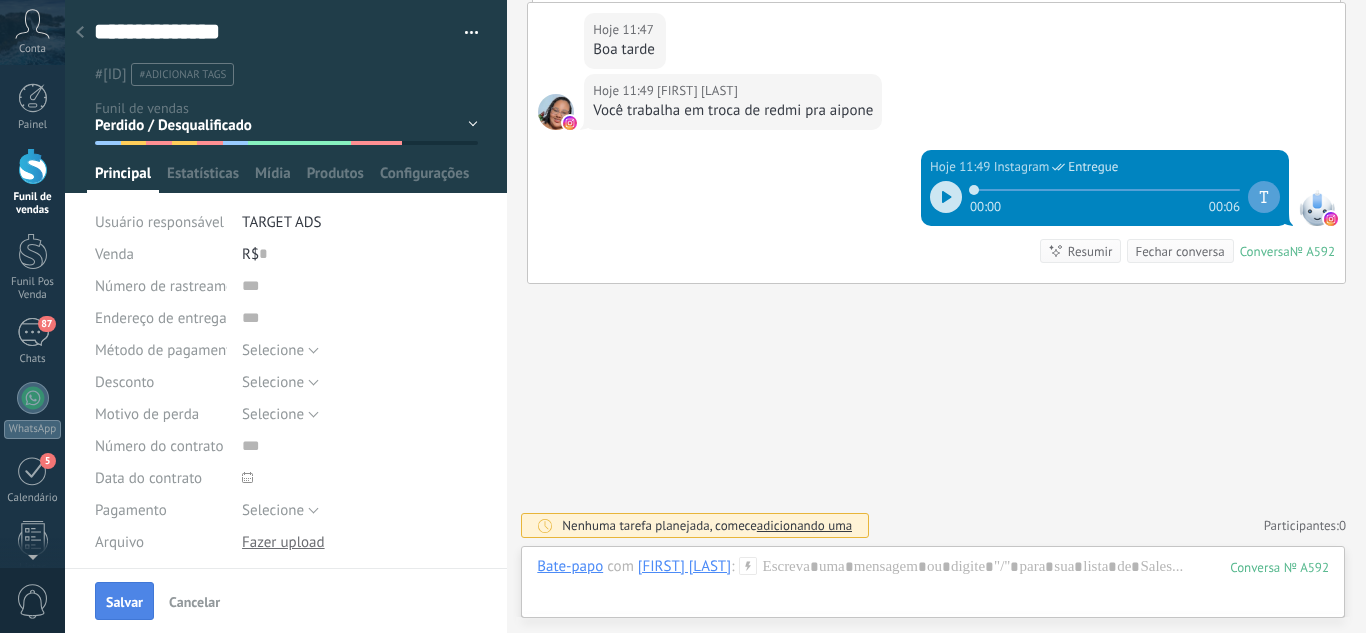 click on "Salvar" at bounding box center [124, 601] 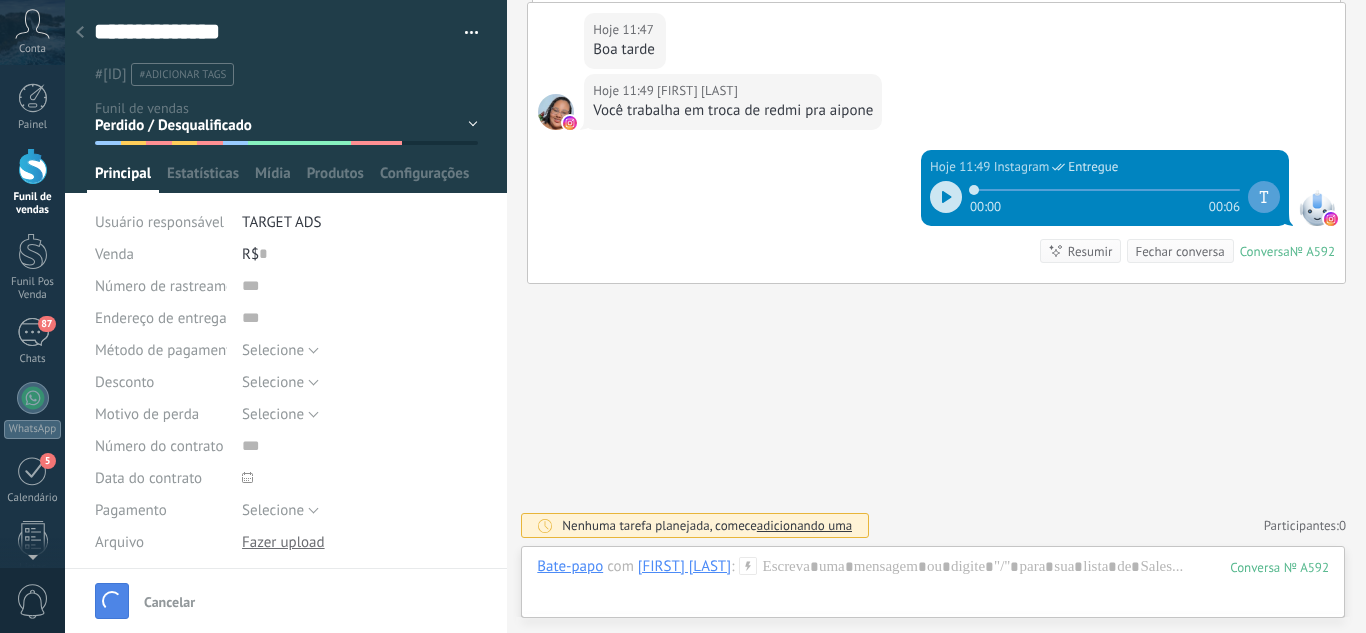 scroll, scrollTop: 326, scrollLeft: 0, axis: vertical 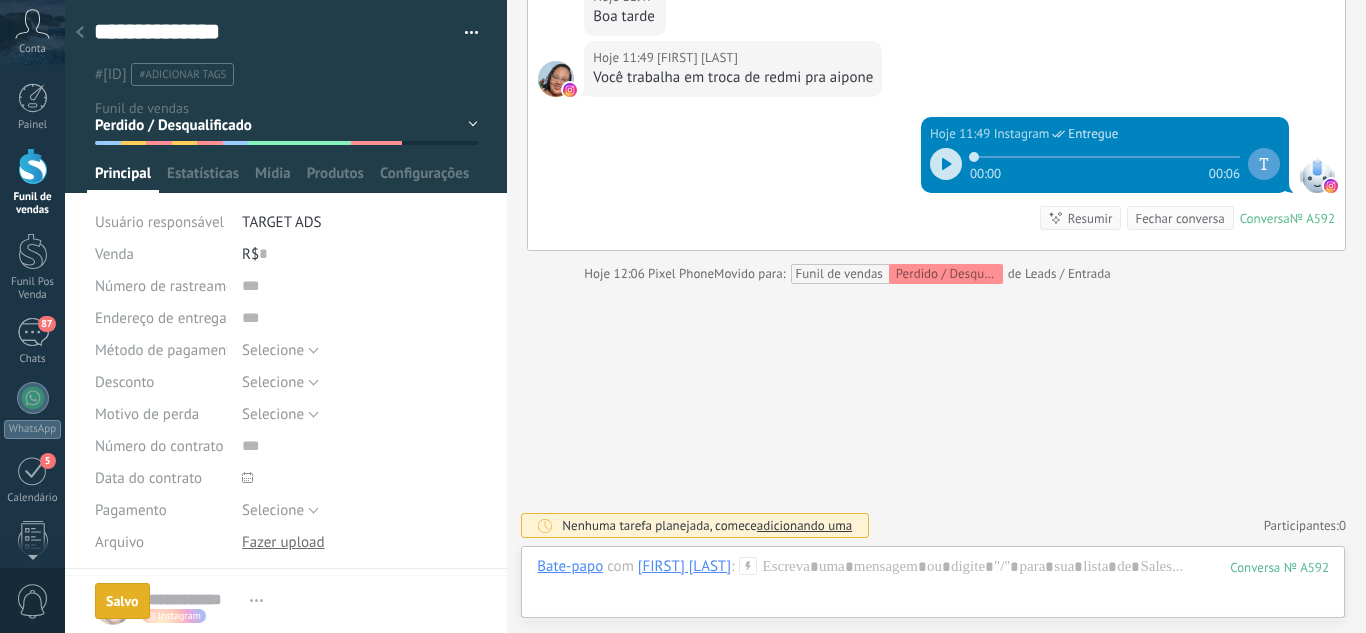 click 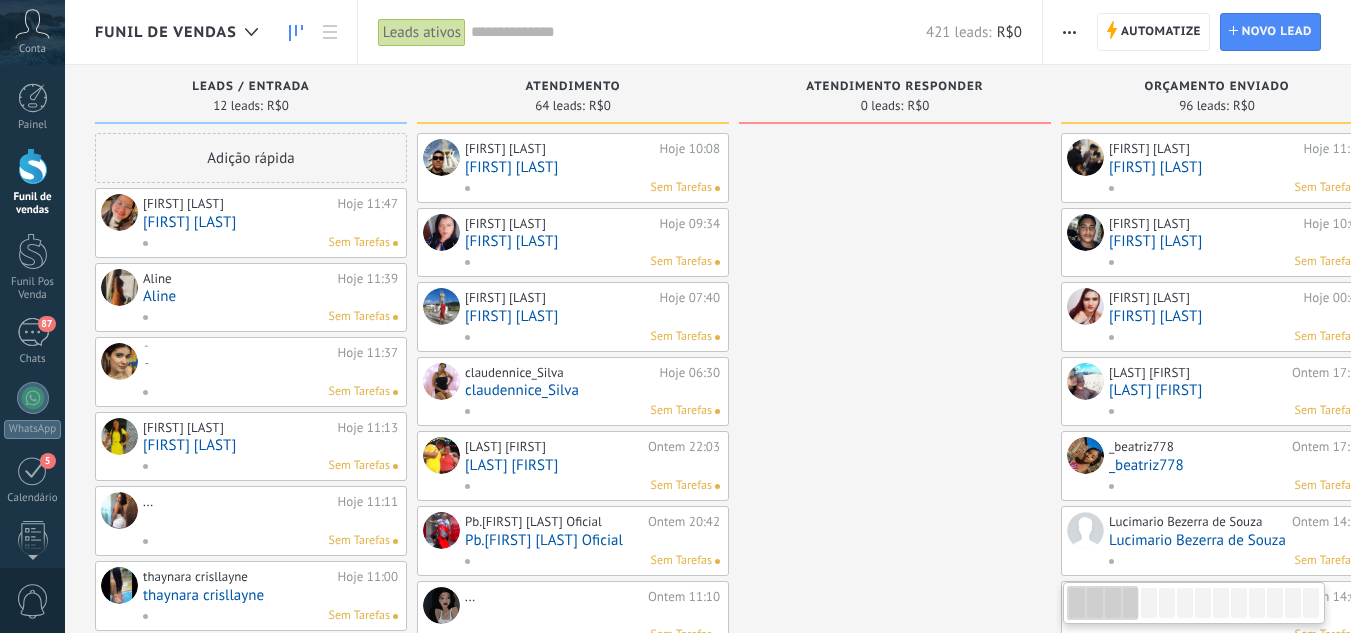 click on "[FIRST] [LAST]" at bounding box center [270, 222] 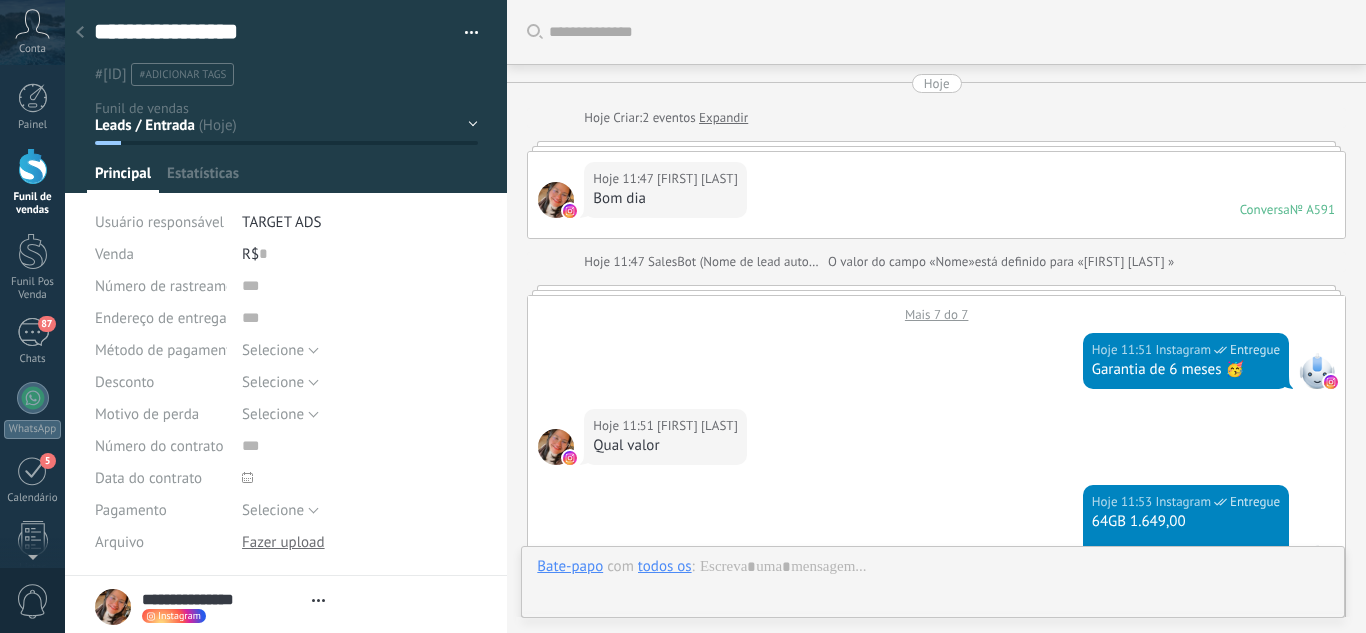 scroll, scrollTop: 30, scrollLeft: 0, axis: vertical 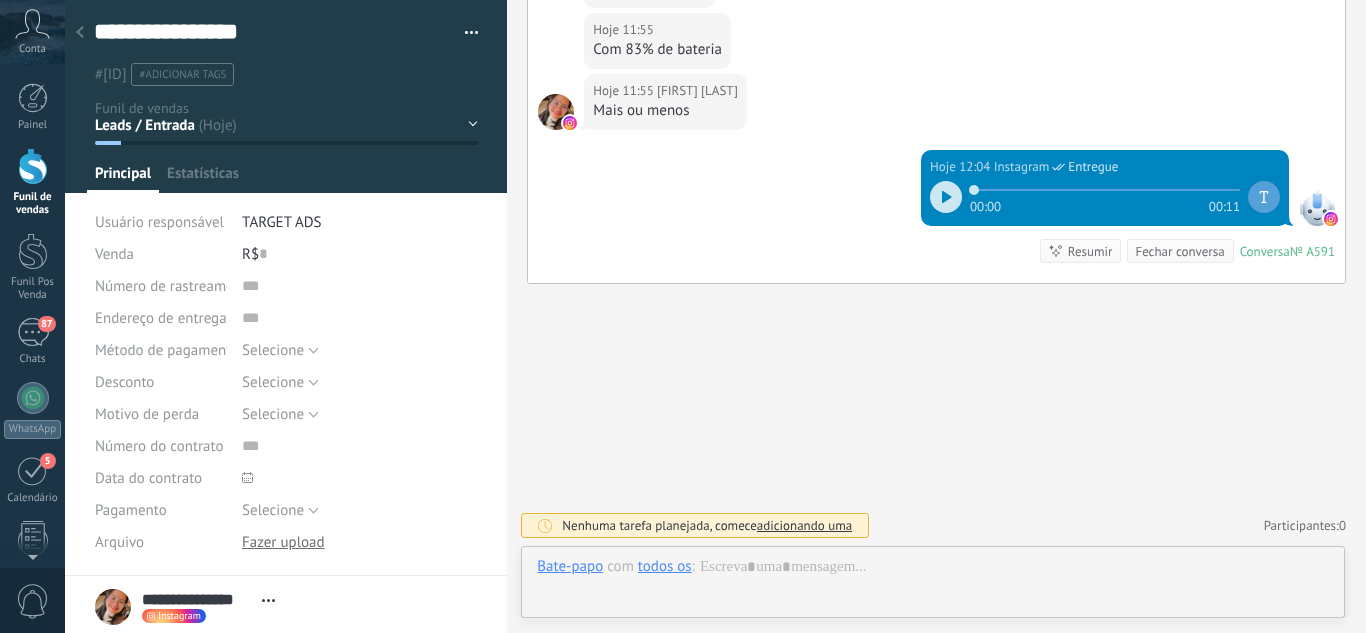 click on "Leads / Entrada
Atendimento
Atendimento Responder
Orçamento Enviado
Orçamento Responder
Negociação / Fechamento
-" at bounding box center (0, 0) 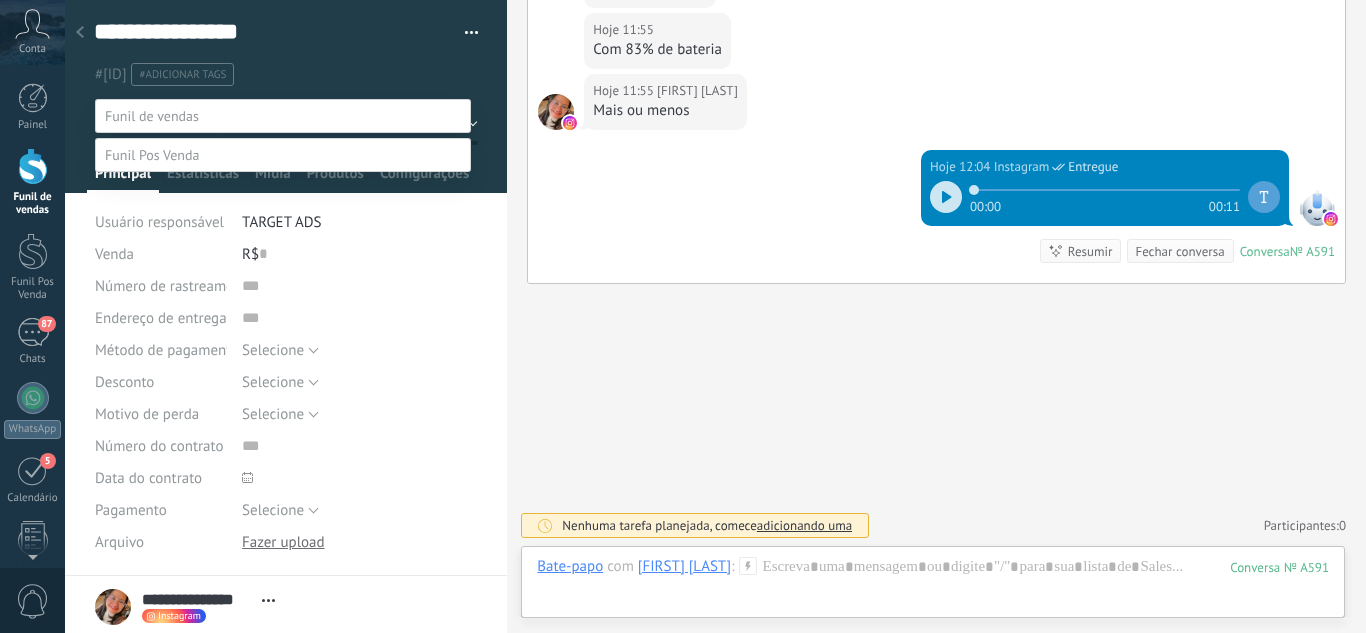 click on "Negociação / Fechamento" at bounding box center [0, 0] 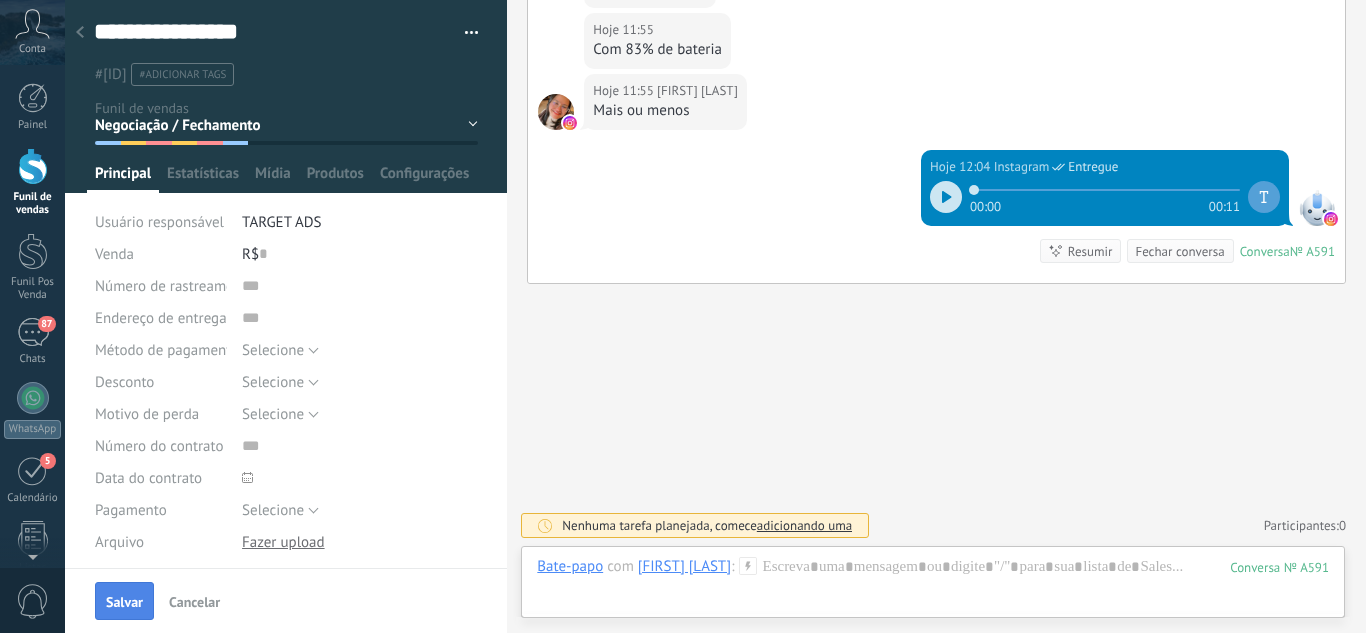 click on "Salvar" at bounding box center [124, 601] 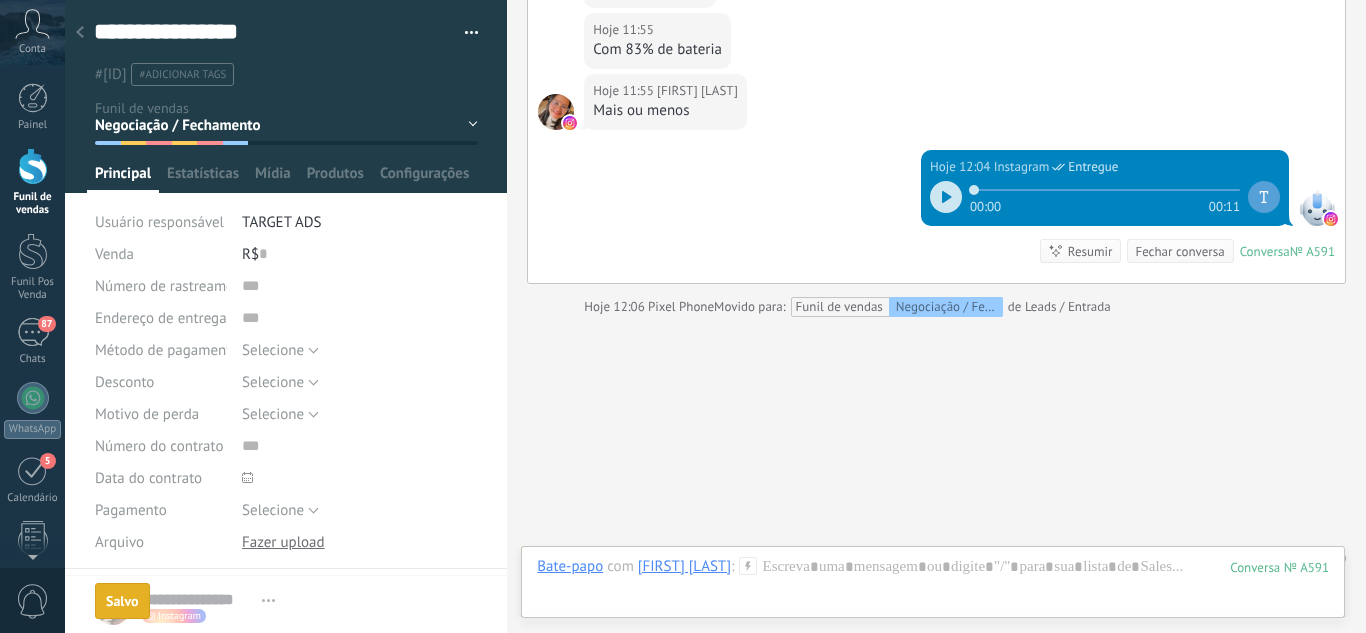 scroll, scrollTop: 865, scrollLeft: 0, axis: vertical 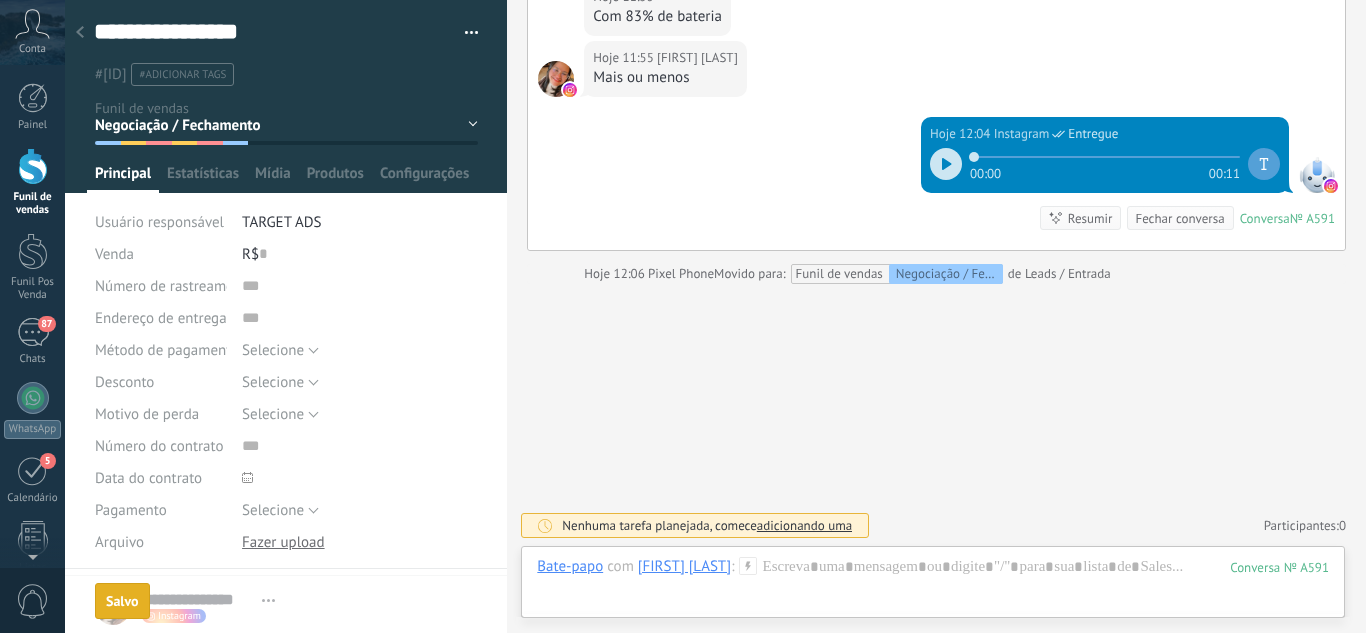 drag, startPoint x: 756, startPoint y: 563, endPoint x: 857, endPoint y: 494, distance: 122.31925 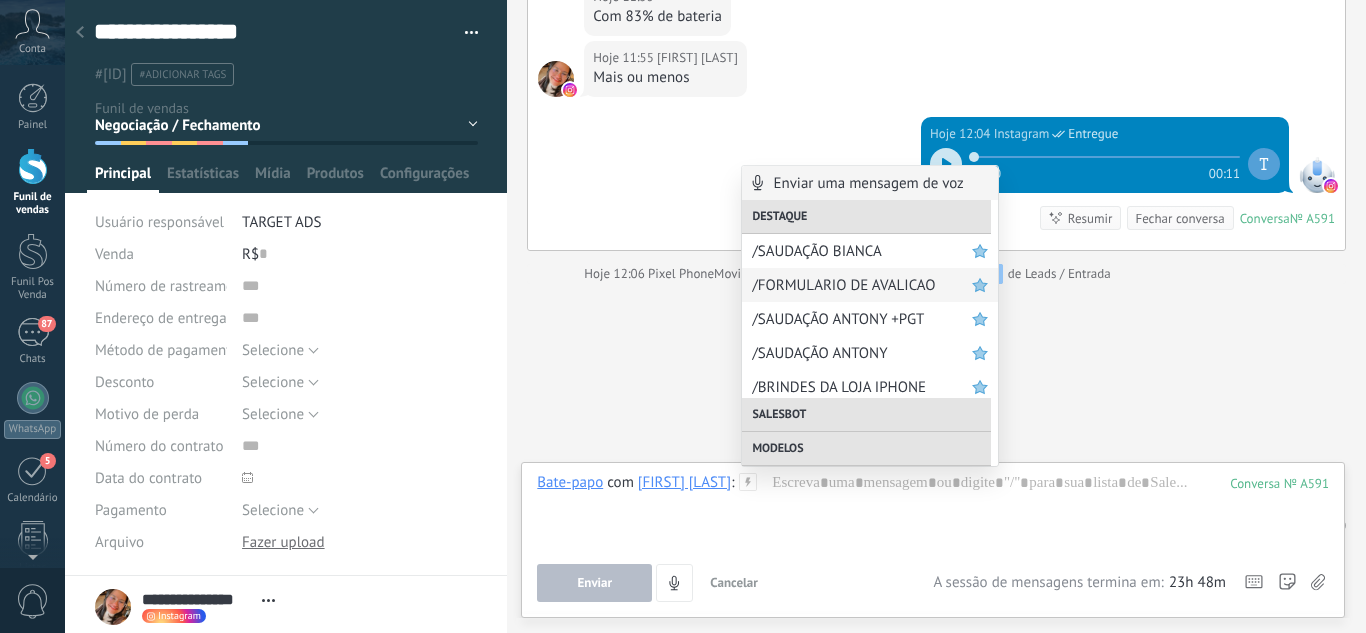 click on "/FORMULARIO DE AVALICAO" at bounding box center [862, 285] 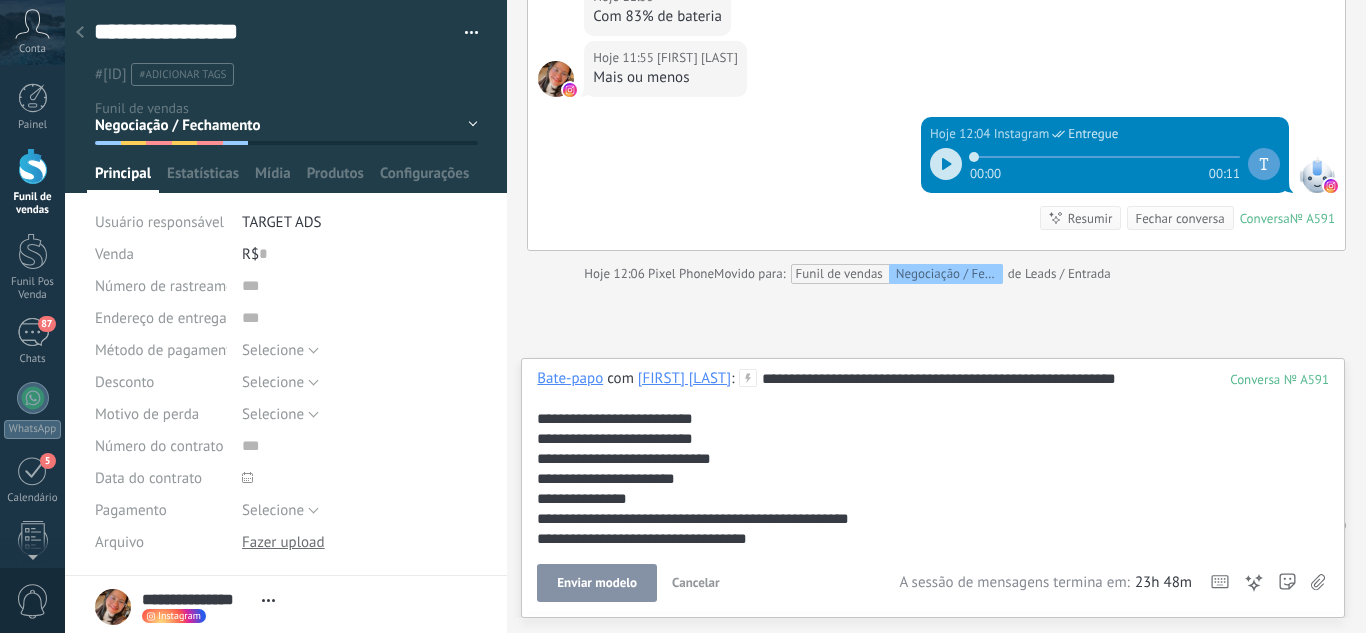 click on "Enviar modelo" at bounding box center [597, 583] 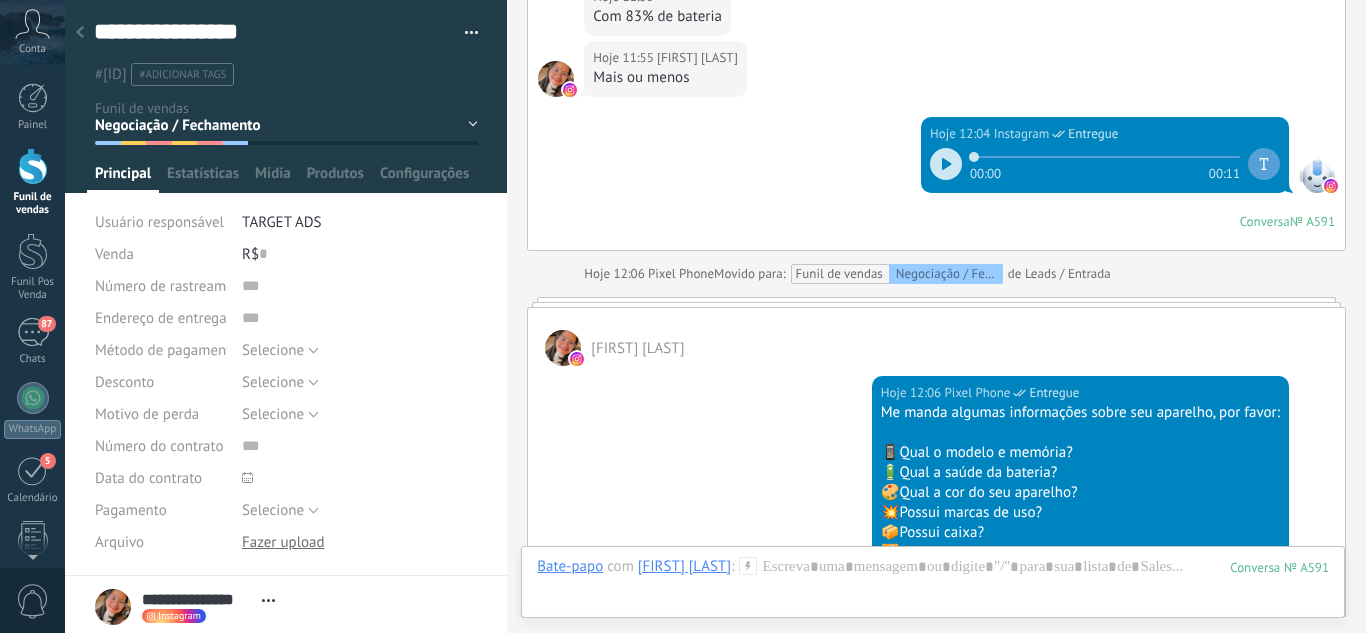 click at bounding box center (80, 33) 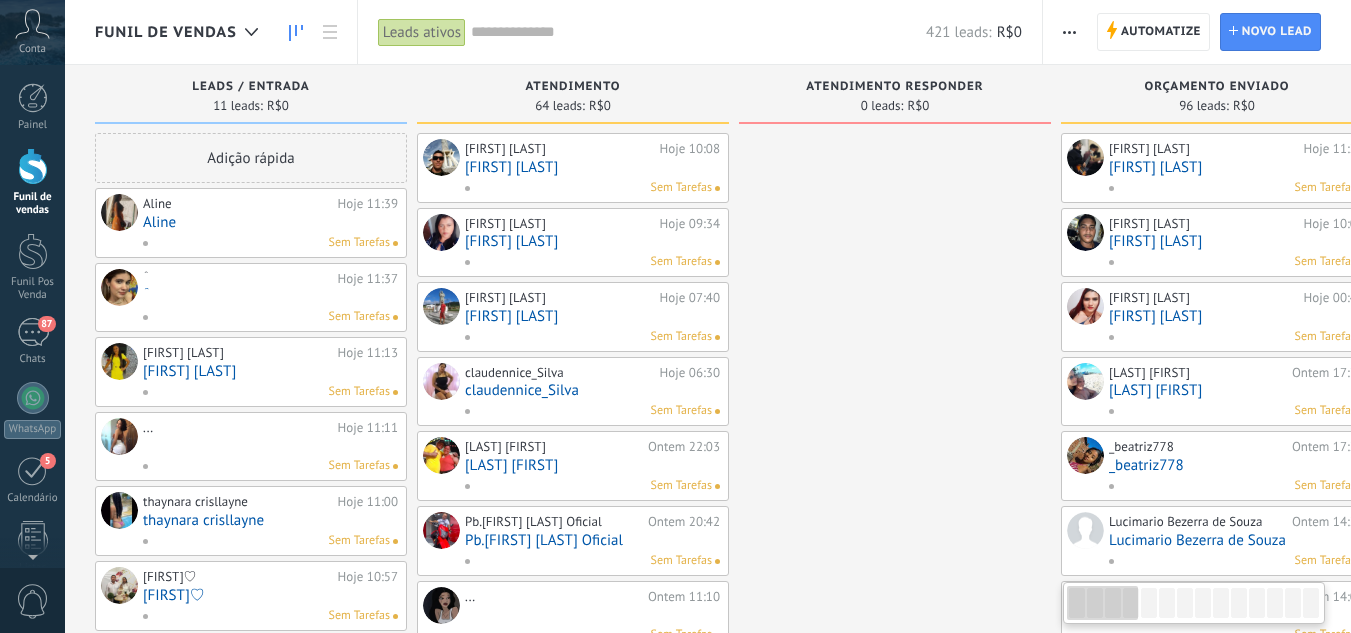 click on "Aline" at bounding box center (270, 222) 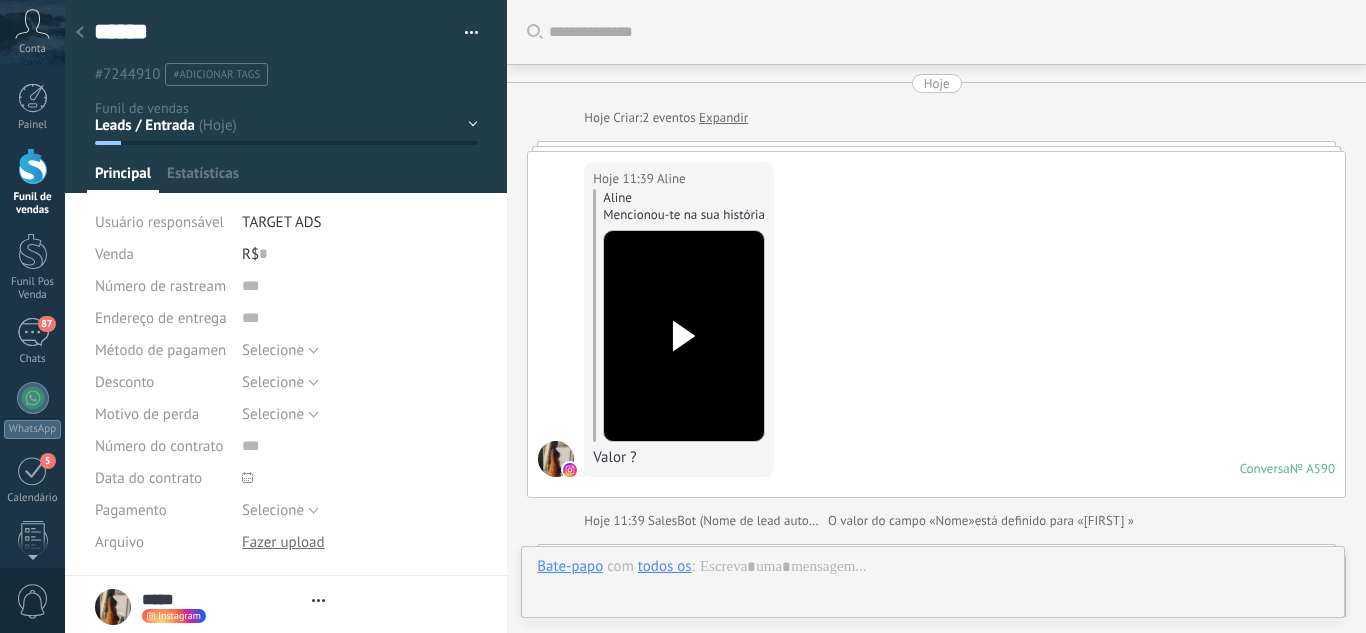 type on "*****" 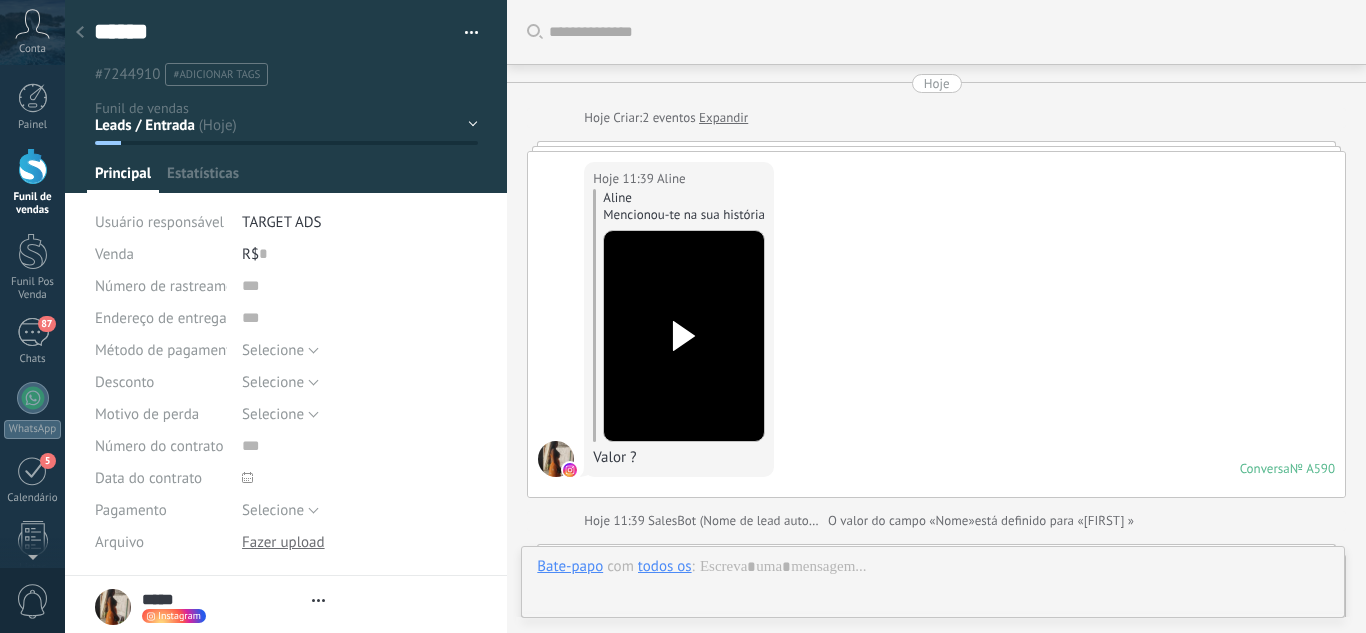 scroll, scrollTop: 575, scrollLeft: 0, axis: vertical 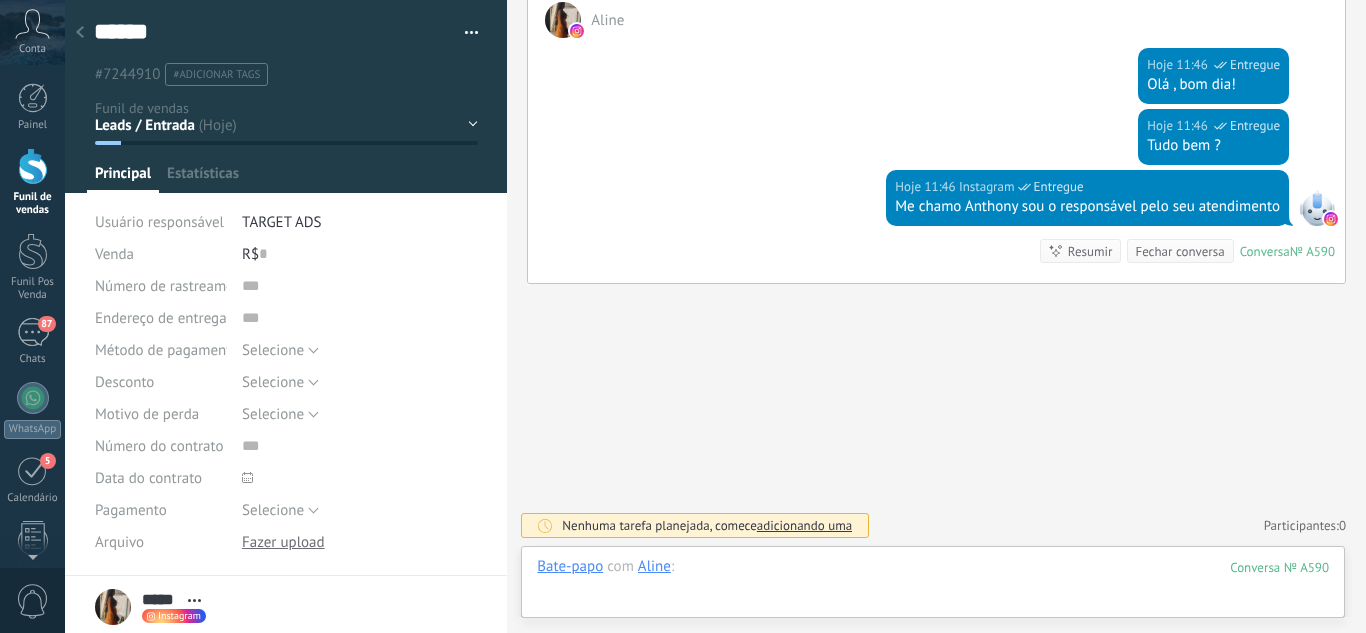 click at bounding box center [933, 587] 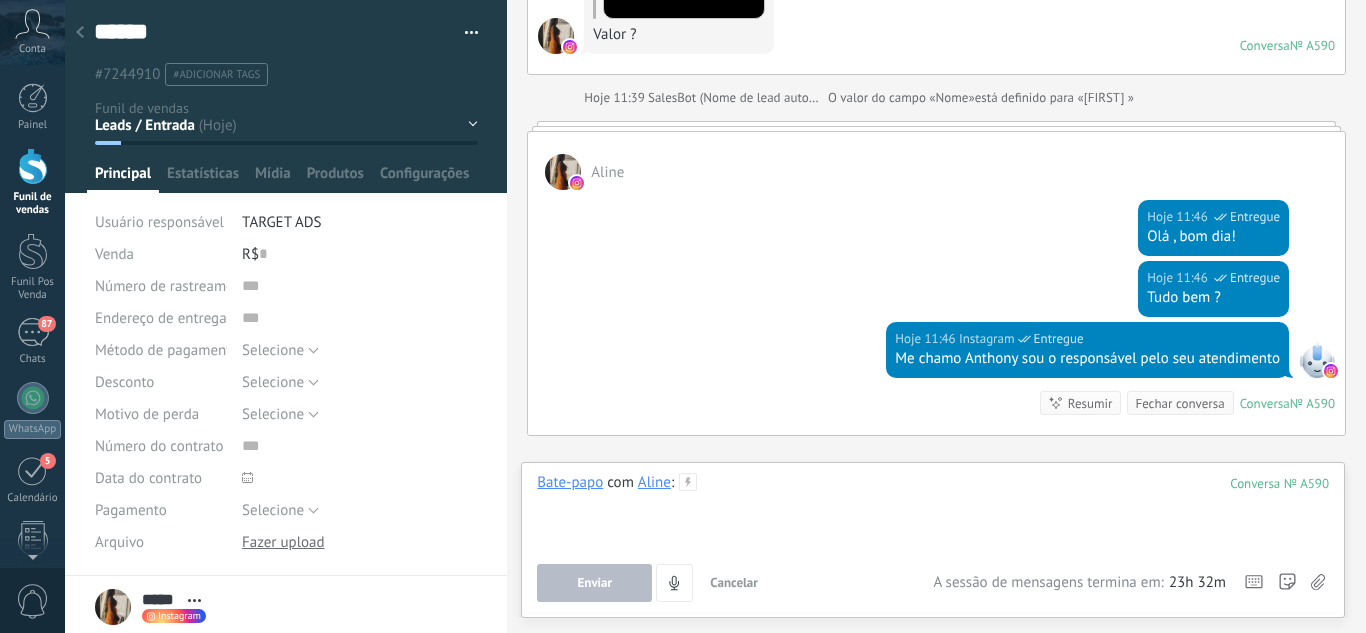scroll, scrollTop: 575, scrollLeft: 0, axis: vertical 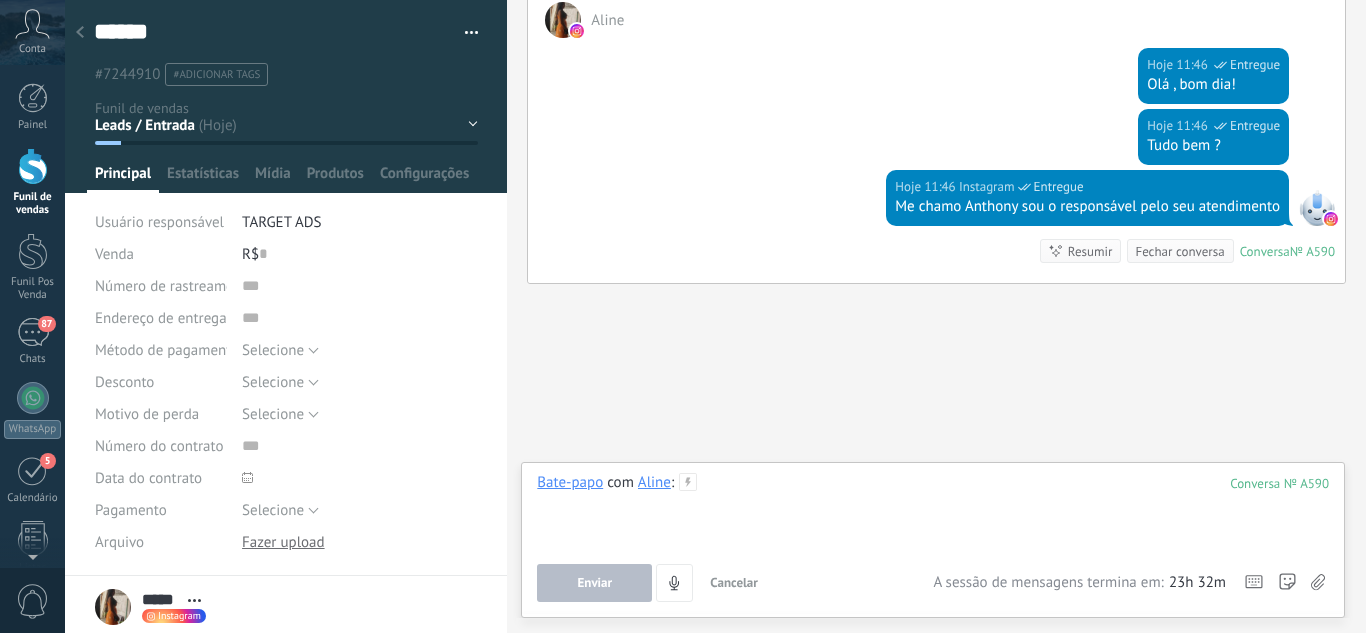 type 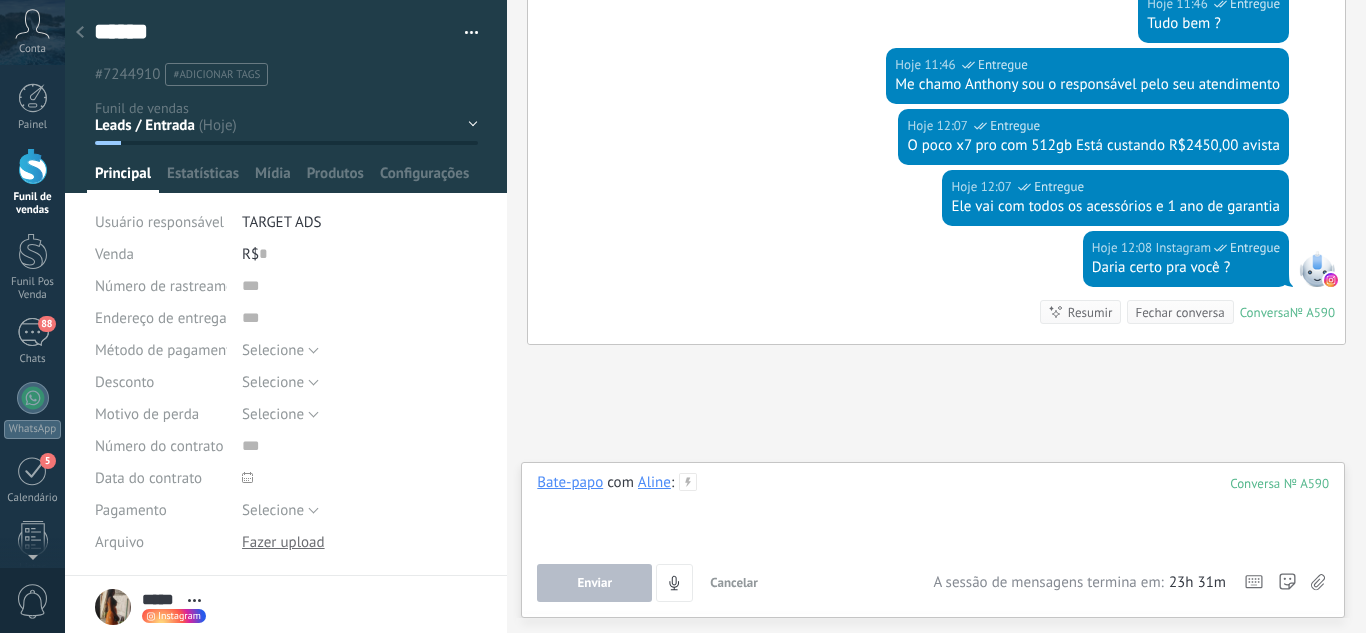 scroll, scrollTop: 758, scrollLeft: 0, axis: vertical 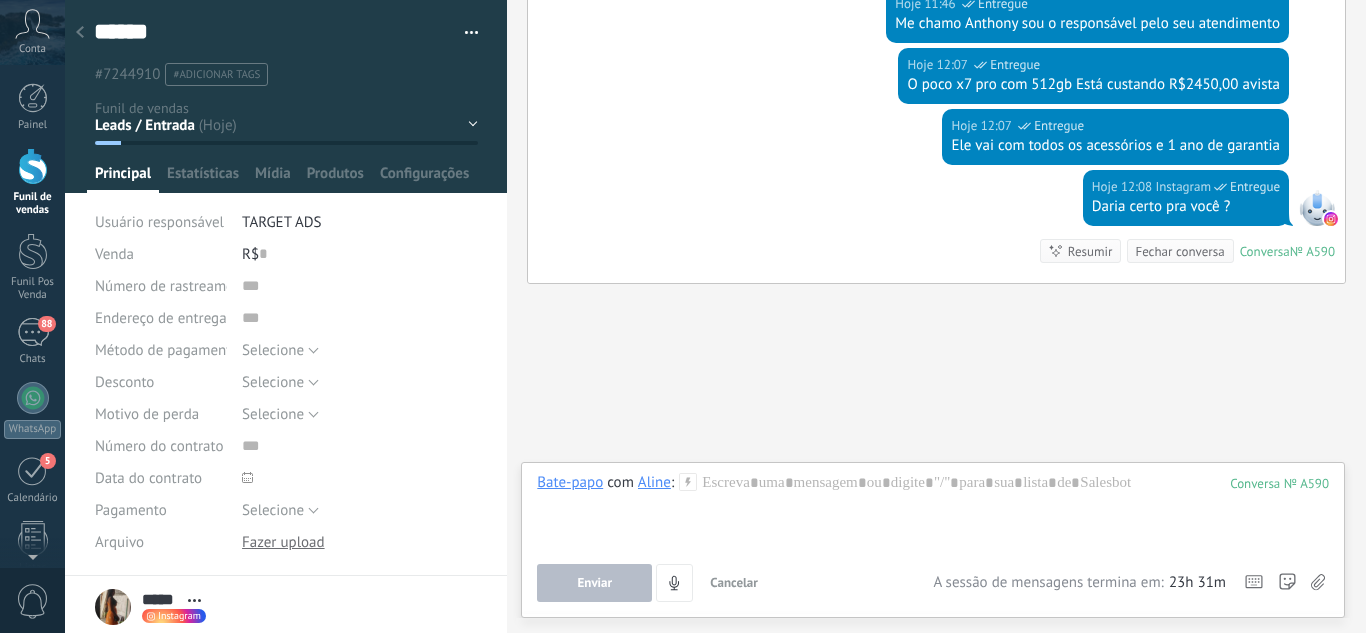 click on "Leads / Entrada
Atendimento
Atendimento Responder
Orçamento Enviado
Orçamento Responder
Negociação / Fechamento
-" at bounding box center (0, 0) 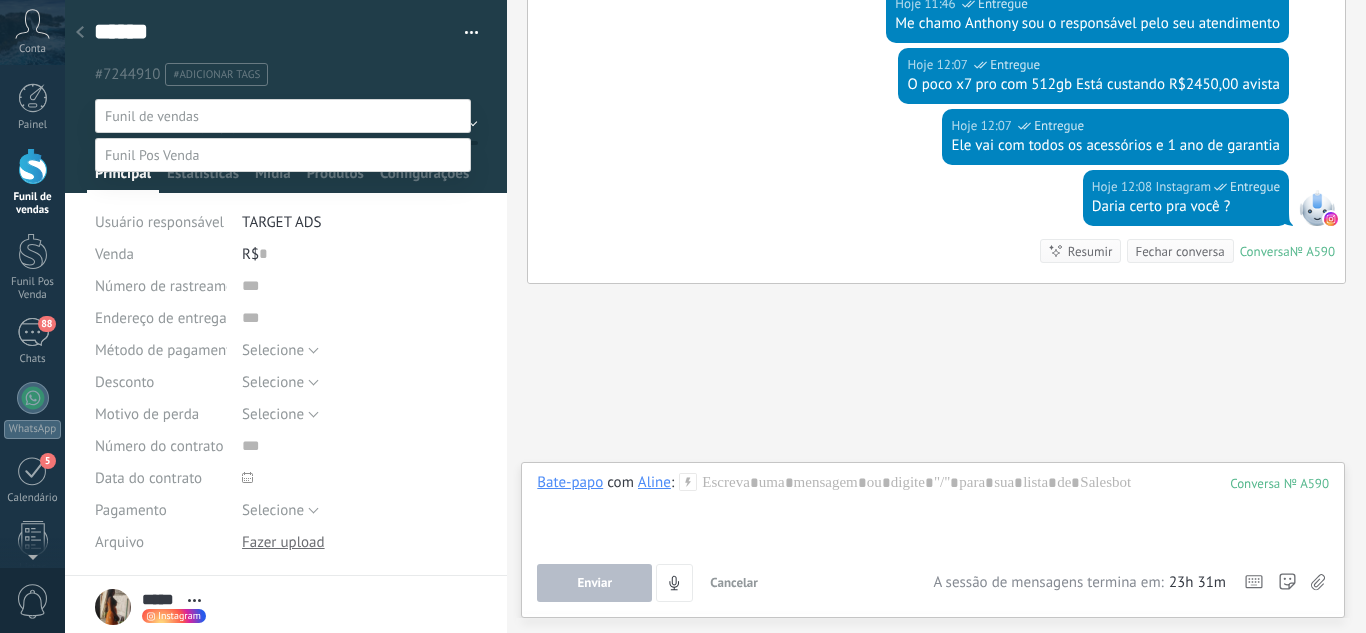 drag, startPoint x: 263, startPoint y: 231, endPoint x: 248, endPoint y: 253, distance: 26.627054 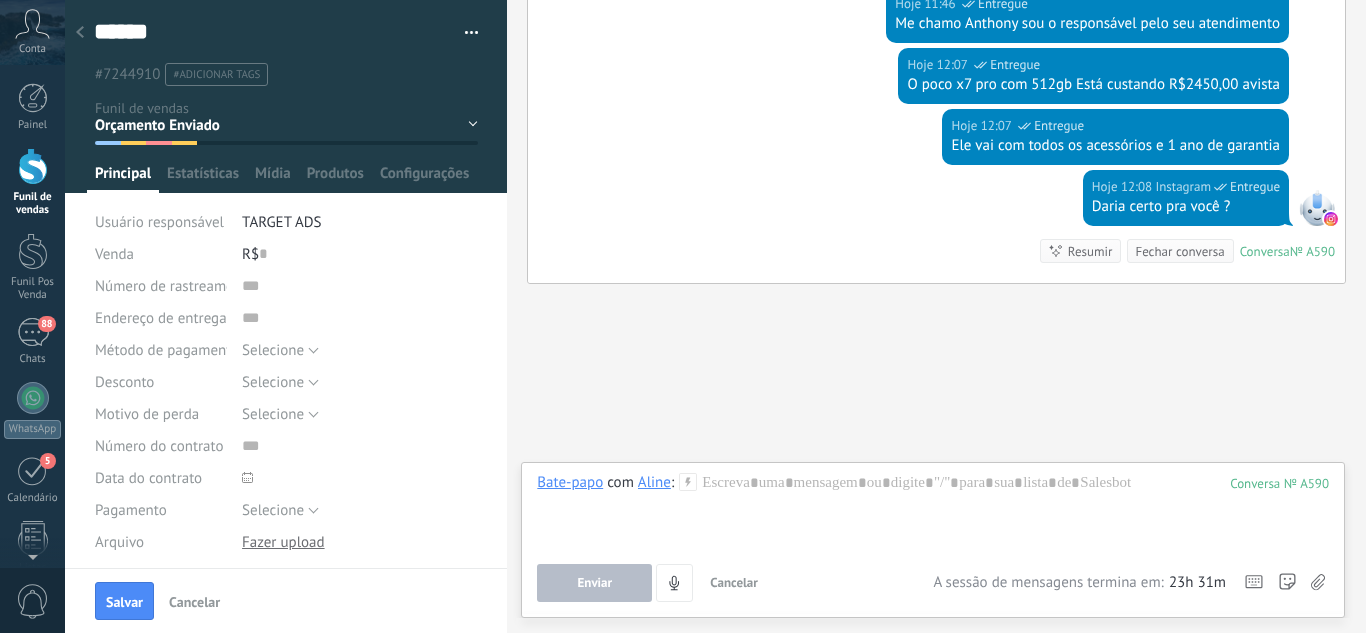 drag, startPoint x: 130, startPoint y: 597, endPoint x: 142, endPoint y: 534, distance: 64.132675 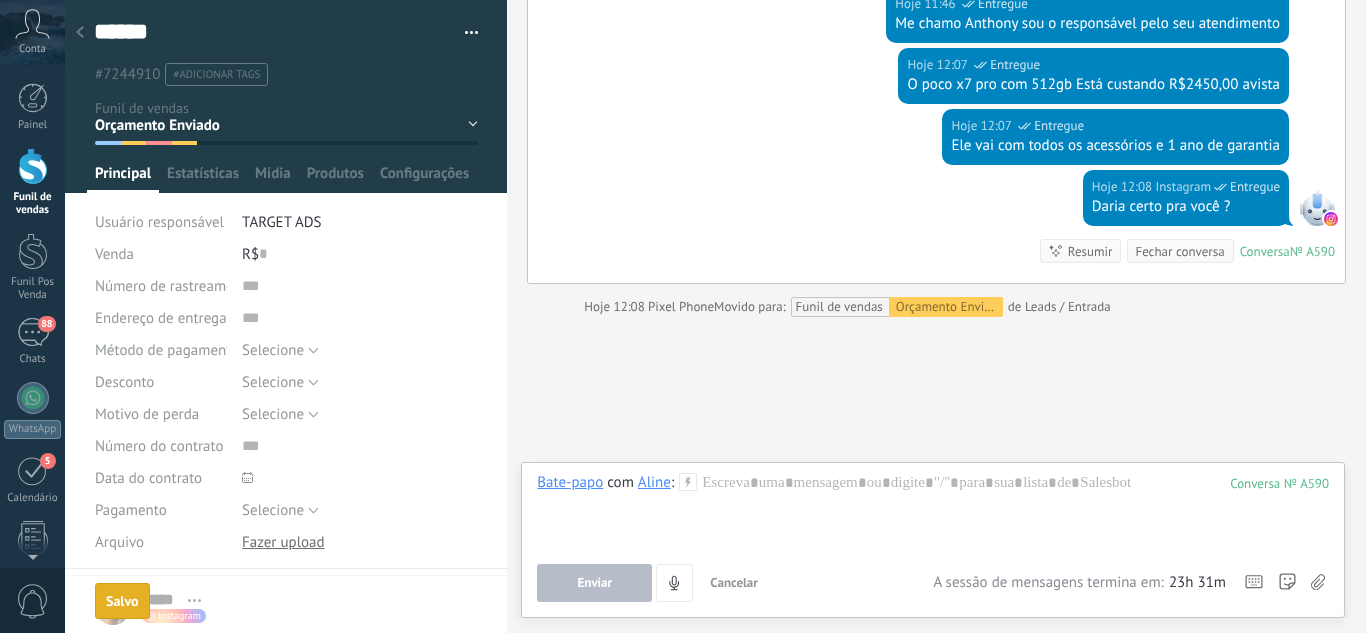 scroll, scrollTop: 791, scrollLeft: 0, axis: vertical 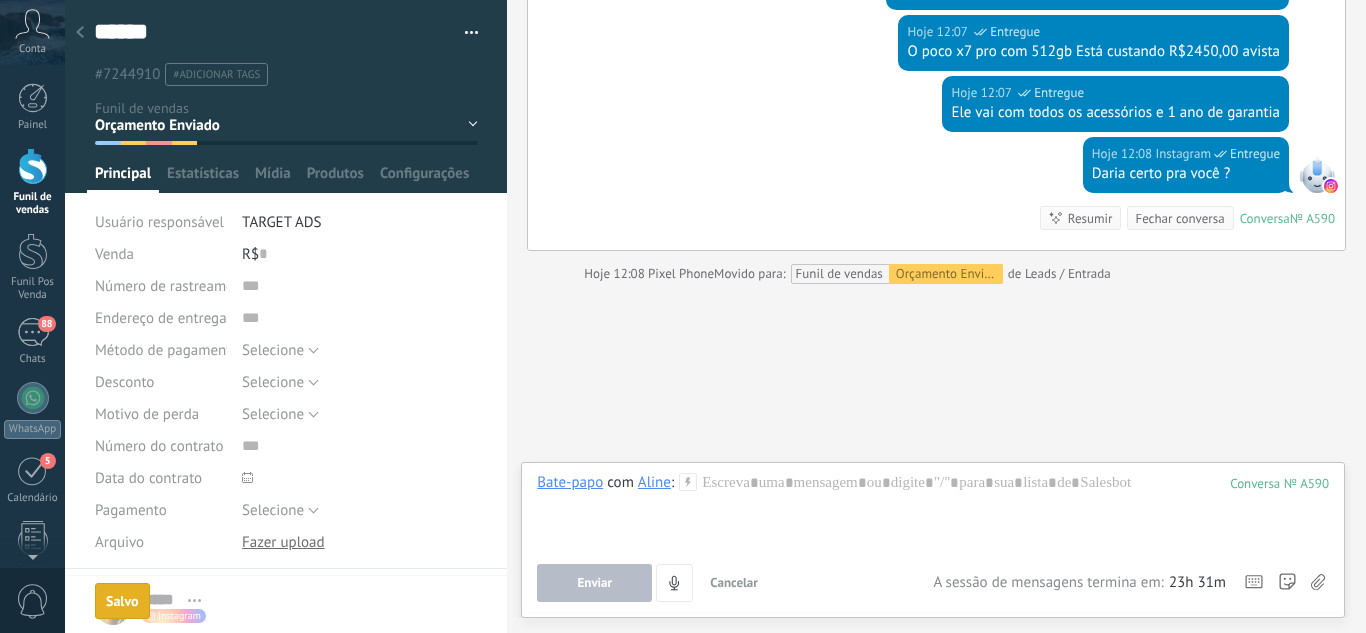click at bounding box center [80, 33] 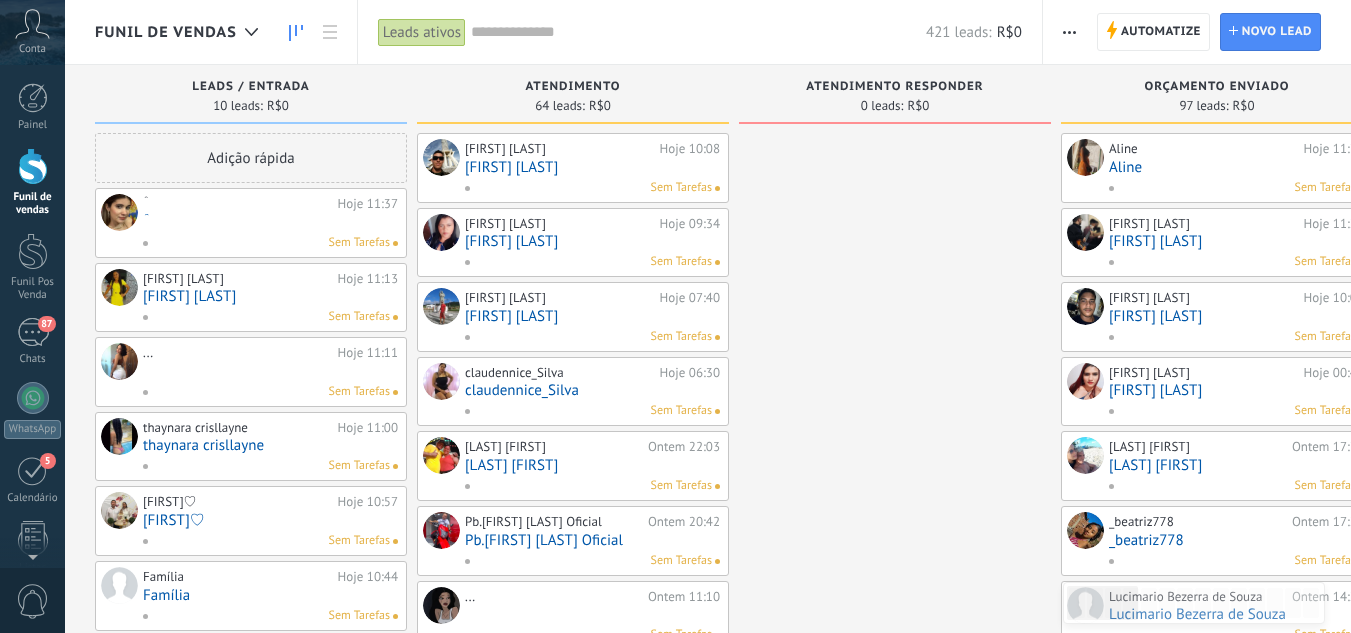 click on "̂" at bounding box center [270, 222] 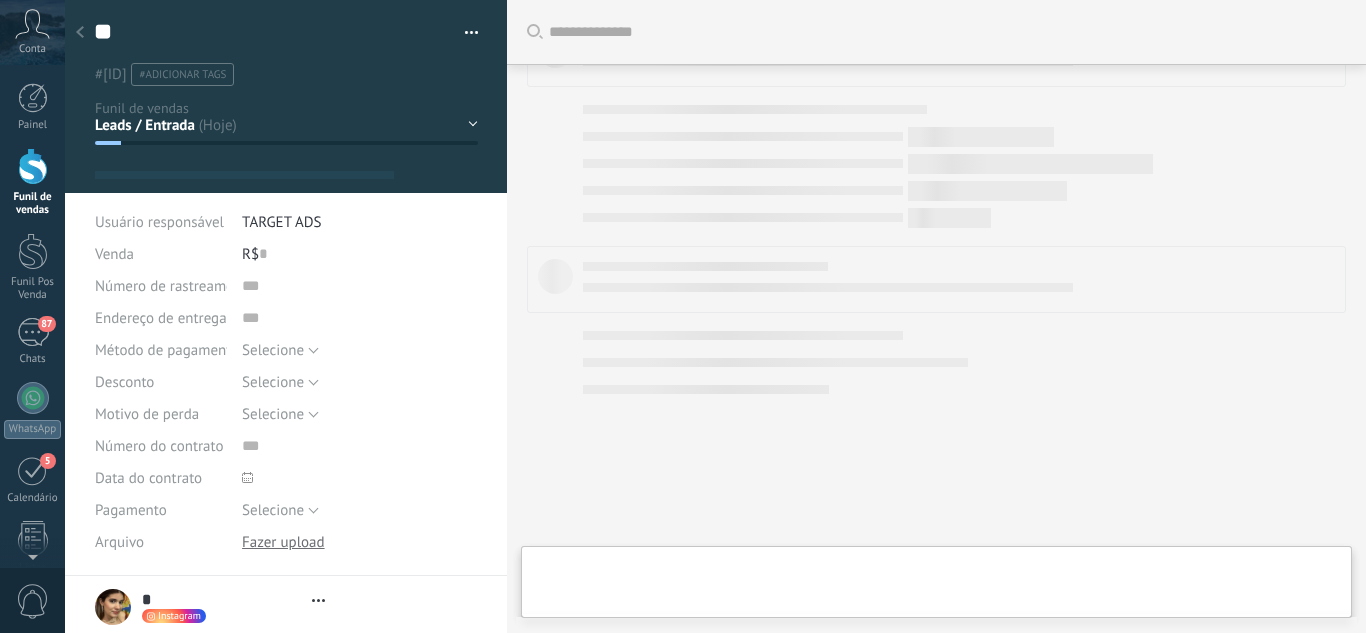 drag, startPoint x: 464, startPoint y: 116, endPoint x: 432, endPoint y: 133, distance: 36.23534 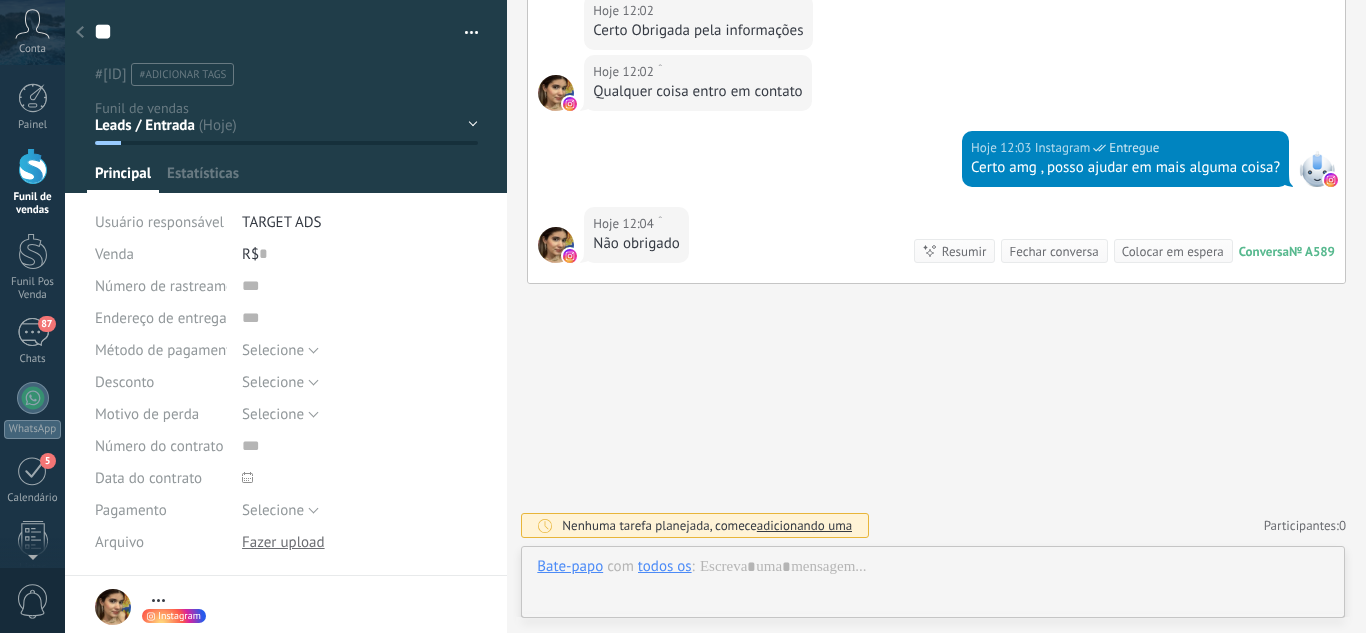 scroll, scrollTop: 30, scrollLeft: 0, axis: vertical 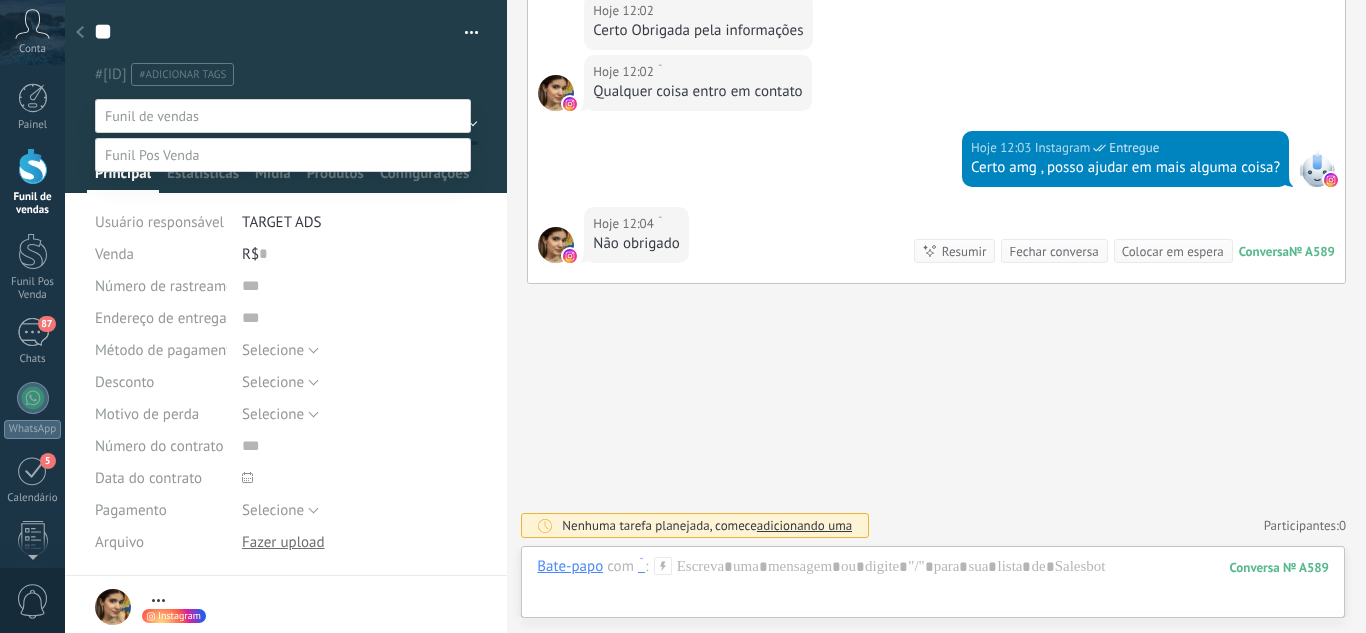 click on "Perdido / Desqualificado" at bounding box center [0, 0] 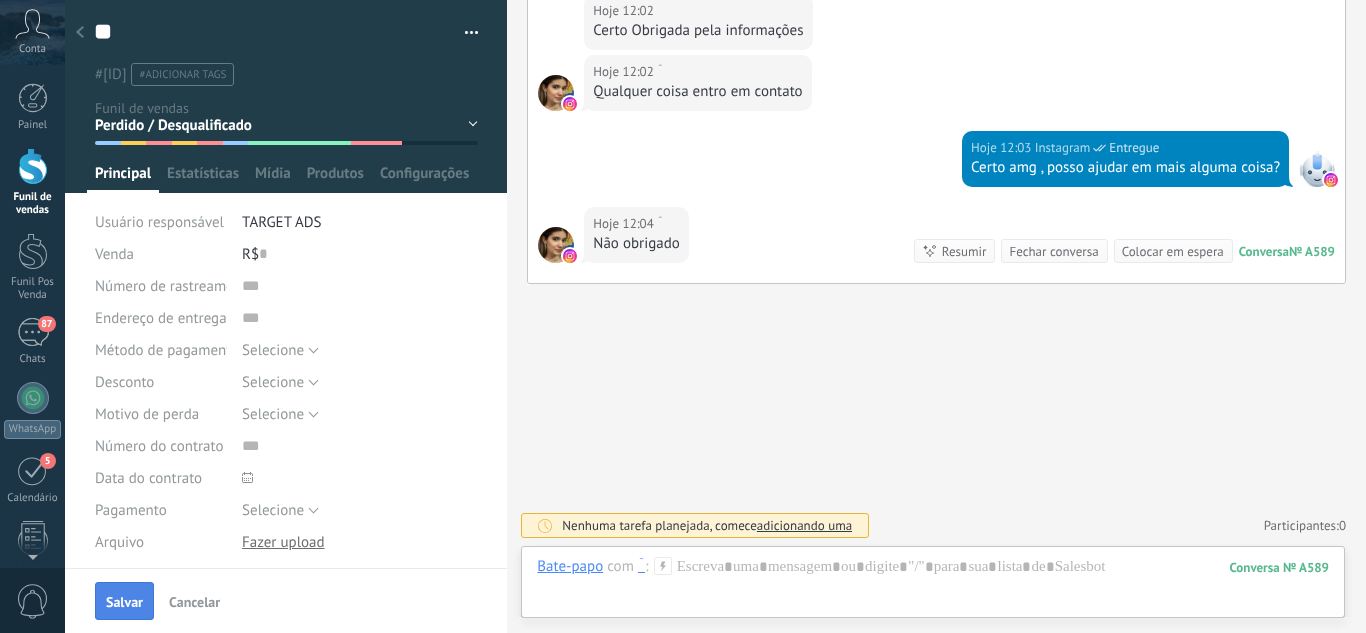click on "Salvar" at bounding box center [124, 602] 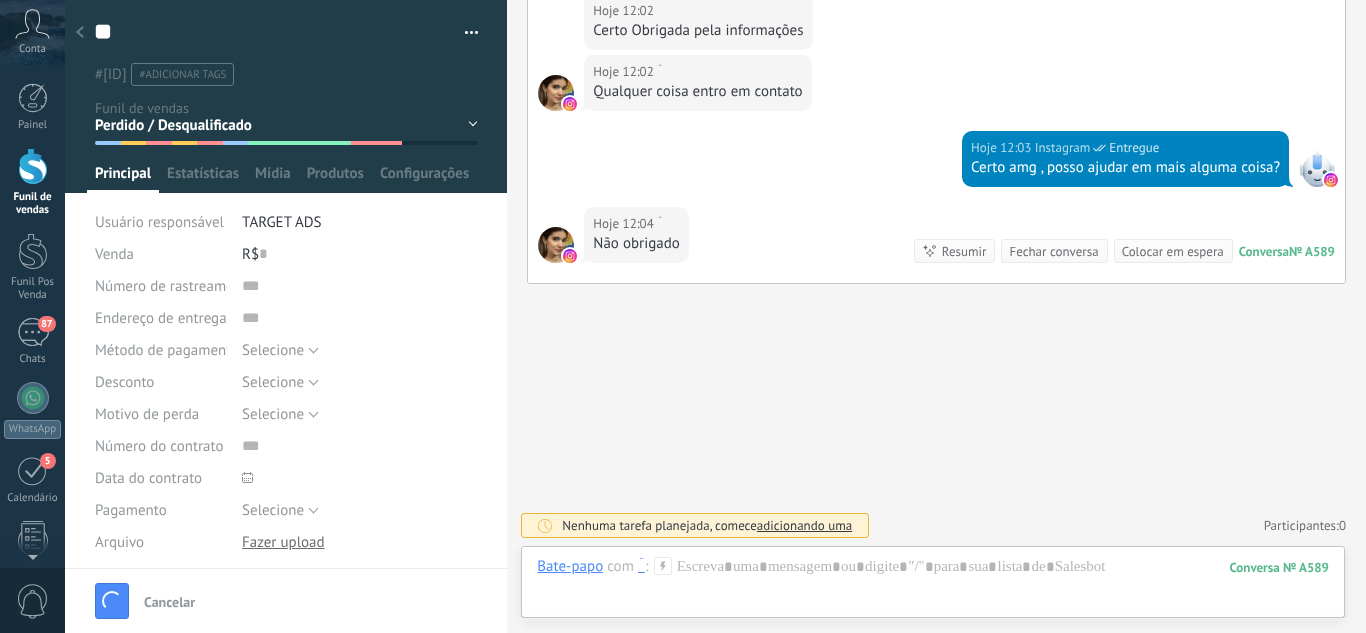 scroll, scrollTop: 863, scrollLeft: 0, axis: vertical 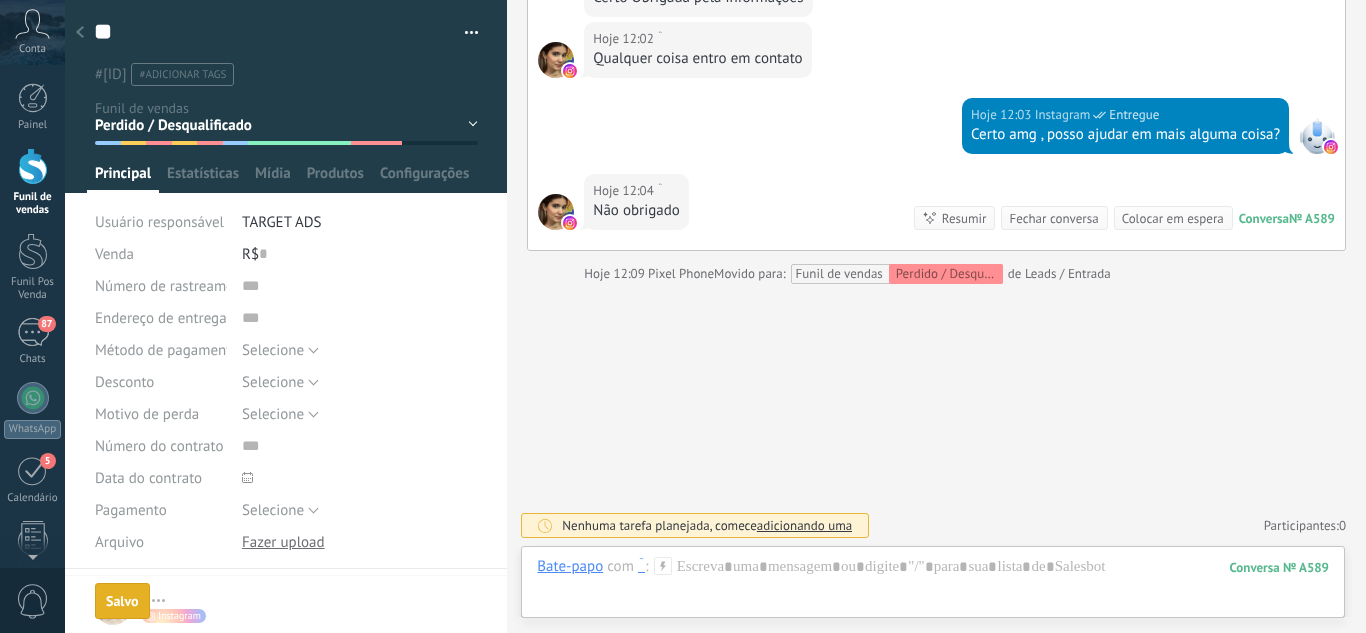 click at bounding box center [80, 33] 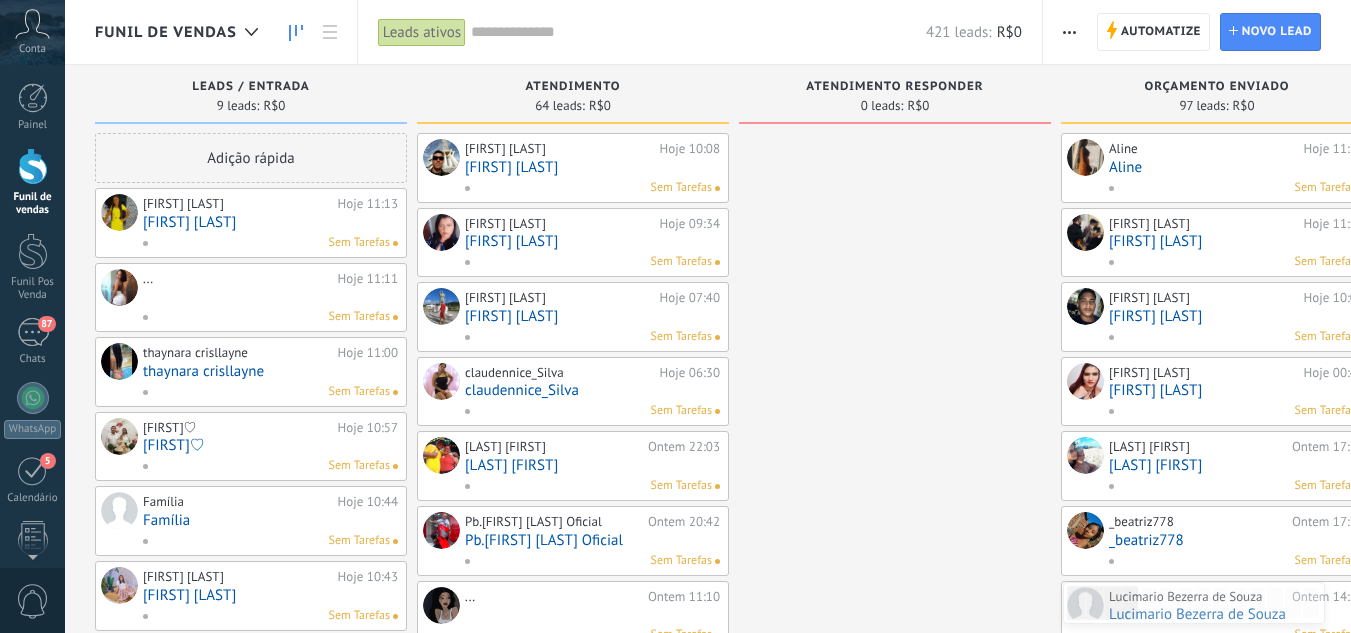 click on "[FIRST] [LAST]" at bounding box center (270, 222) 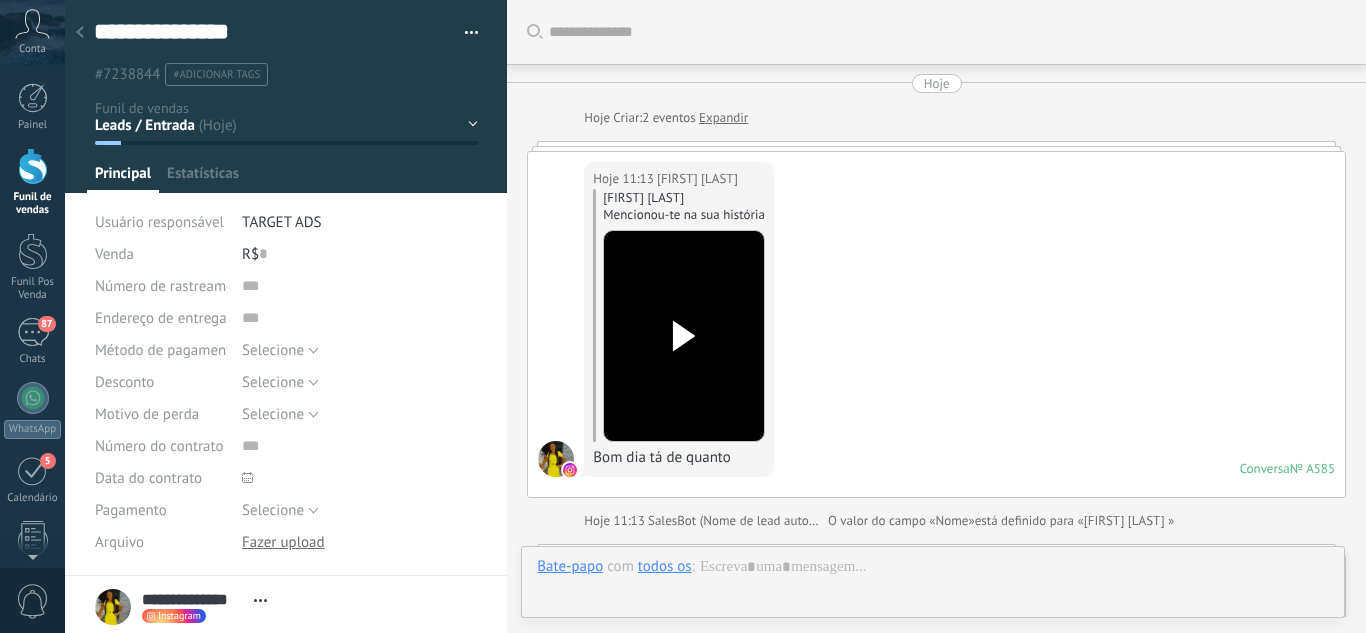 type on "**********" 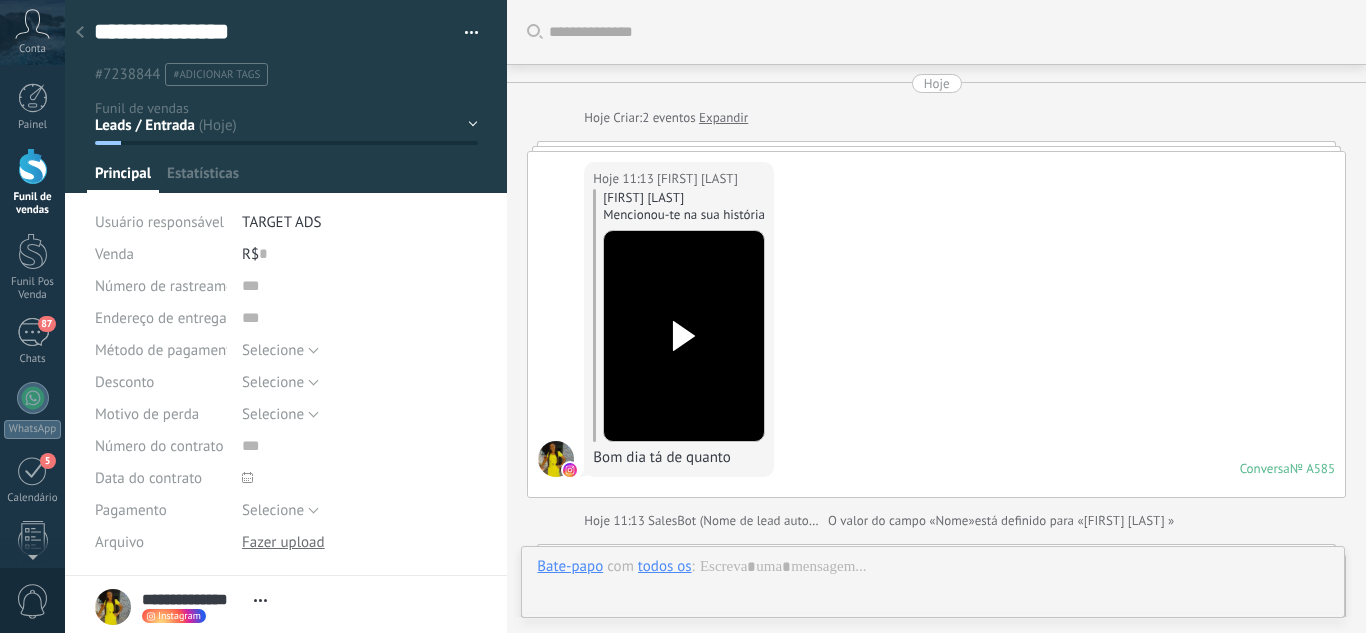 scroll, scrollTop: 30, scrollLeft: 0, axis: vertical 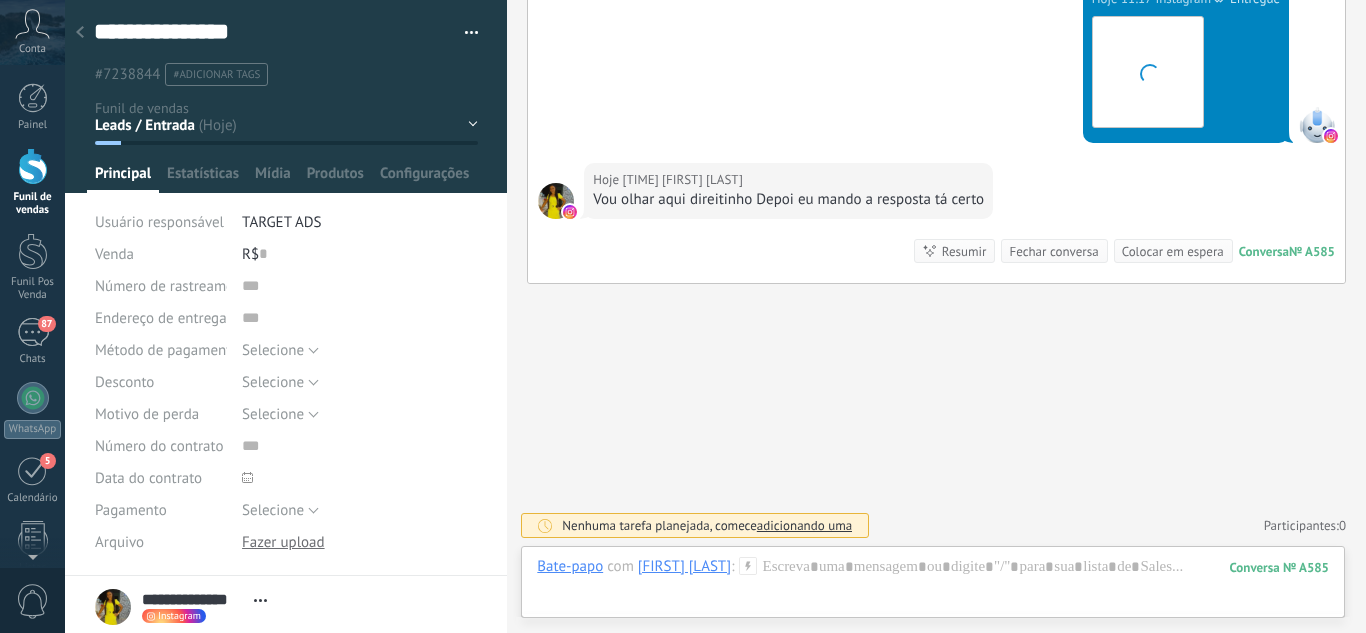 click on "Leads / Entrada
Atendimento
Atendimento Responder
Orçamento Enviado
Orçamento Responder
Negociação / Fechamento
-" at bounding box center [0, 0] 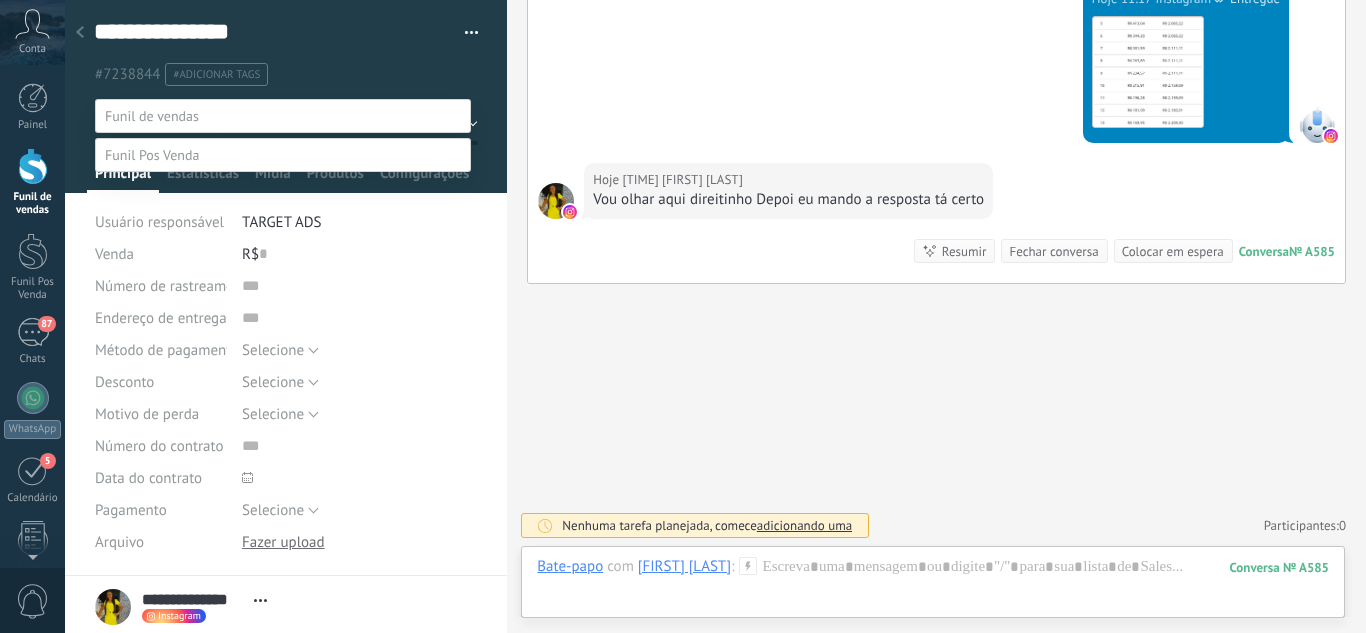 click on "Perdido / Desqualificado" at bounding box center (0, 0) 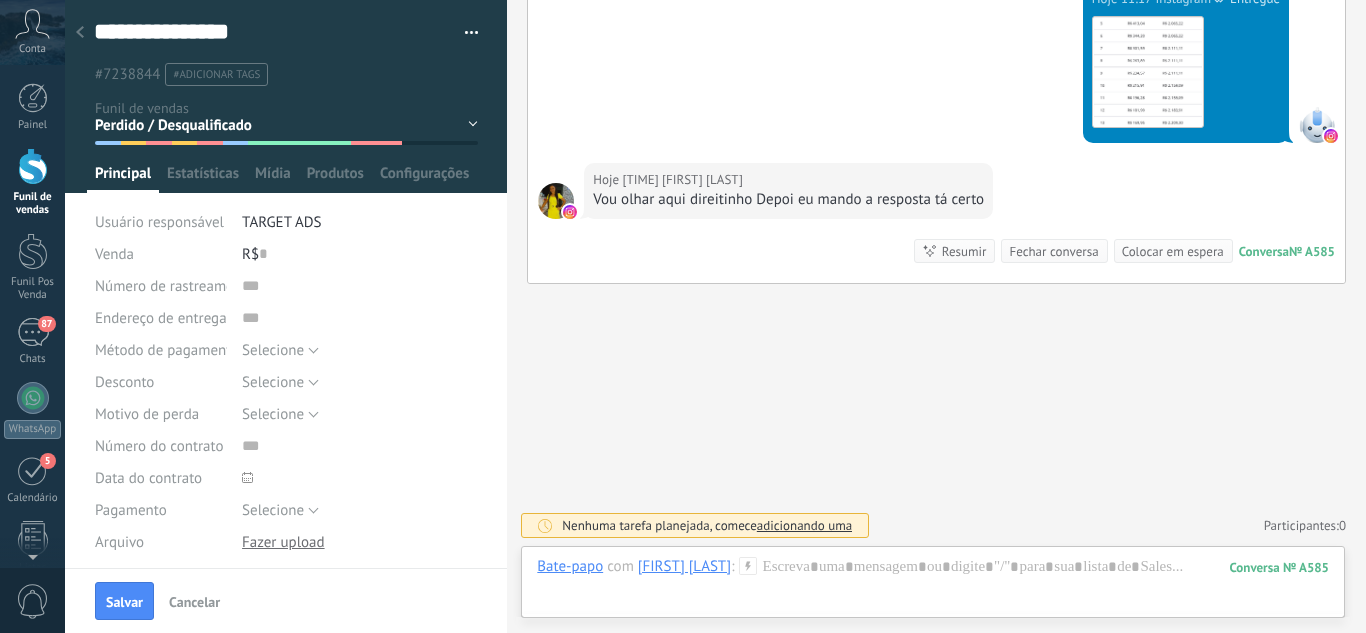 click on "Leads / Entrada
Atendimento
Atendimento Responder
Orçamento Enviado
Orçamento Responder
Negociação / Fechamento
-" at bounding box center [0, 0] 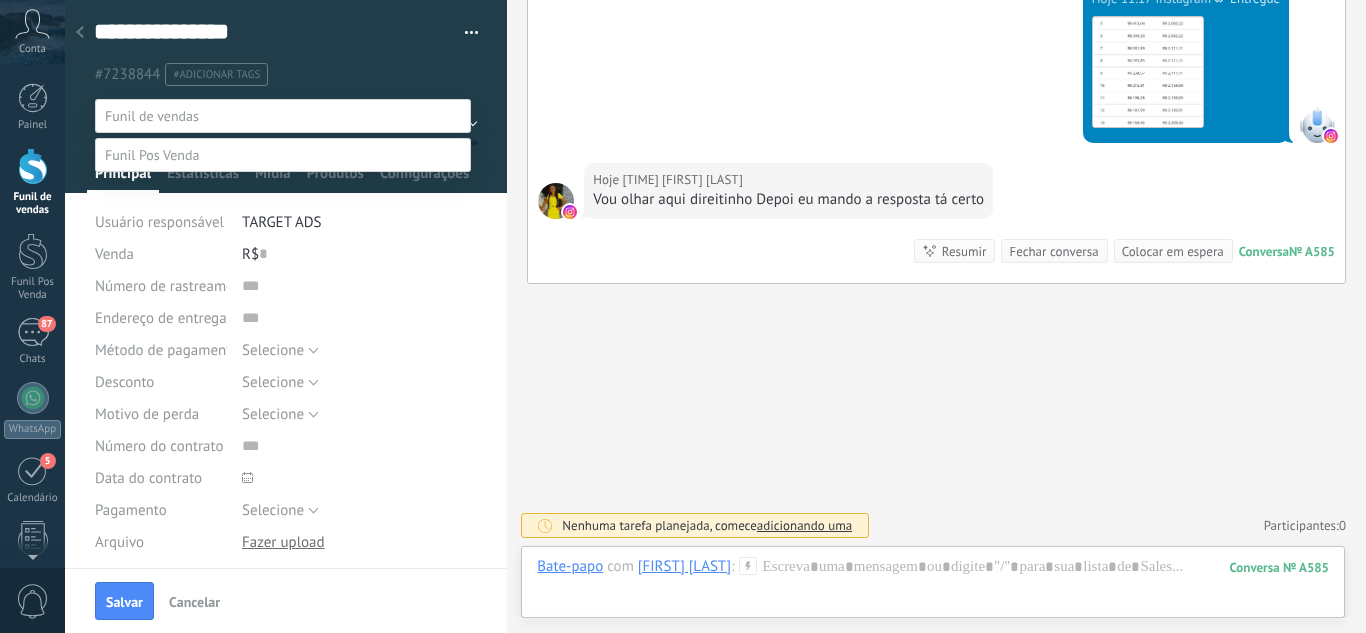 click on "Orçamento Enviado" at bounding box center (0, 0) 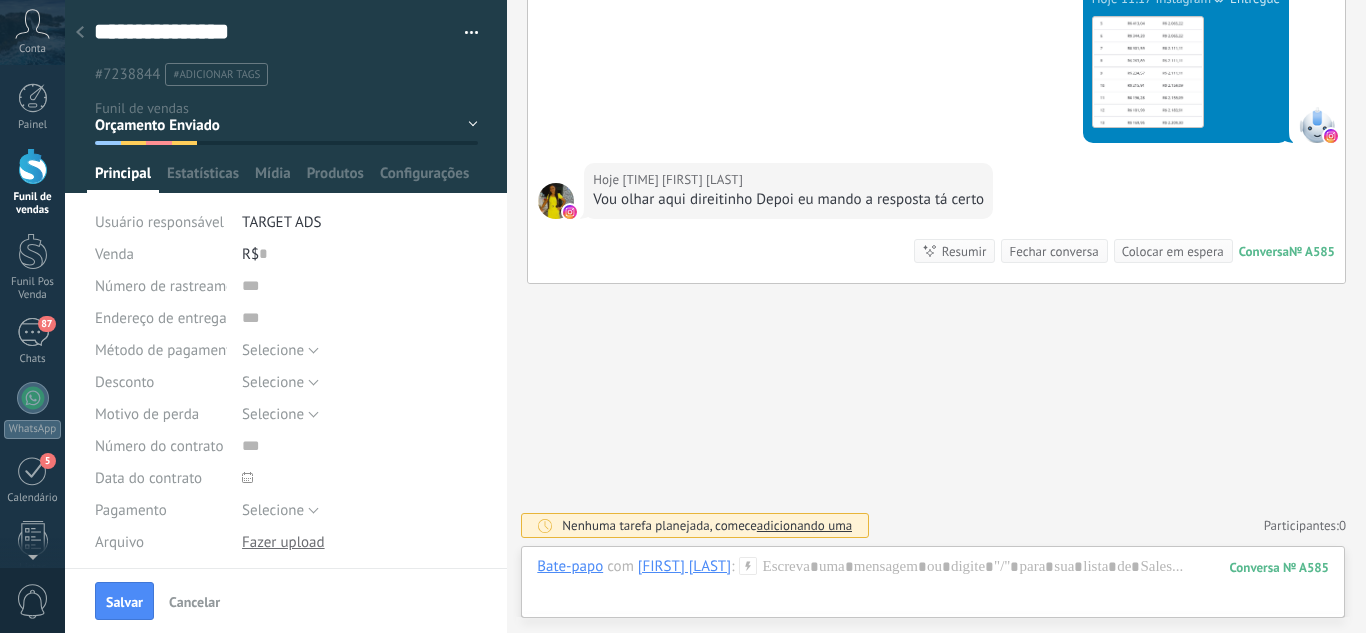 drag, startPoint x: 116, startPoint y: 595, endPoint x: 215, endPoint y: 70, distance: 534.25275 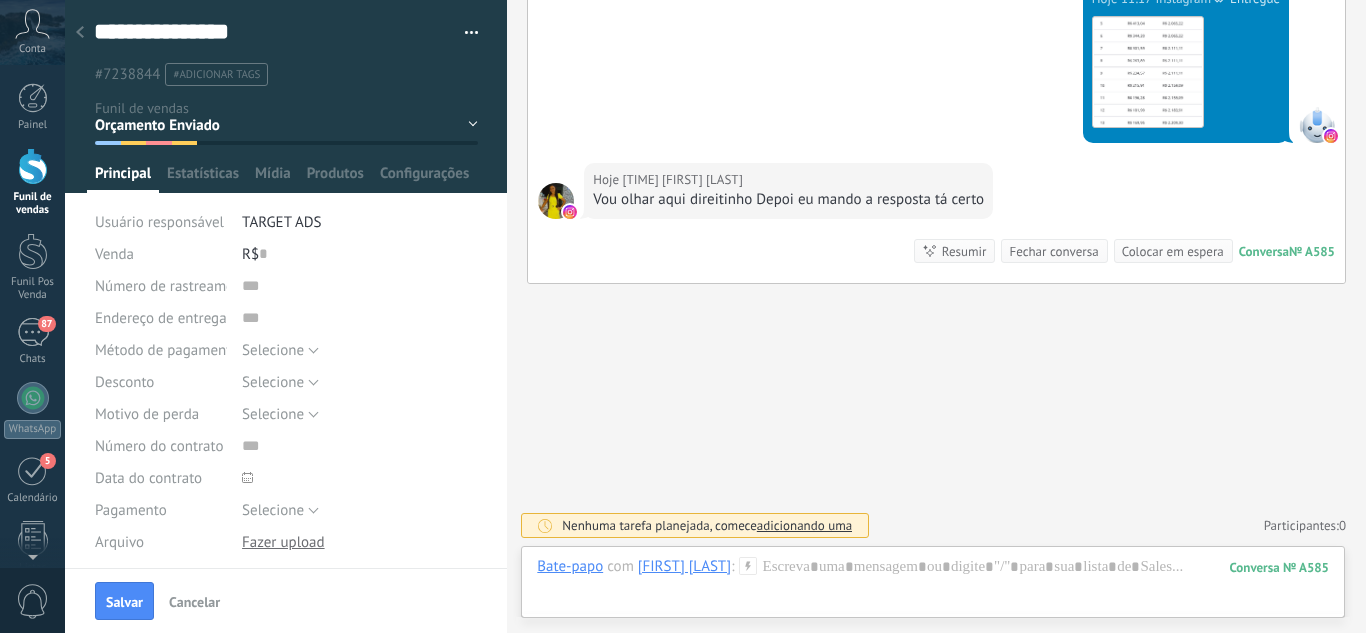 click on "Salvar" at bounding box center (124, 602) 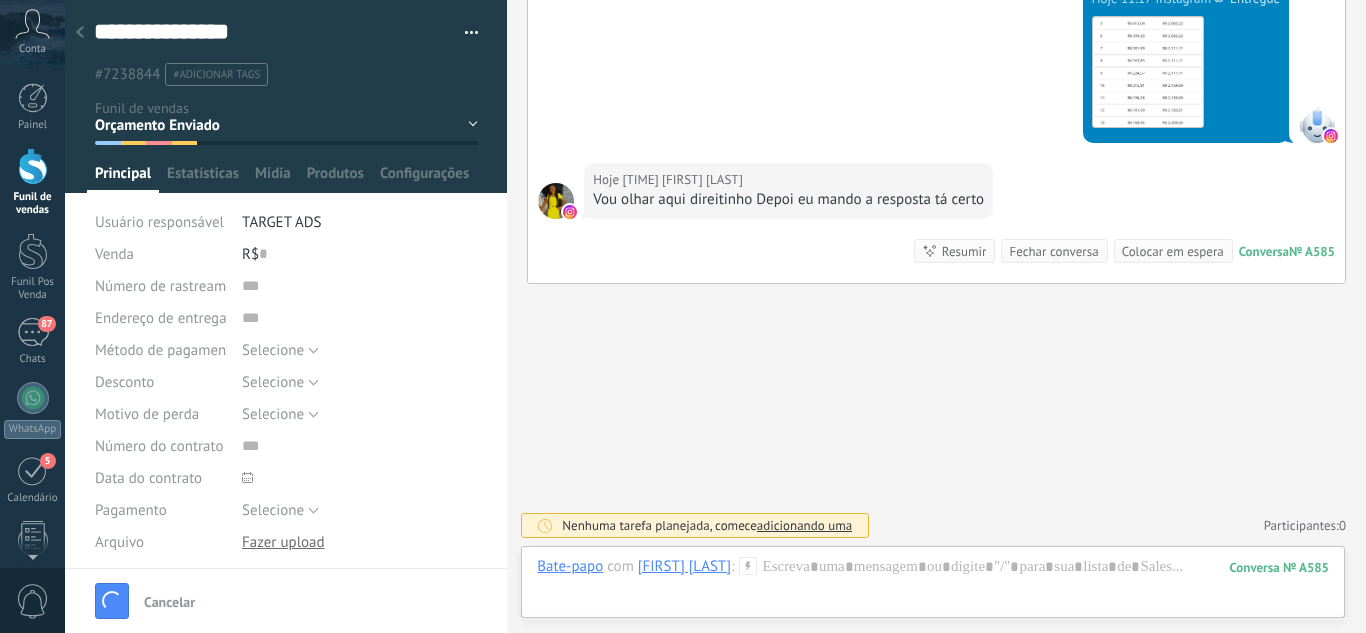 scroll, scrollTop: 1191, scrollLeft: 0, axis: vertical 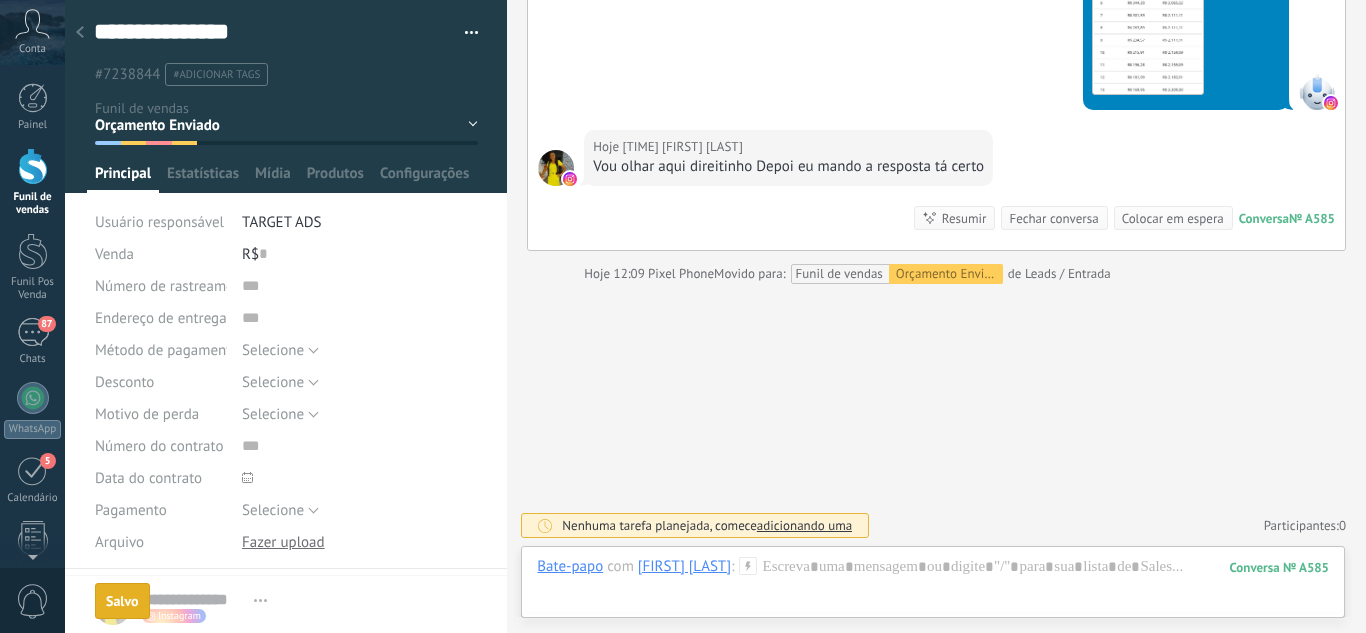 click at bounding box center [80, 33] 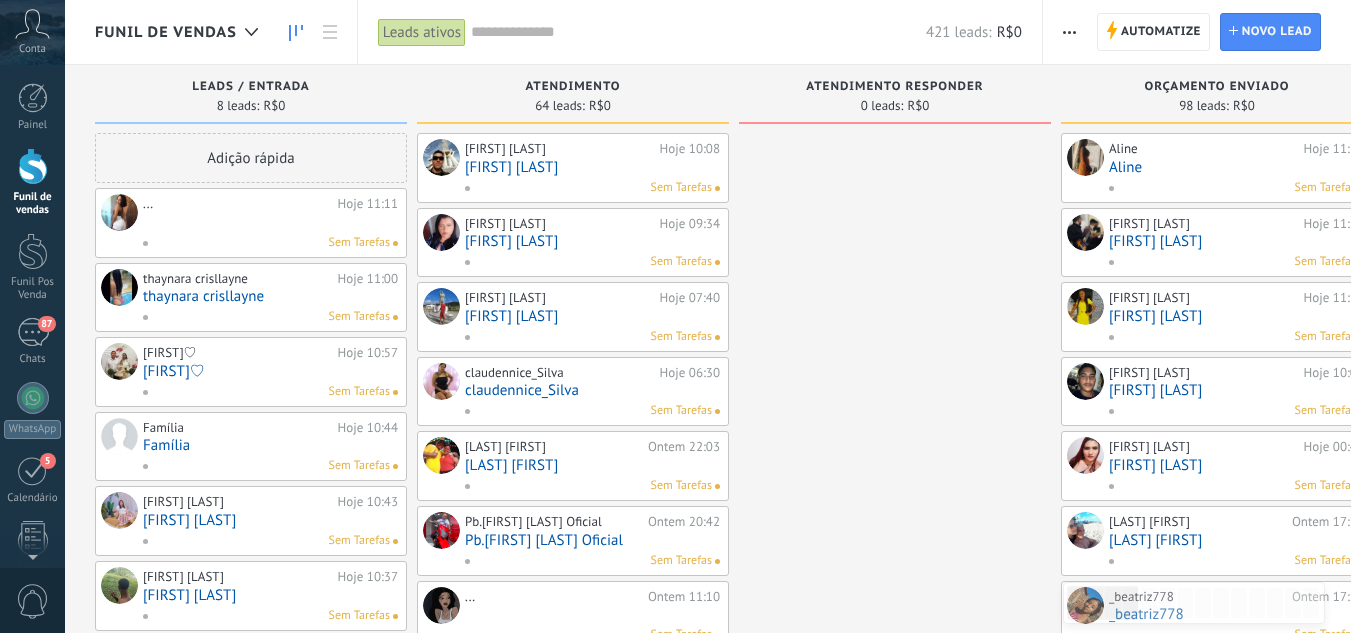 click at bounding box center (270, 222) 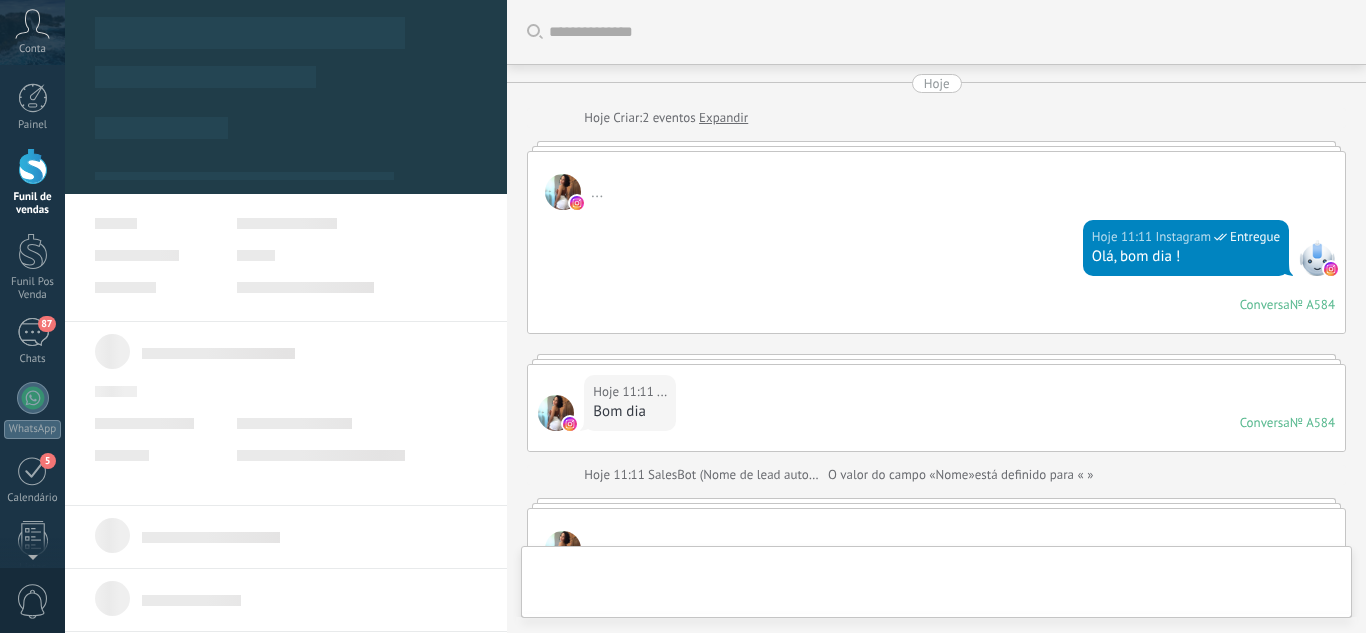 type 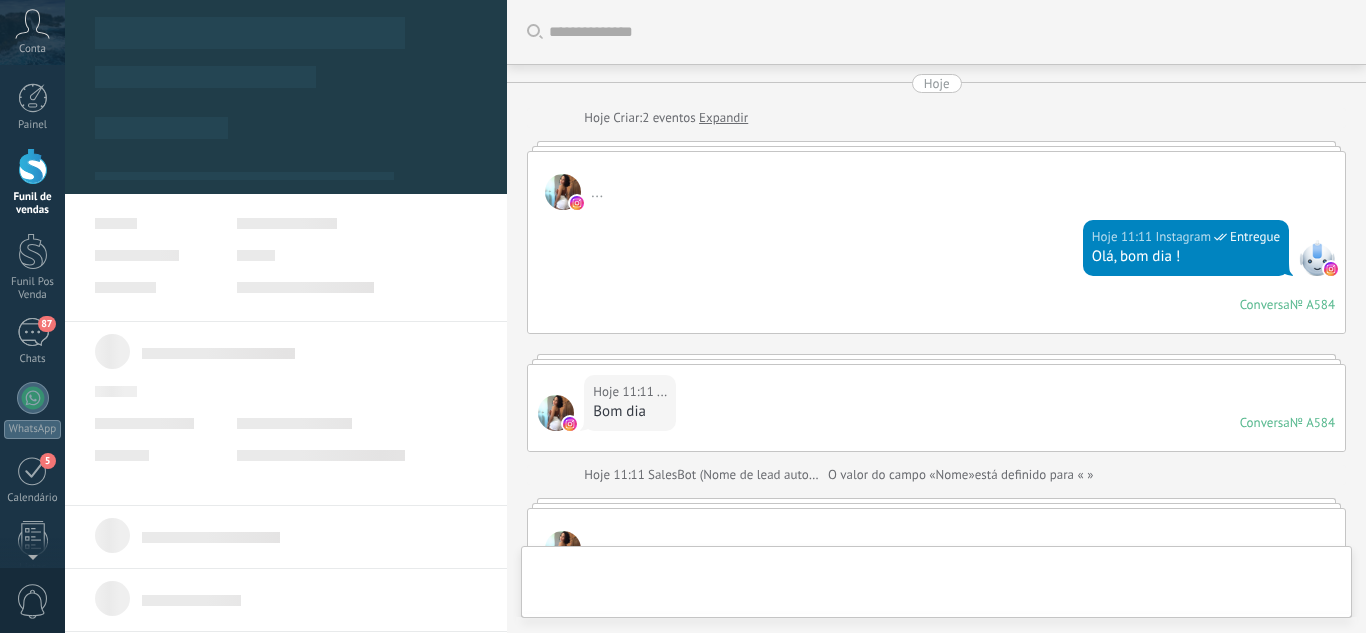 scroll, scrollTop: 30, scrollLeft: 0, axis: vertical 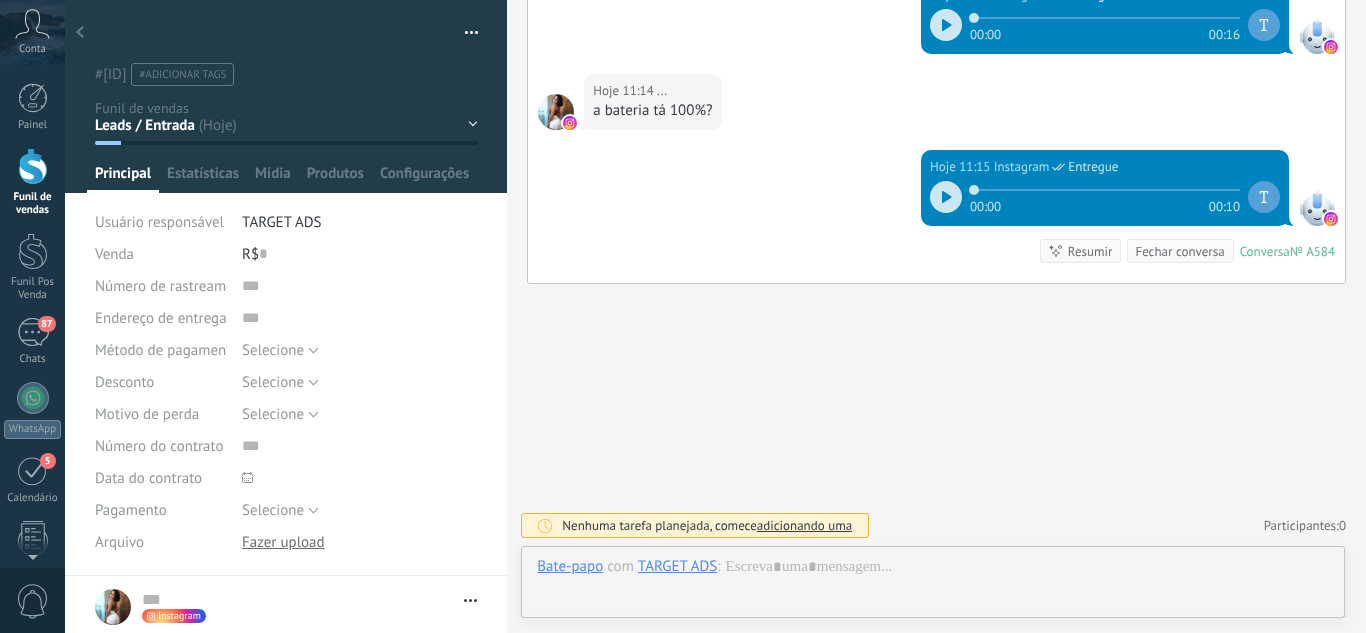 click on "Leads / Entrada
Atendimento
Atendimento Responder
Orçamento Enviado
Orçamento Responder
Negociação / Fechamento
-" at bounding box center (0, 0) 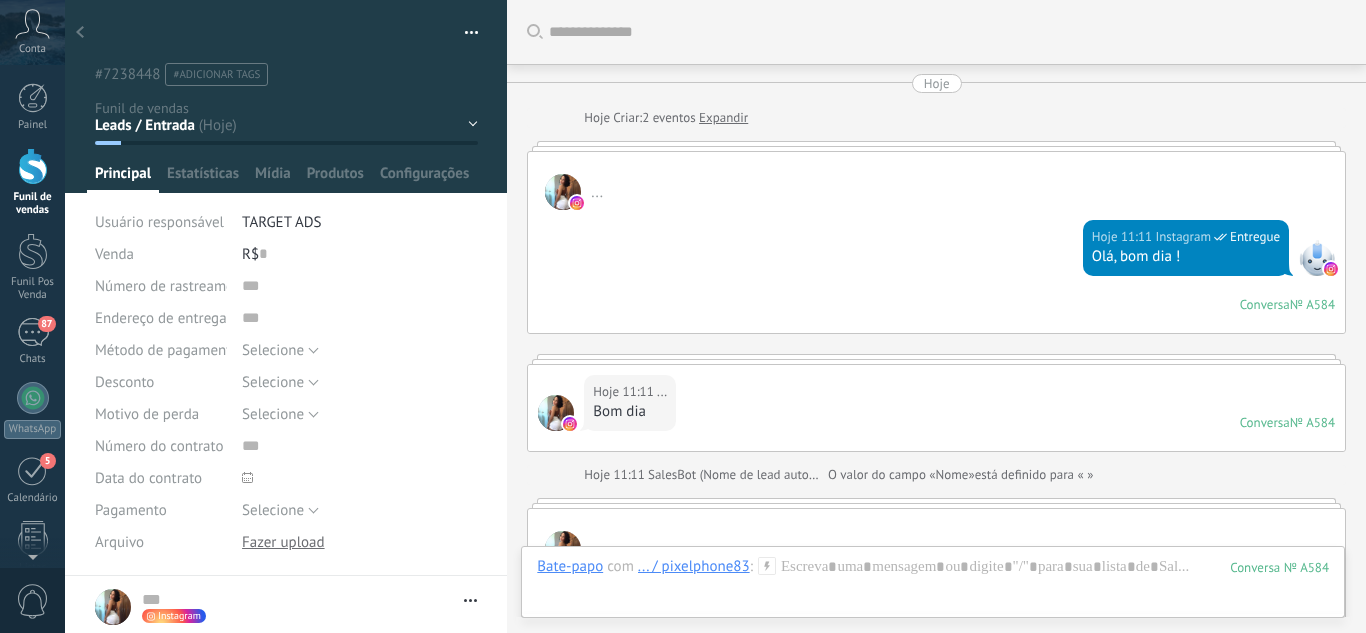 scroll, scrollTop: 0, scrollLeft: 0, axis: both 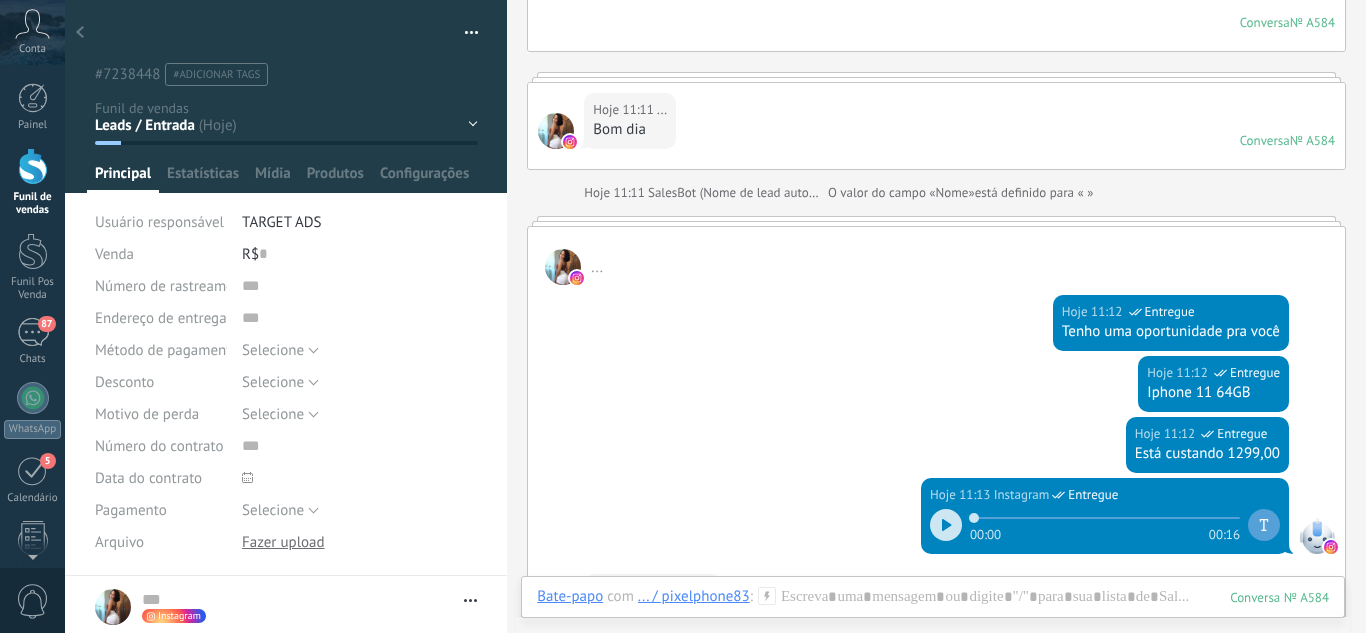 click on "Leads / Entrada
Atendimento
Atendimento Responder
Orçamento Enviado
Orçamento Responder
Negociação / Fechamento
-" at bounding box center [0, 0] 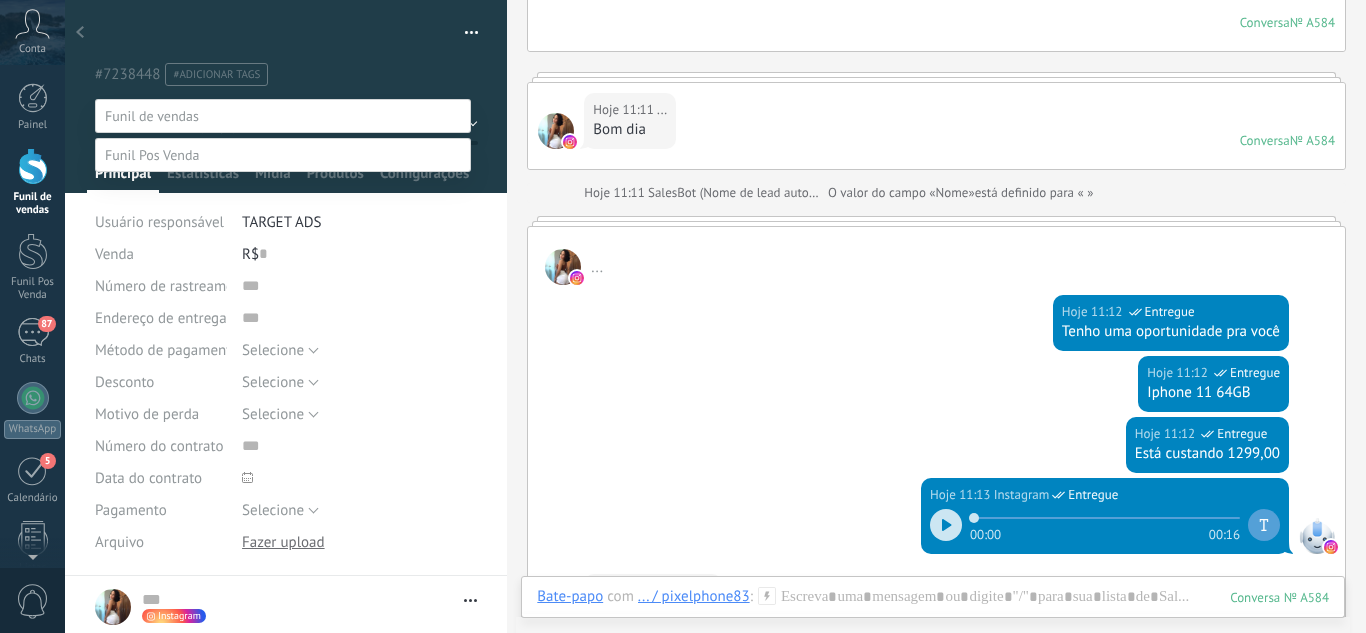 click on "Orçamento Enviado" at bounding box center (0, 0) 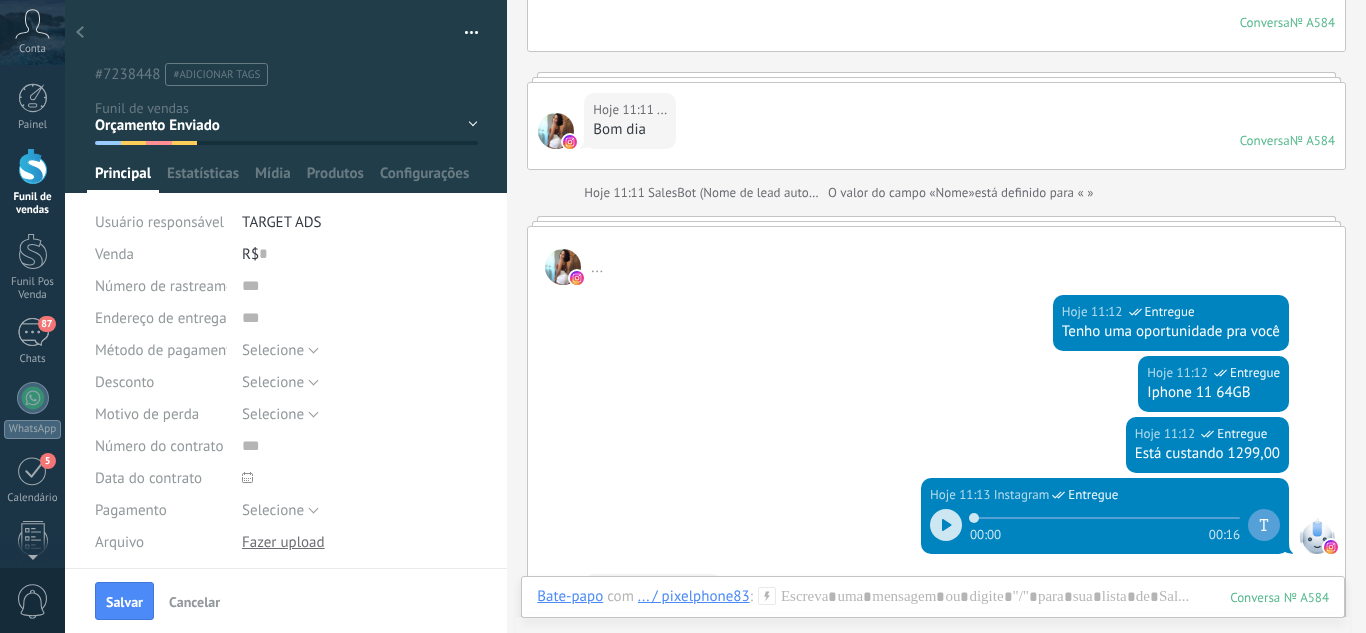 drag, startPoint x: 120, startPoint y: 595, endPoint x: 126, endPoint y: 502, distance: 93.193344 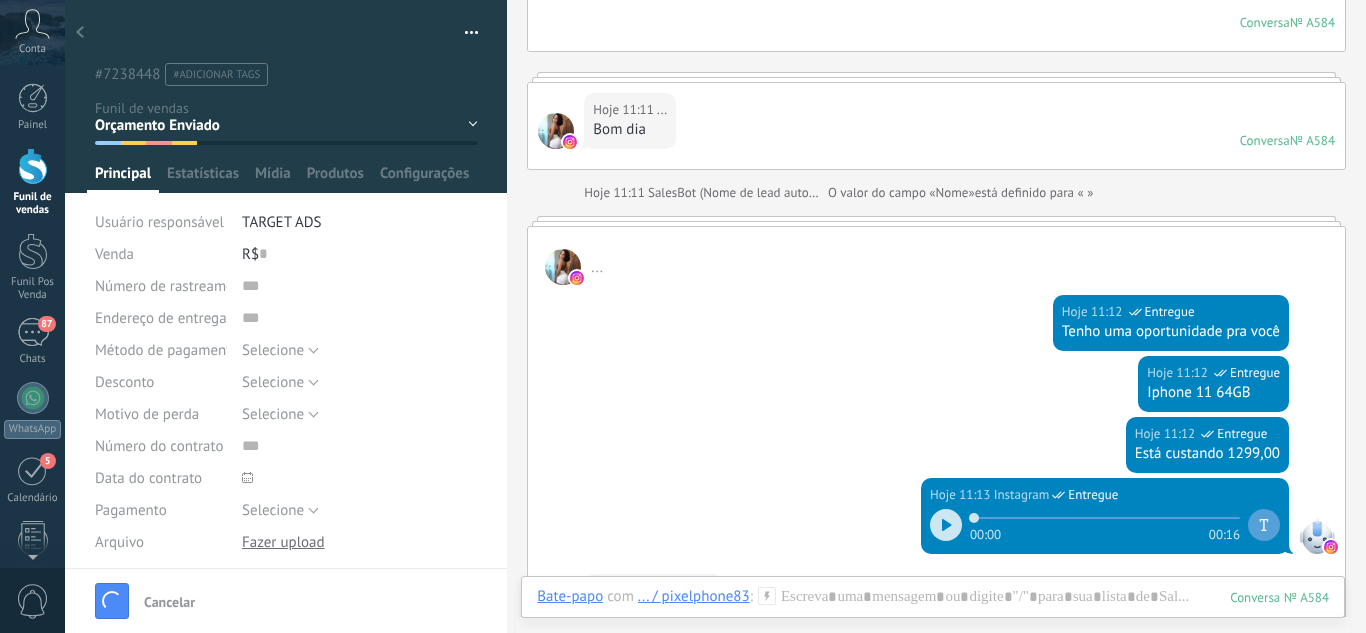 click at bounding box center [80, 33] 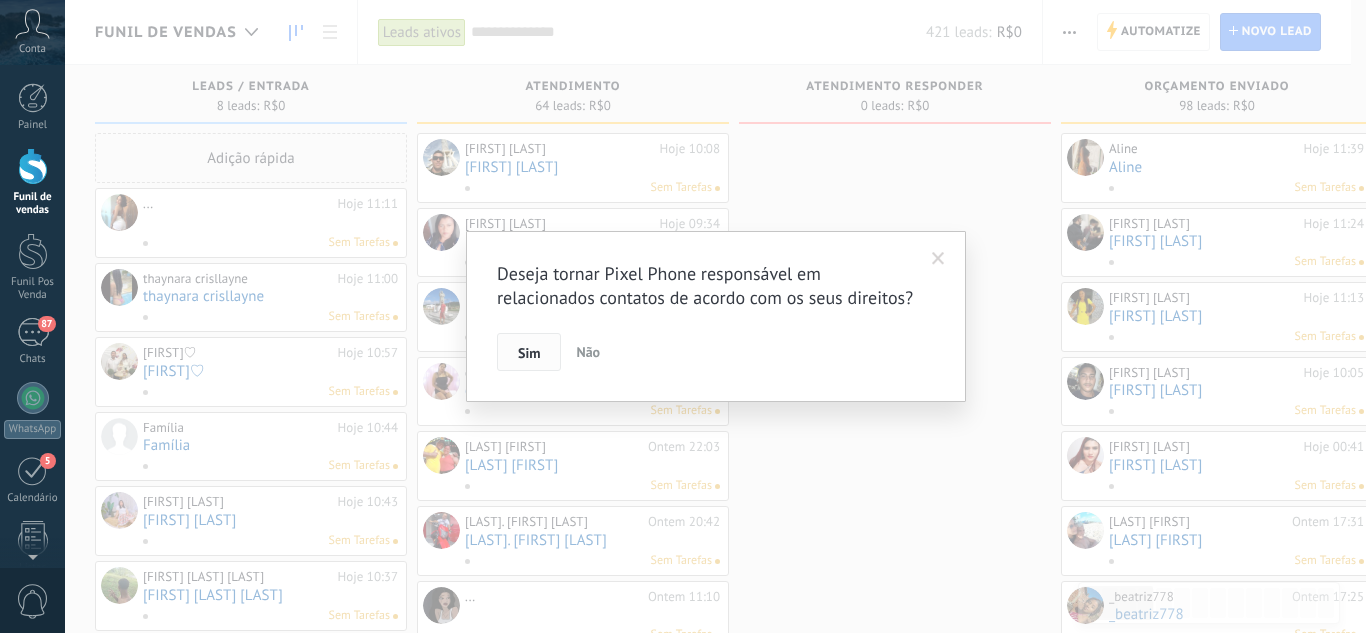 click on "Sim" at bounding box center [529, 353] 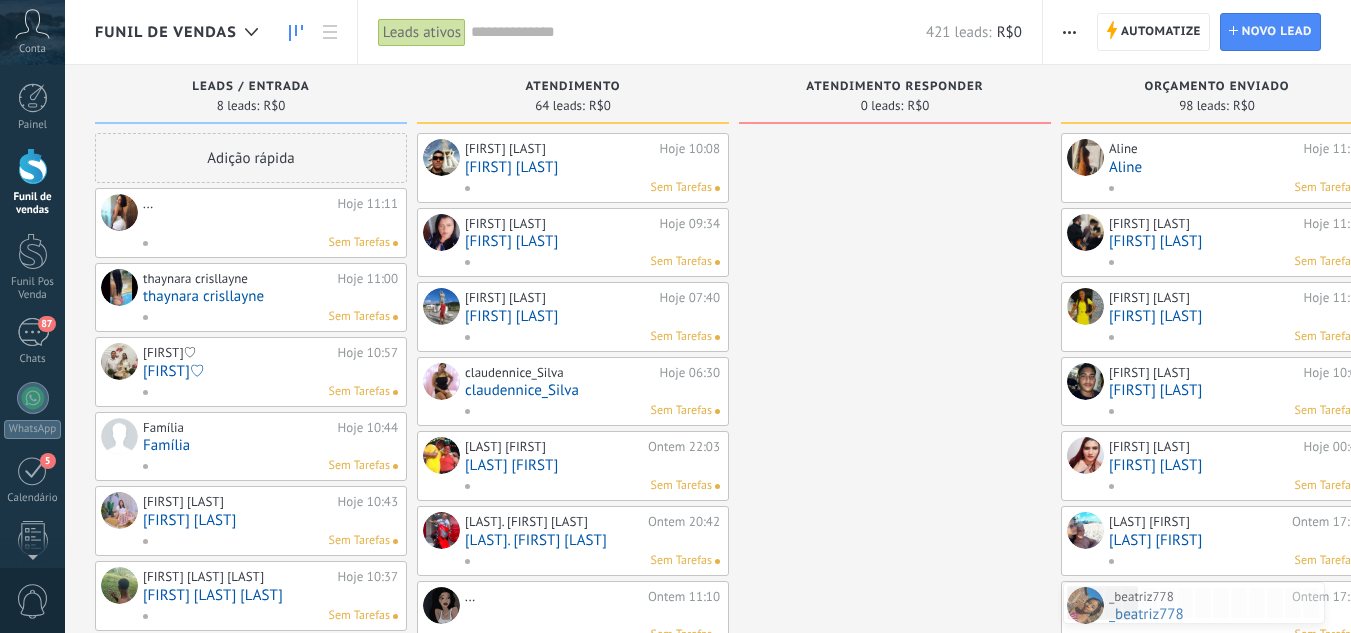 click on "..." at bounding box center [238, 204] 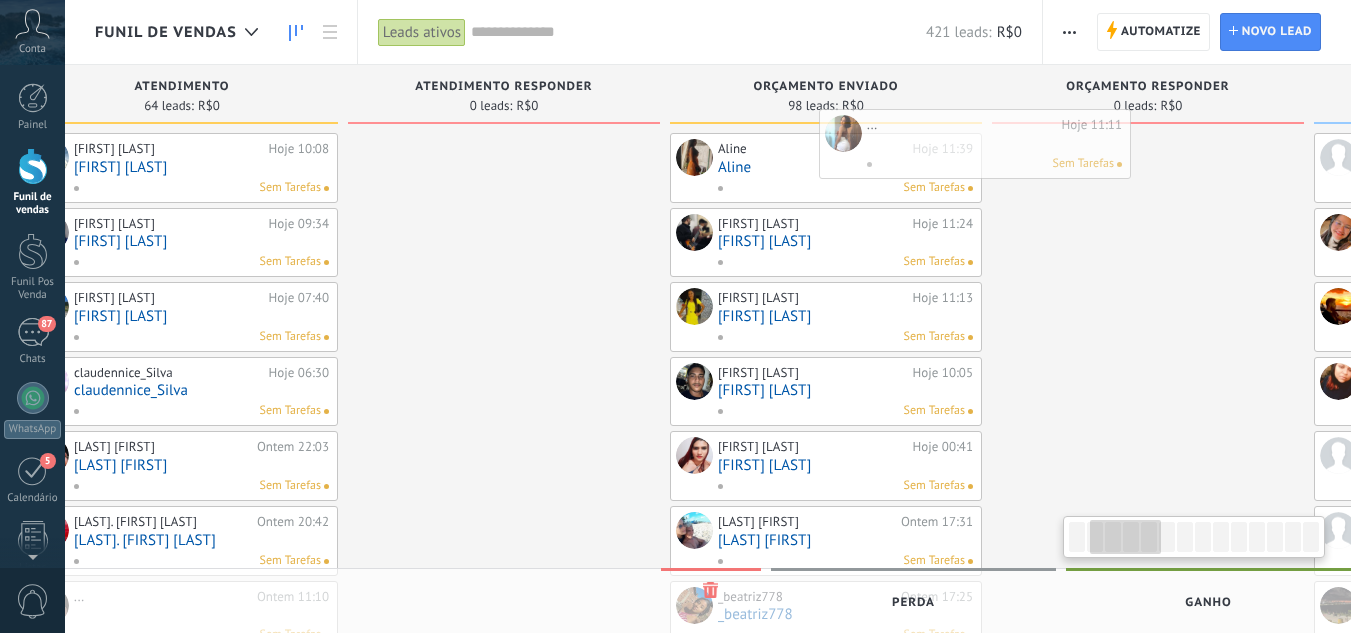 scroll, scrollTop: 0, scrollLeft: 401, axis: horizontal 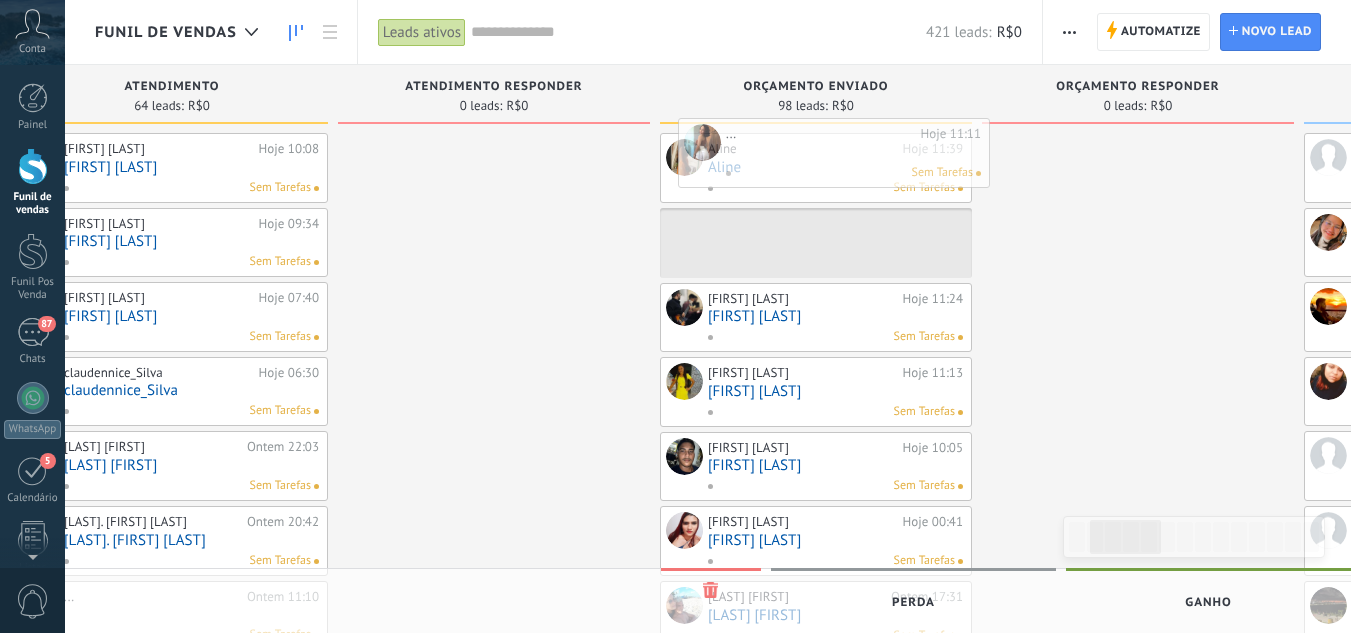 drag, startPoint x: 155, startPoint y: 213, endPoint x: 639, endPoint y: 160, distance: 486.89322 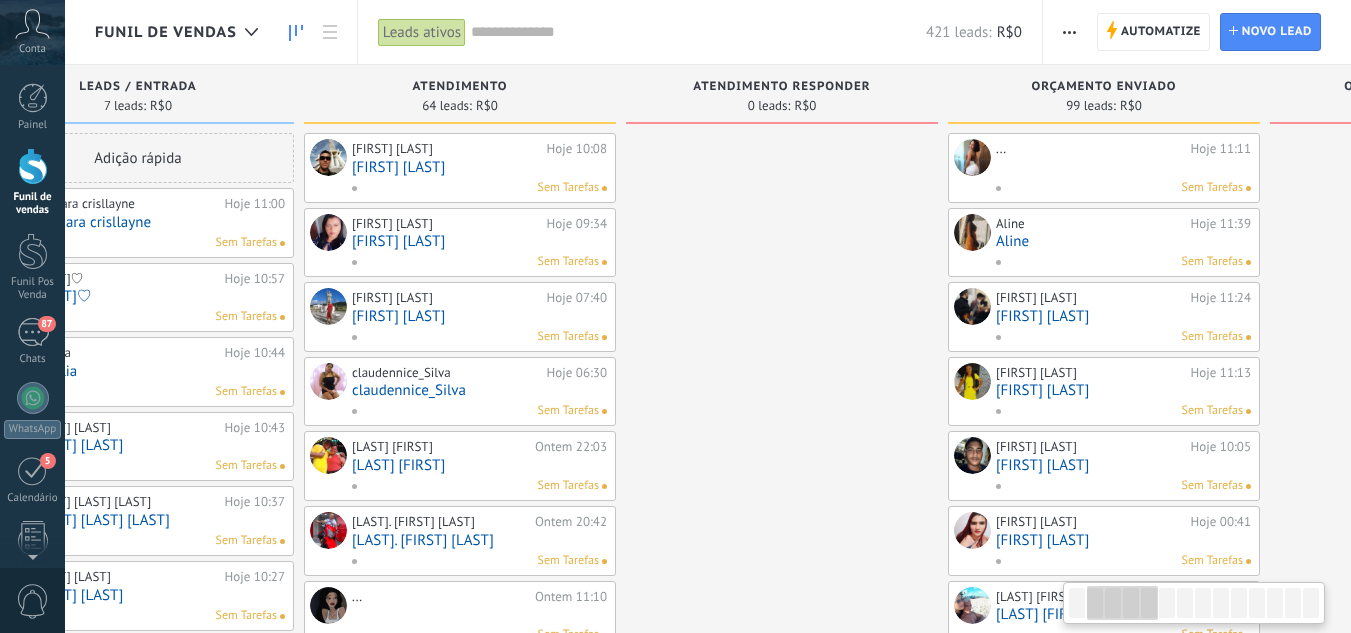 scroll, scrollTop: 0, scrollLeft: 0, axis: both 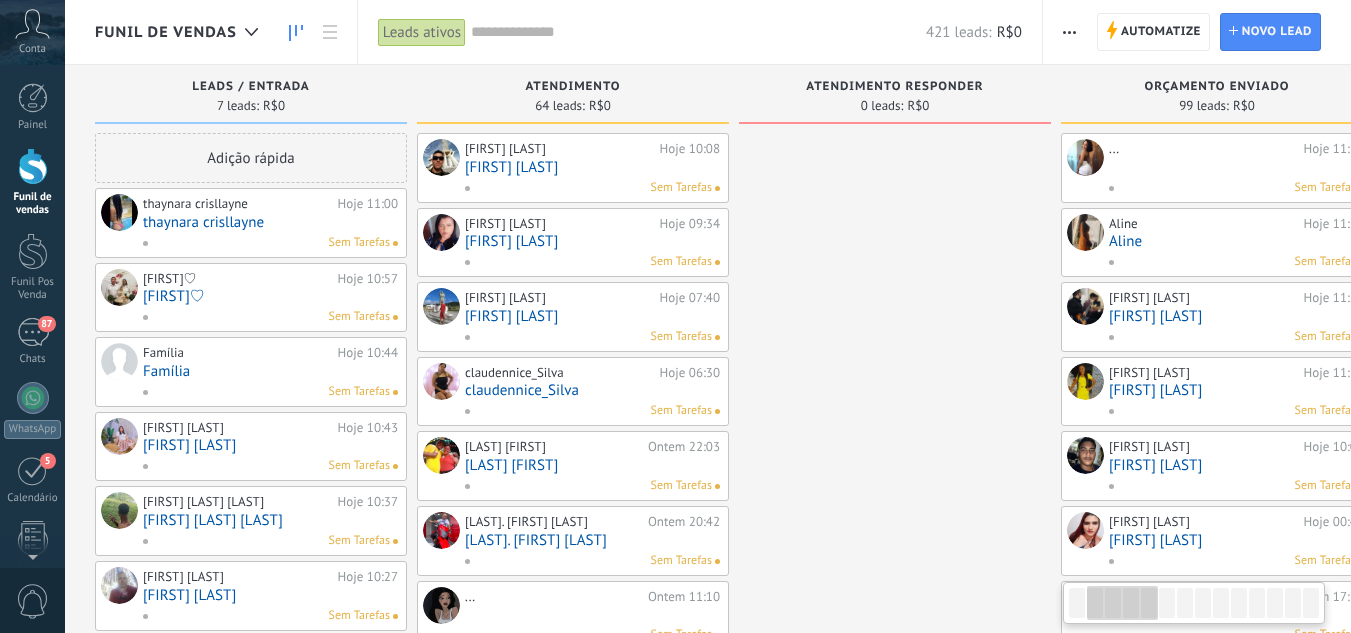 drag, startPoint x: 567, startPoint y: 191, endPoint x: 1334, endPoint y: 121, distance: 770.1876 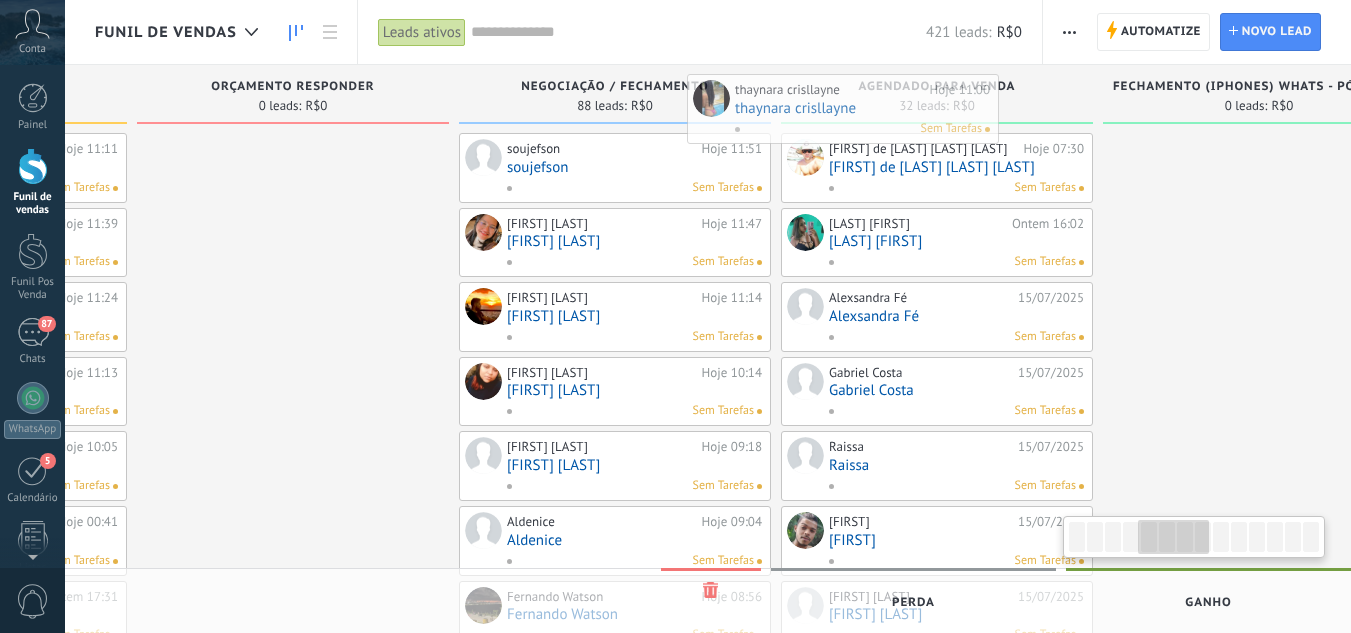scroll, scrollTop: 0, scrollLeft: 1260, axis: horizontal 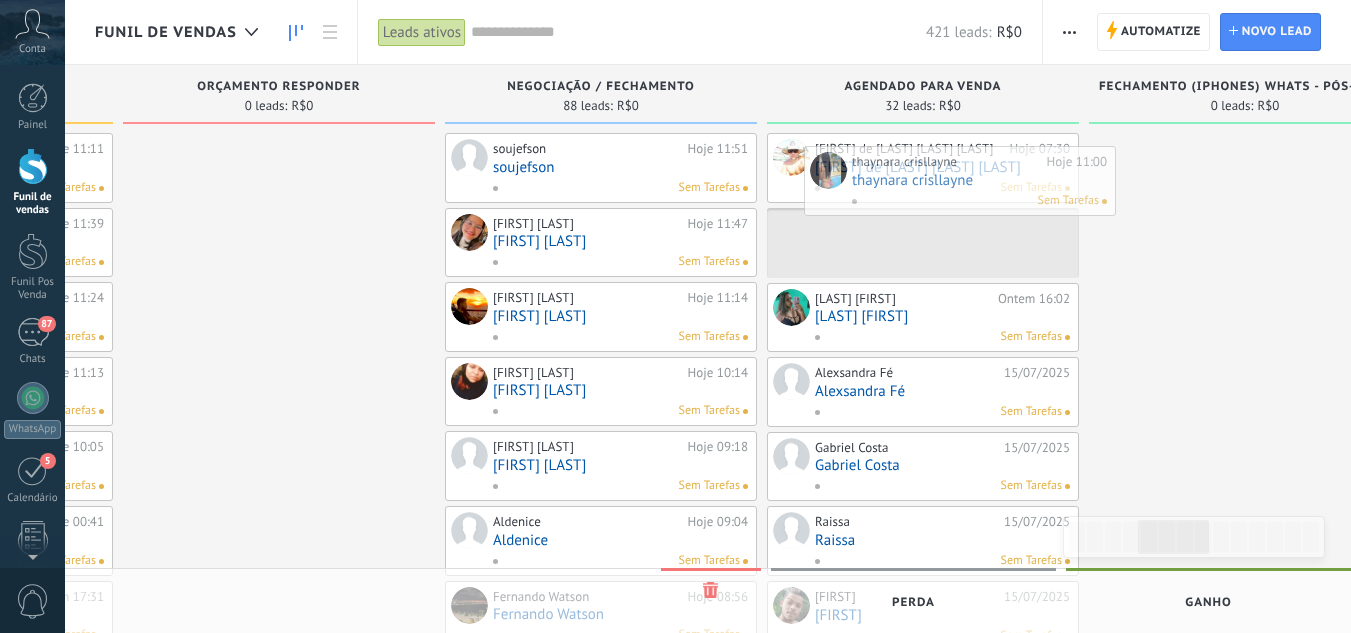 drag, startPoint x: 191, startPoint y: 222, endPoint x: 796, endPoint y: 189, distance: 605.89935 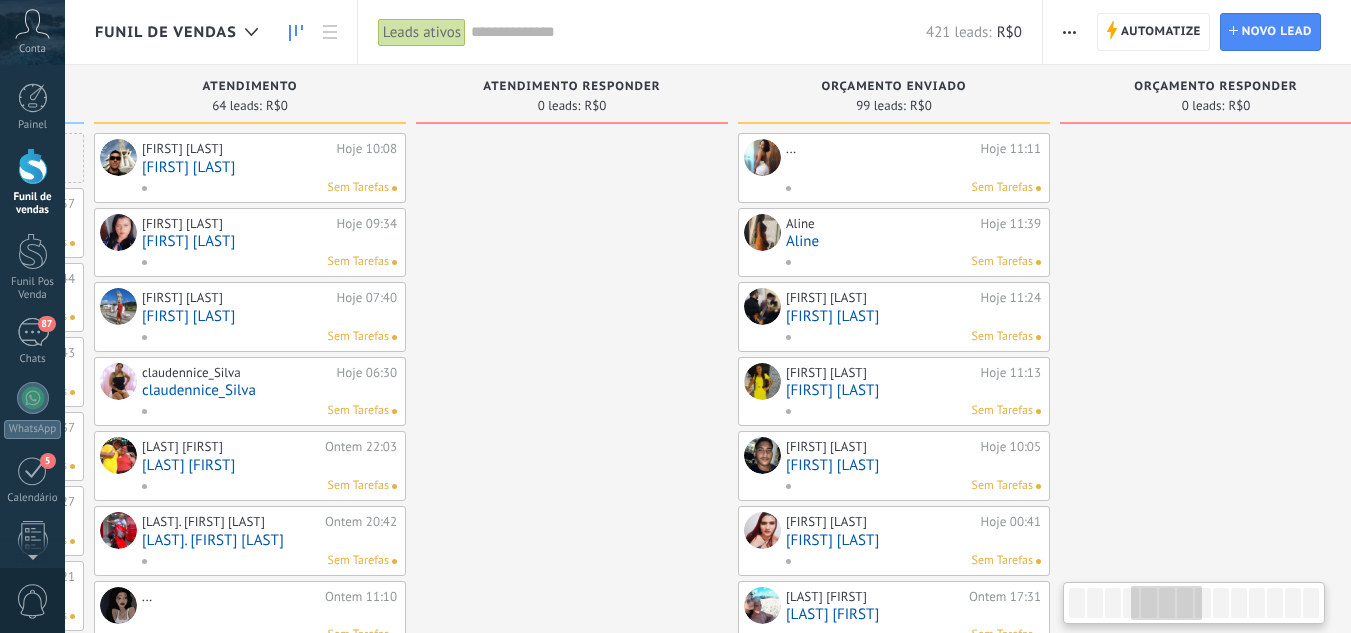 drag, startPoint x: 533, startPoint y: 256, endPoint x: 1222, endPoint y: 60, distance: 716.3358 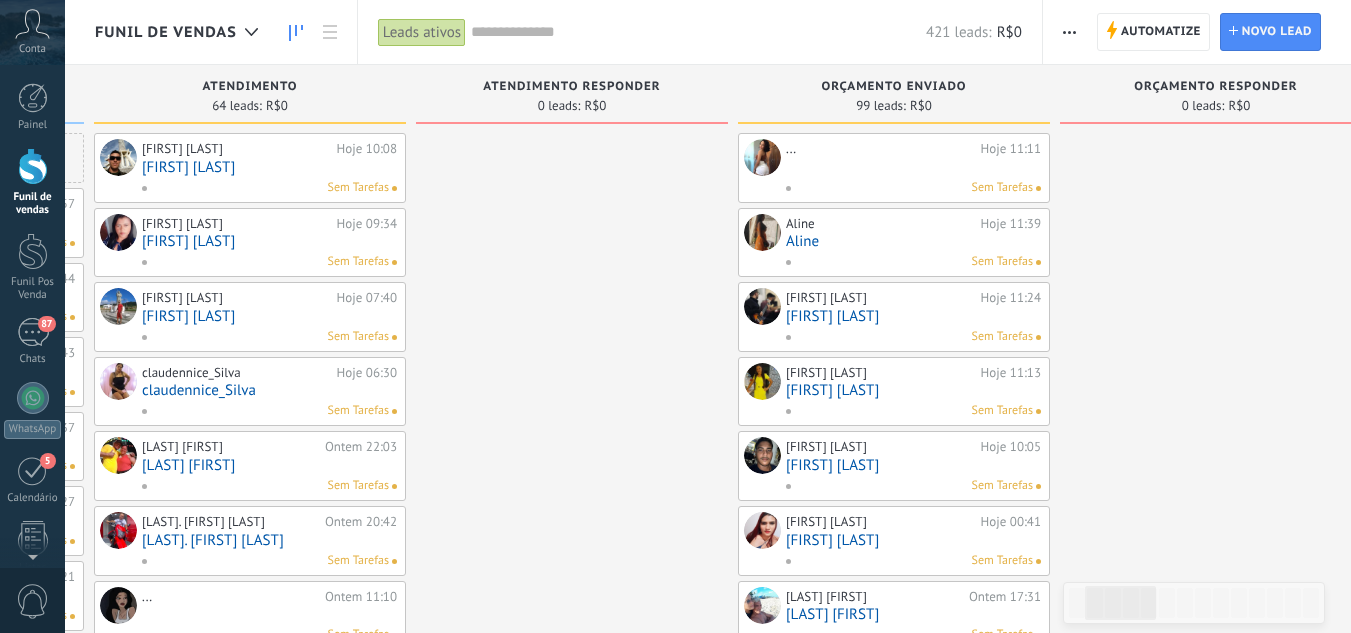 scroll, scrollTop: 0, scrollLeft: 83, axis: horizontal 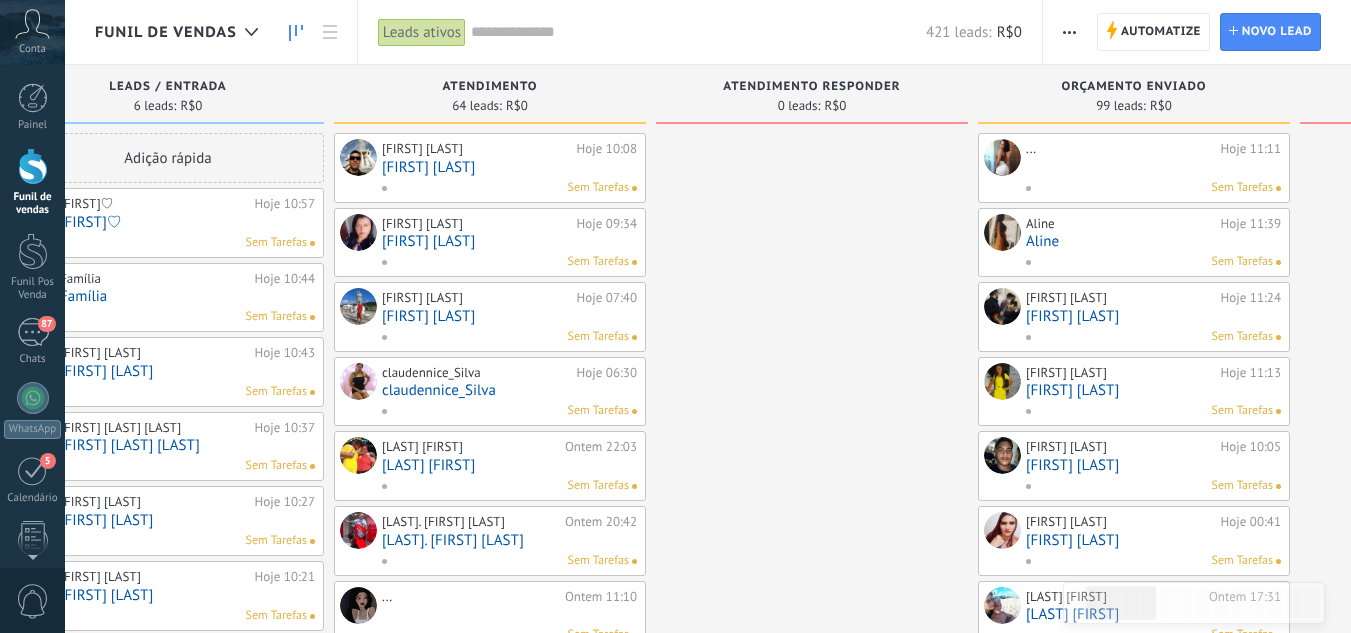 drag, startPoint x: 477, startPoint y: 187, endPoint x: 789, endPoint y: 191, distance: 312.02563 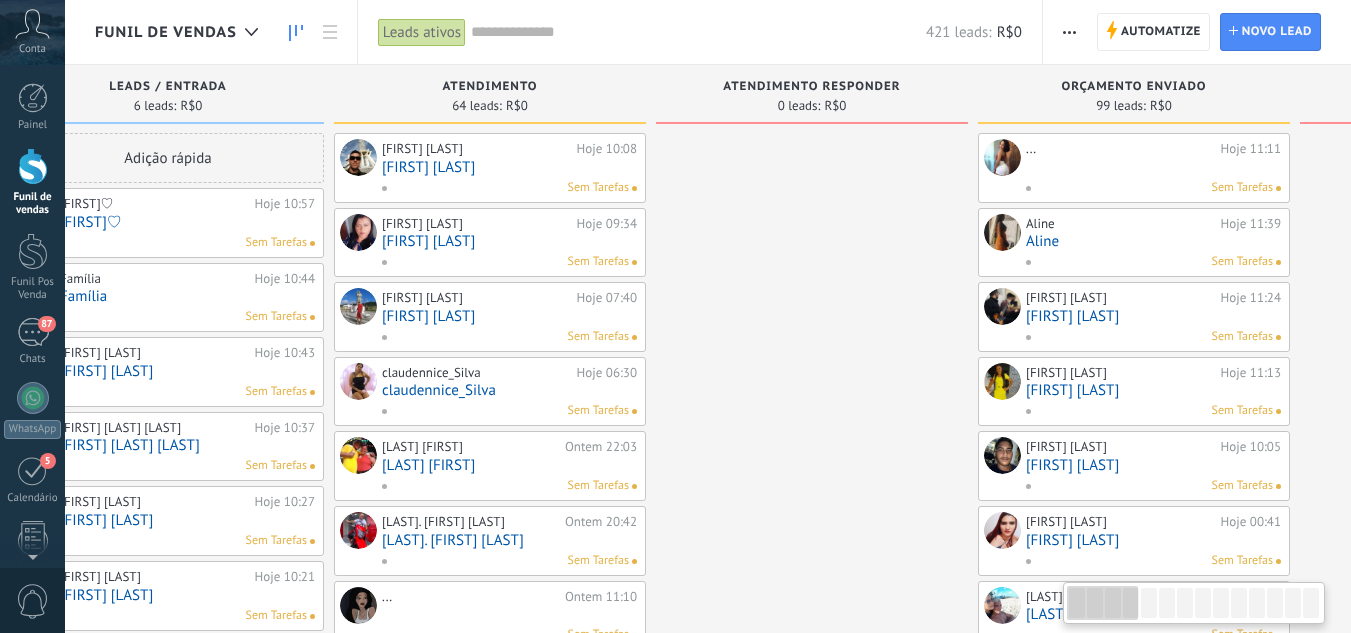 scroll, scrollTop: 0, scrollLeft: 0, axis: both 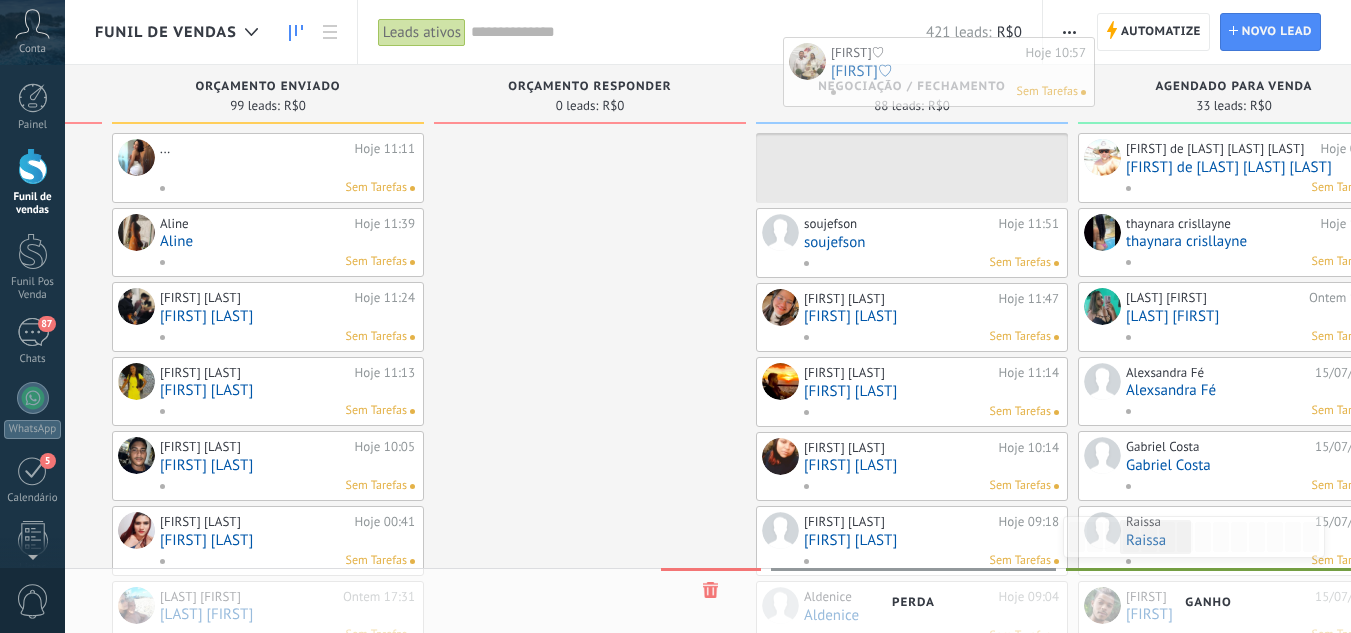 drag, startPoint x: 153, startPoint y: 217, endPoint x: 828, endPoint y: 76, distance: 689.56946 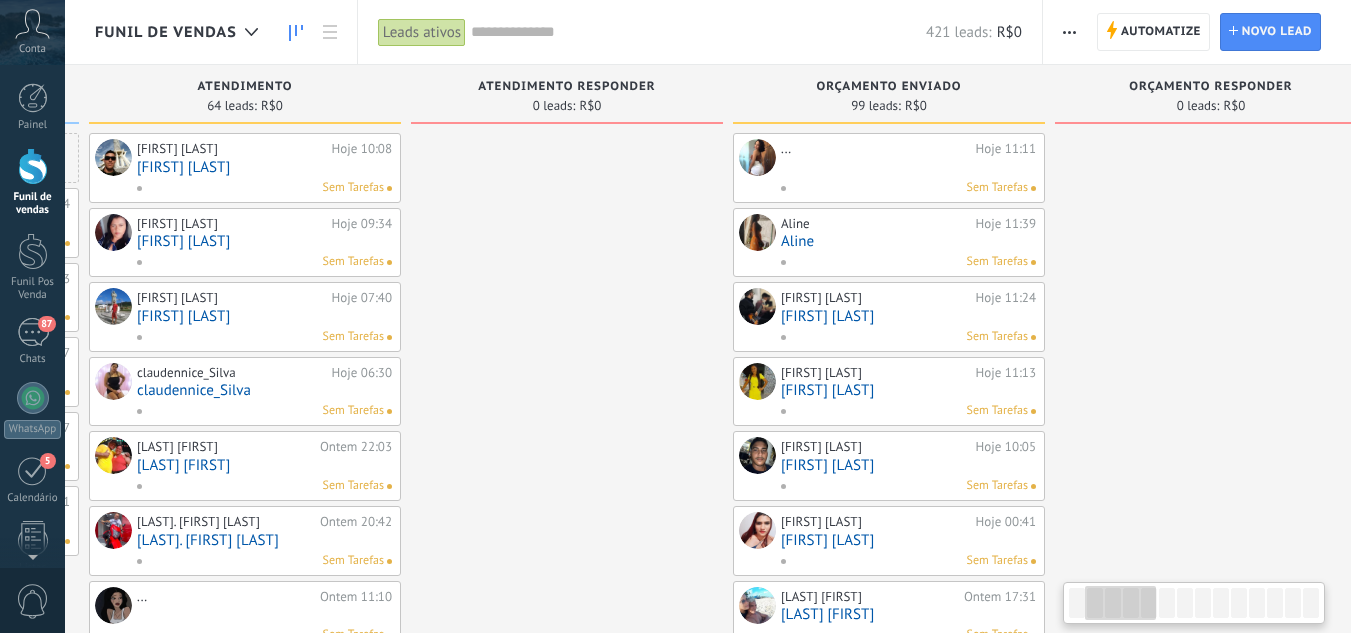 drag, startPoint x: 656, startPoint y: 190, endPoint x: 954, endPoint y: 62, distance: 324.327 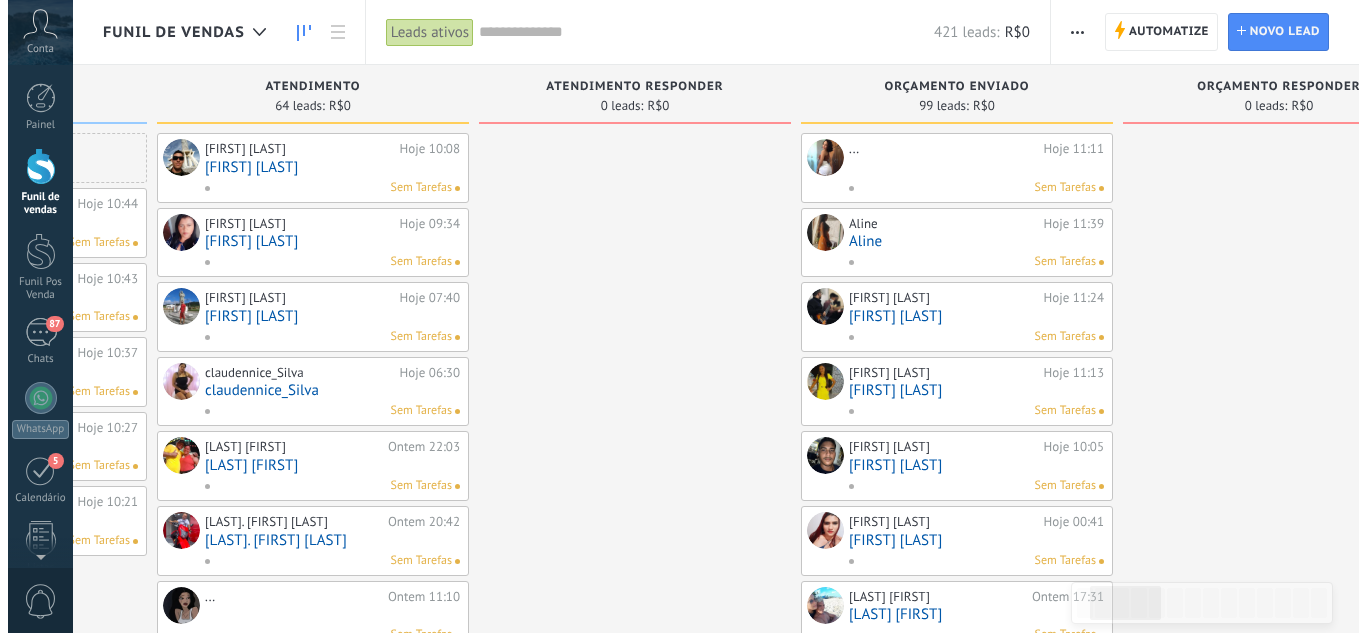 scroll, scrollTop: 0, scrollLeft: 0, axis: both 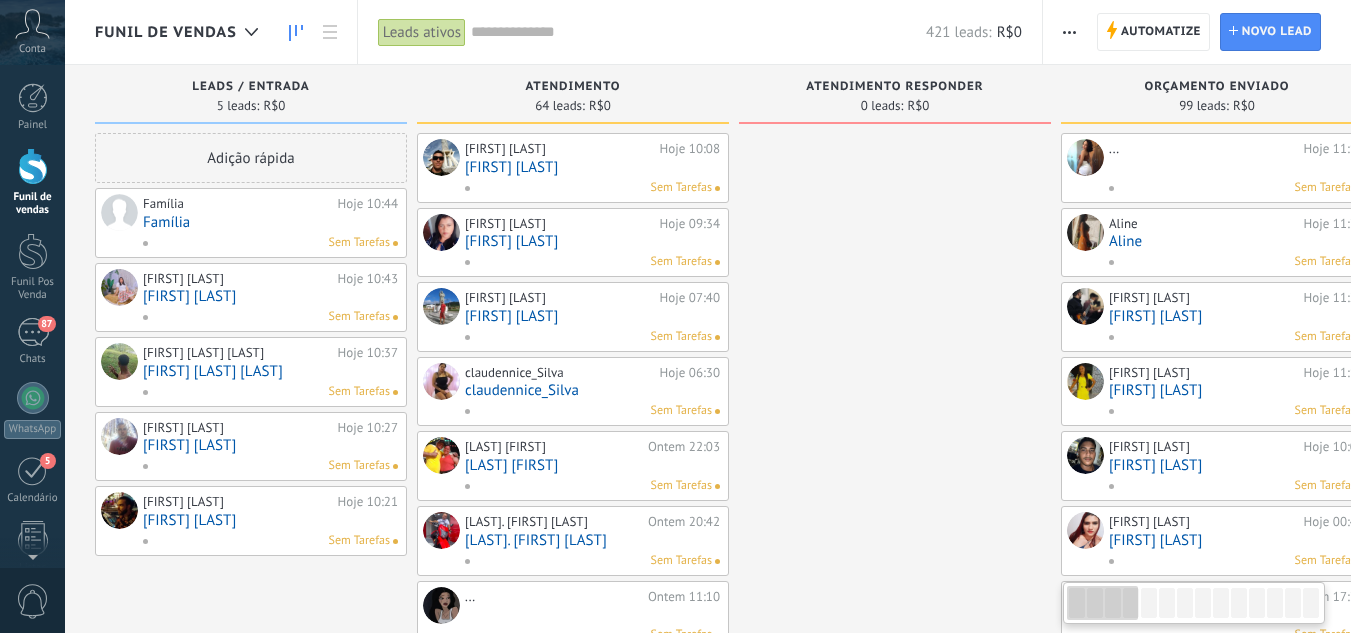 drag, startPoint x: 628, startPoint y: 196, endPoint x: 630, endPoint y: 182, distance: 14.142136 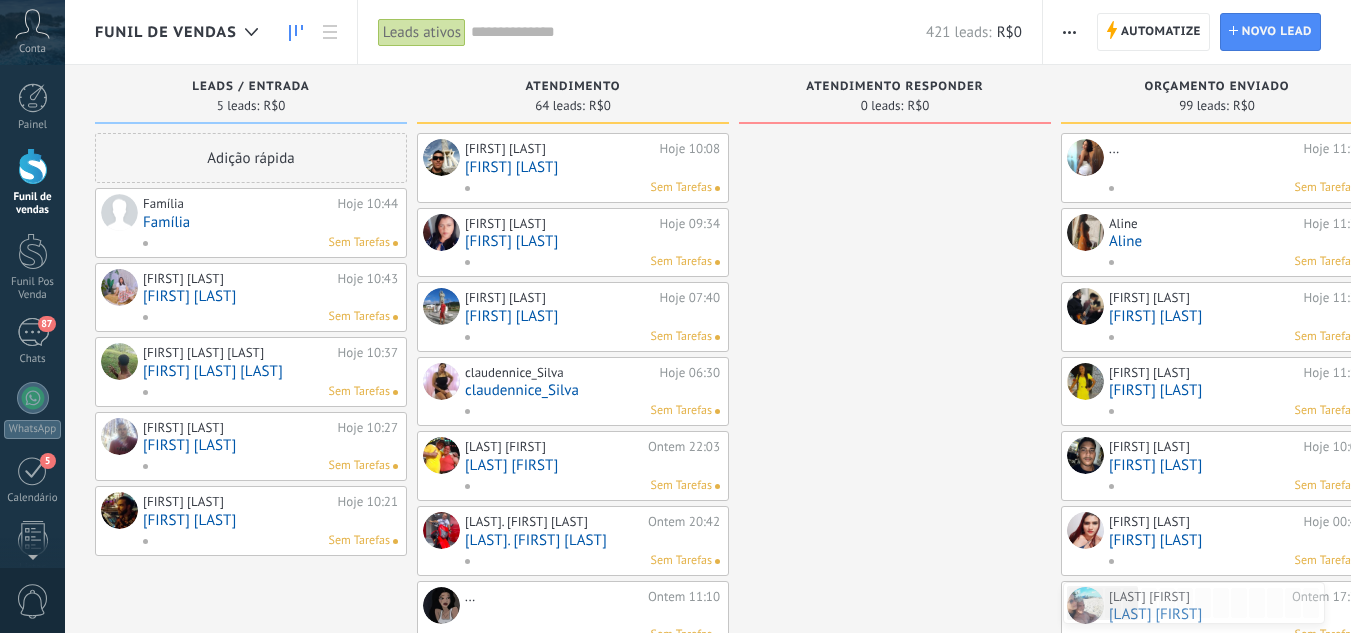 click on "Família" at bounding box center (270, 222) 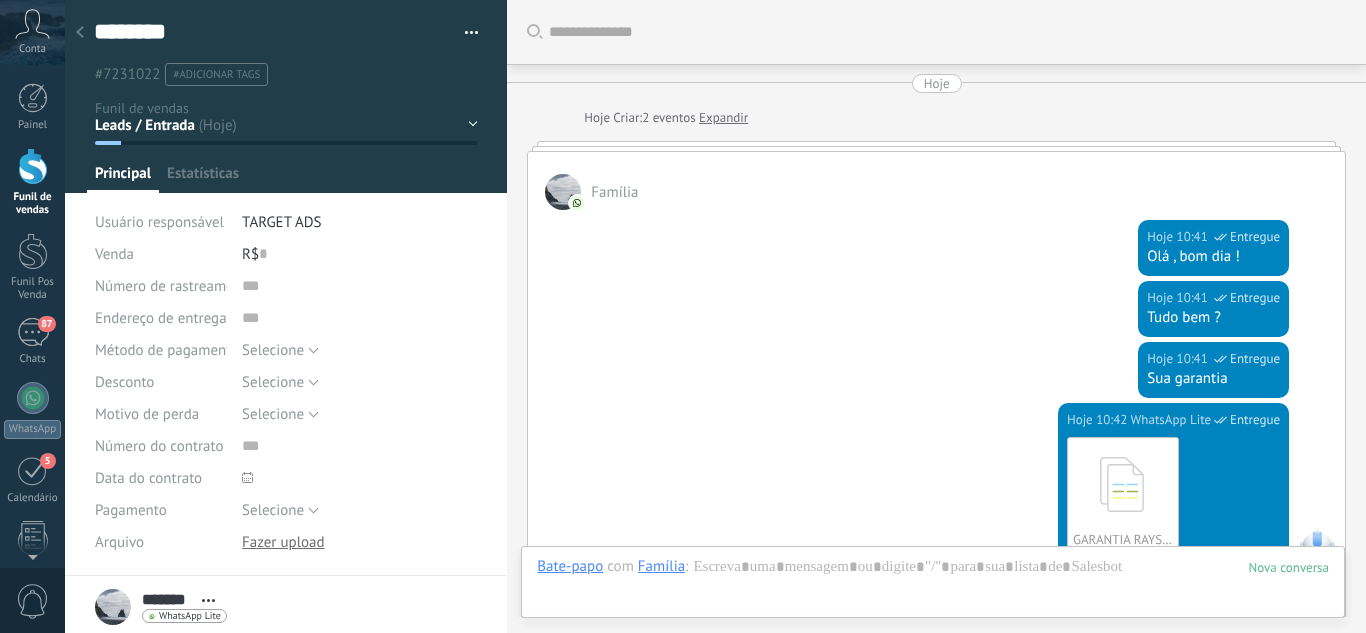 scroll, scrollTop: 30, scrollLeft: 0, axis: vertical 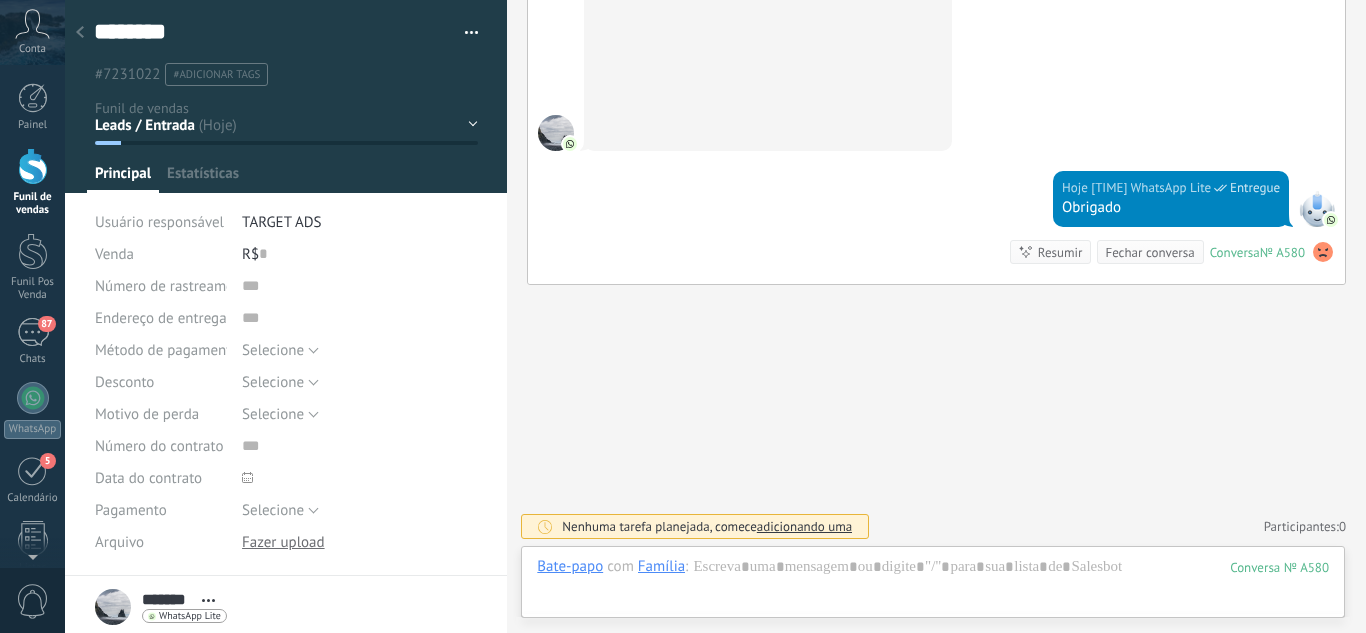click on "Leads / Entrada
Atendimento
Atendimento Responder
Orçamento Enviado
Orçamento Responder
Negociação / Fechamento
-" at bounding box center (0, 0) 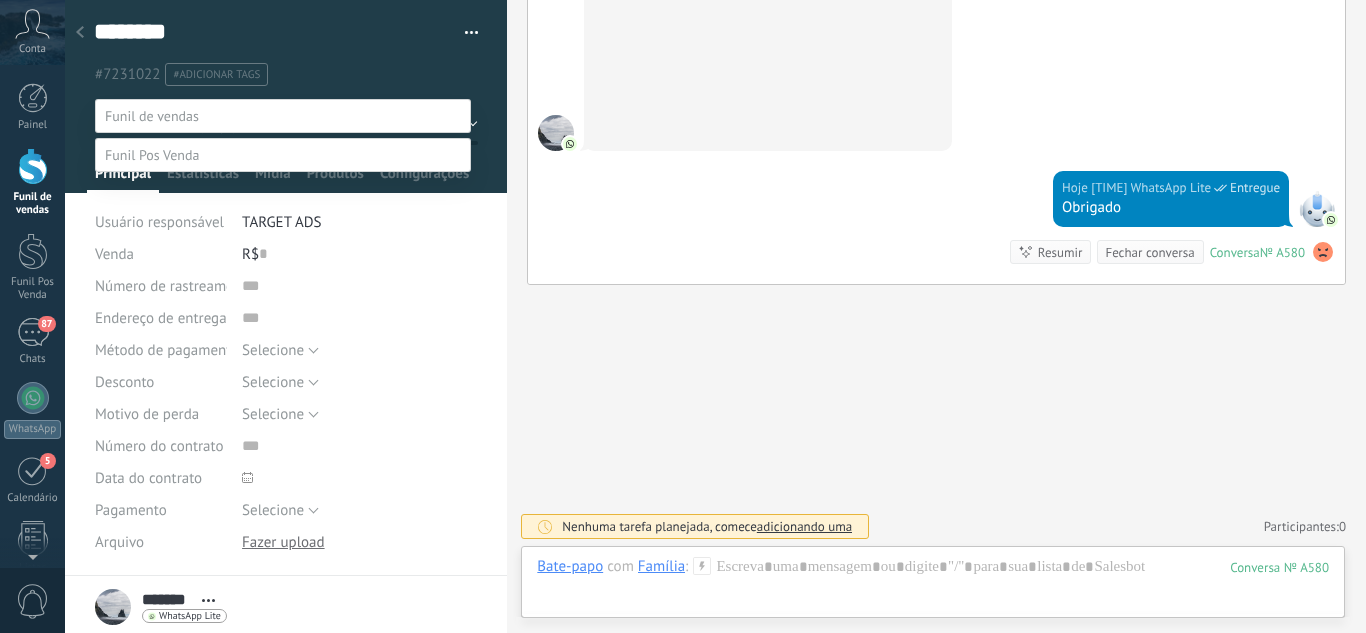 drag, startPoint x: 181, startPoint y: 353, endPoint x: 162, endPoint y: 390, distance: 41.59327 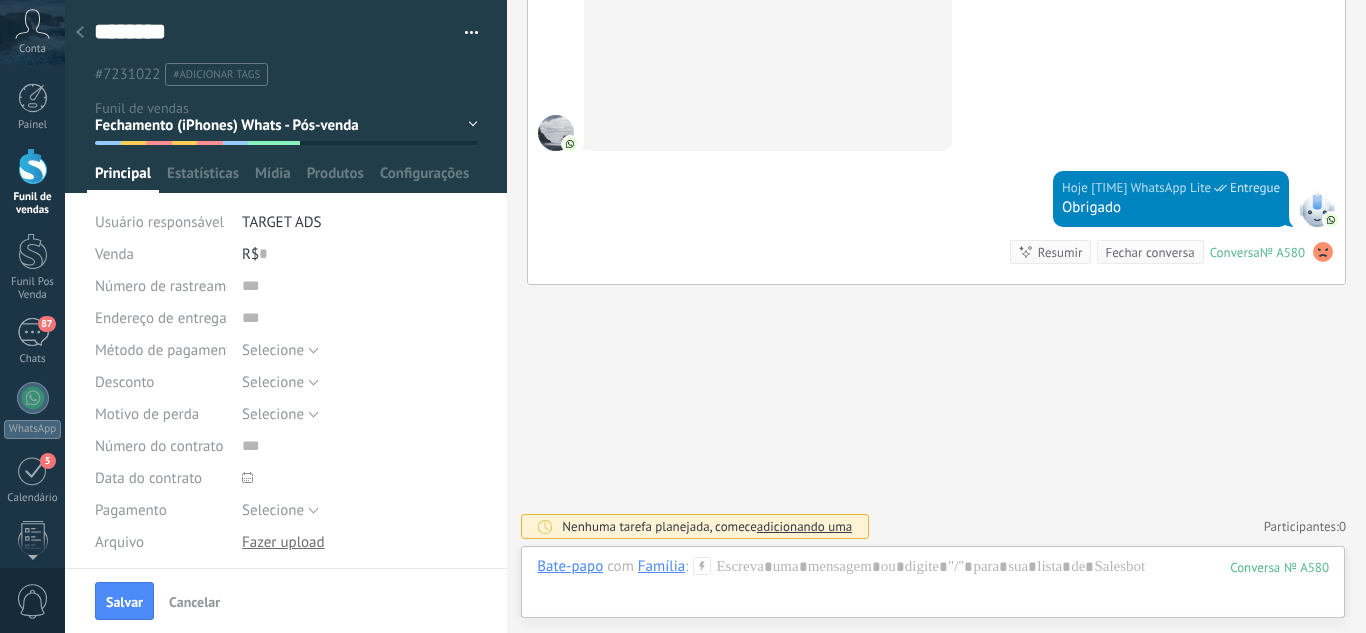 drag, startPoint x: 113, startPoint y: 605, endPoint x: 99, endPoint y: 394, distance: 211.46394 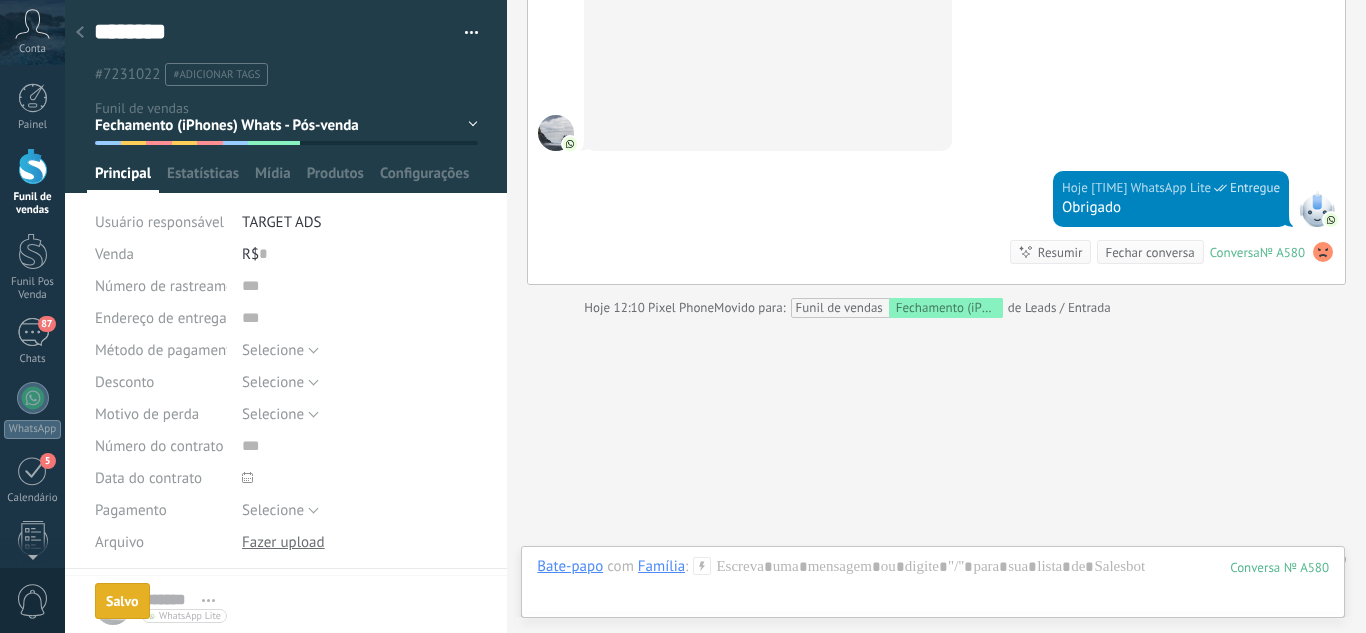 scroll, scrollTop: 1716, scrollLeft: 0, axis: vertical 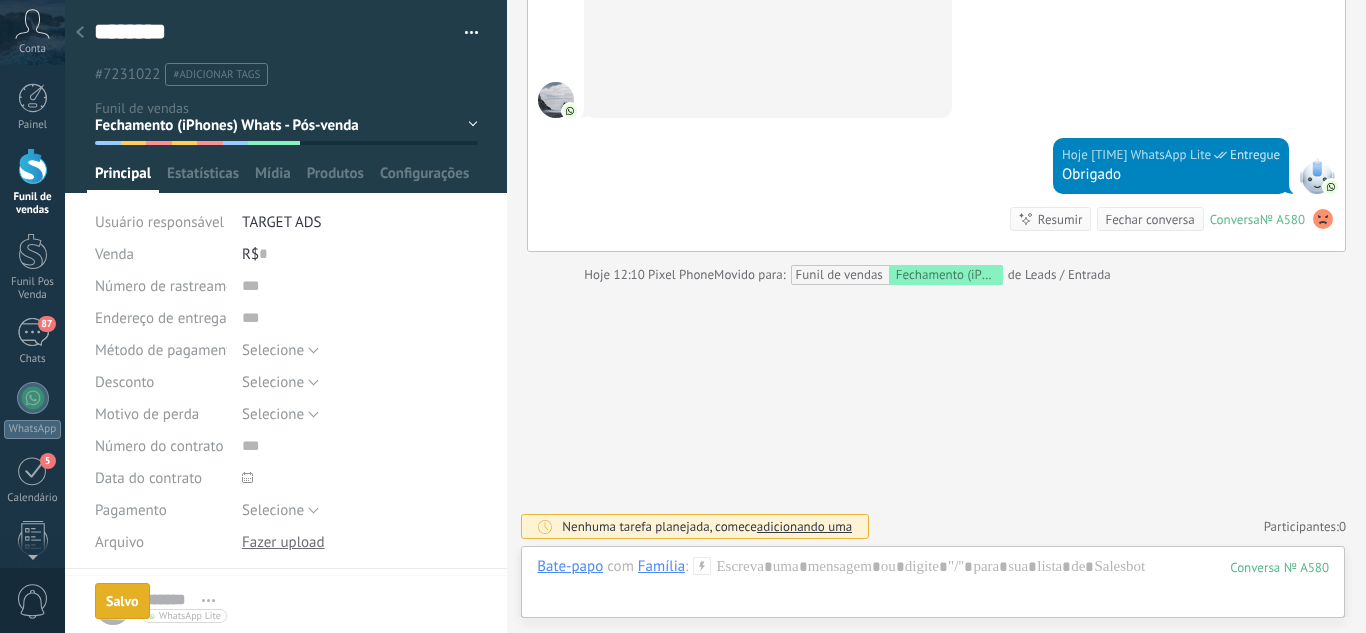 click at bounding box center [80, 33] 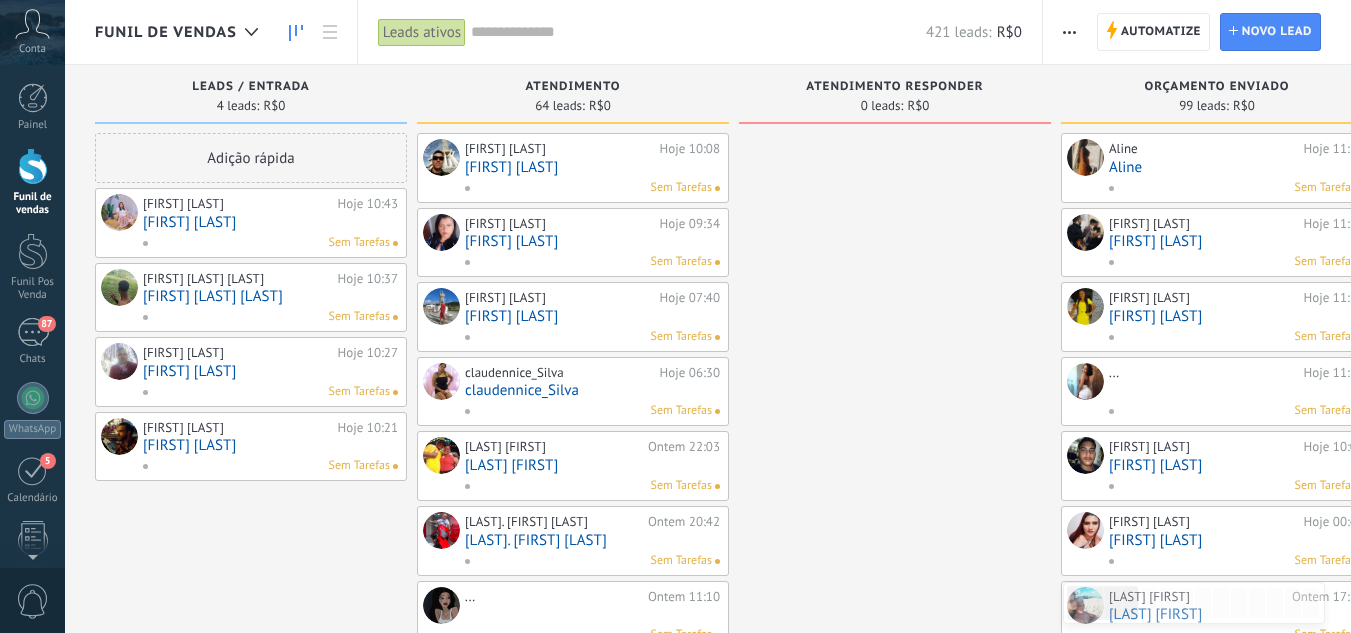 click on "[FIRST] [LAST]" at bounding box center (270, 222) 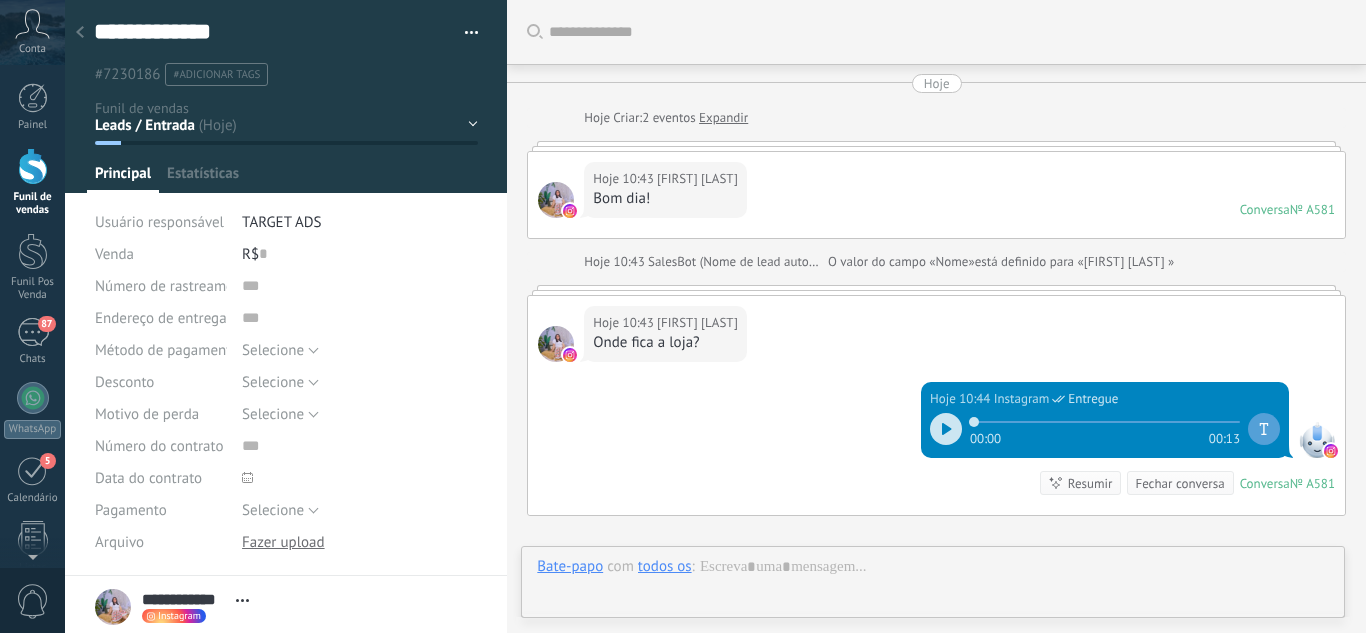 scroll, scrollTop: 30, scrollLeft: 0, axis: vertical 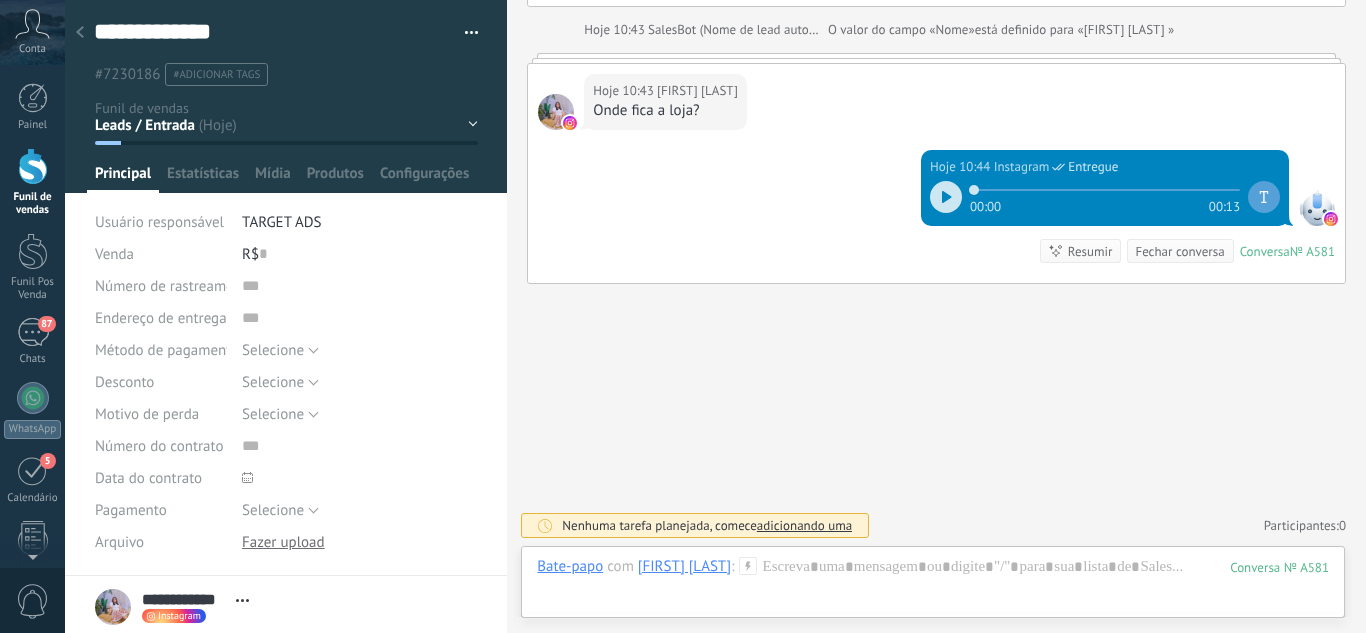click on "Leads / Entrada
Atendimento
Atendimento Responder
Orçamento Enviado
Orçamento Responder
Negociação / Fechamento
-" at bounding box center [0, 0] 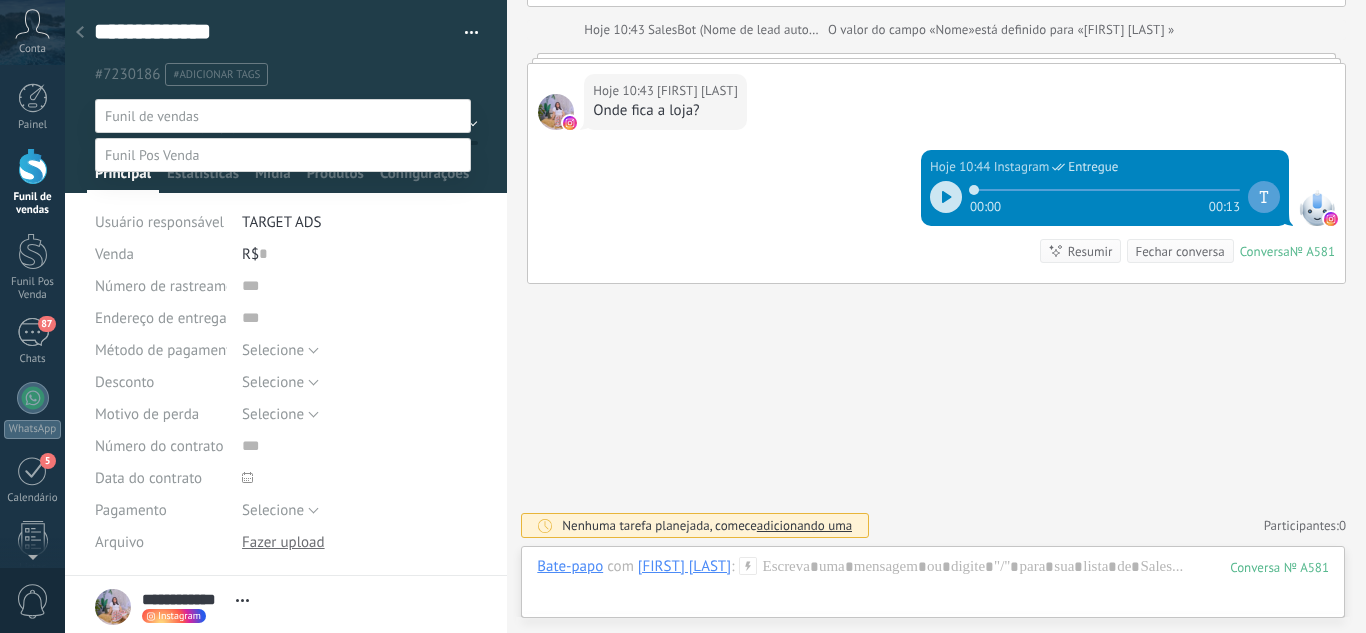 click on "Atendimento" at bounding box center (0, 0) 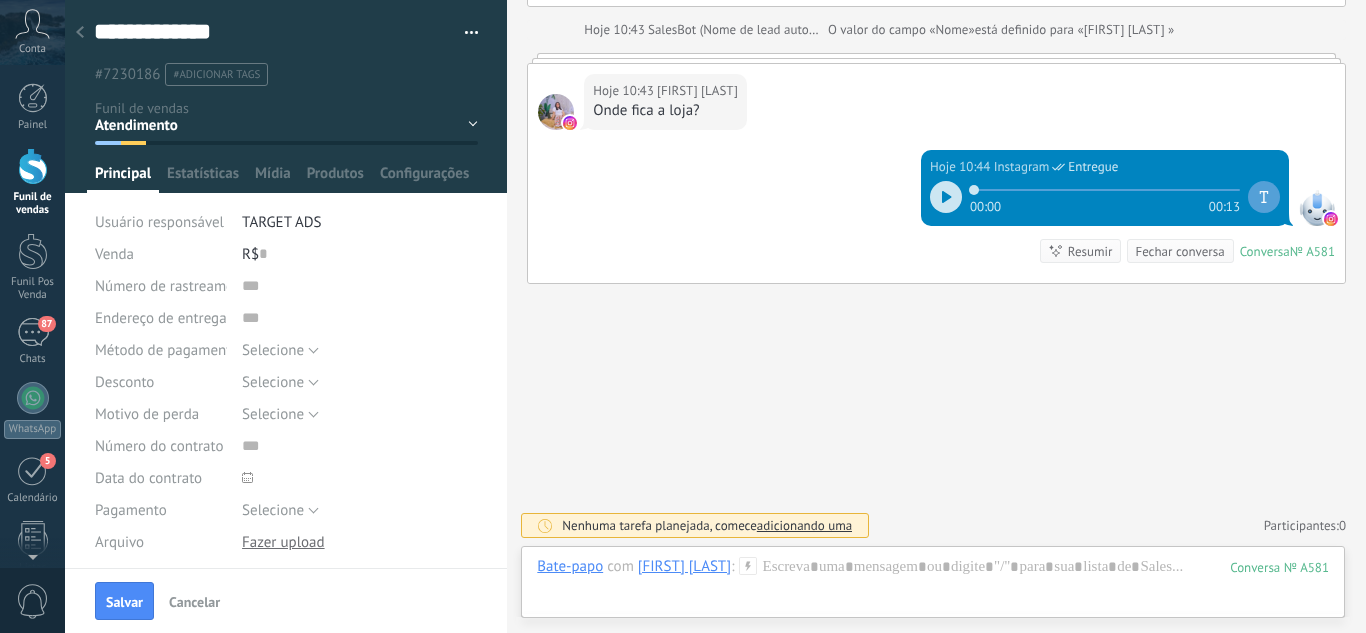 drag, startPoint x: 137, startPoint y: 594, endPoint x: 134, endPoint y: 568, distance: 26.172504 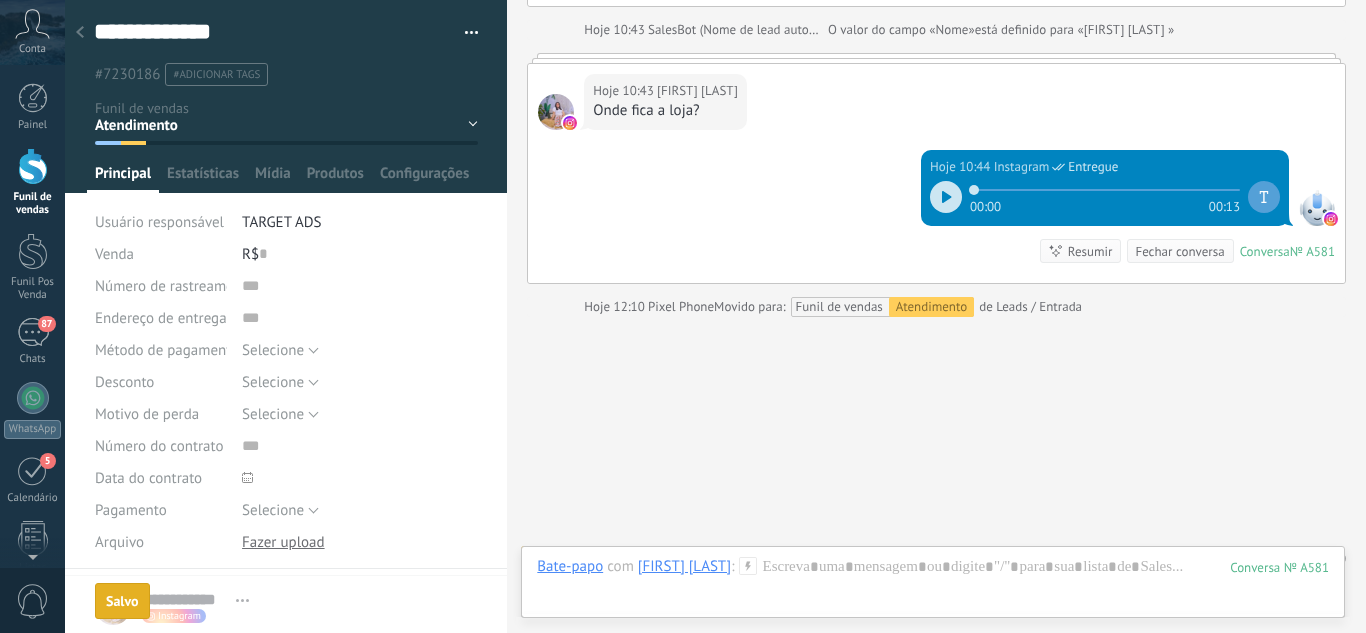 scroll, scrollTop: 265, scrollLeft: 0, axis: vertical 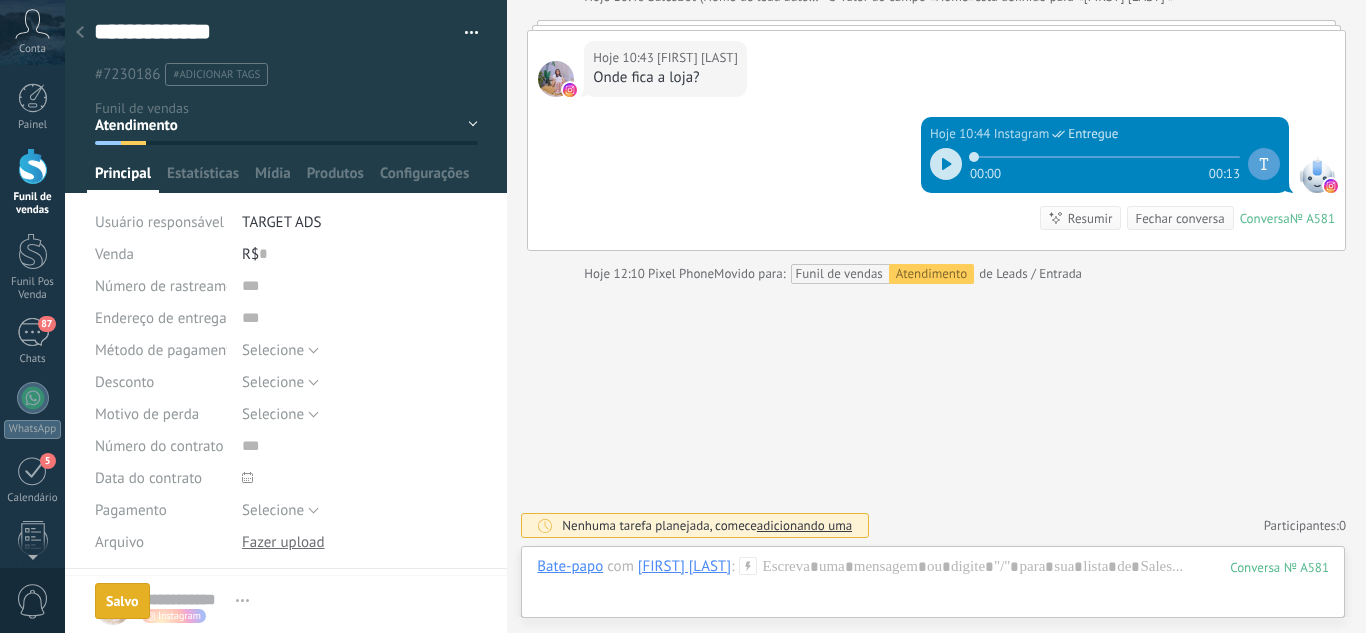click 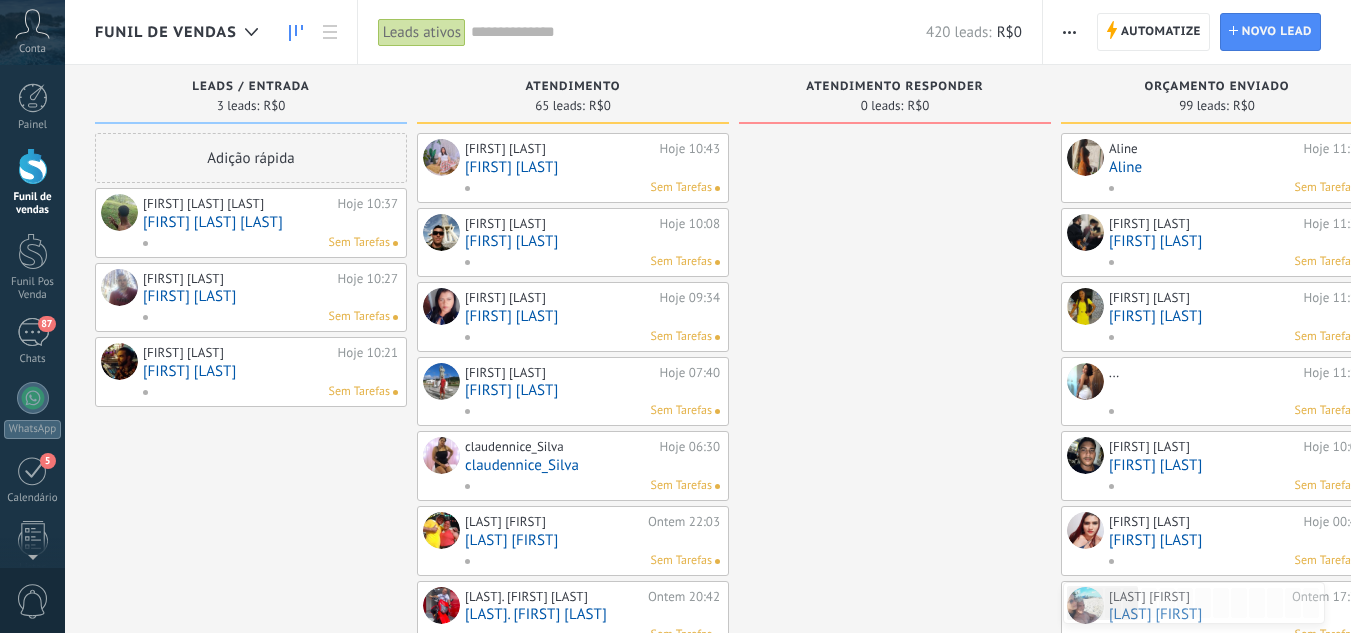 click on "[FIRST] [LAST] [LAST]" at bounding box center (270, 222) 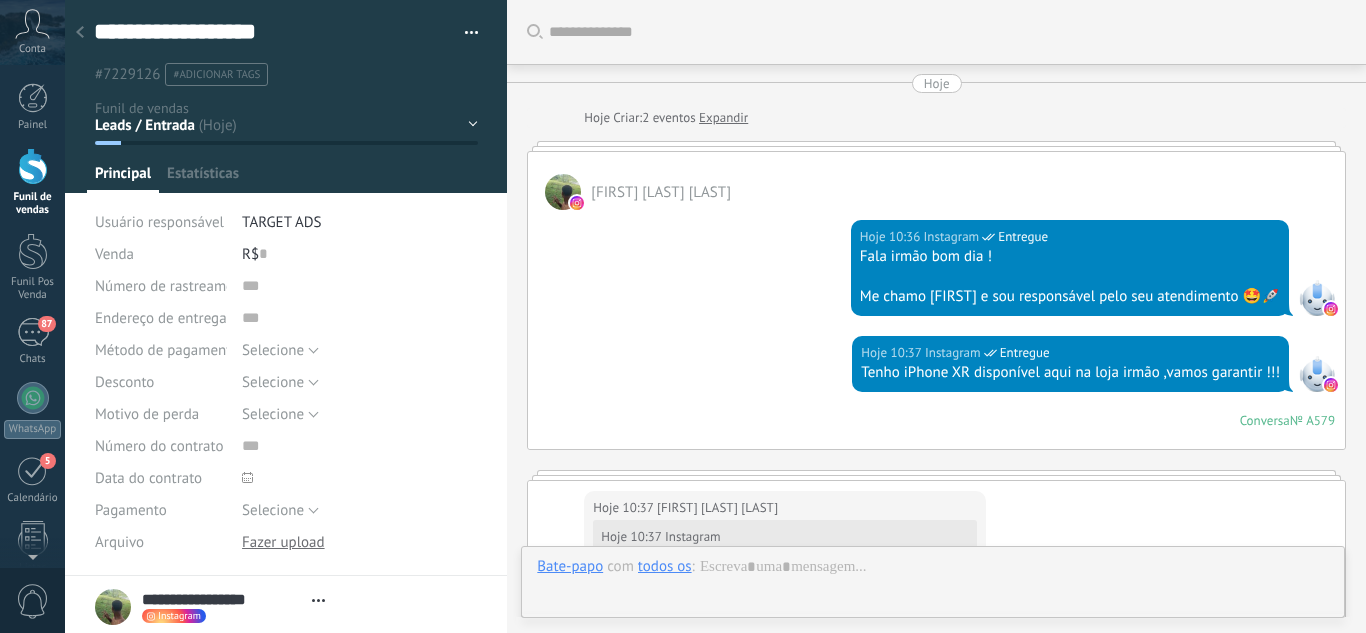 scroll, scrollTop: 1415, scrollLeft: 0, axis: vertical 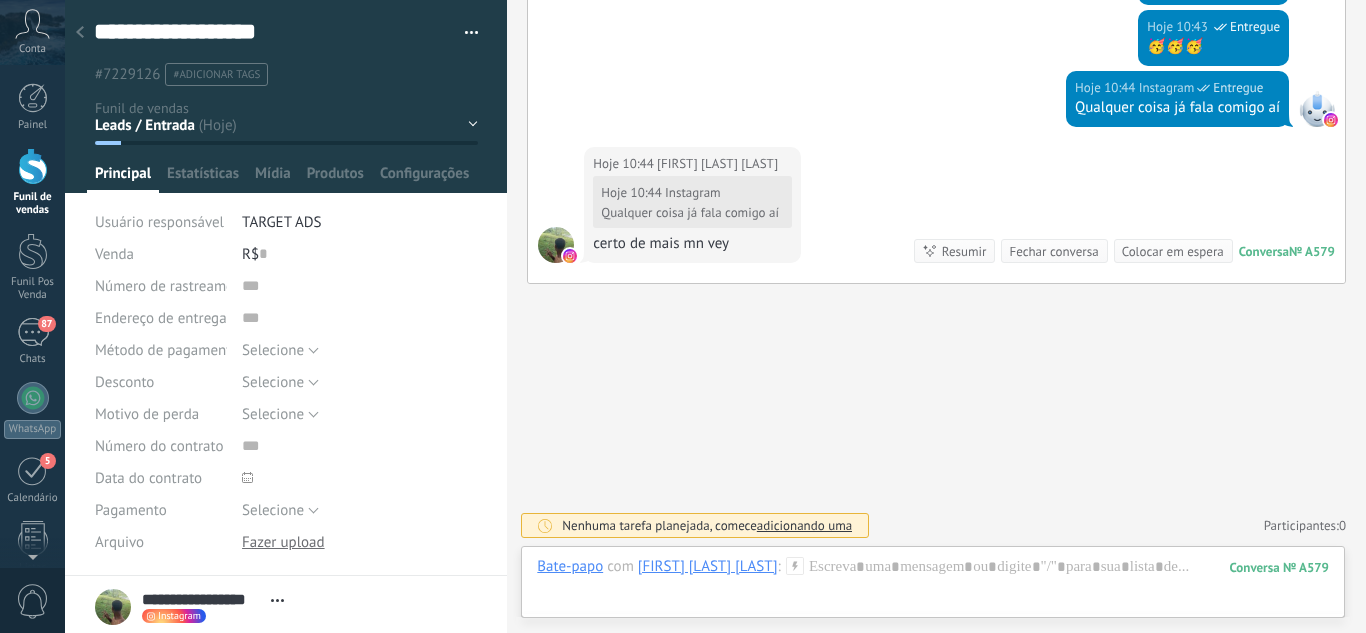 click on "Leads / Entrada
Atendimento
Atendimento Responder
Orçamento Enviado
Orçamento Responder
Negociação / Fechamento
-" at bounding box center (0, 0) 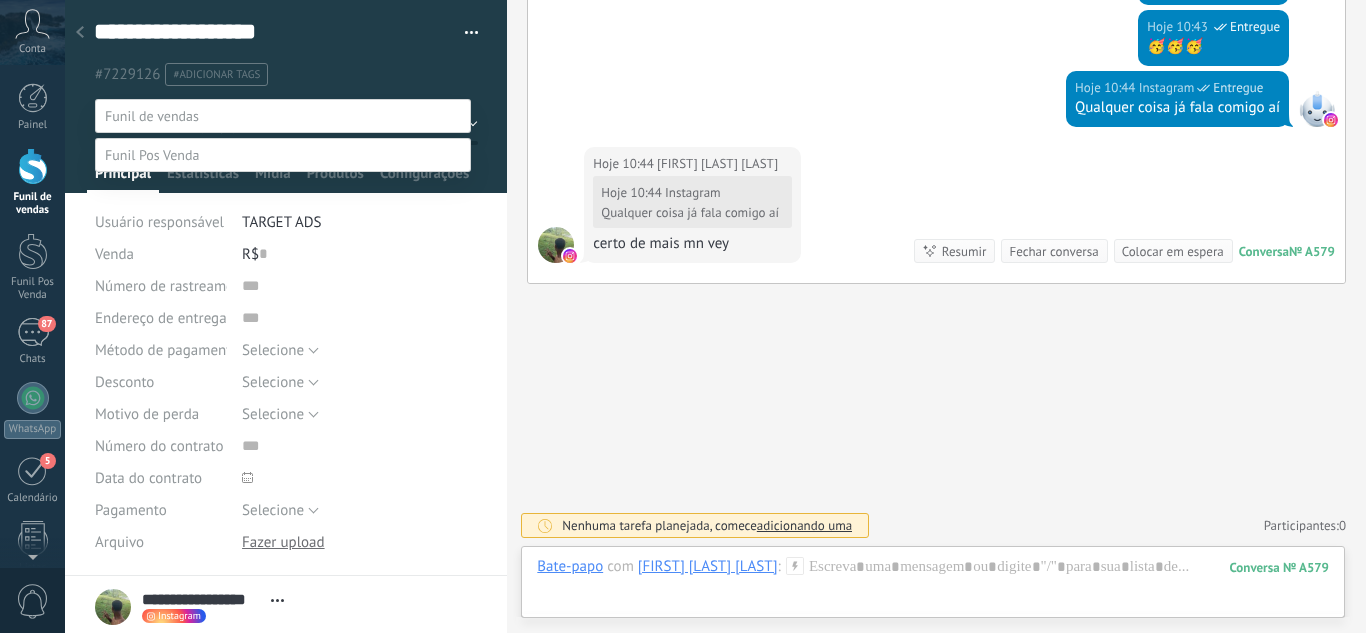click on "Agendado Para Venda" at bounding box center (0, 0) 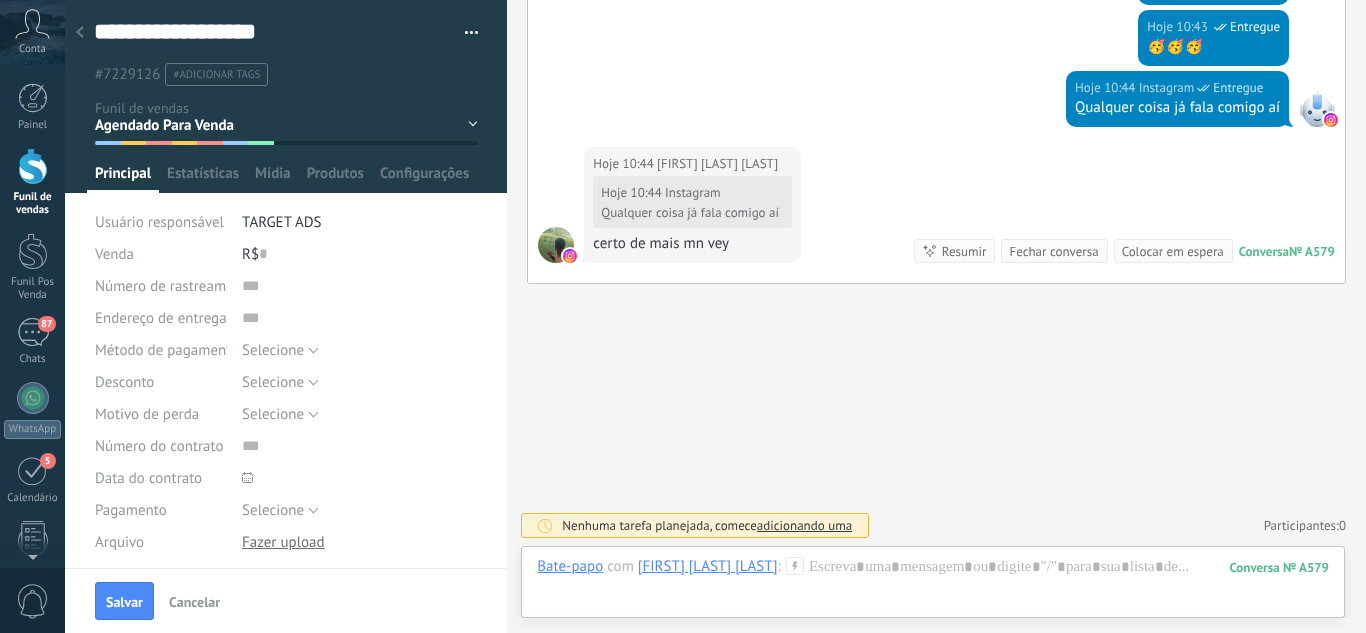 click on "Salvar" at bounding box center (124, 601) 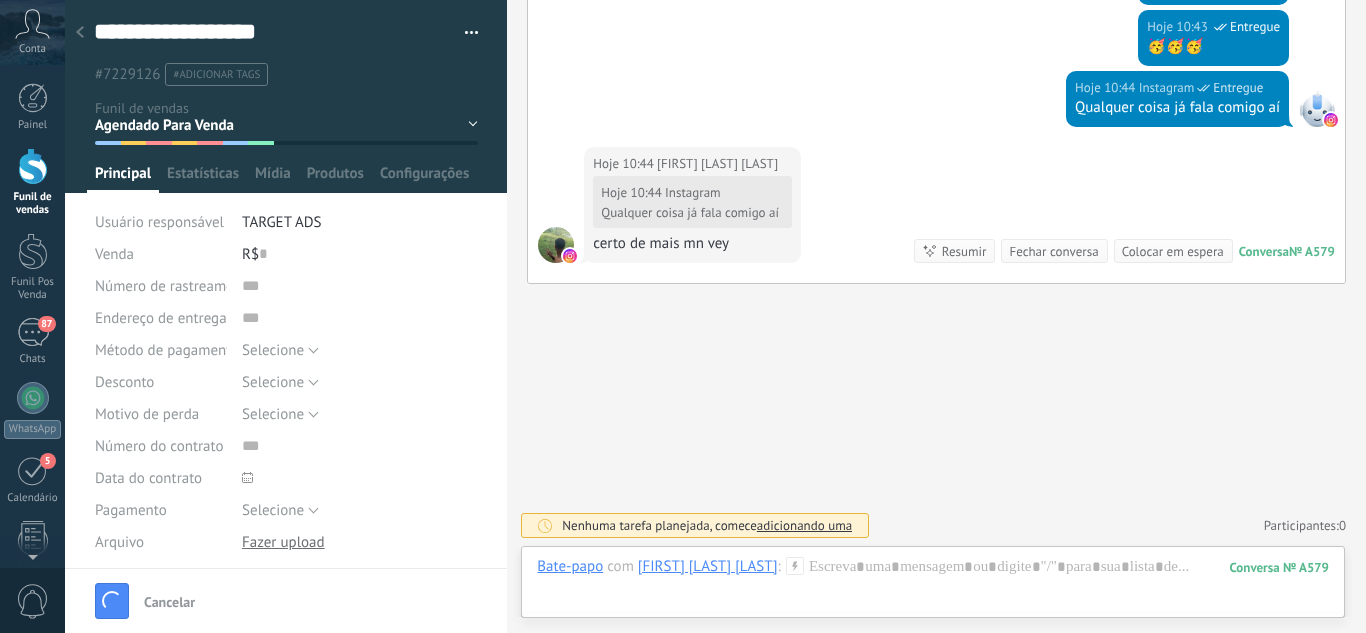 scroll, scrollTop: 1448, scrollLeft: 0, axis: vertical 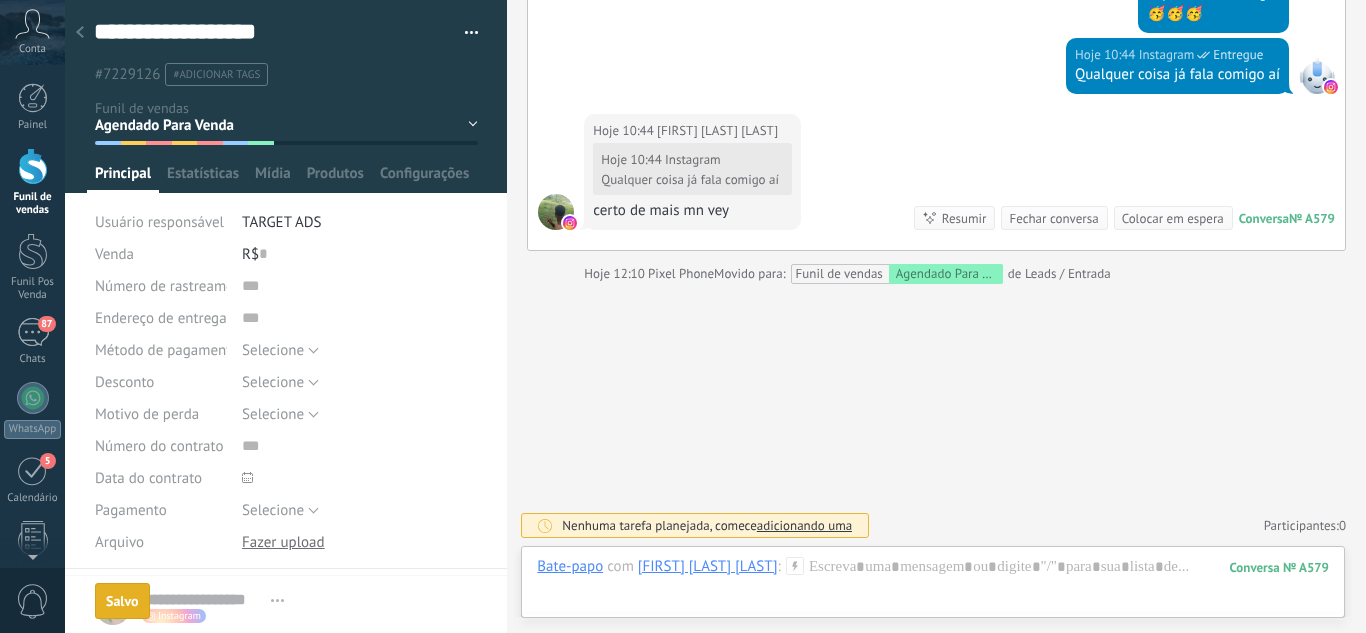 click 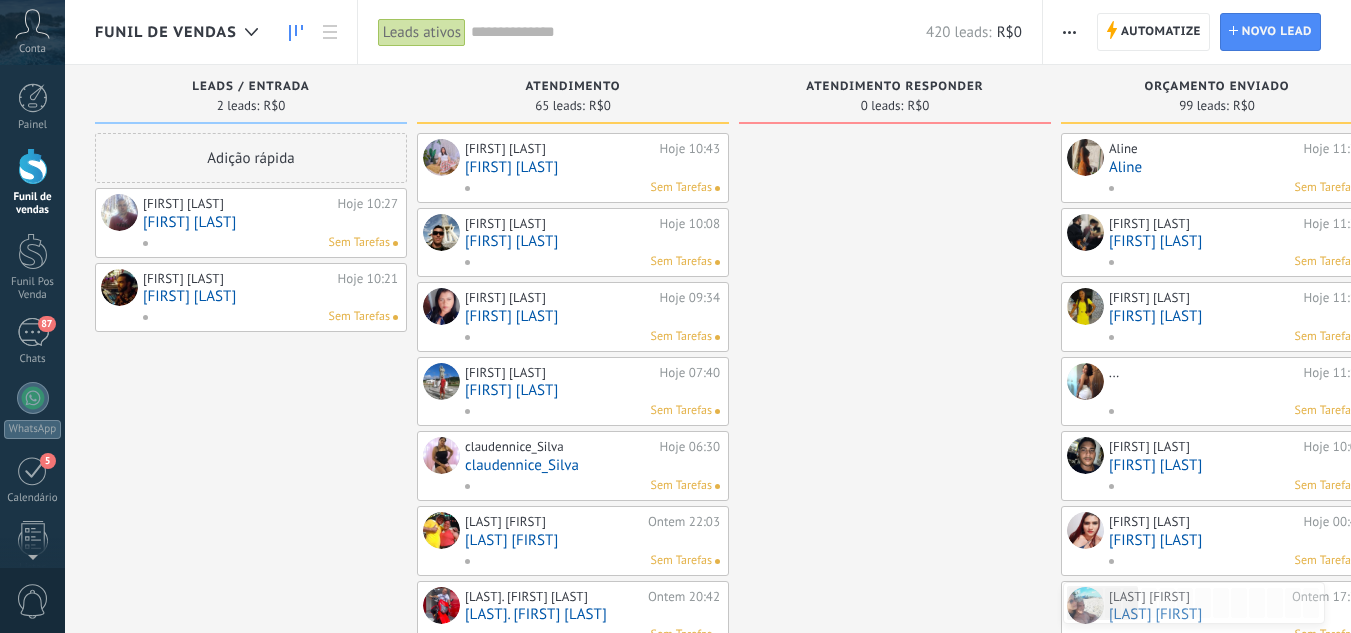 click on "[FIRST] [LAST]" at bounding box center [270, 222] 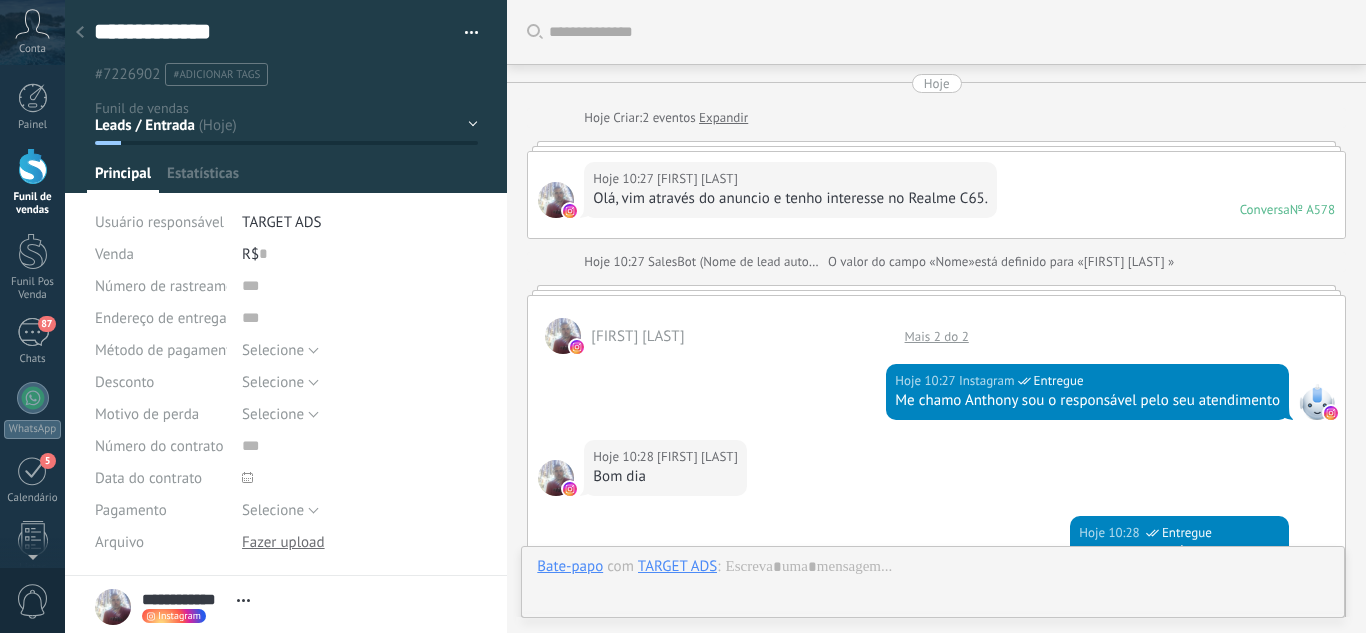 scroll, scrollTop: 30, scrollLeft: 0, axis: vertical 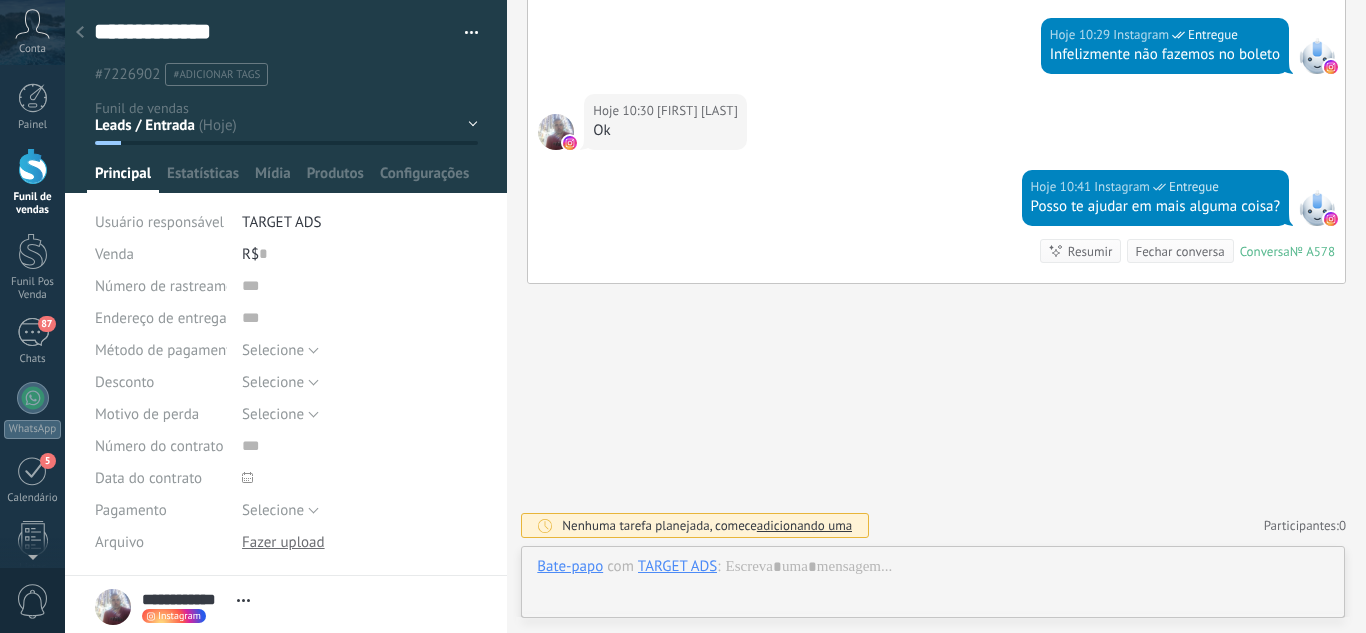 click on "Leads / Entrada
Atendimento
Atendimento Responder
Orçamento Enviado
Orçamento Responder
Negociação / Fechamento
-" at bounding box center [0, 0] 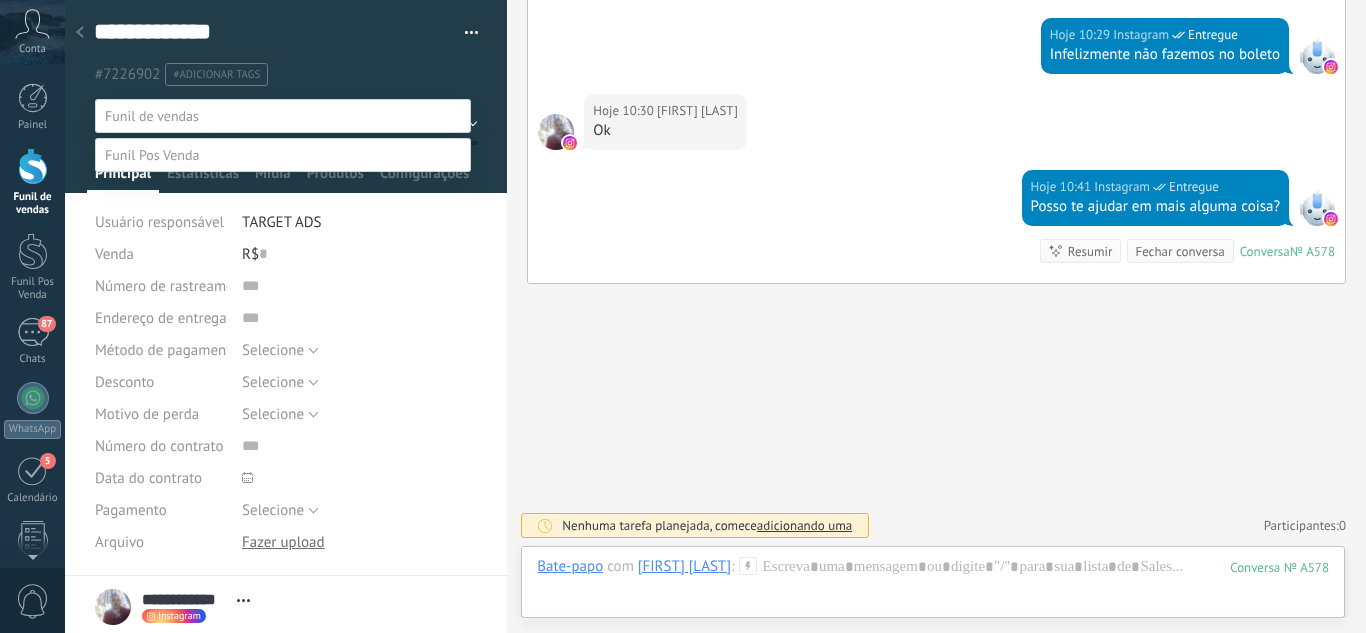 click on "Perdido / Desqualificado" at bounding box center [0, 0] 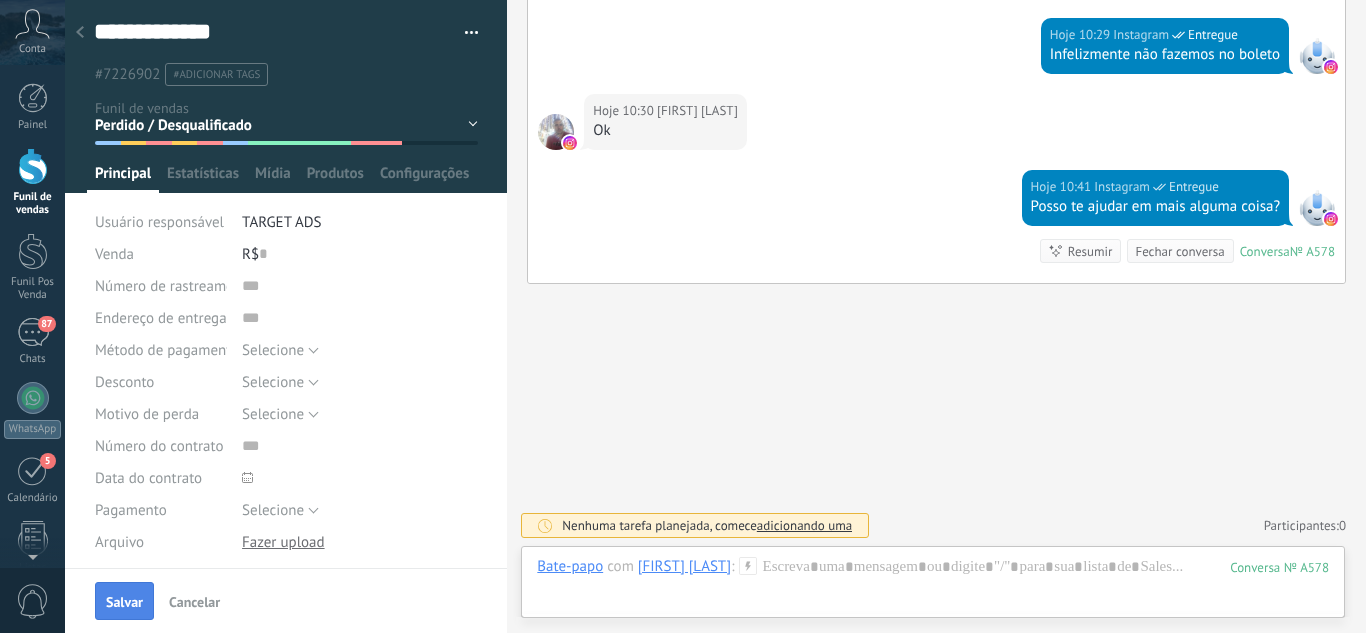 click on "Salvar" at bounding box center (124, 602) 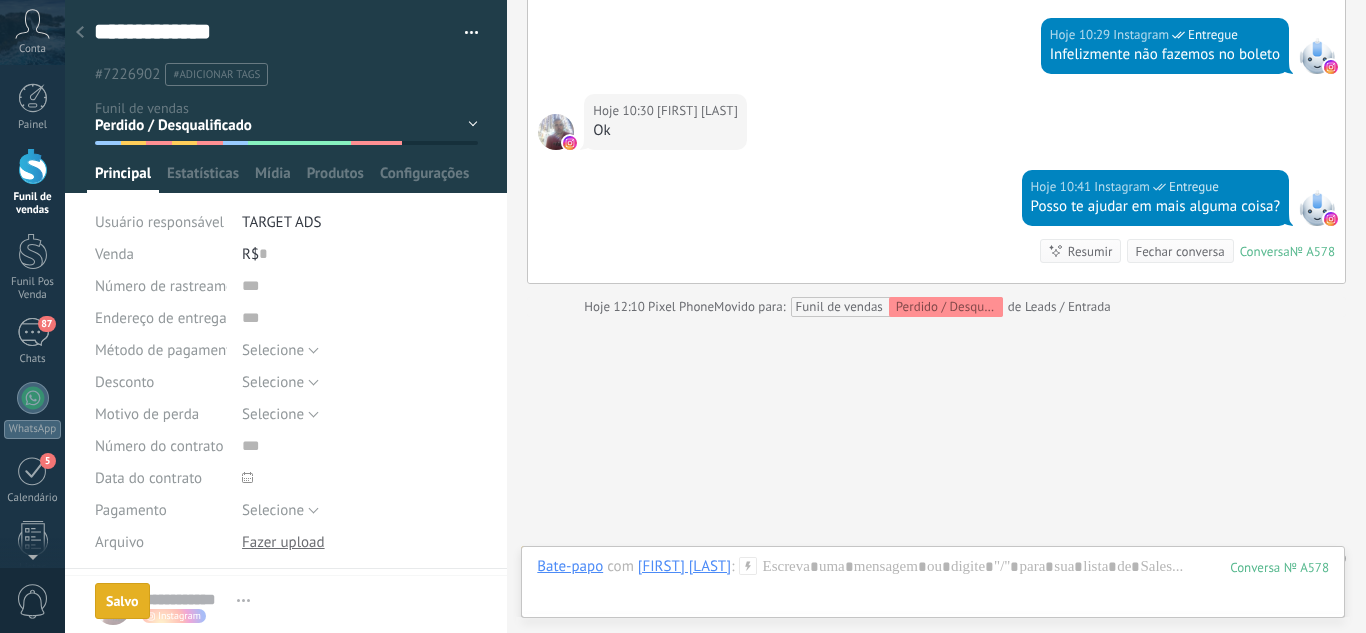 click 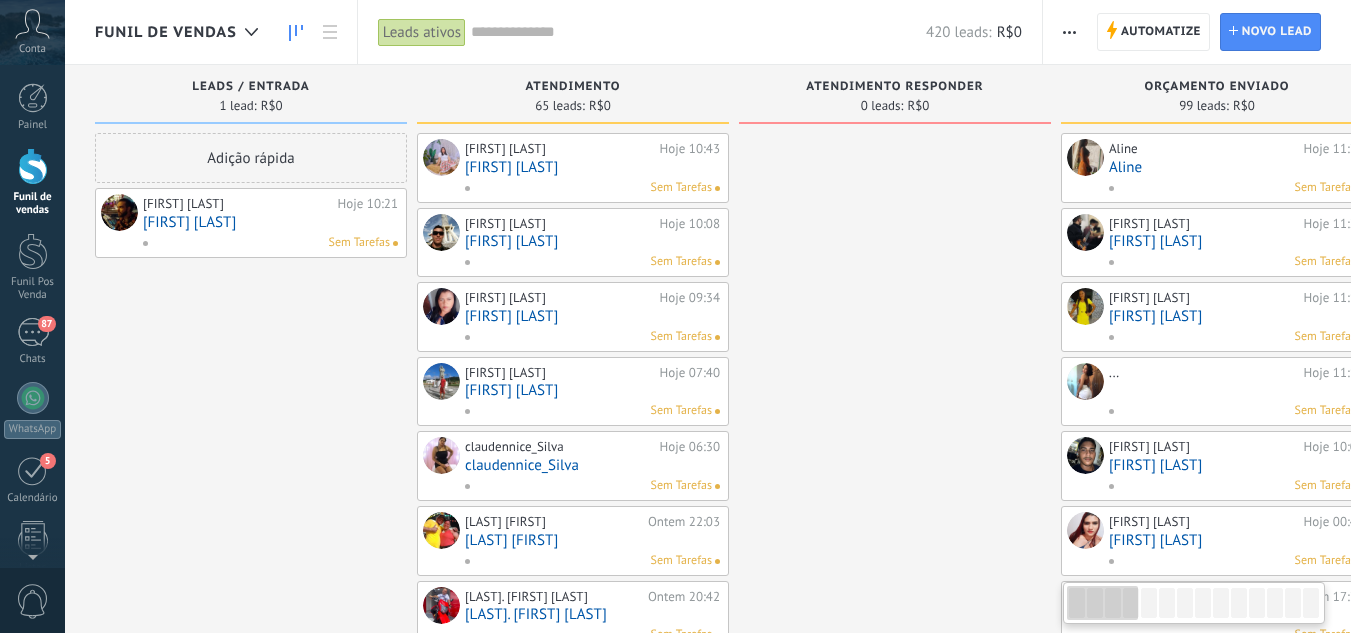 click on "[FIRST] [LAST]" at bounding box center [270, 222] 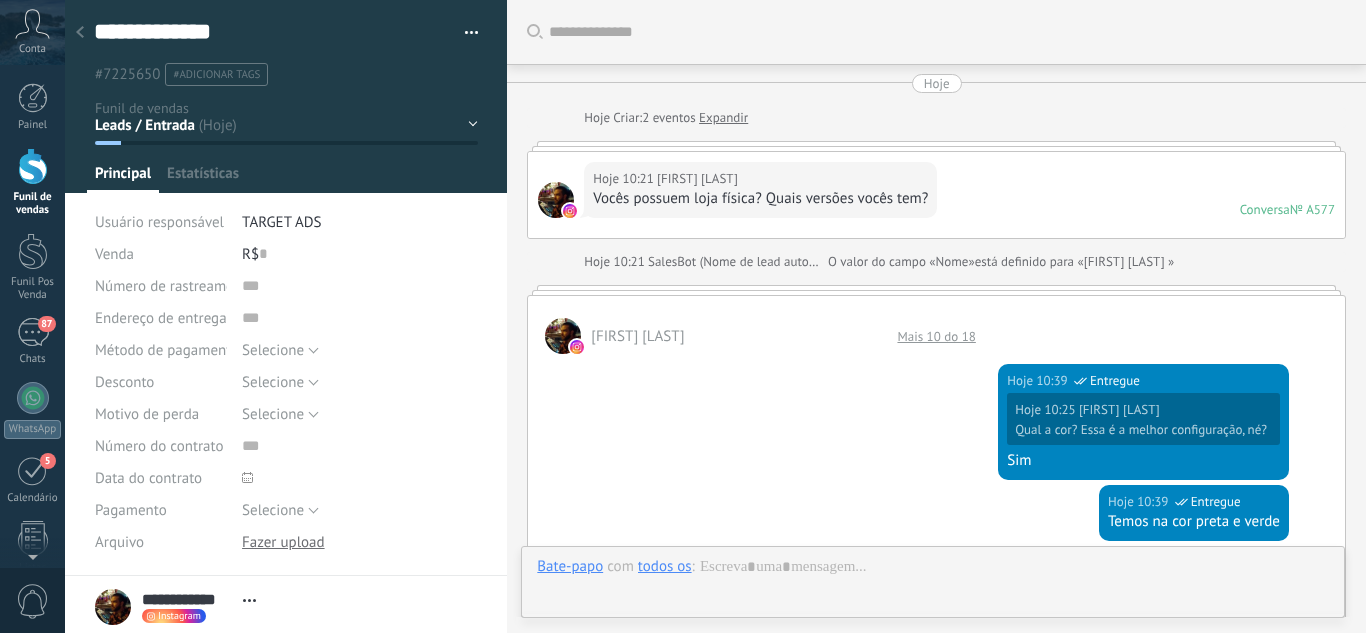 scroll, scrollTop: 30, scrollLeft: 0, axis: vertical 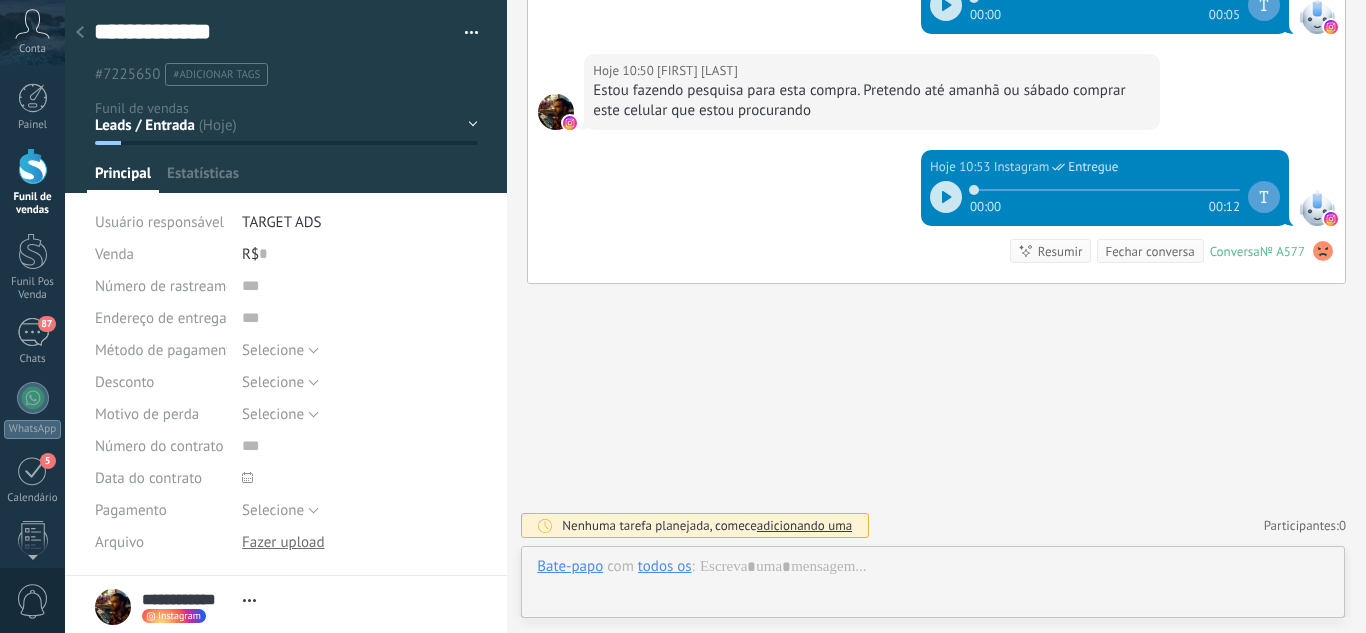 click on "Leads / Entrada
Atendimento
Atendimento Responder
Orçamento Enviado
Orçamento Responder
Negociação / Fechamento
-" at bounding box center [0, 0] 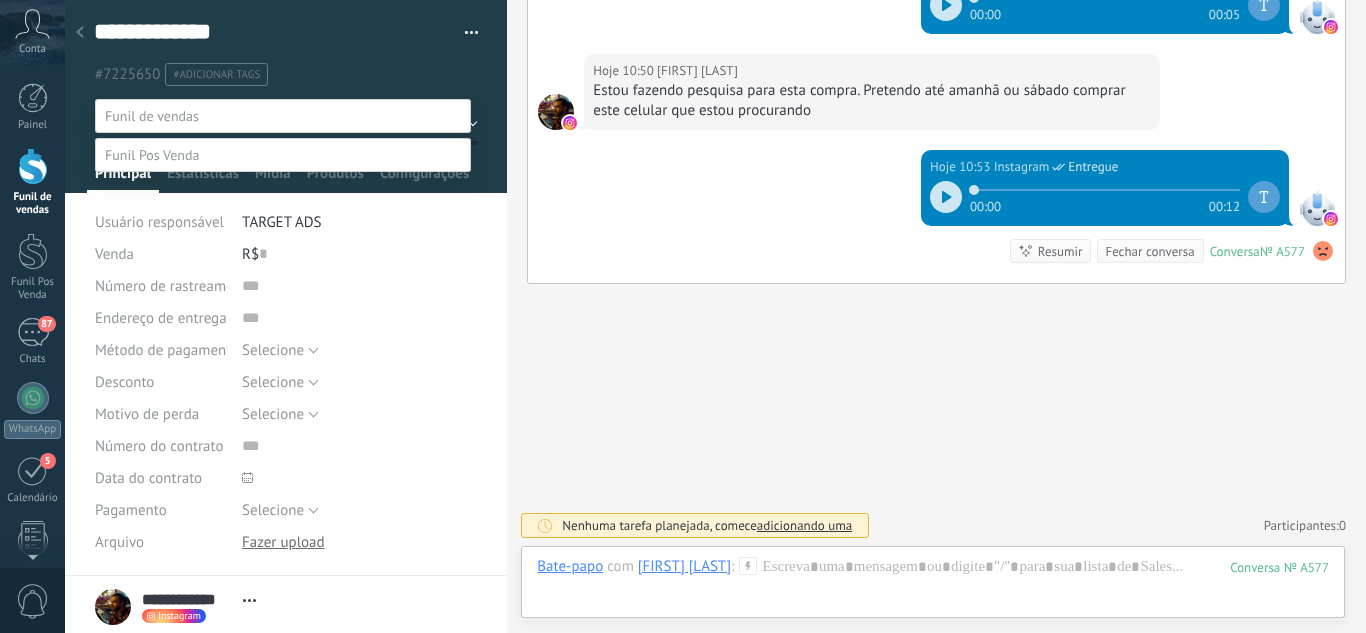 click on "Agendado Para Venda" at bounding box center (0, 0) 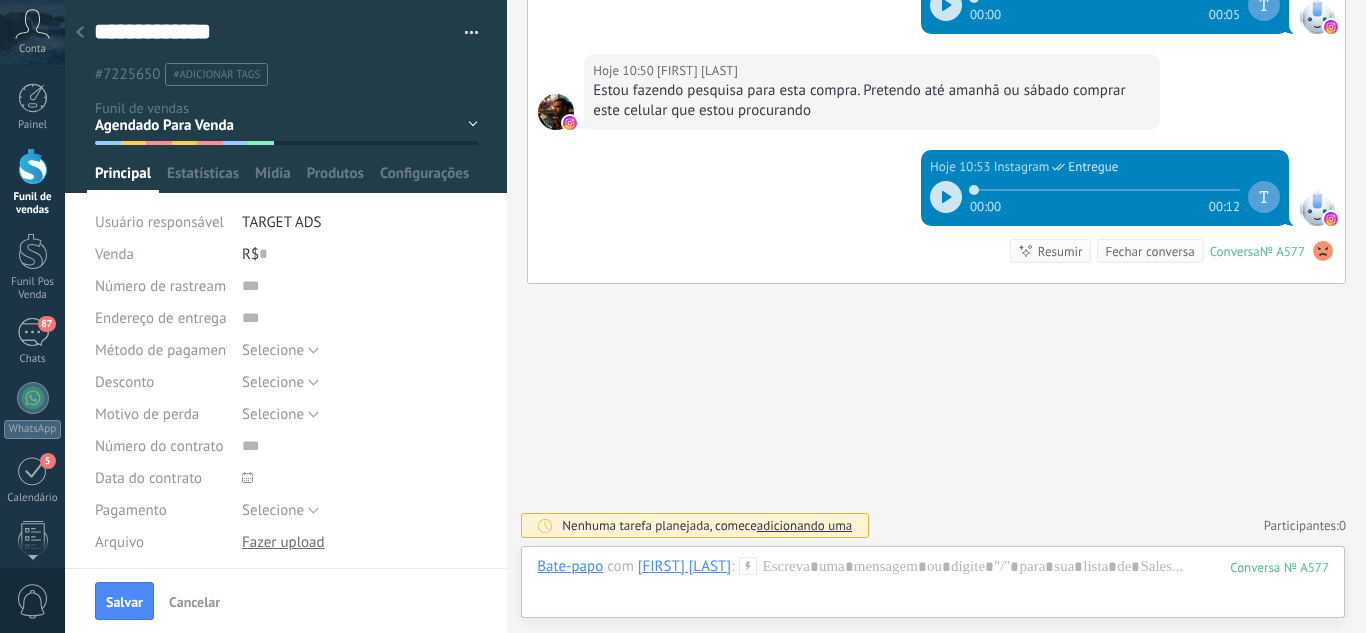 drag, startPoint x: 108, startPoint y: 593, endPoint x: 111, endPoint y: 566, distance: 27.166155 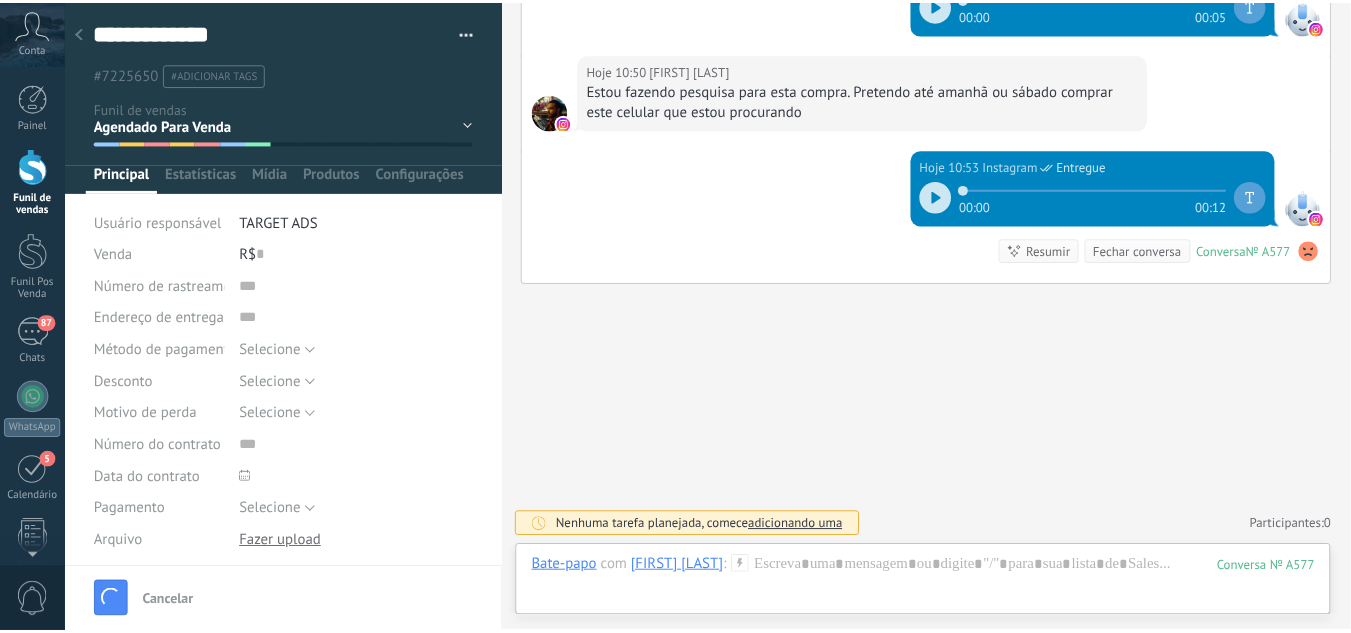 scroll, scrollTop: 1042, scrollLeft: 0, axis: vertical 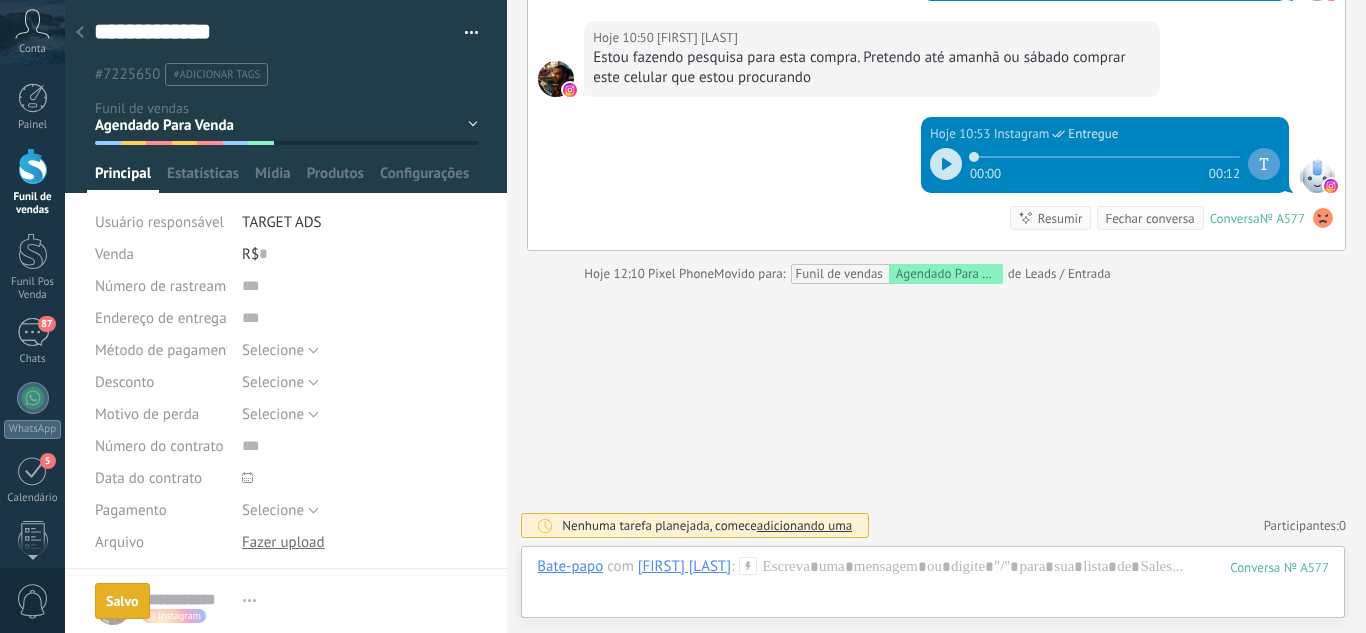 click 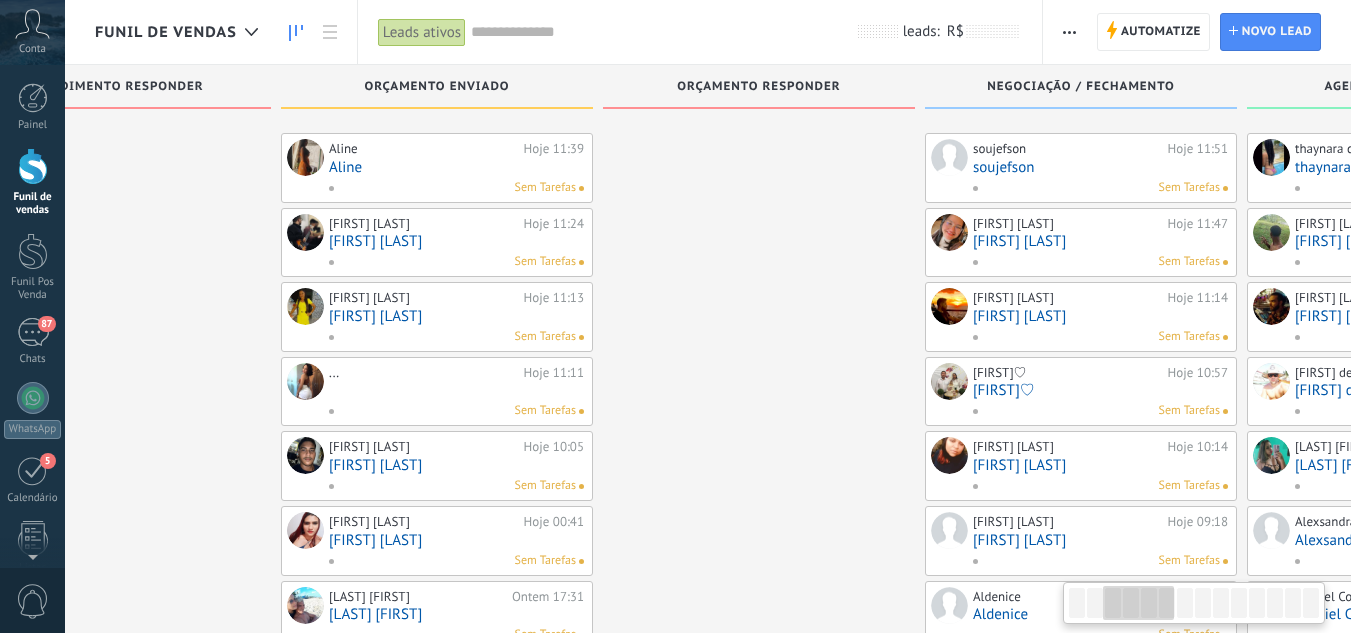 drag, startPoint x: 870, startPoint y: 267, endPoint x: 262, endPoint y: 310, distance: 609.5187 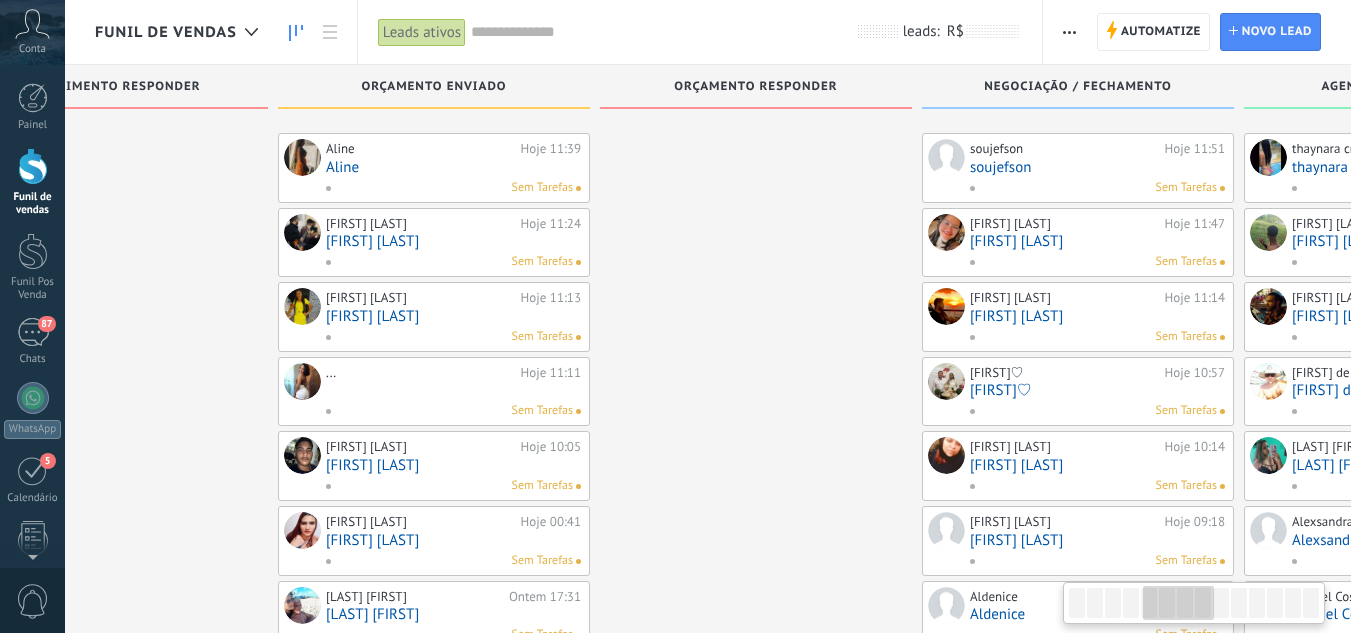 drag, startPoint x: 675, startPoint y: 261, endPoint x: 103, endPoint y: 254, distance: 572.04285 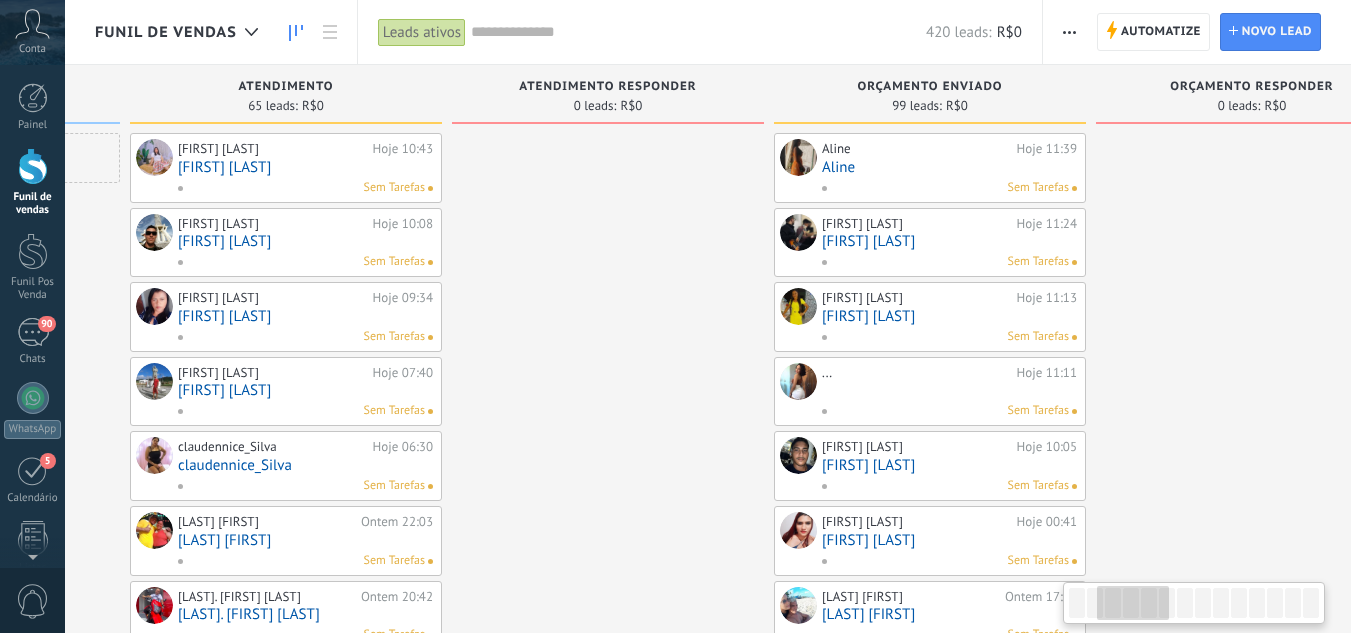 drag, startPoint x: 274, startPoint y: 279, endPoint x: 1214, endPoint y: 304, distance: 940.3324 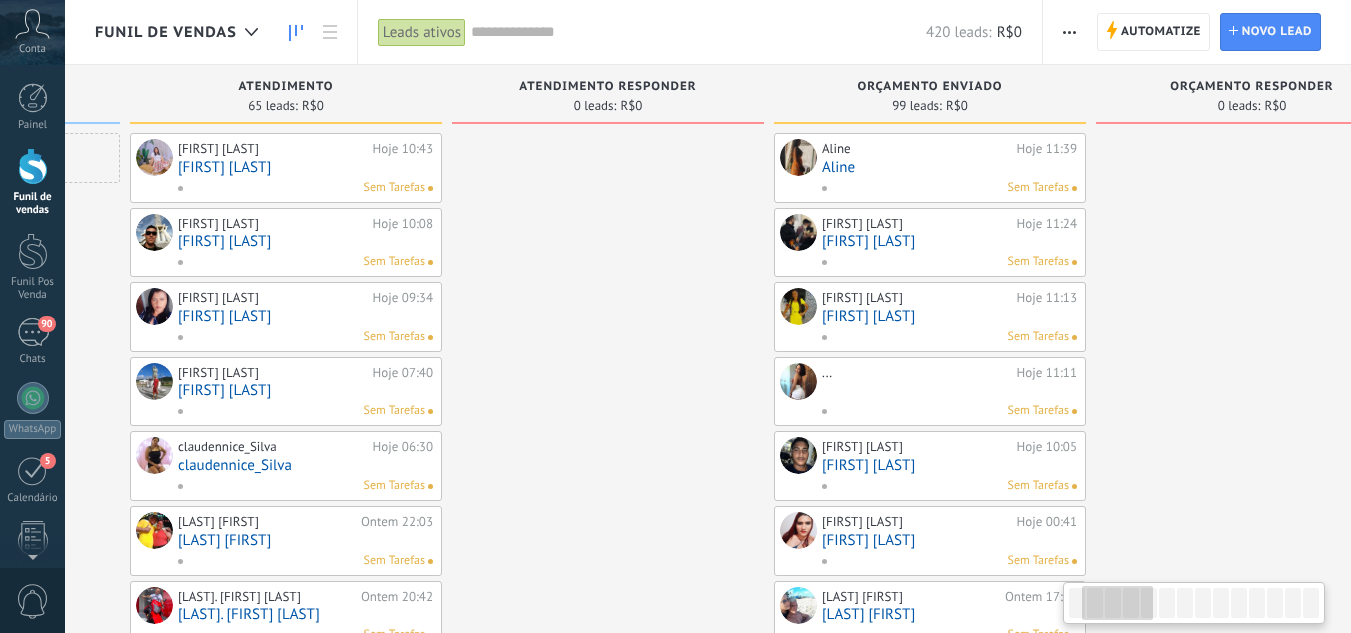 scroll, scrollTop: 0, scrollLeft: 285, axis: horizontal 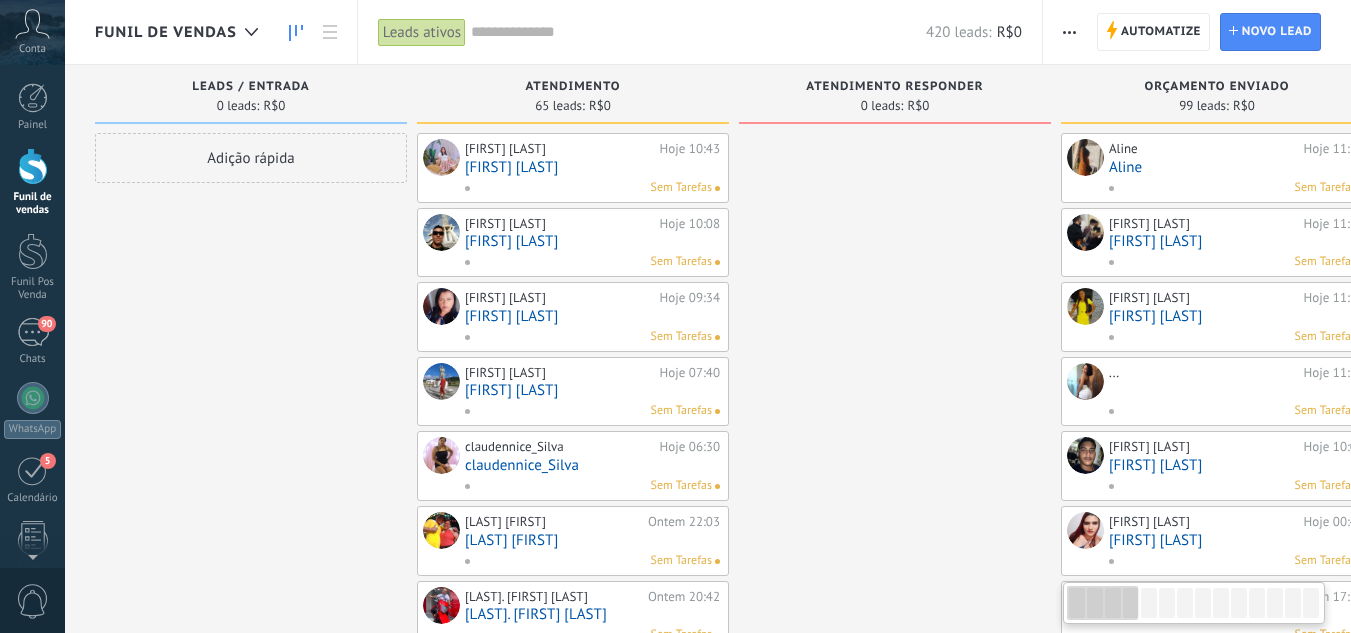 drag, startPoint x: 711, startPoint y: 300, endPoint x: 1365, endPoint y: 302, distance: 654.00305 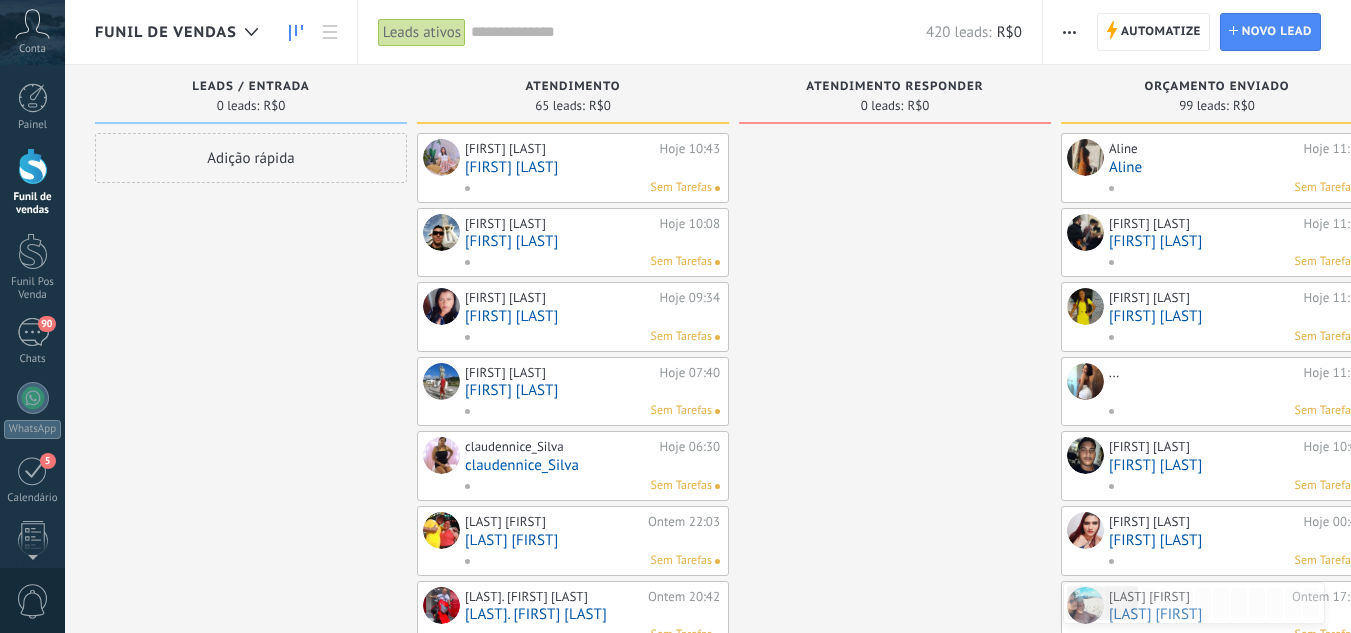 scroll, scrollTop: 0, scrollLeft: 662, axis: horizontal 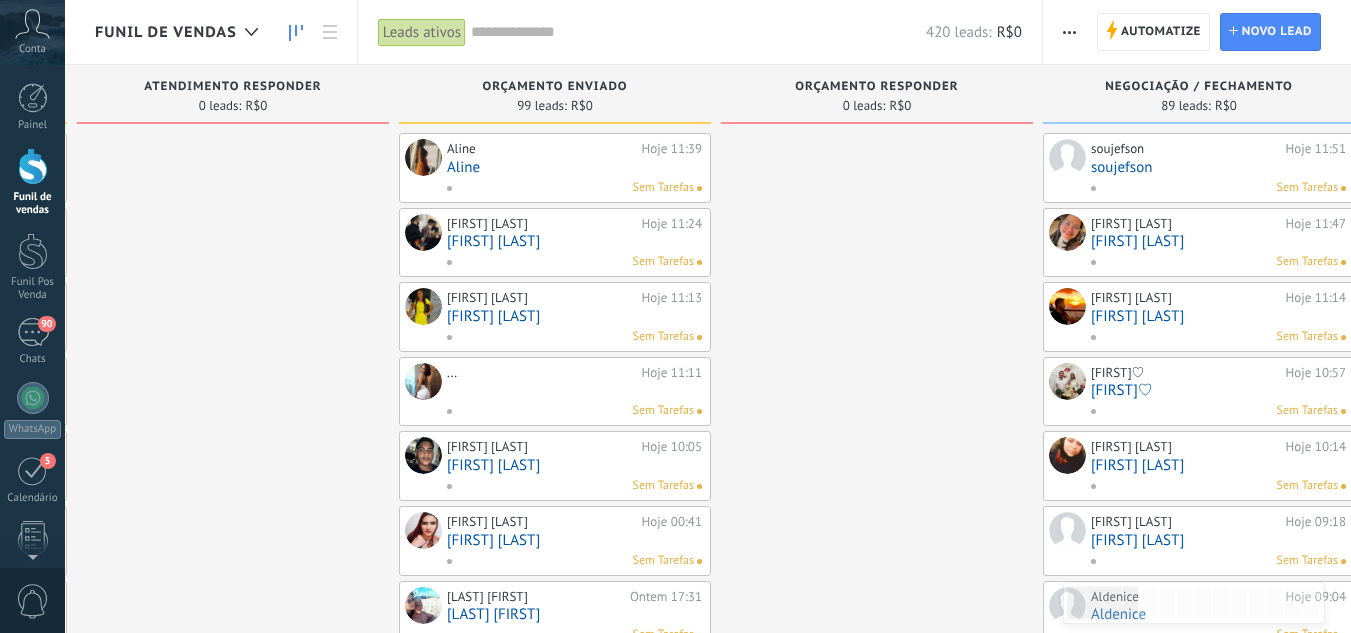 drag, startPoint x: 888, startPoint y: 353, endPoint x: 104, endPoint y: 226, distance: 794.2197 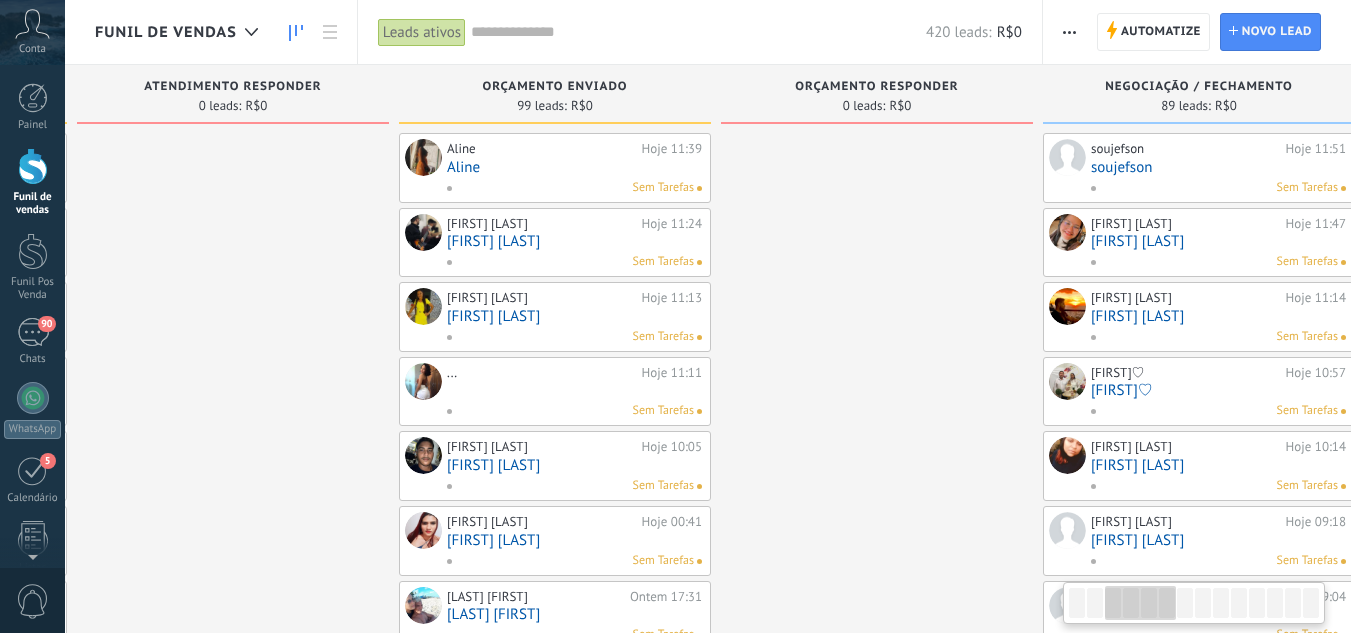 click at bounding box center (33, 166) 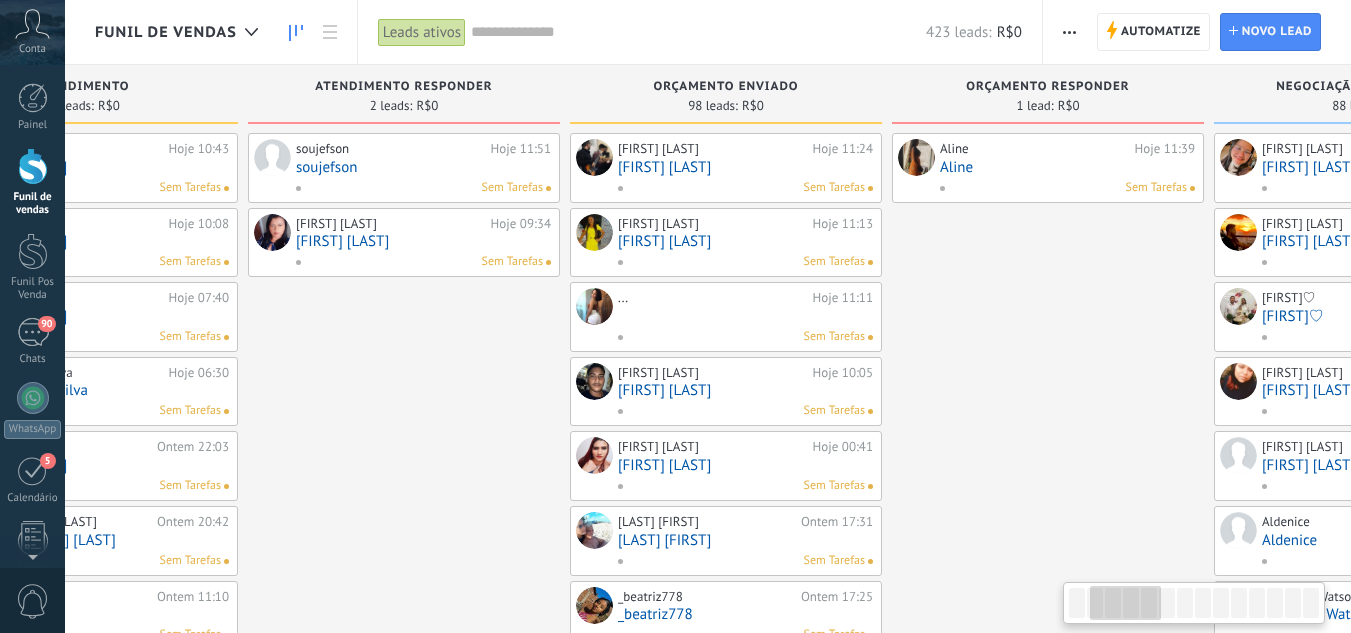 drag, startPoint x: 864, startPoint y: 383, endPoint x: 263, endPoint y: 368, distance: 601.18713 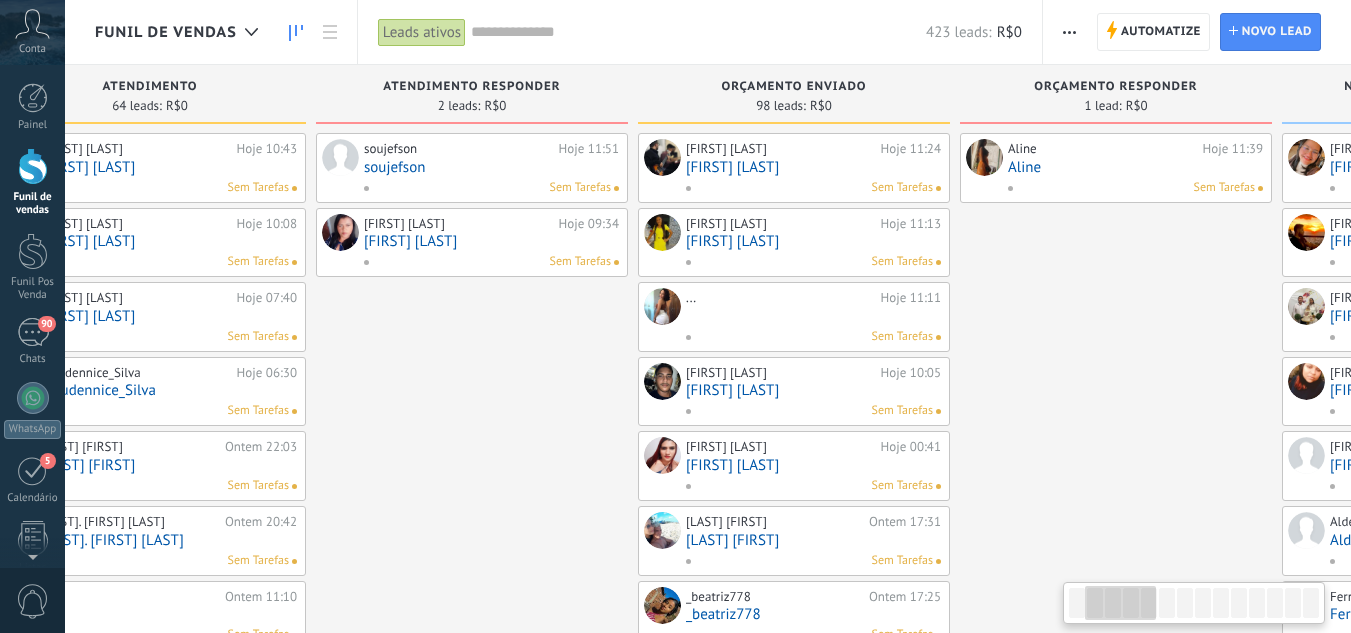 scroll, scrollTop: 0, scrollLeft: 148, axis: horizontal 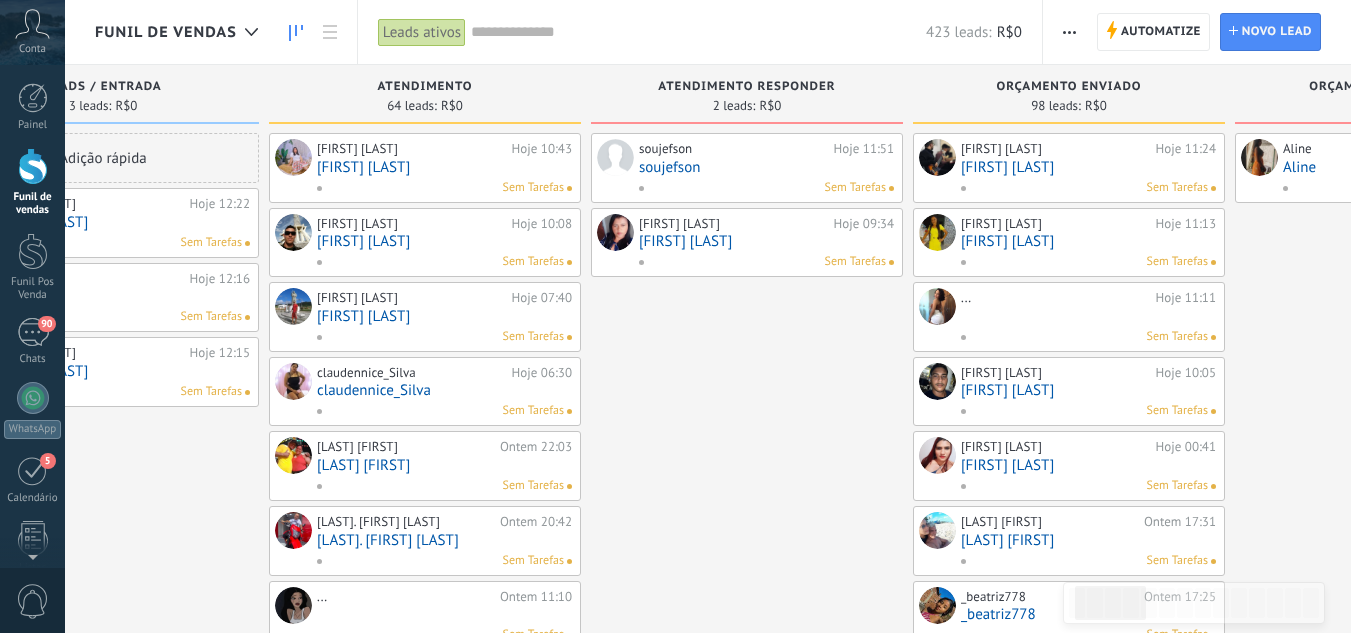 drag, startPoint x: 863, startPoint y: 308, endPoint x: 1365, endPoint y: 356, distance: 504.2896 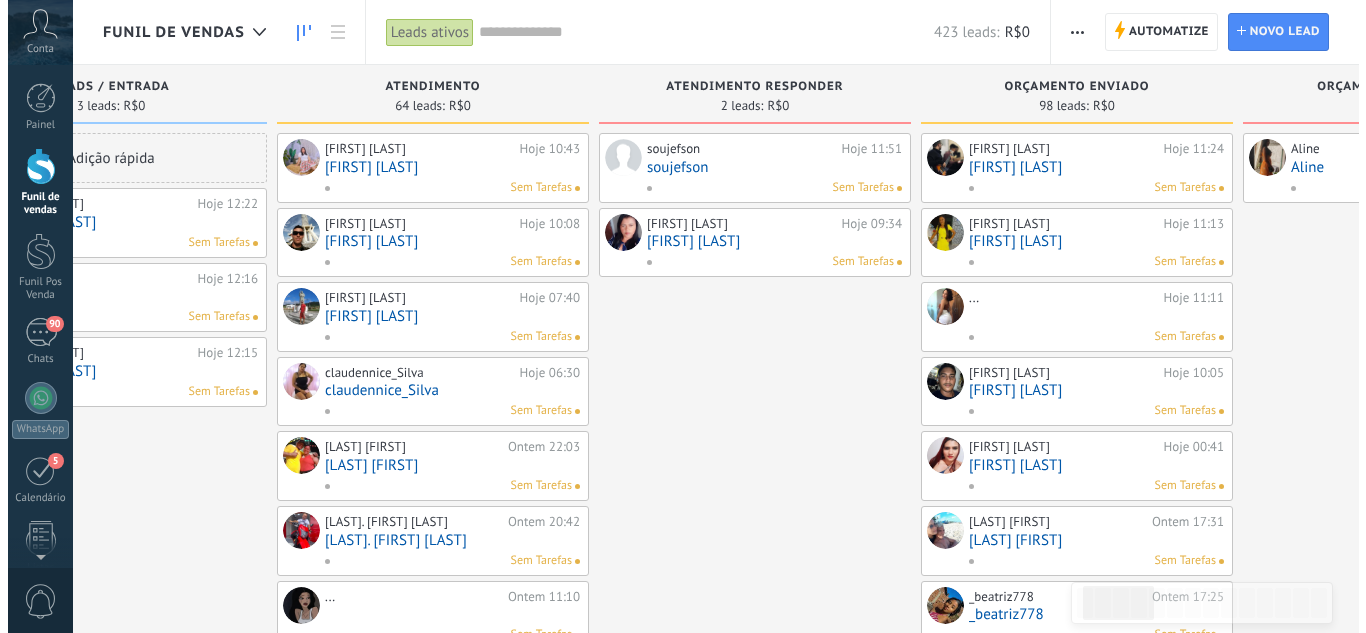 scroll, scrollTop: 0, scrollLeft: 0, axis: both 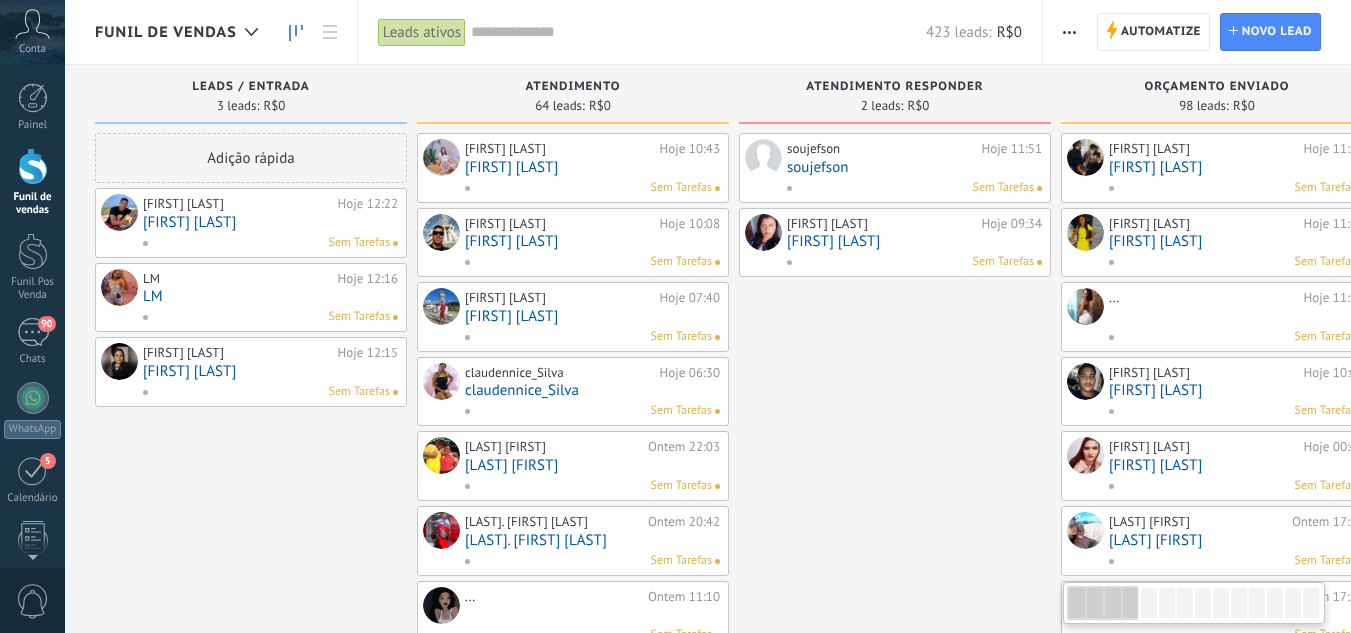 drag, startPoint x: 1025, startPoint y: 396, endPoint x: 1048, endPoint y: 396, distance: 23 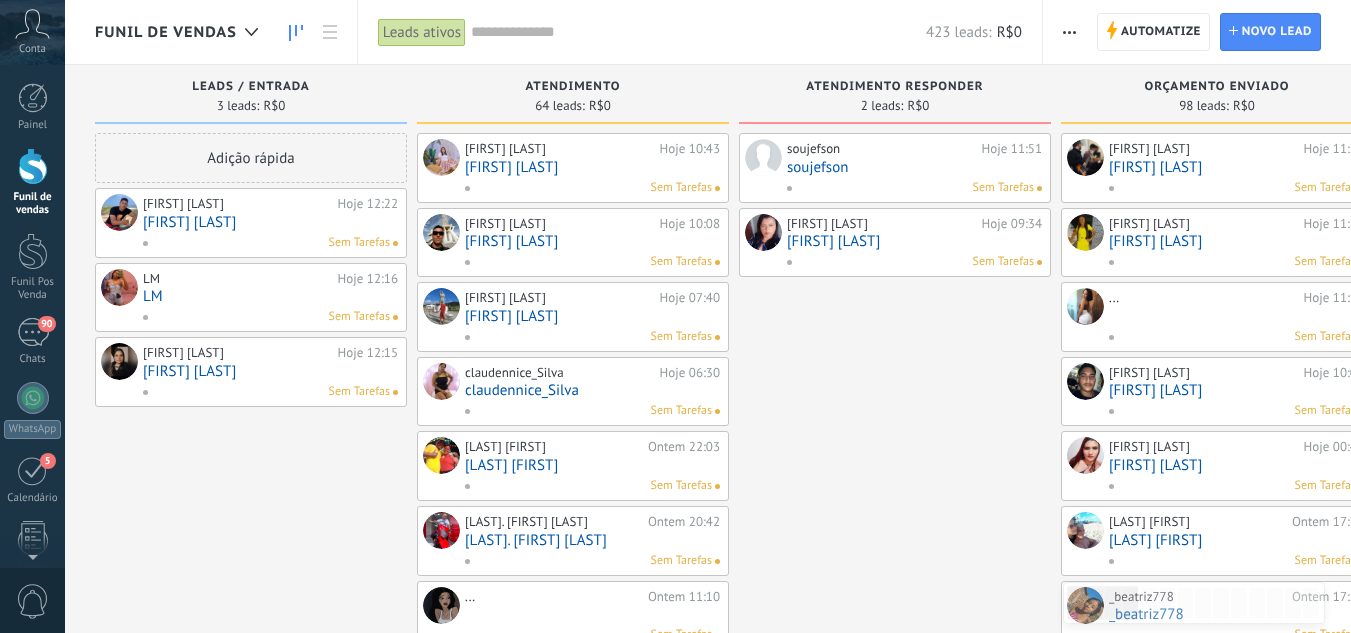 click on "LM" at bounding box center [270, 296] 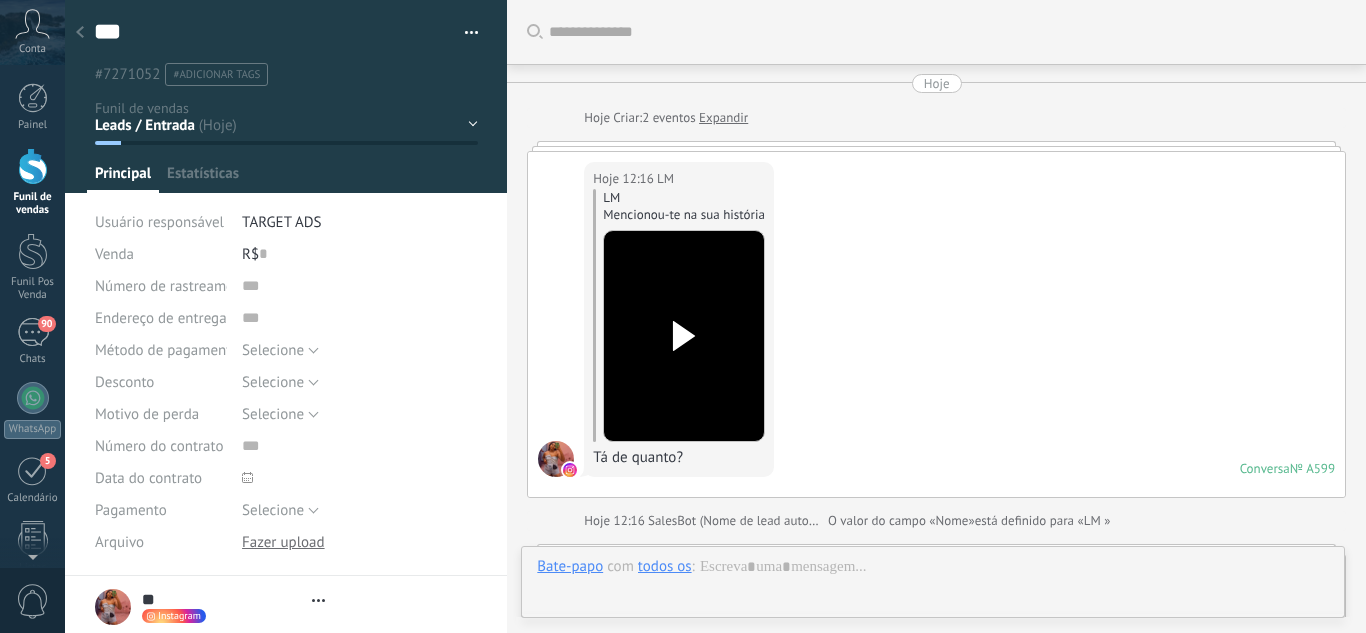 scroll, scrollTop: 1142, scrollLeft: 0, axis: vertical 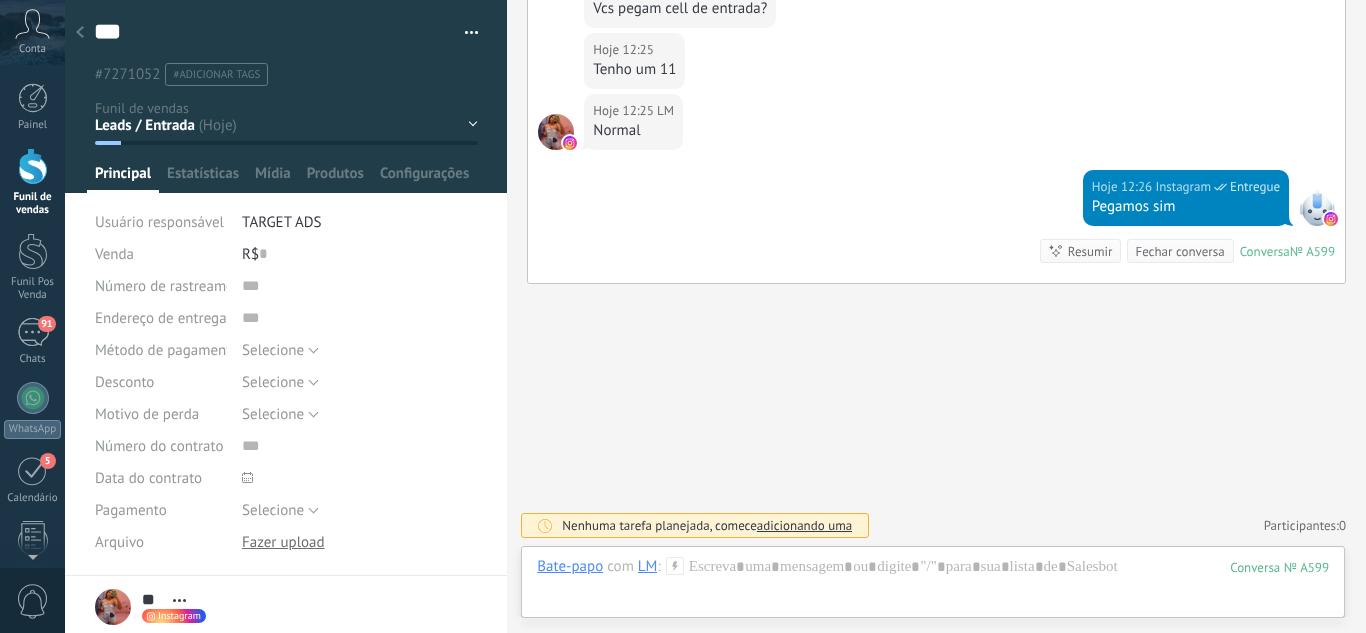 click 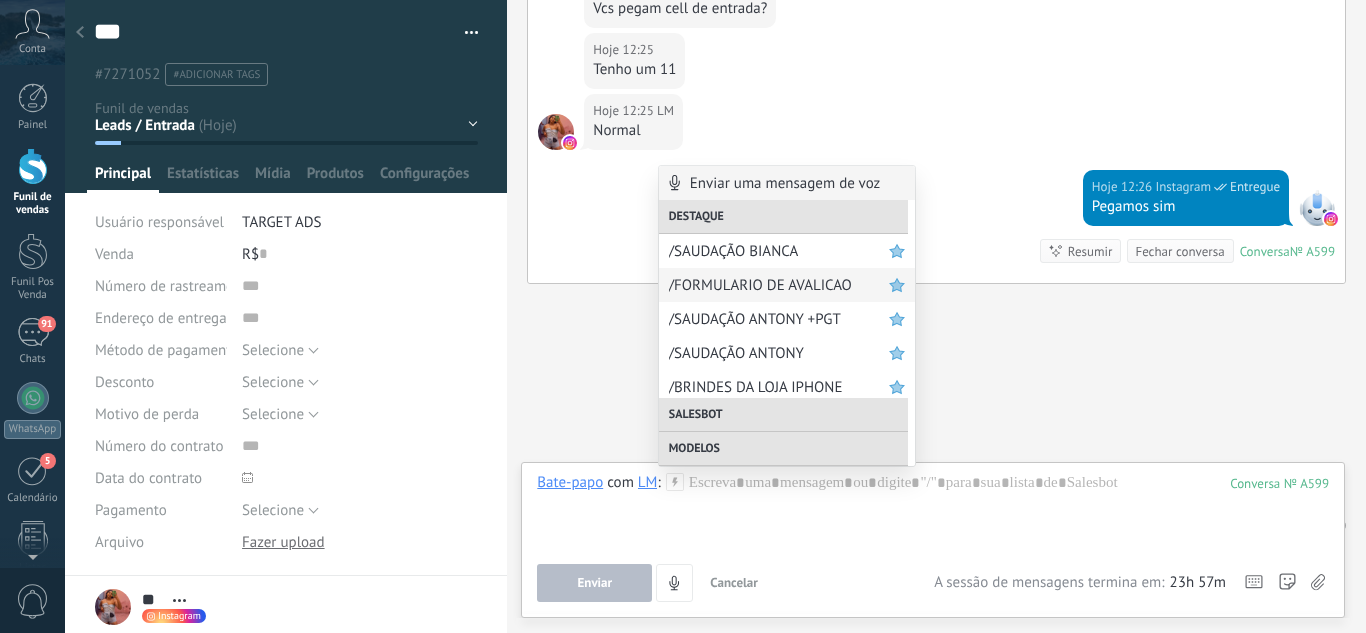 click on "/FORMULARIO DE AVALICAO" at bounding box center (779, 285) 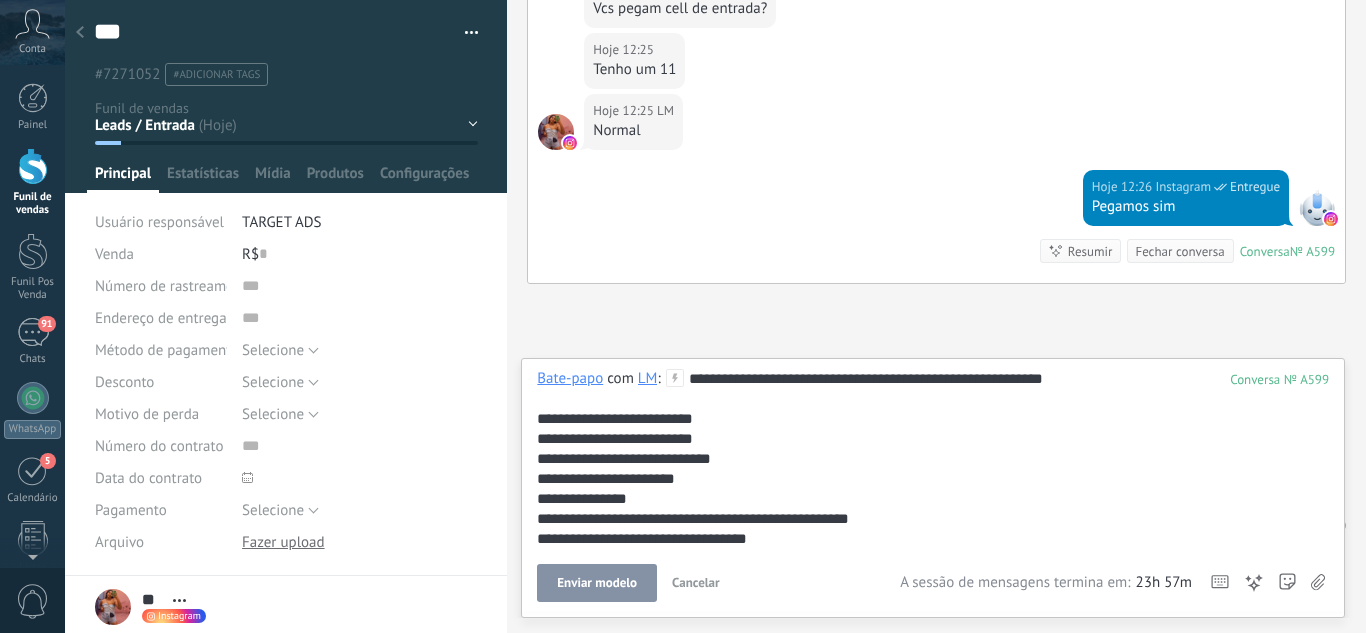 click on "Enviar modelo" at bounding box center [597, 583] 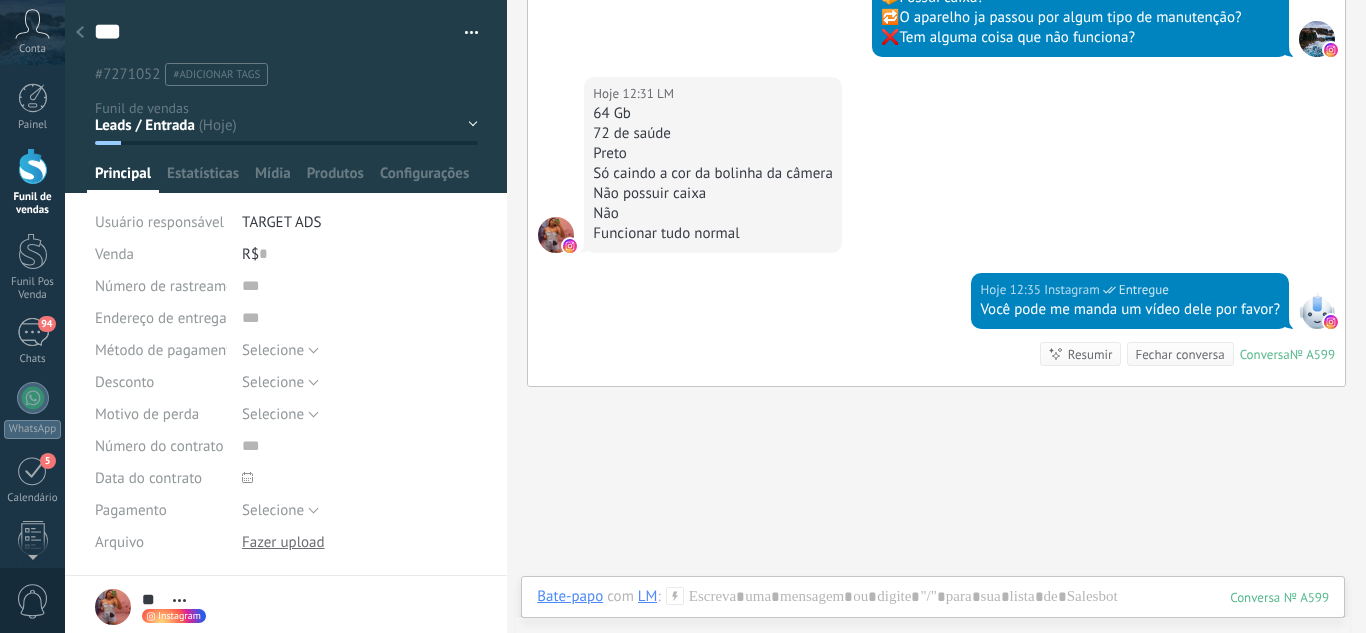 scroll, scrollTop: 1350, scrollLeft: 0, axis: vertical 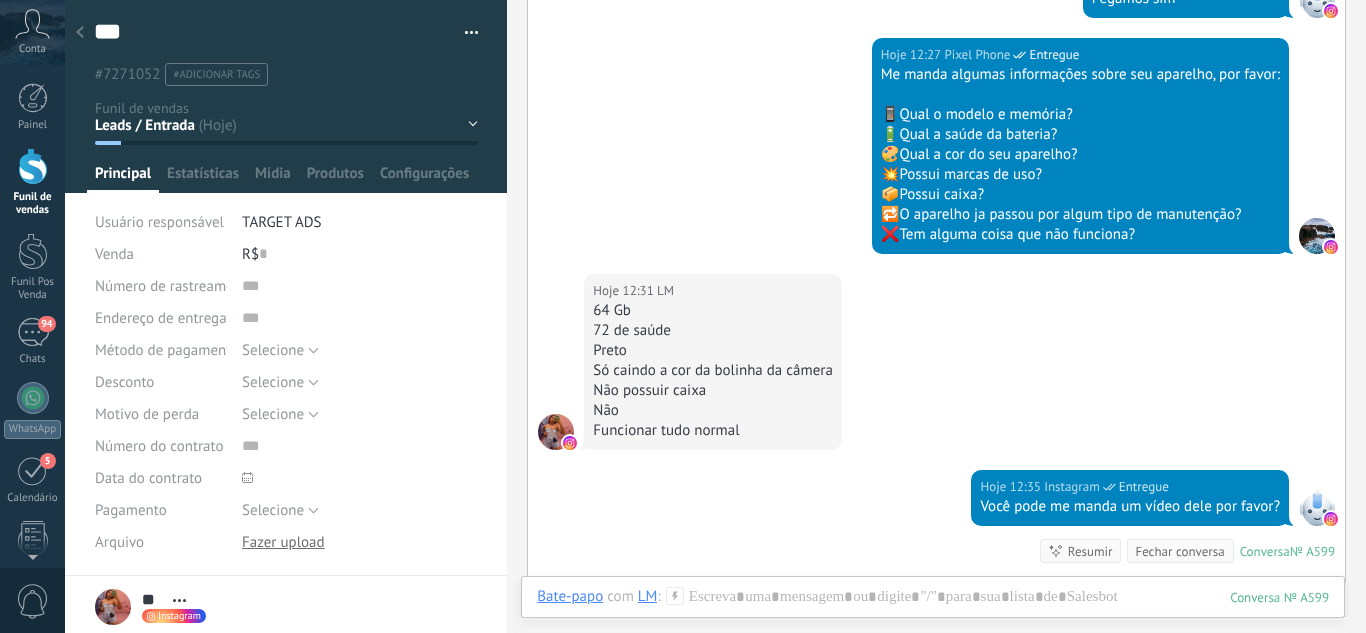 click on "Leads / Entrada
Atendimento
Atendimento Responder
Orçamento Enviado
Orçamento Responder
Negociação / Fechamento
-" at bounding box center (0, 0) 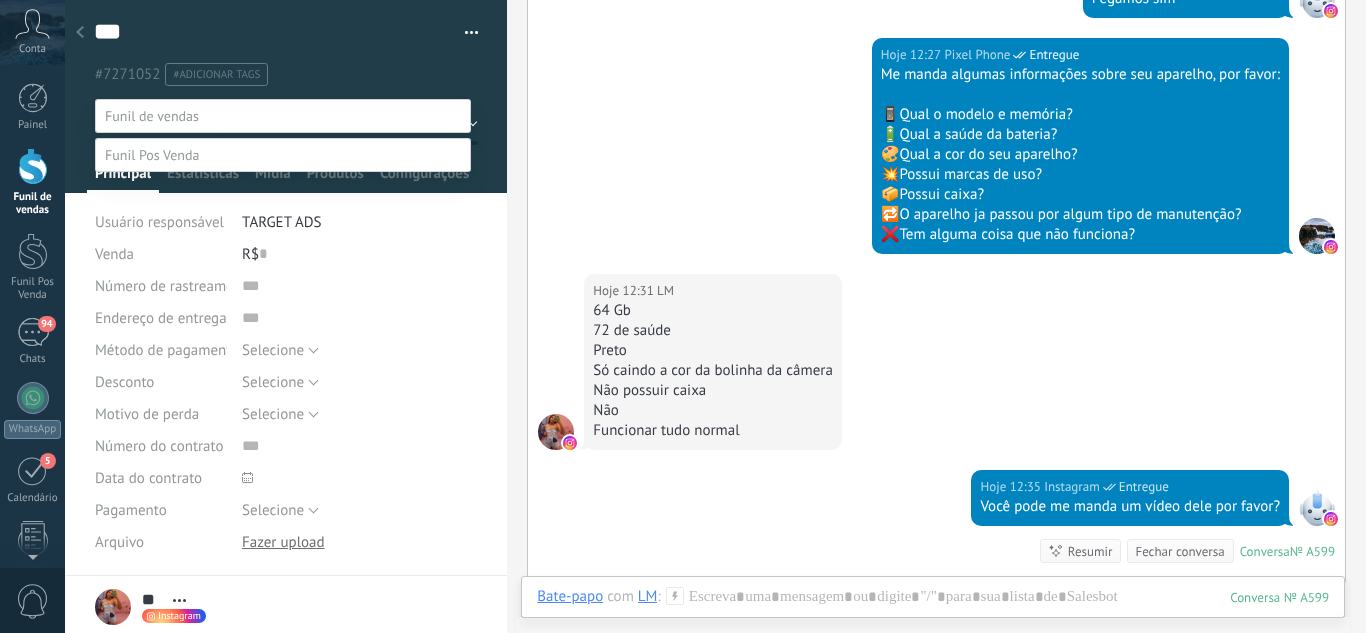 click on "Negociação / Fechamento" at bounding box center [0, 0] 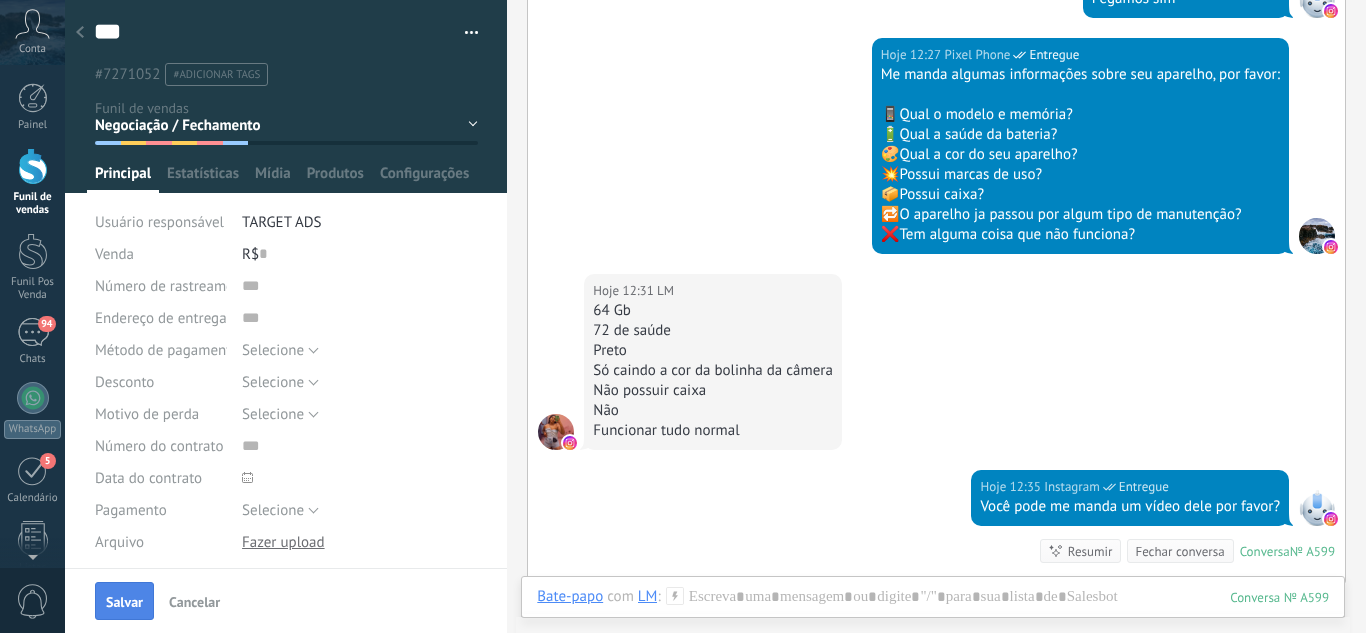 click on "Salvar" at bounding box center (124, 602) 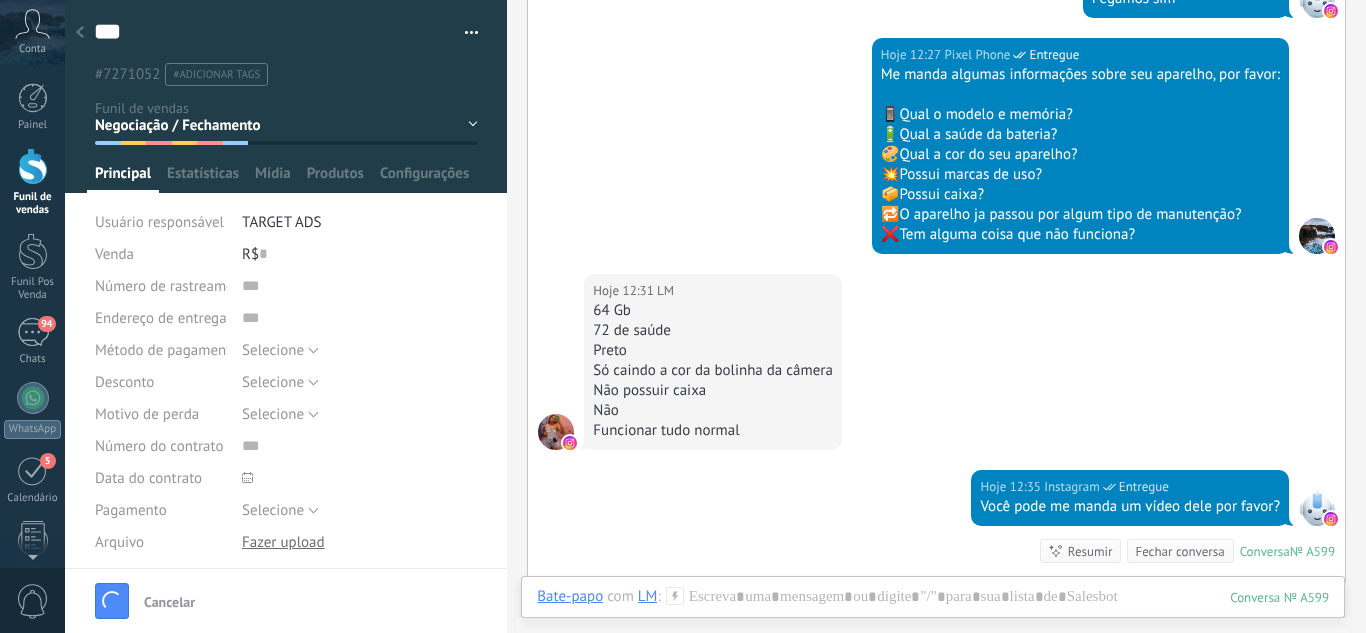 click 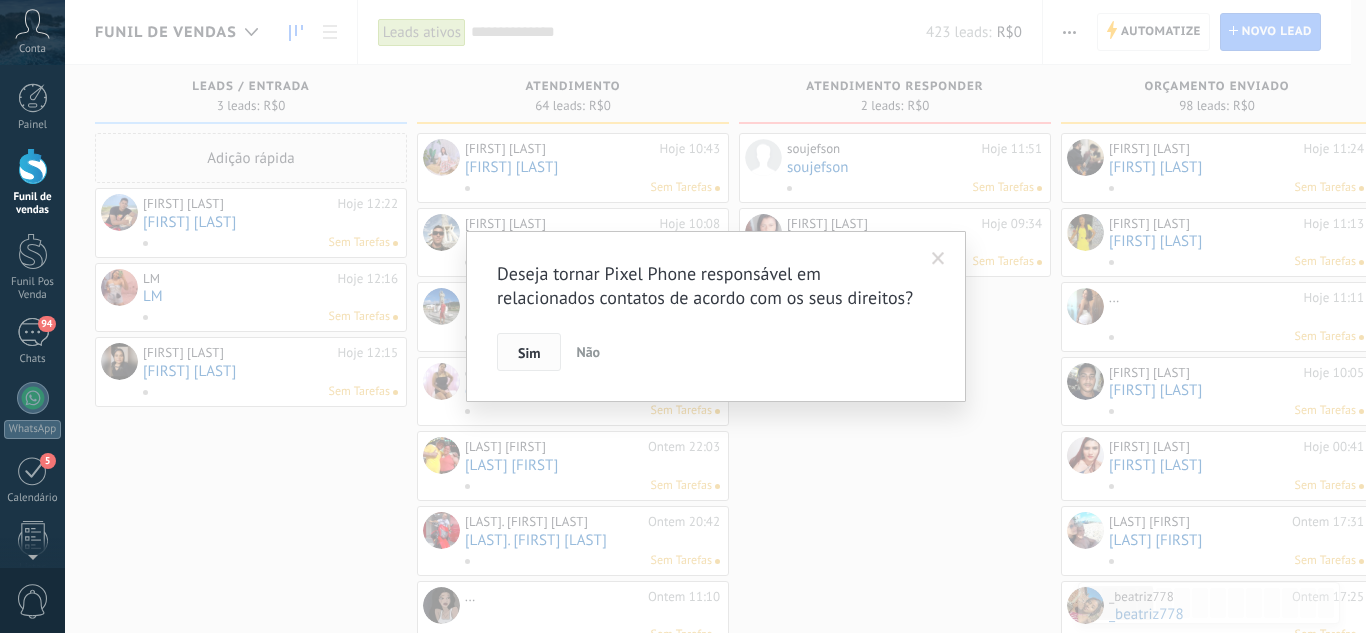click on "Sim" at bounding box center [529, 353] 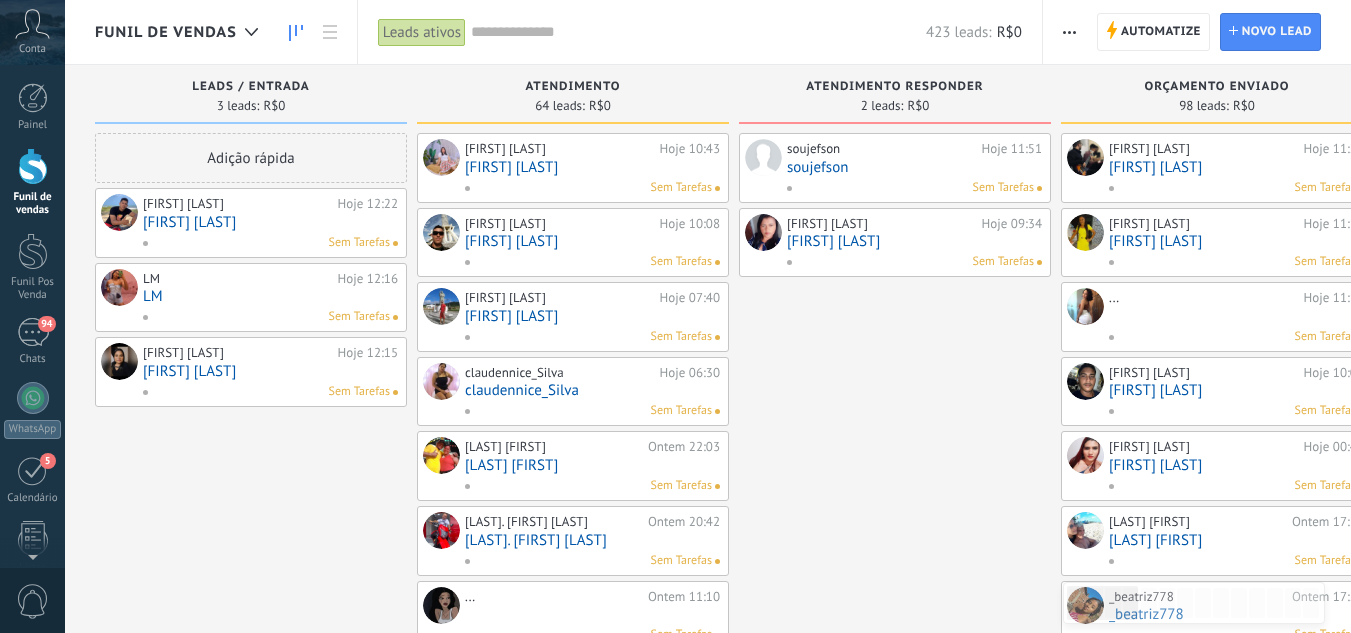 click on "[FIRST] [LAST]" at bounding box center (270, 222) 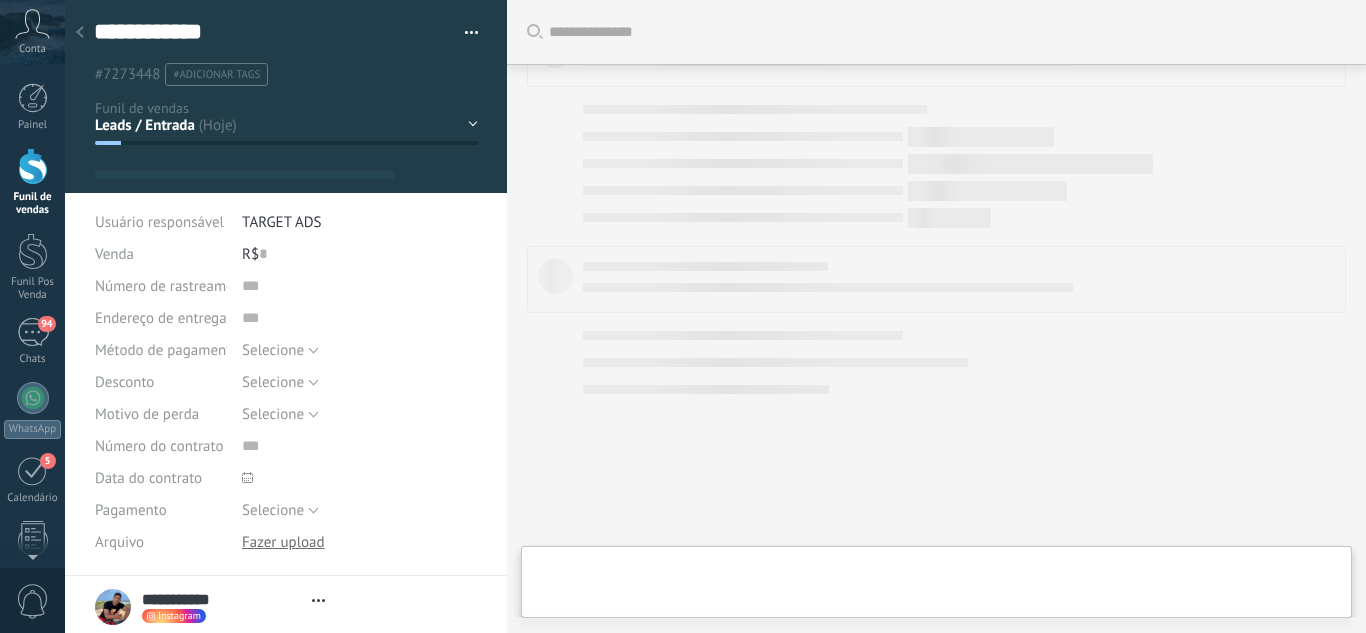 scroll, scrollTop: 279, scrollLeft: 0, axis: vertical 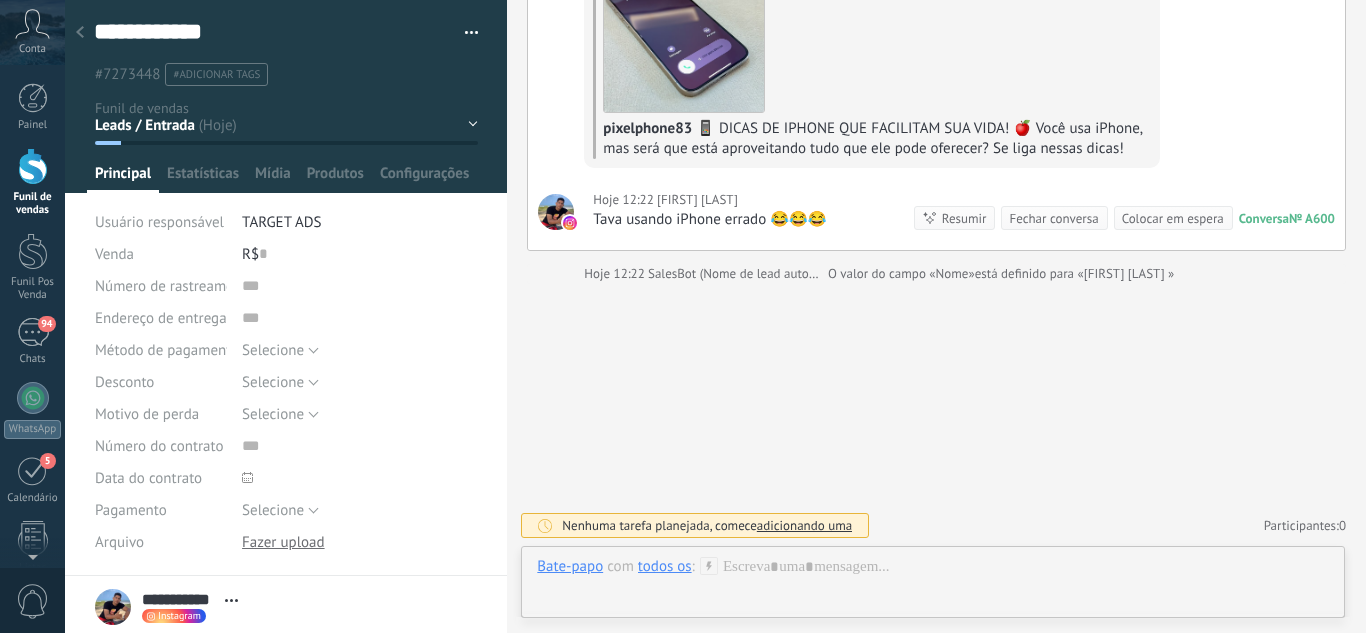 click on "Leads / Entrada
Atendimento
Atendimento Responder
Orçamento Enviado
Orçamento Responder
Negociação / Fechamento
-" at bounding box center (0, 0) 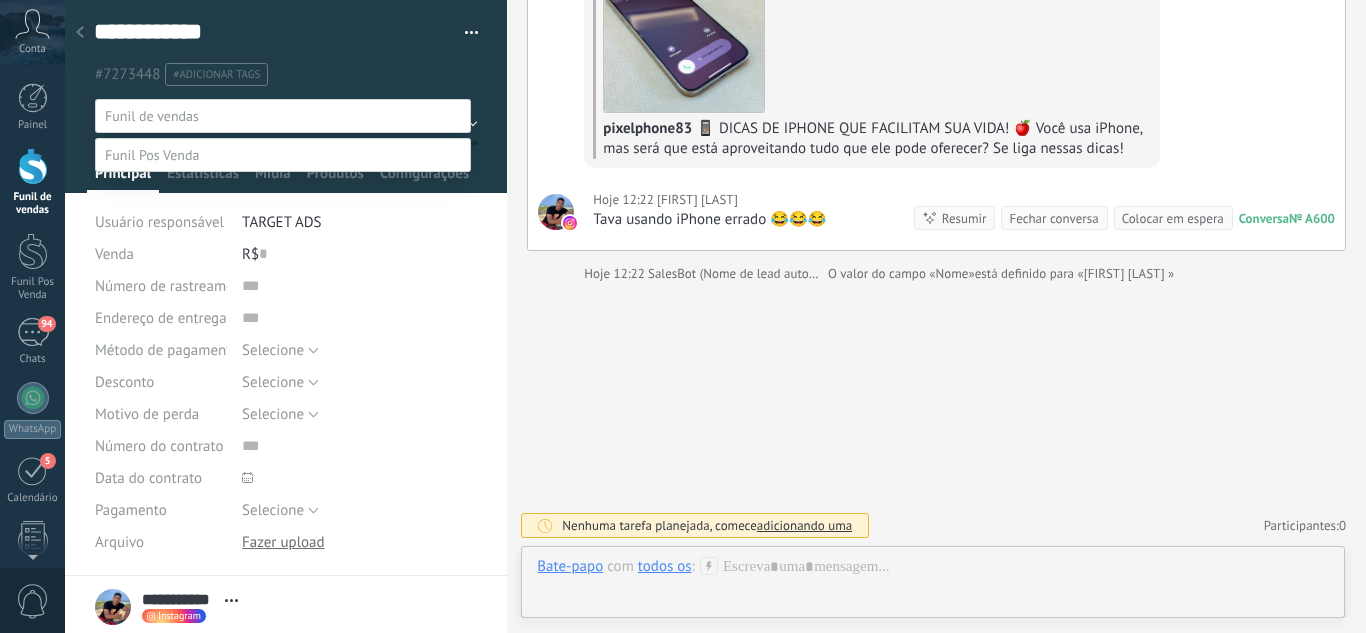 click on "CONVERSAS INTERNAS" at bounding box center (0, 0) 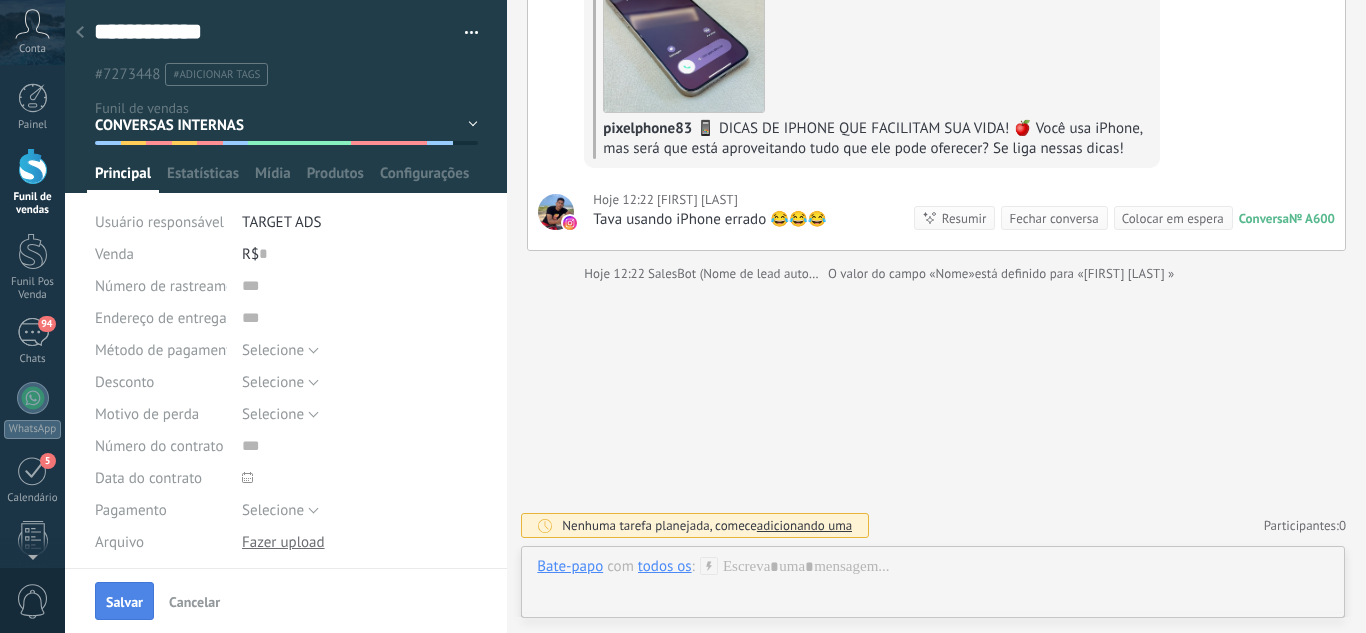 click on "Salvar" at bounding box center [124, 602] 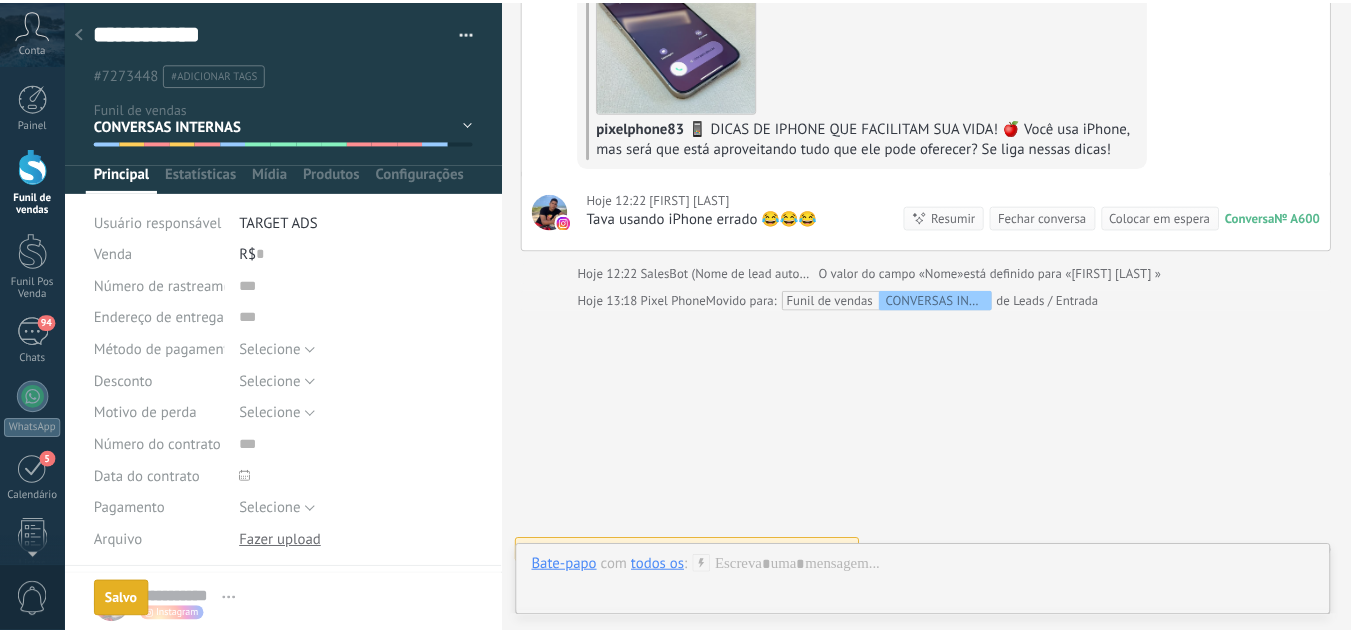 scroll, scrollTop: 306, scrollLeft: 0, axis: vertical 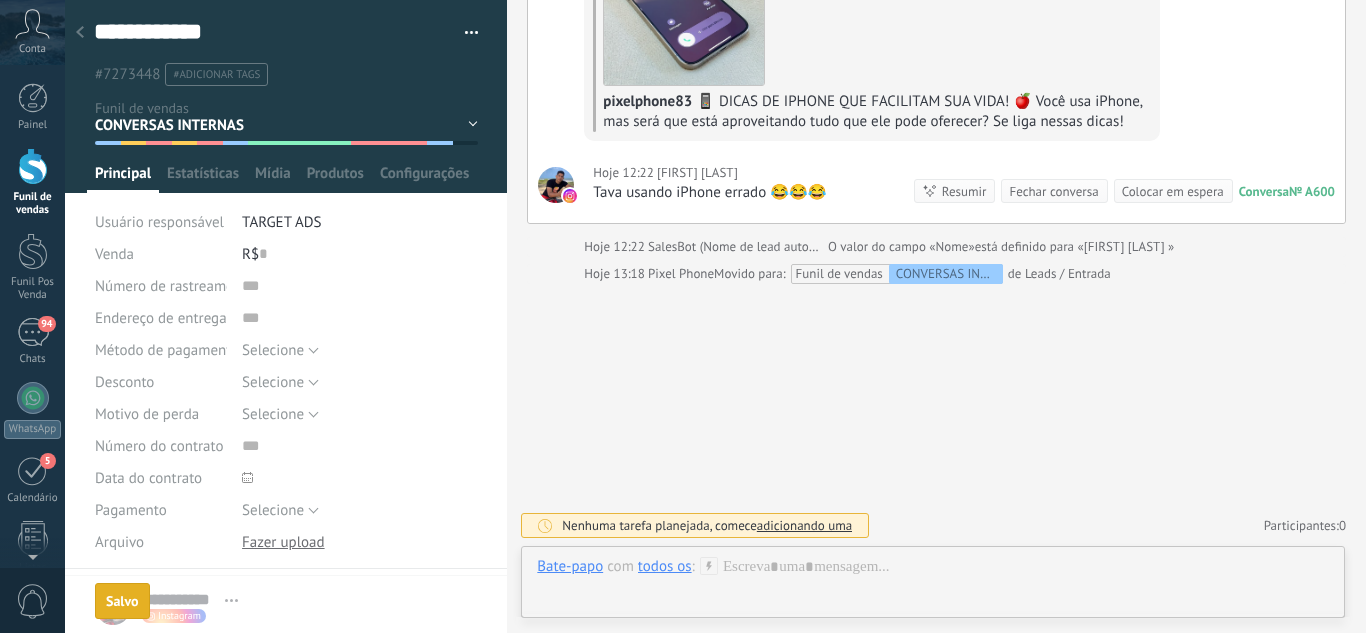 click 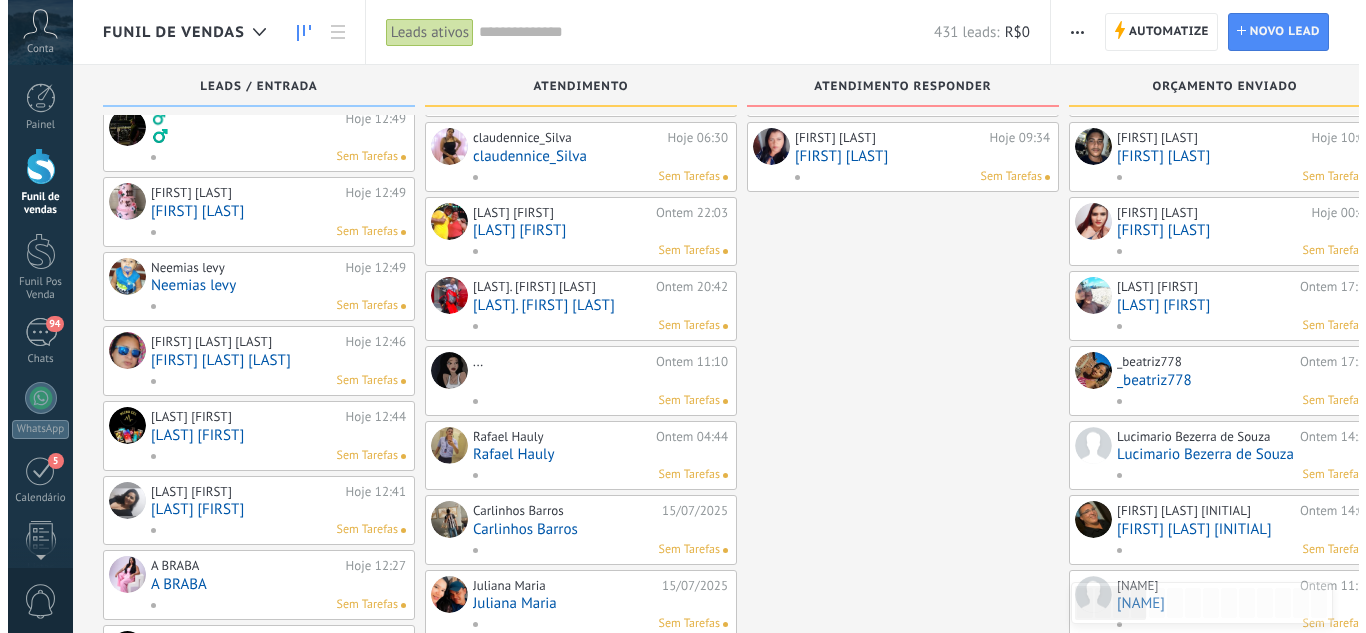 scroll, scrollTop: 0, scrollLeft: 0, axis: both 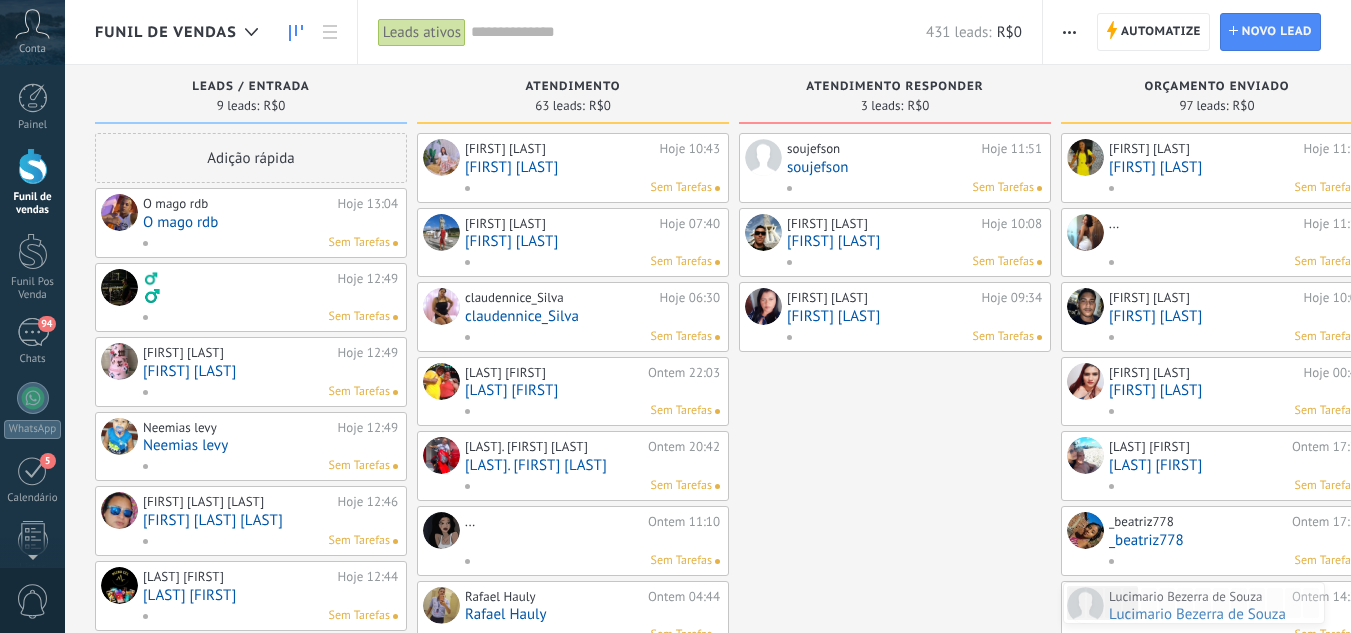 click on "soujefson" at bounding box center [914, 167] 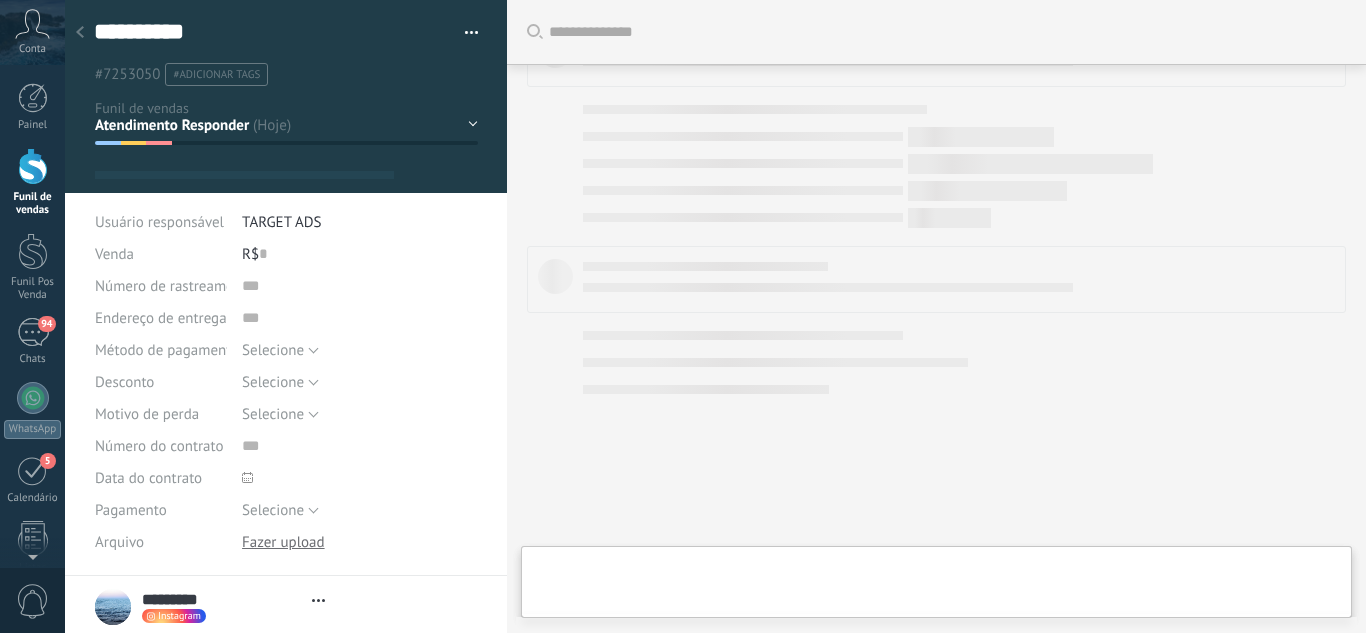 drag, startPoint x: 453, startPoint y: 121, endPoint x: 328, endPoint y: 167, distance: 133.19534 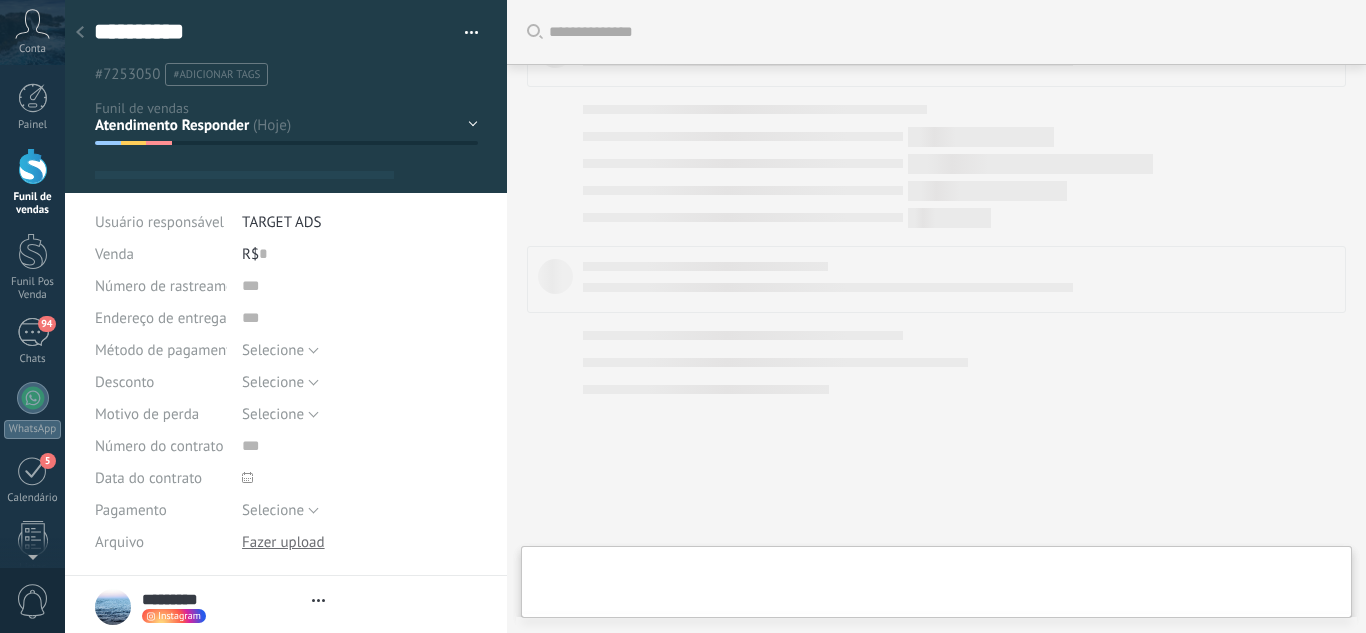 click on "Leads / Entrada
Atendimento
Atendimento Responder
Orçamento Enviado
Orçamento Responder
Negociação / Fechamento
-" at bounding box center (0, 0) 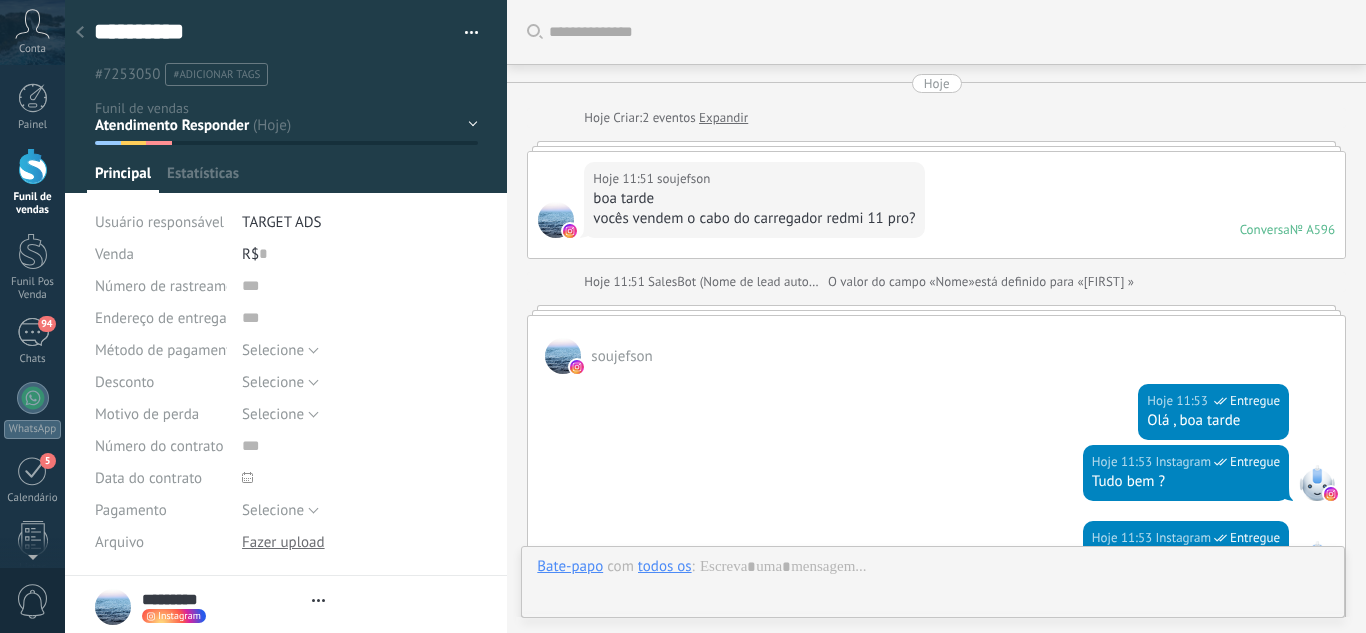 scroll, scrollTop: 1483, scrollLeft: 0, axis: vertical 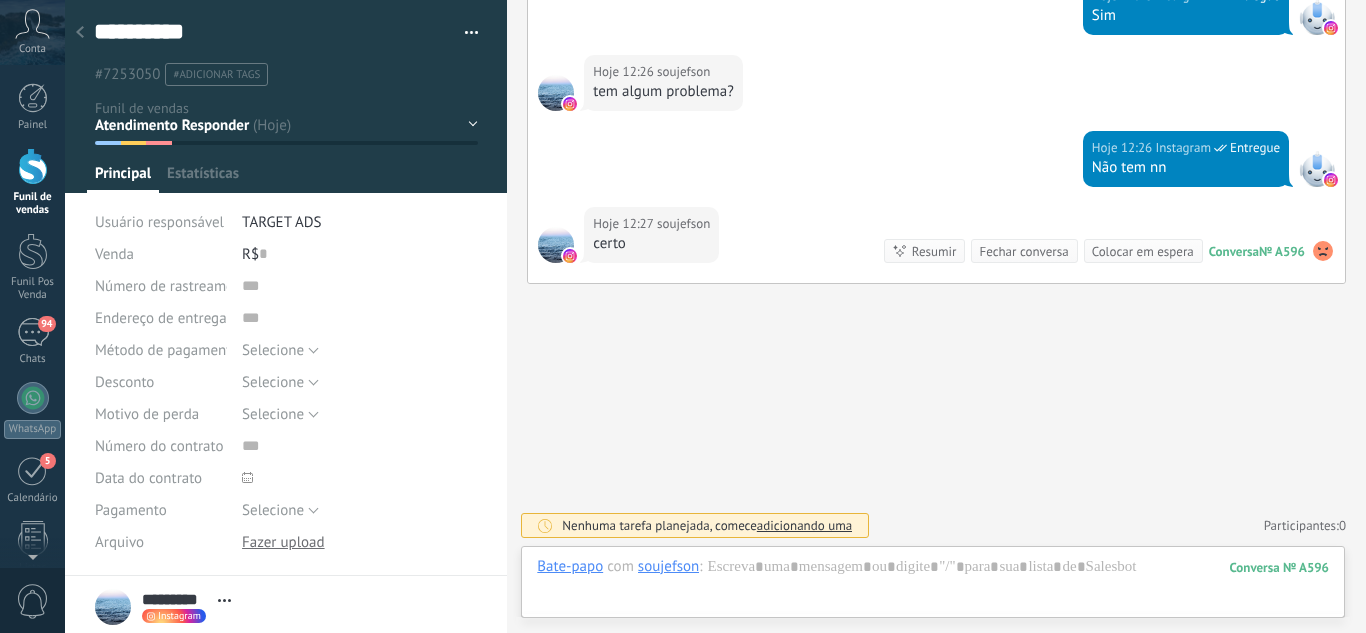 drag, startPoint x: 498, startPoint y: 117, endPoint x: 480, endPoint y: 116, distance: 18.027756 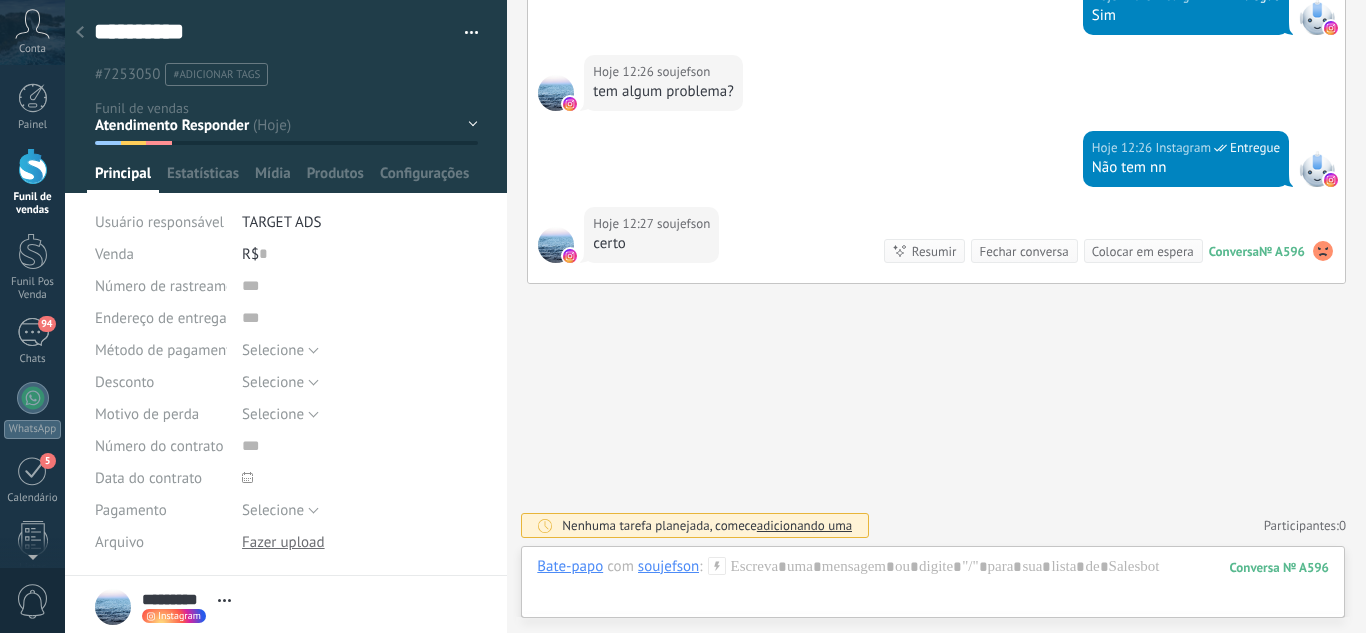 click on "Leads / Entrada
Atendimento
Atendimento Responder
Orçamento Enviado
Orçamento Responder
Negociação / Fechamento
-" at bounding box center (0, 0) 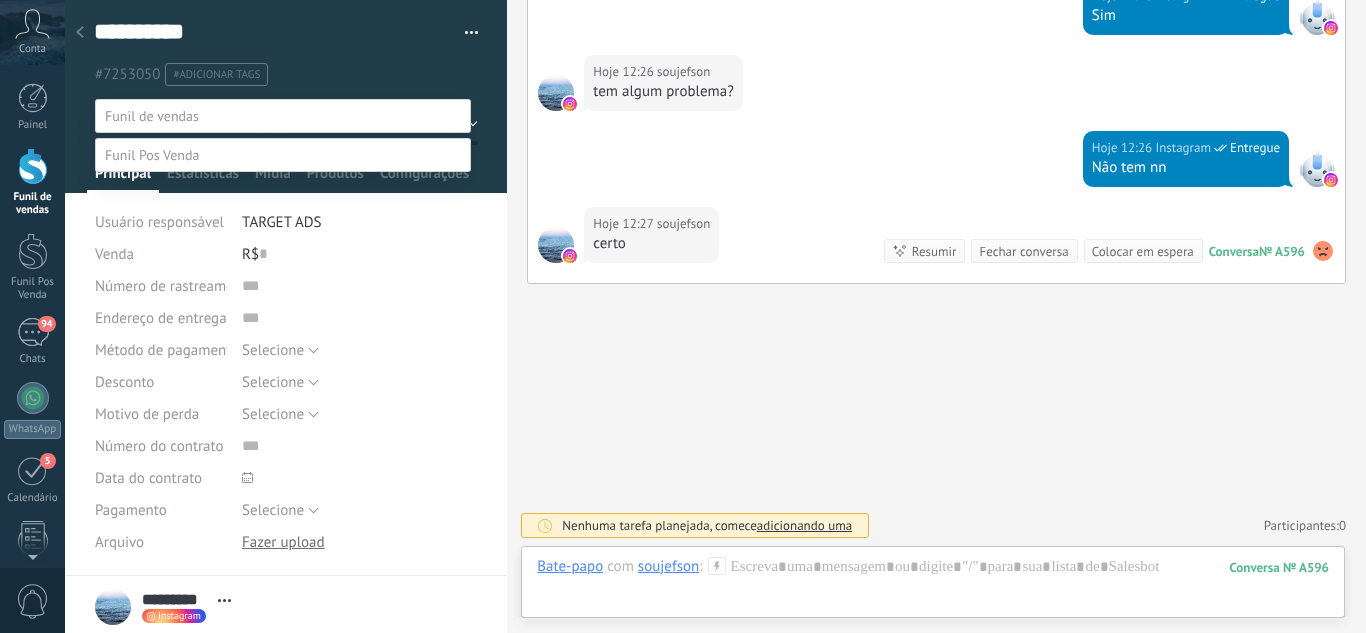 click on "Agendado Para Venda" at bounding box center (0, 0) 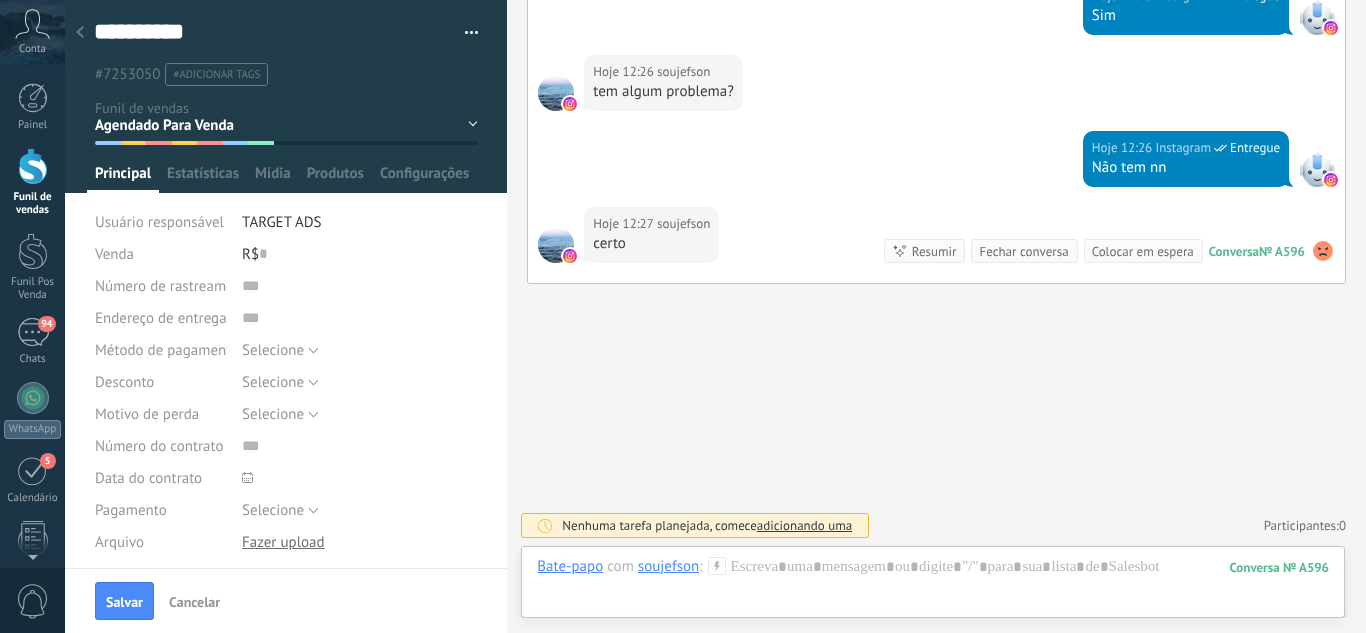 click on "Salvar
Cancelar" at bounding box center (286, 600) 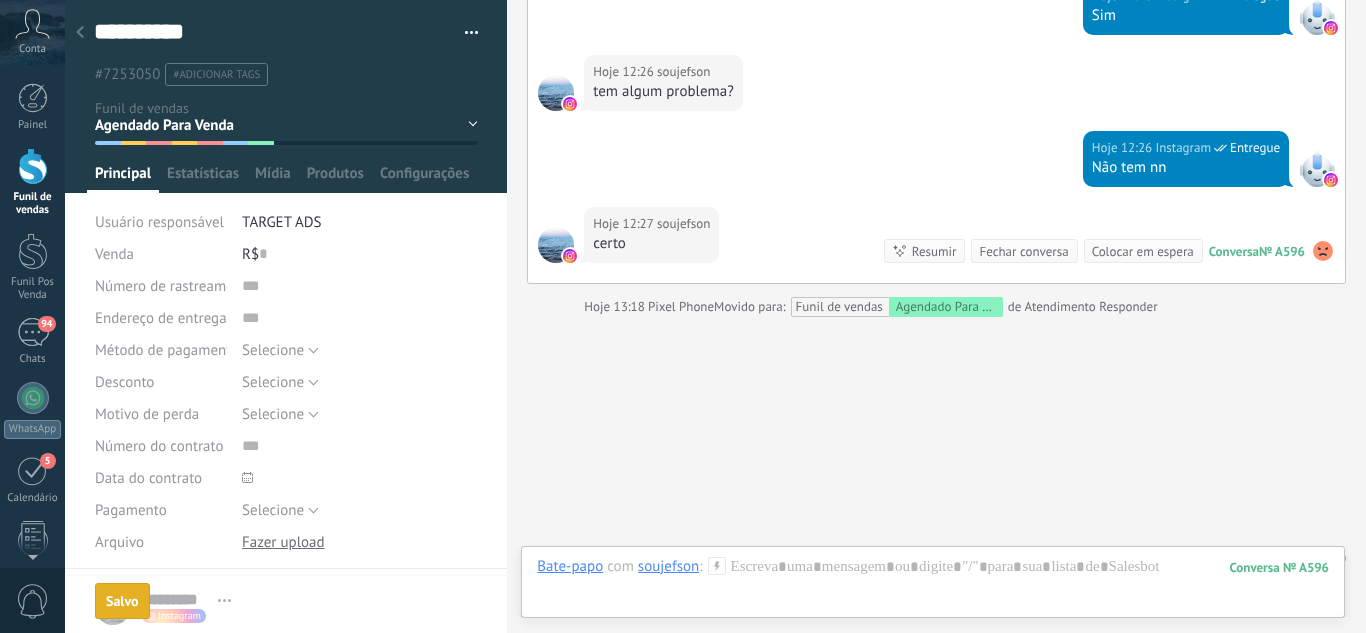 scroll, scrollTop: 1516, scrollLeft: 0, axis: vertical 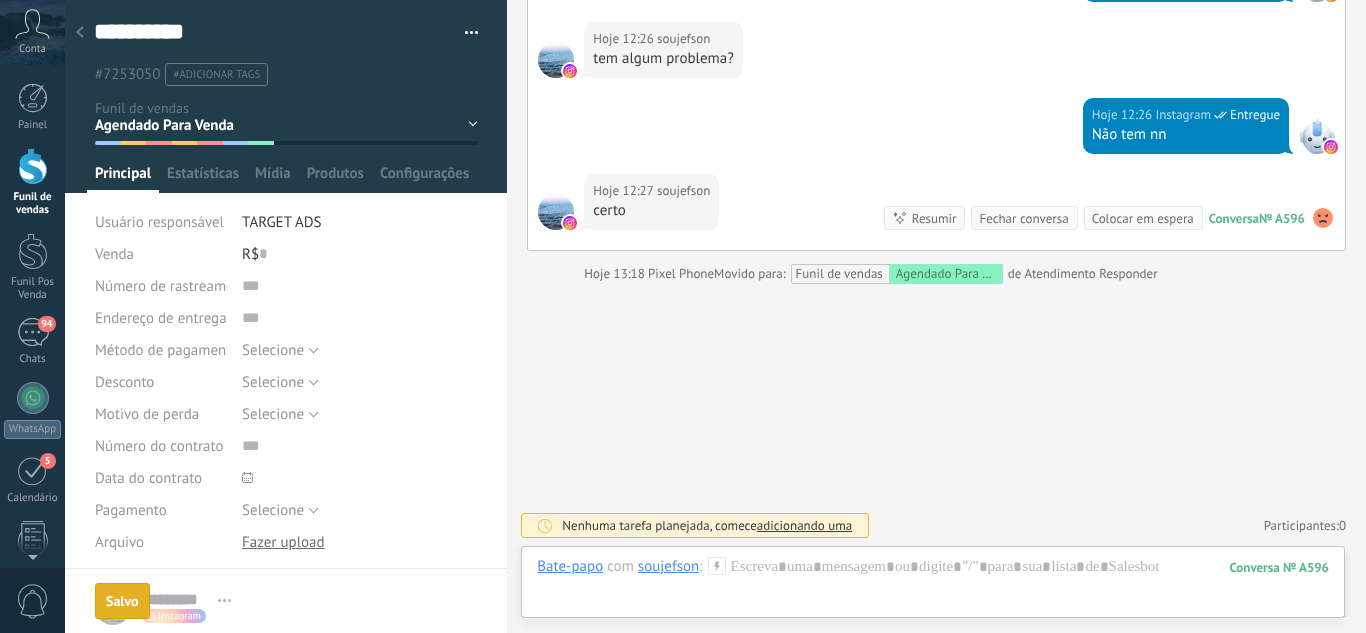 click 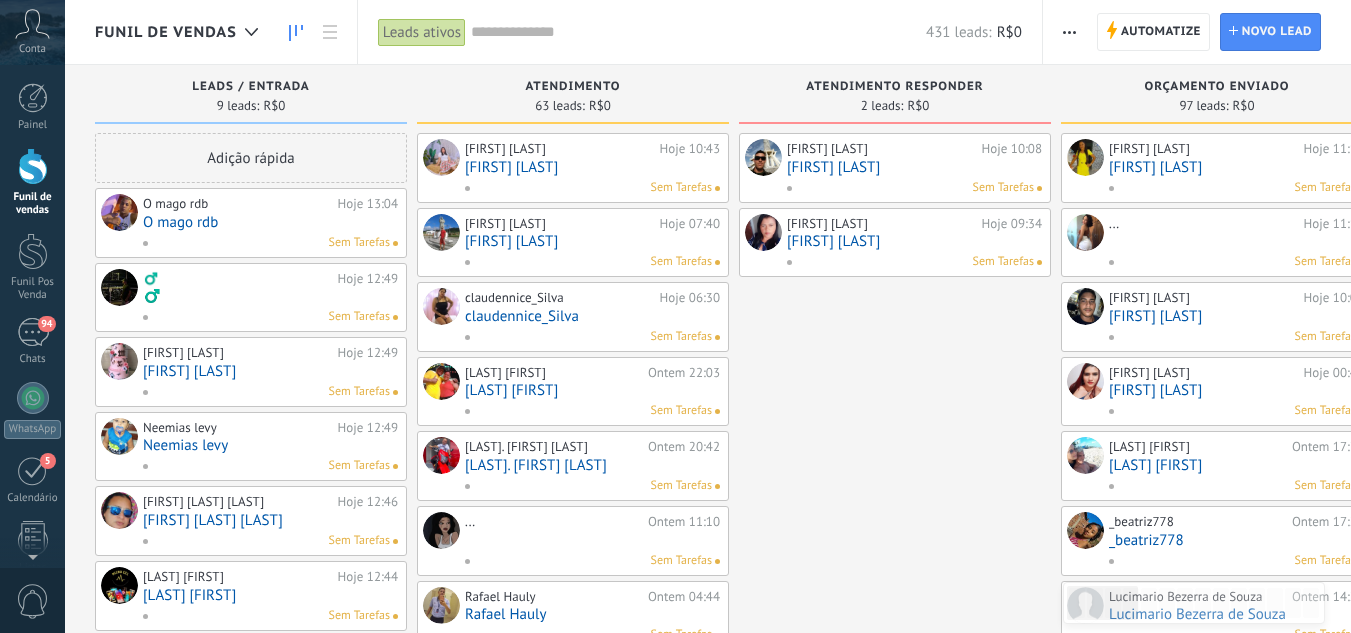 click on "[FIRST] [LAST]" at bounding box center [914, 167] 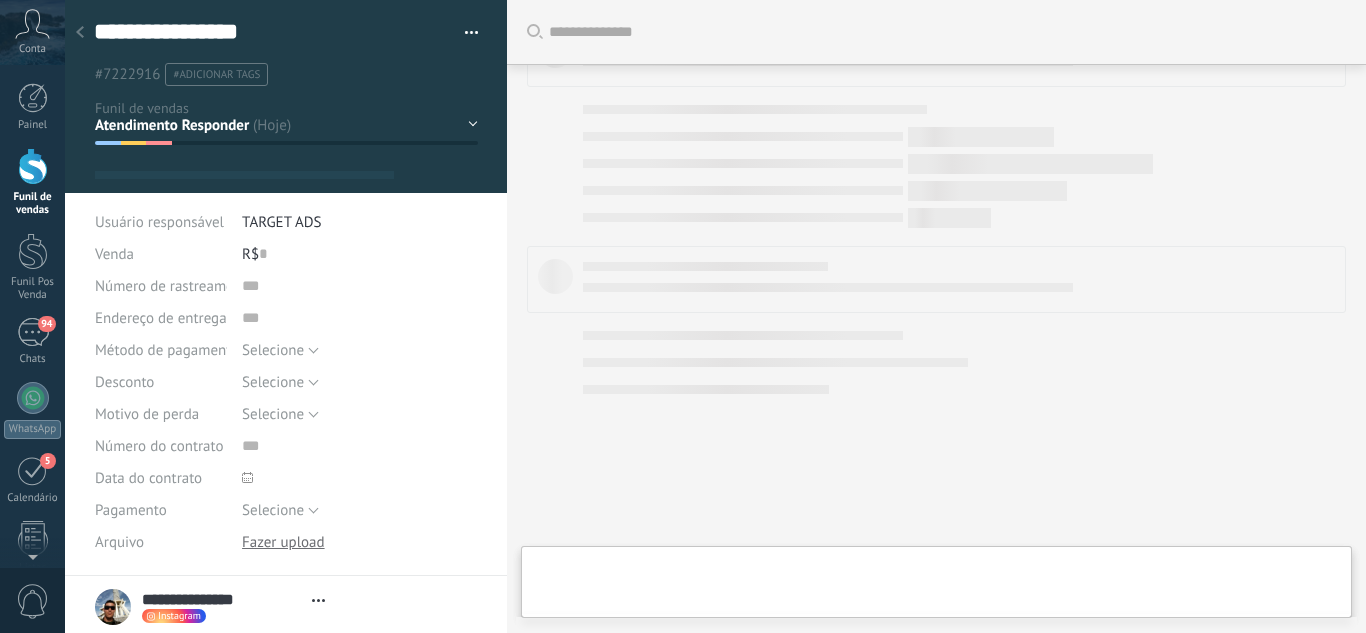 scroll, scrollTop: 1280, scrollLeft: 0, axis: vertical 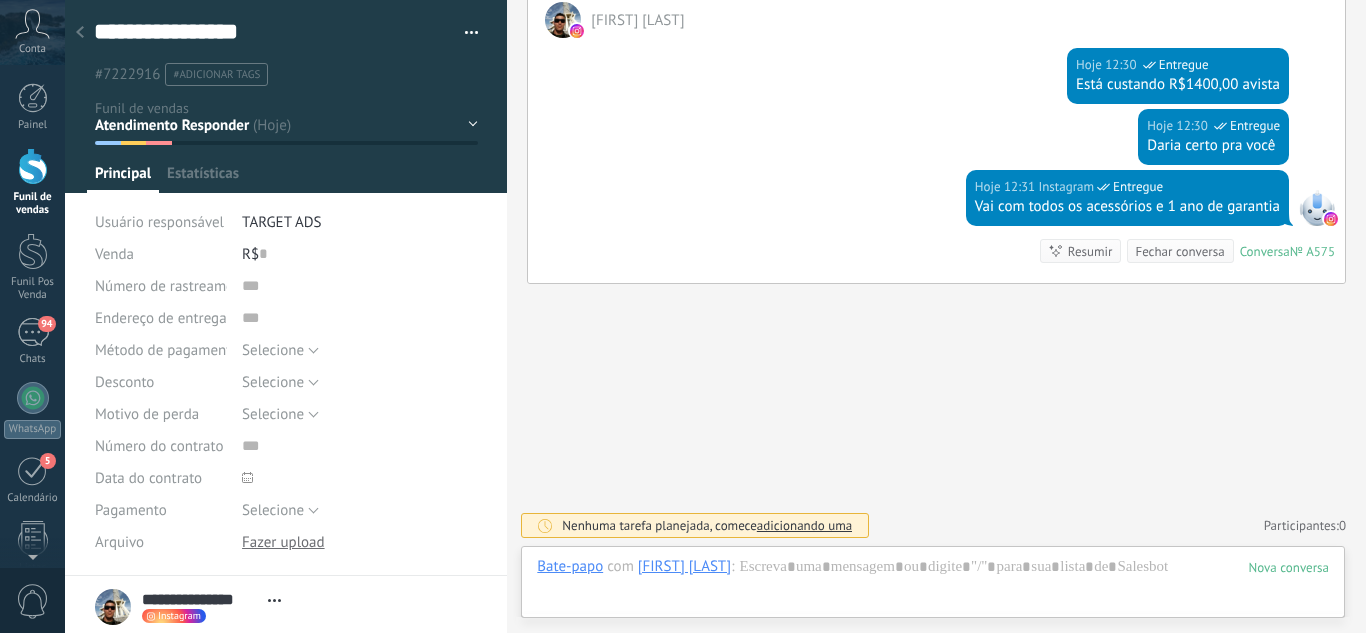 click on "Leads / Entrada
Atendimento
Atendimento Responder
Orçamento Enviado
Orçamento Responder
Negociação / Fechamento
-" at bounding box center [0, 0] 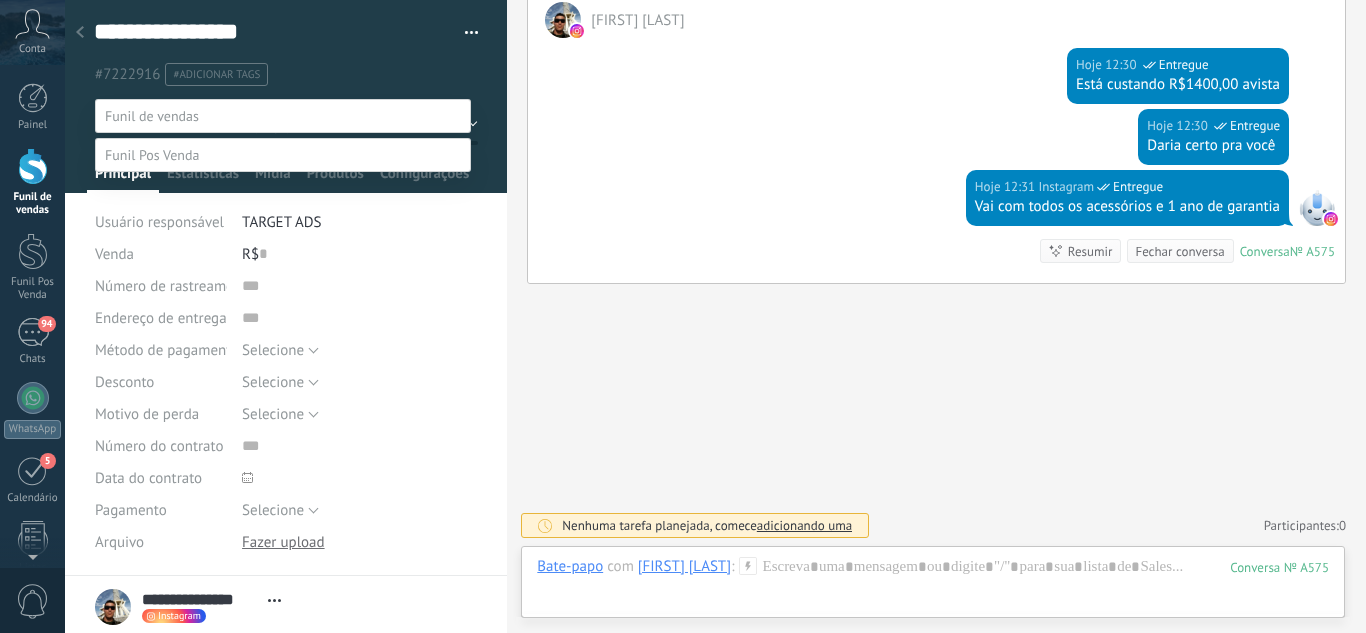 click on "Orçamento Enviado" at bounding box center (0, 0) 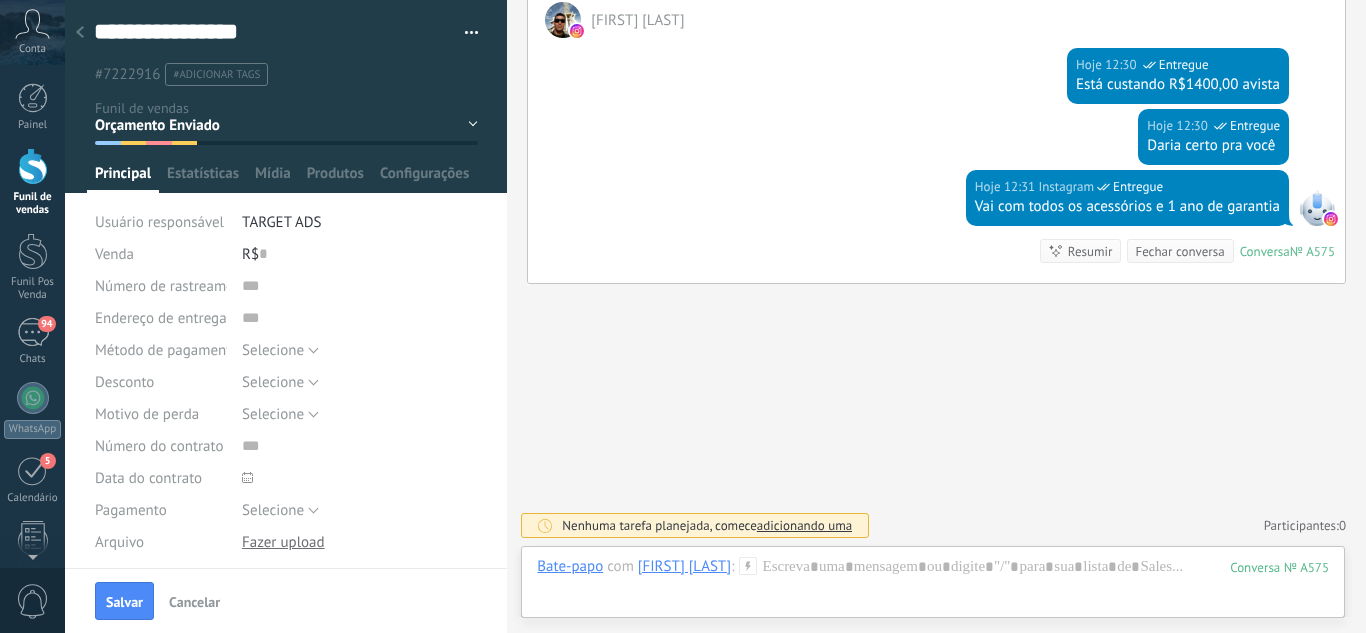 drag, startPoint x: 193, startPoint y: 410, endPoint x: 169, endPoint y: 521, distance: 113.56496 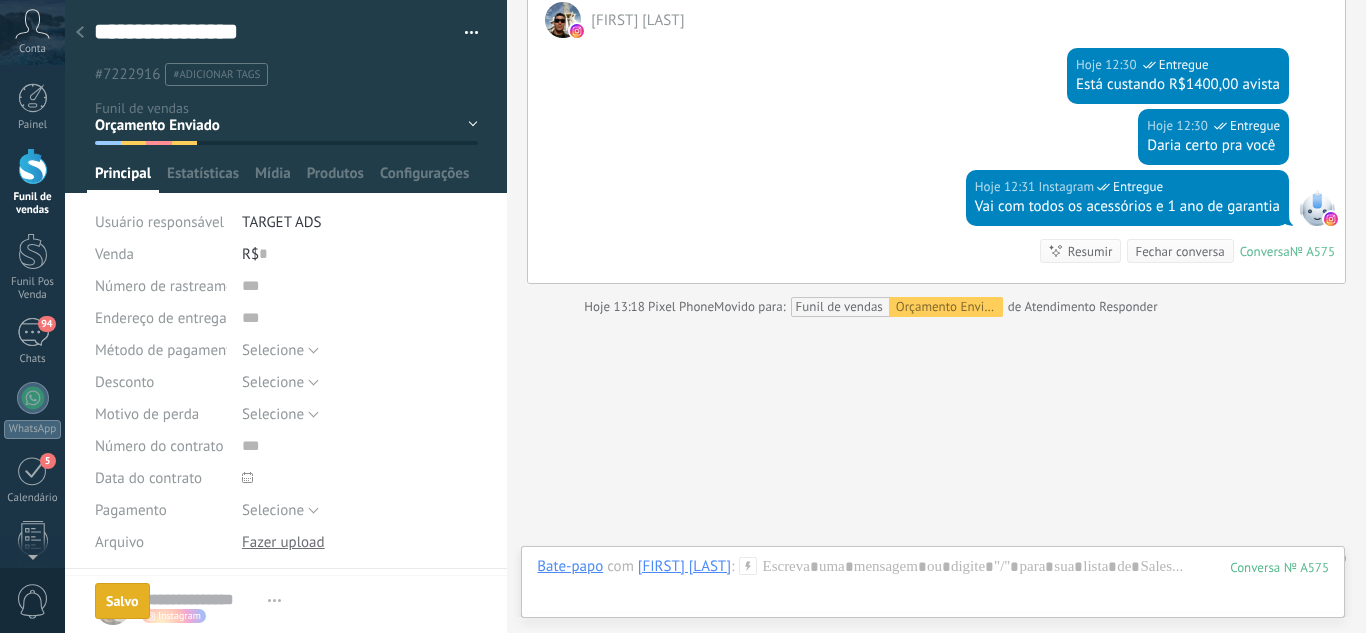 scroll, scrollTop: 1313, scrollLeft: 0, axis: vertical 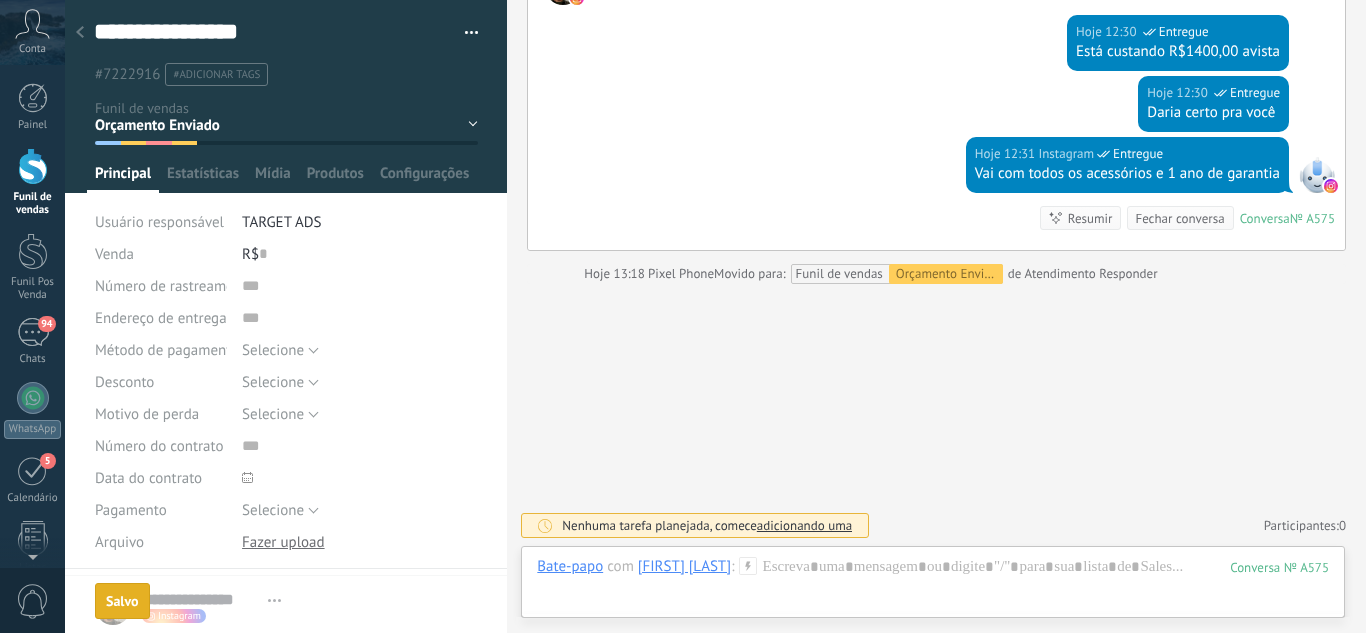 click 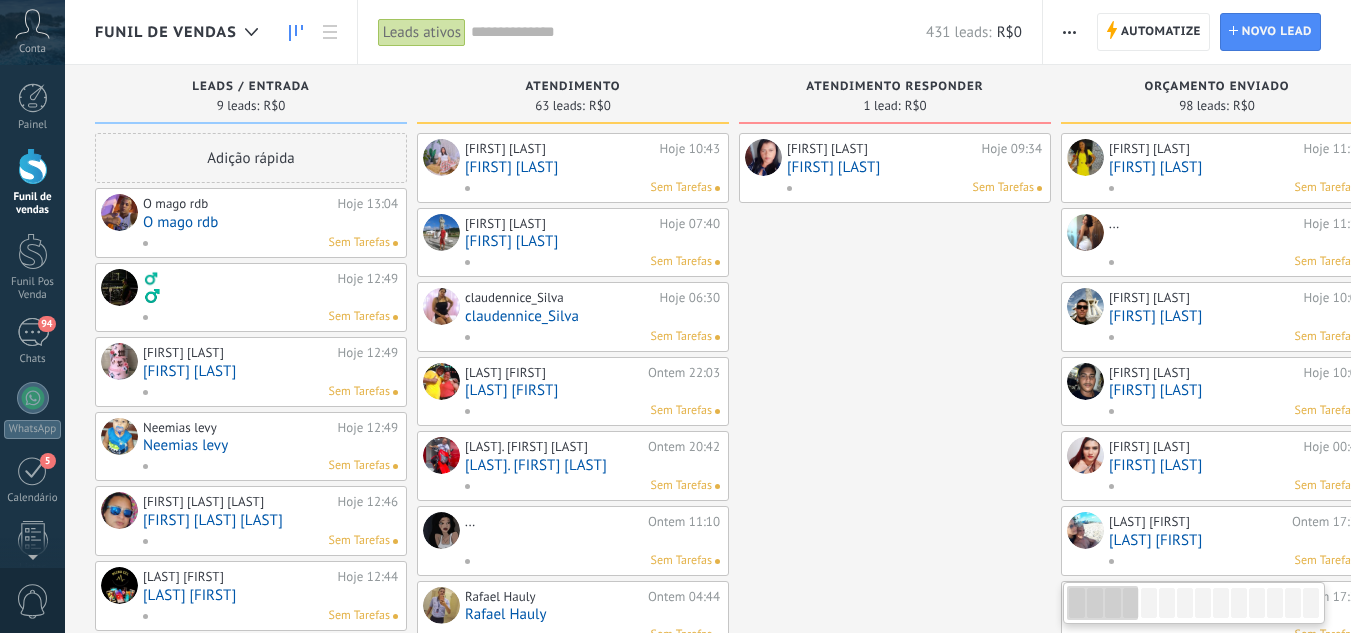 click on "[FIRST] [LAST]" at bounding box center (914, 167) 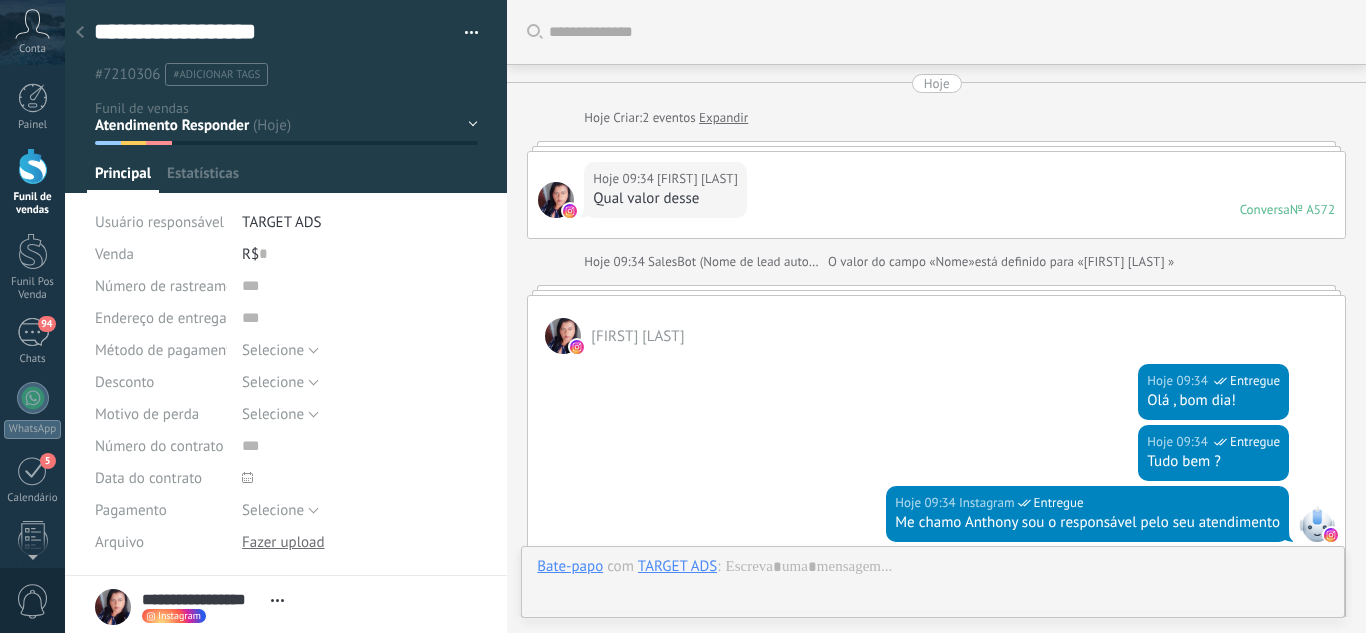 scroll, scrollTop: 30, scrollLeft: 0, axis: vertical 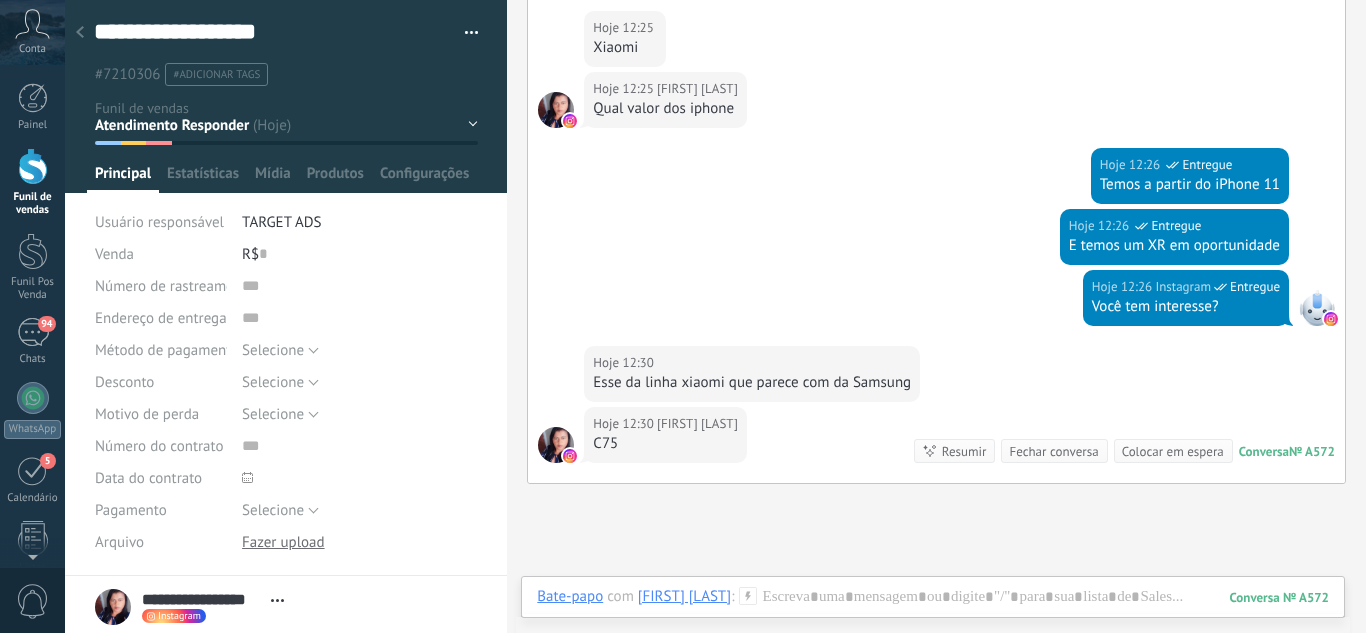 click at bounding box center [286, 96] 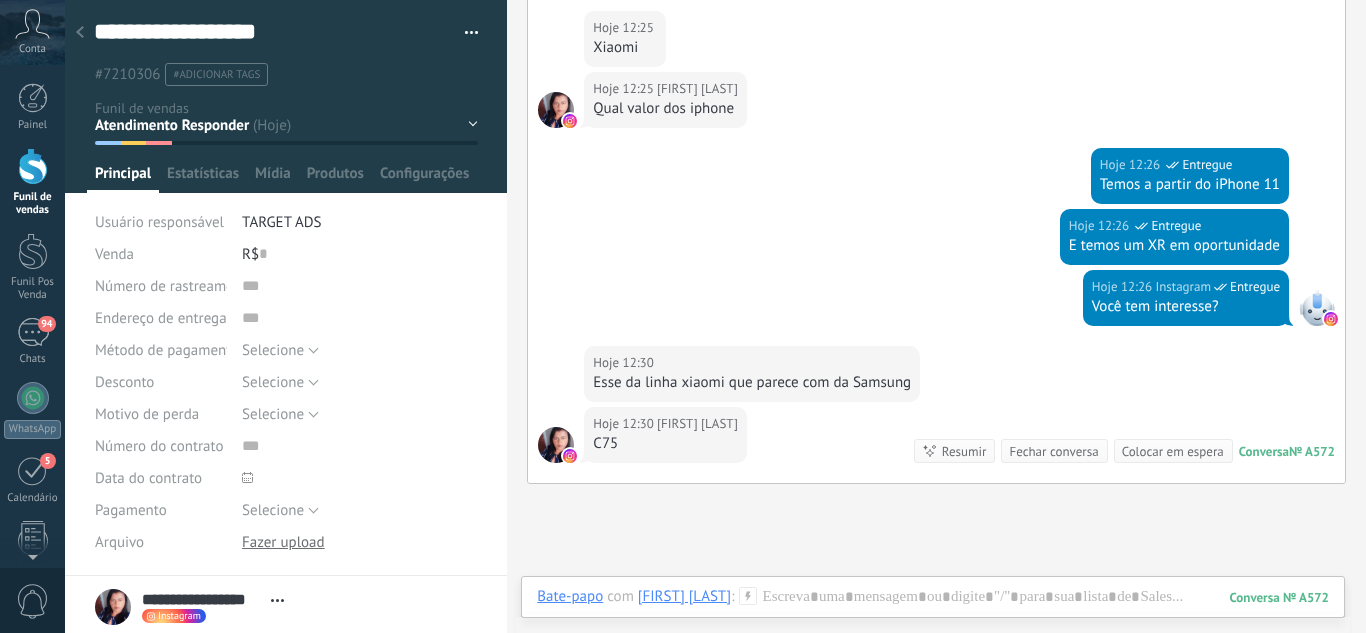 click on "Leads / Entrada
Atendimento
Atendimento Responder
Orçamento Enviado
Orçamento Responder
Negociação / Fechamento
-" at bounding box center (0, 0) 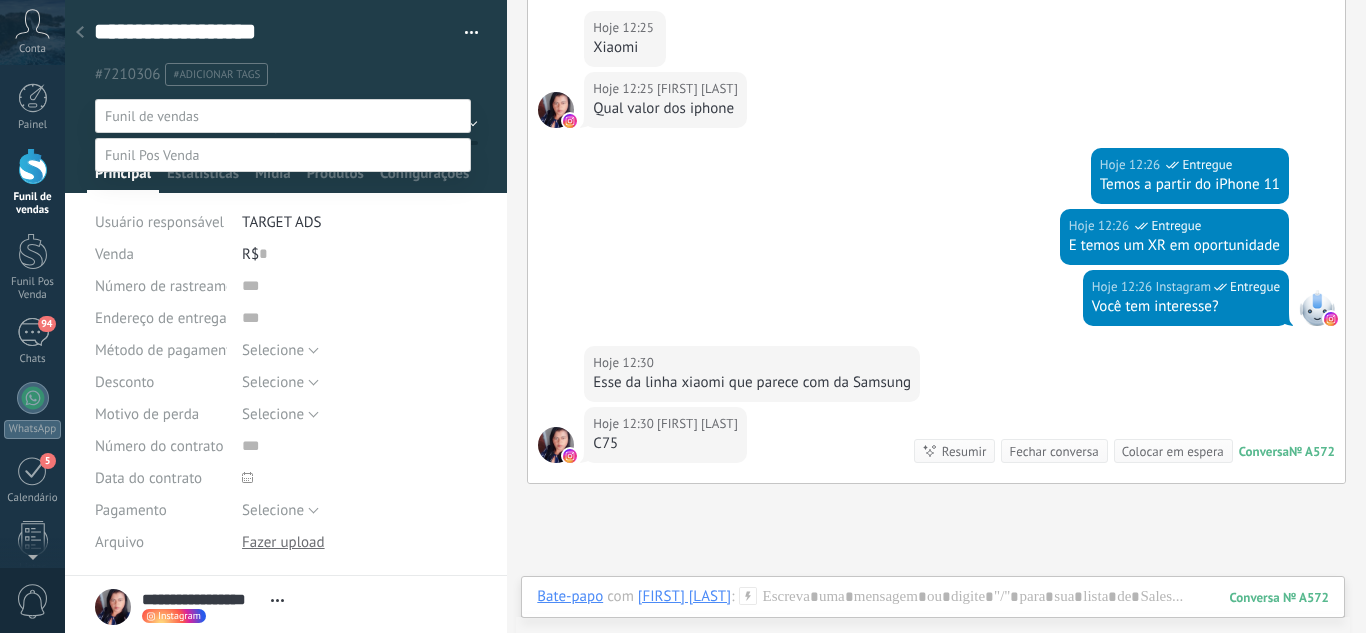 click on "Atendimento" at bounding box center [0, 0] 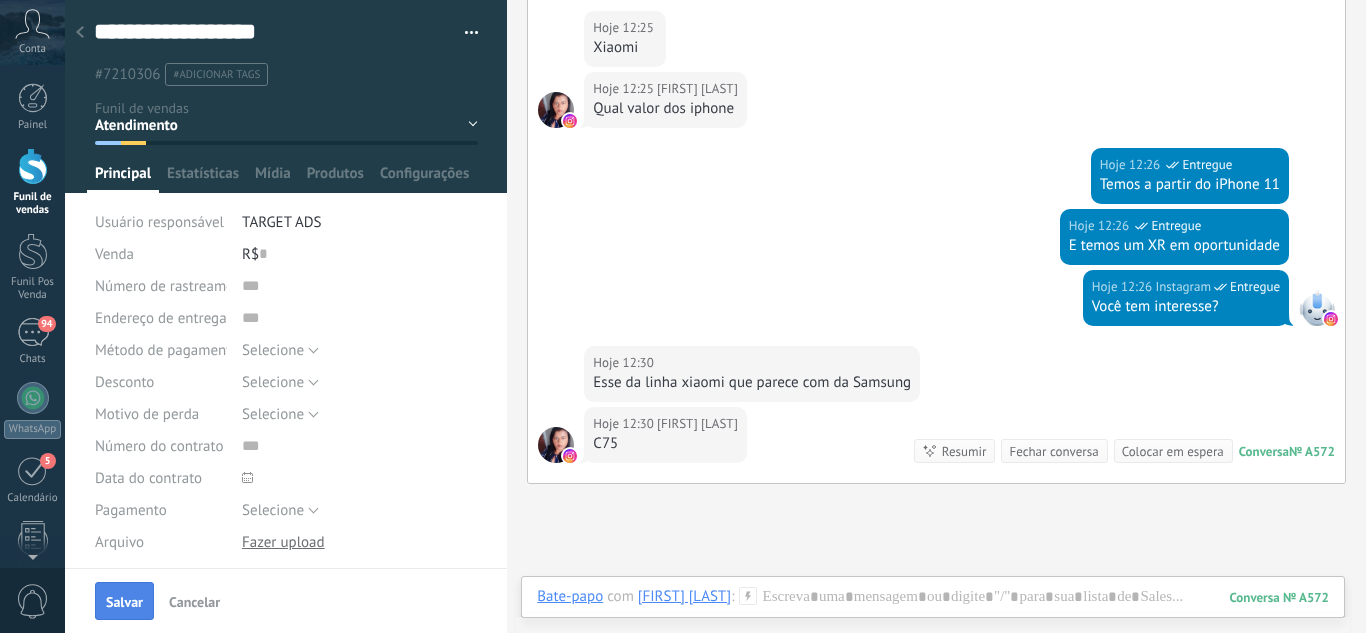 drag, startPoint x: 115, startPoint y: 599, endPoint x: 115, endPoint y: 586, distance: 13 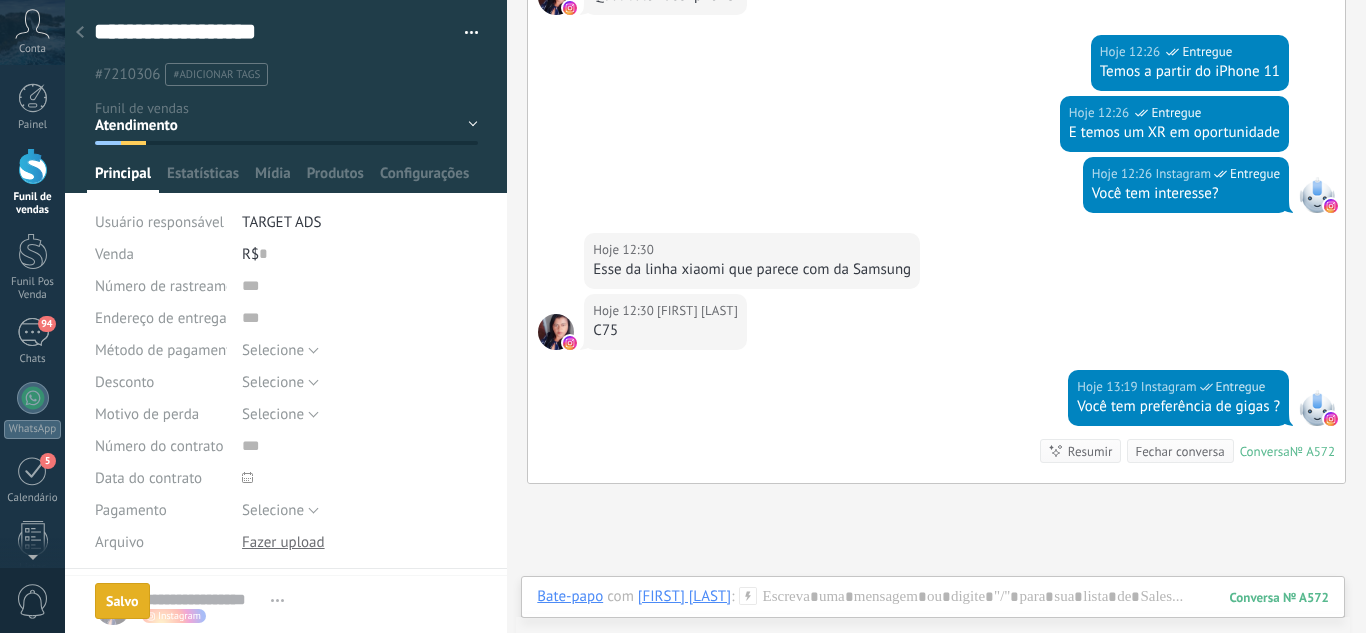 scroll, scrollTop: 1308, scrollLeft: 0, axis: vertical 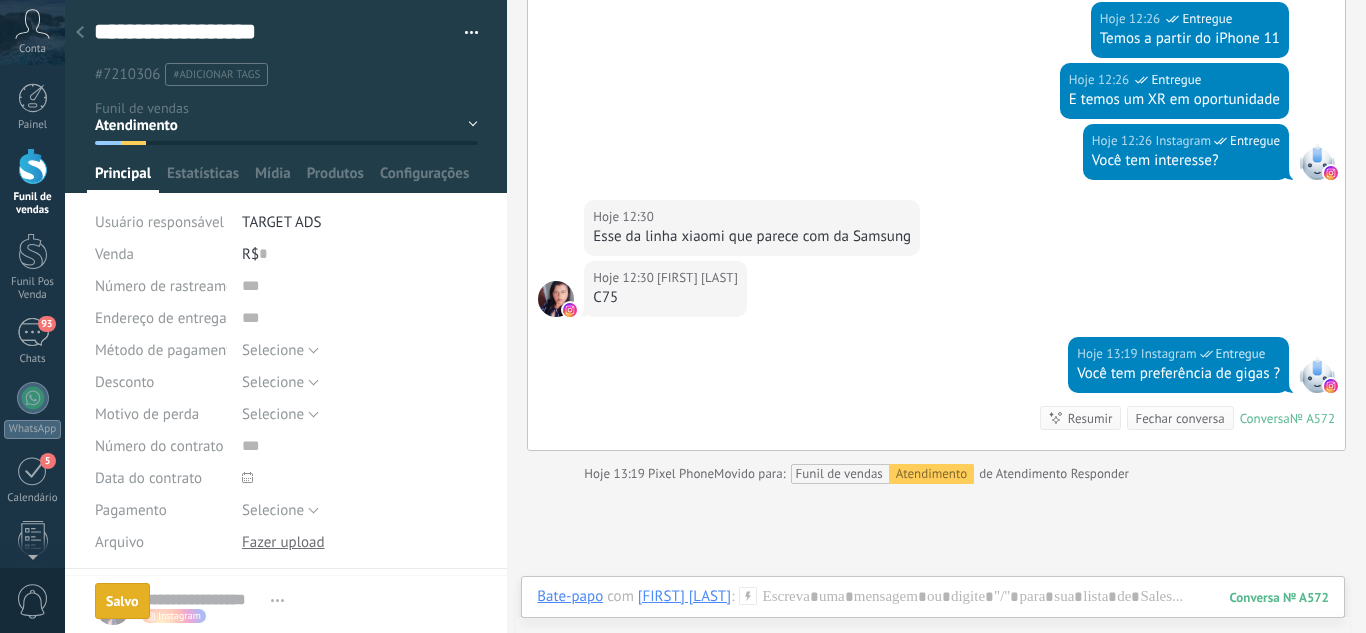click at bounding box center [80, 33] 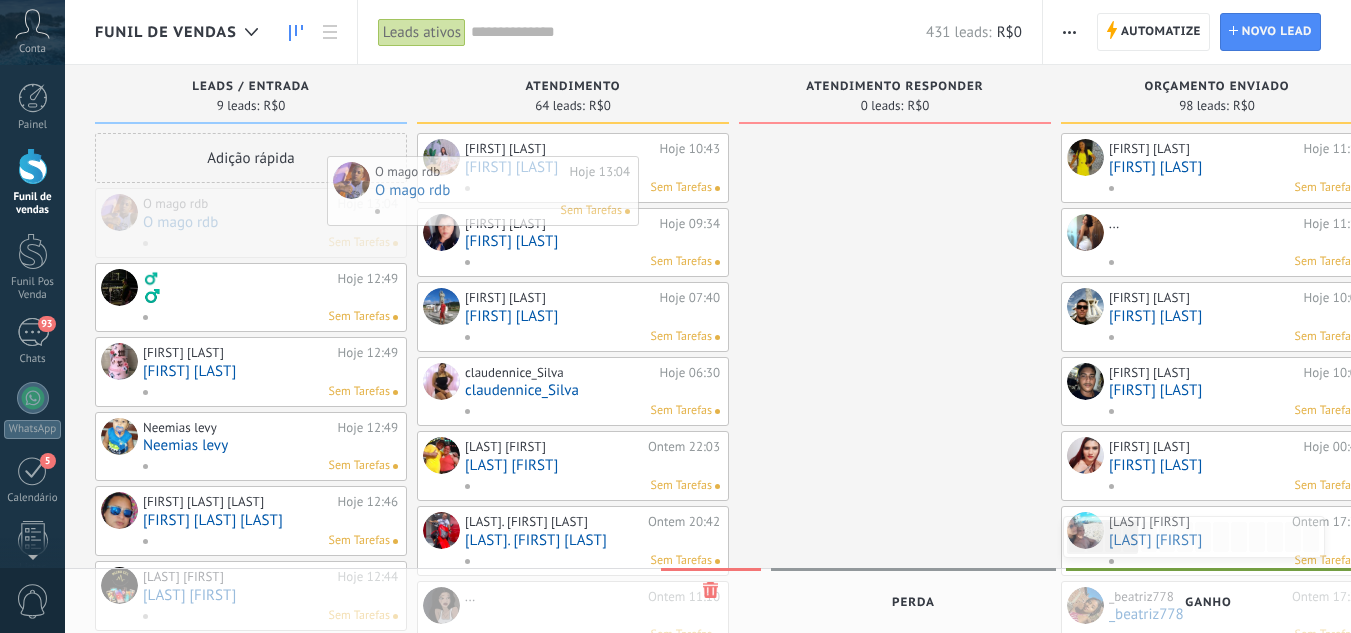 drag, startPoint x: 200, startPoint y: 227, endPoint x: 488, endPoint y: 181, distance: 291.65048 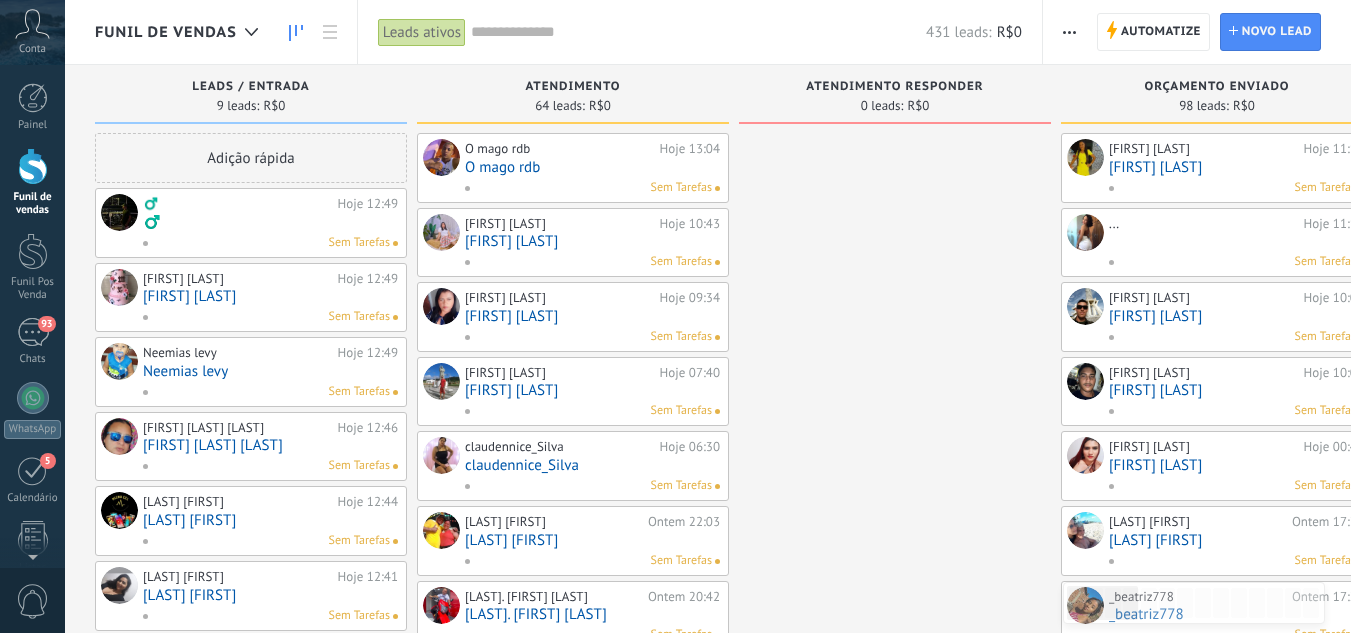 click on "‍♂️" at bounding box center [270, 222] 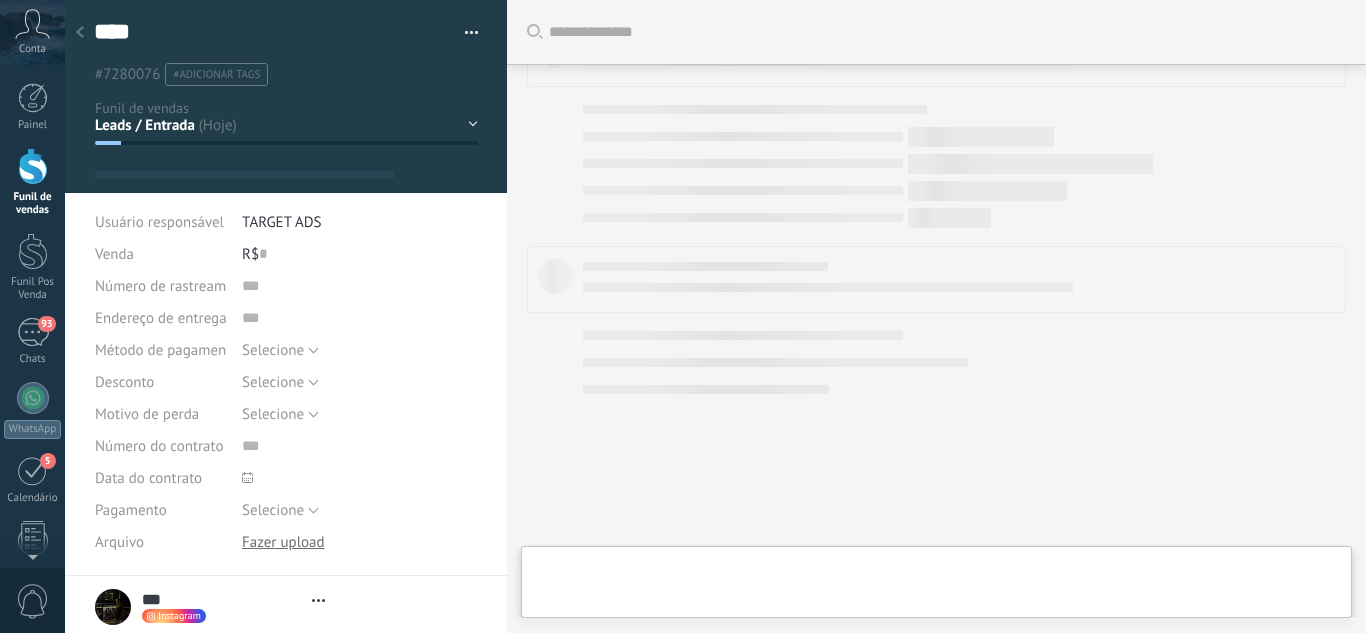scroll, scrollTop: 280, scrollLeft: 0, axis: vertical 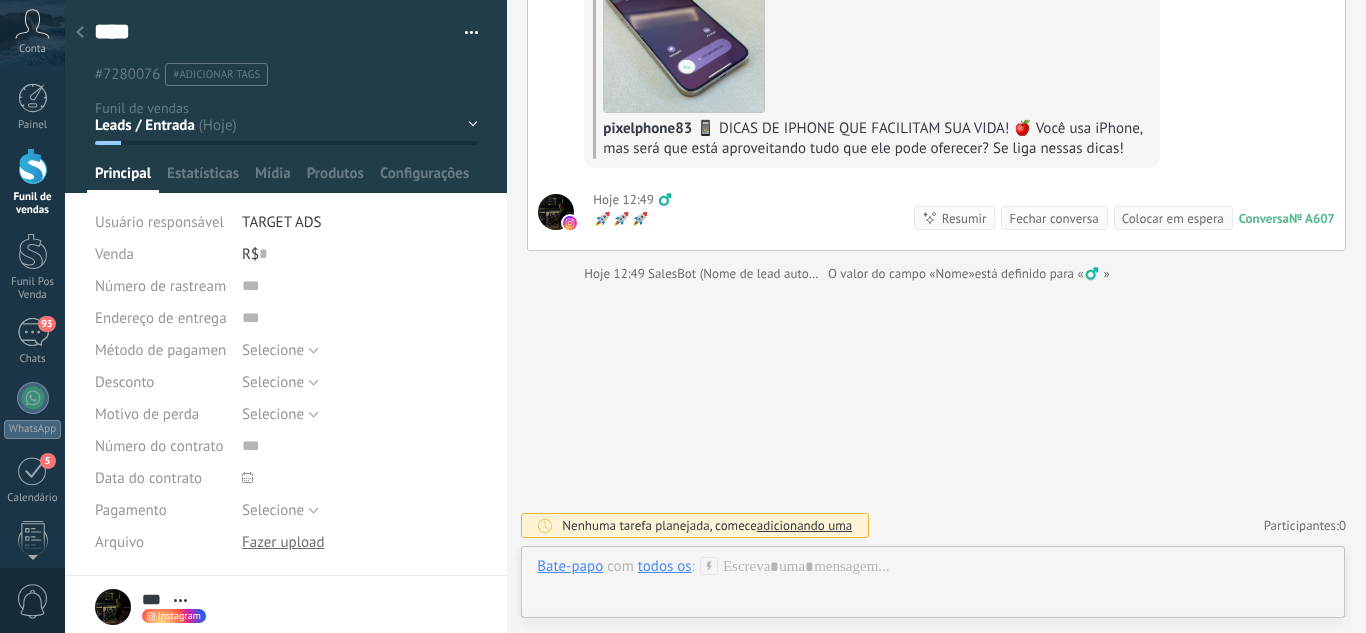 click on "Leads / Entrada
Atendimento
Atendimento Responder
Orçamento Enviado
Orçamento Responder
Negociação / Fechamento
-" at bounding box center [0, 0] 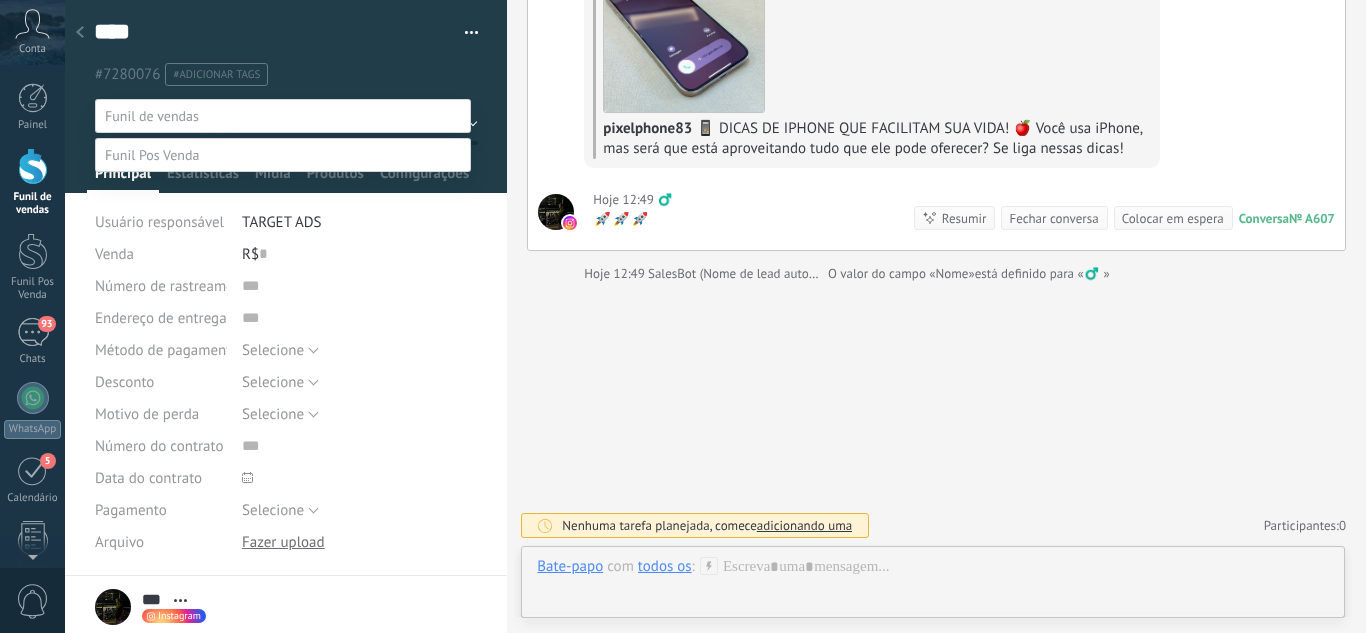 click on "Perdido / Desqualificado" at bounding box center [0, 0] 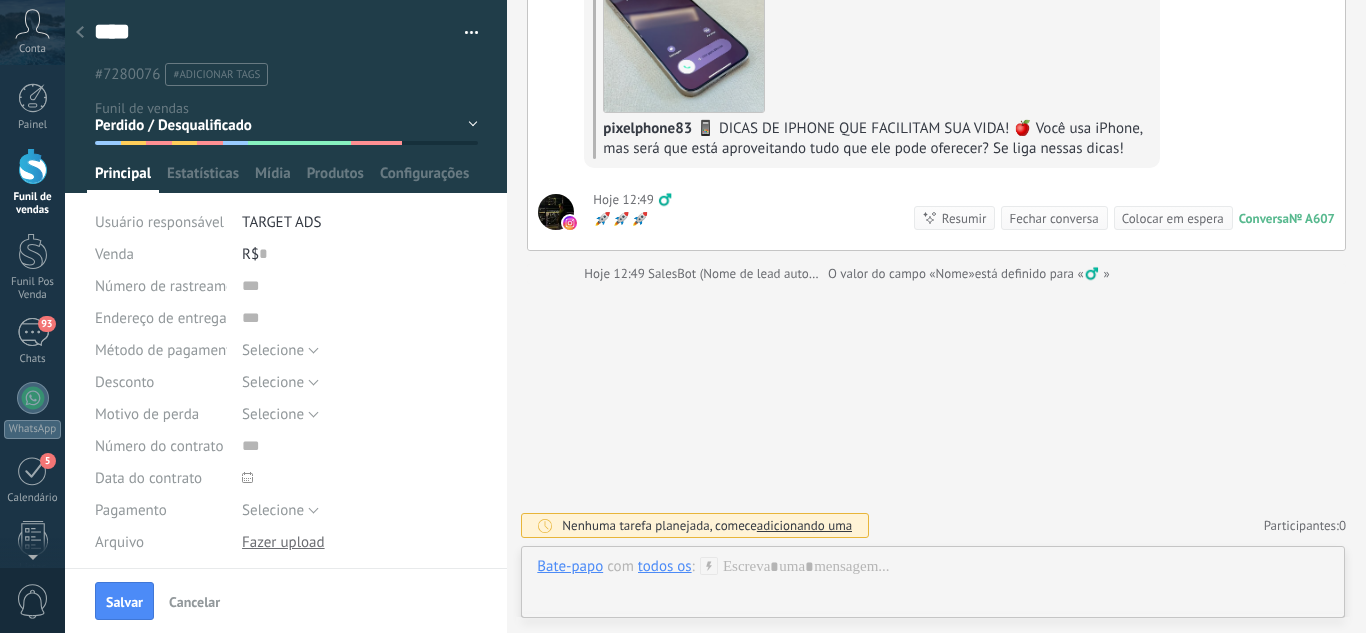 drag, startPoint x: 124, startPoint y: 598, endPoint x: 178, endPoint y: 421, distance: 185.05405 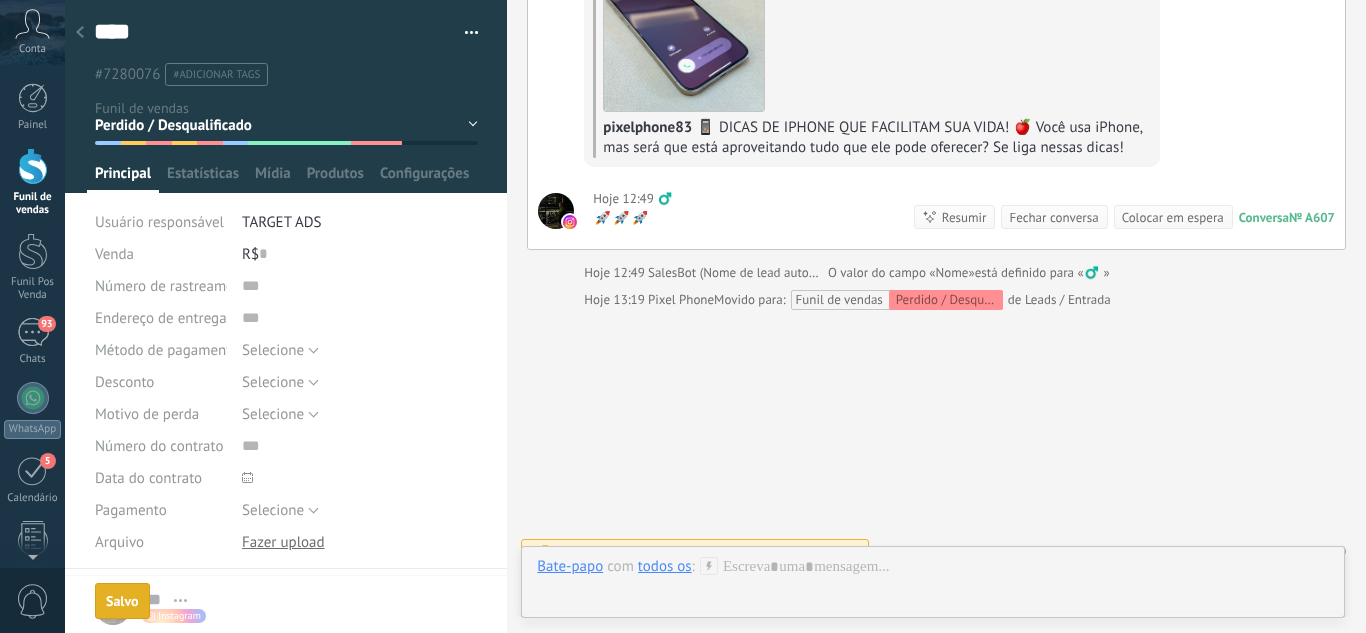 scroll, scrollTop: 307, scrollLeft: 0, axis: vertical 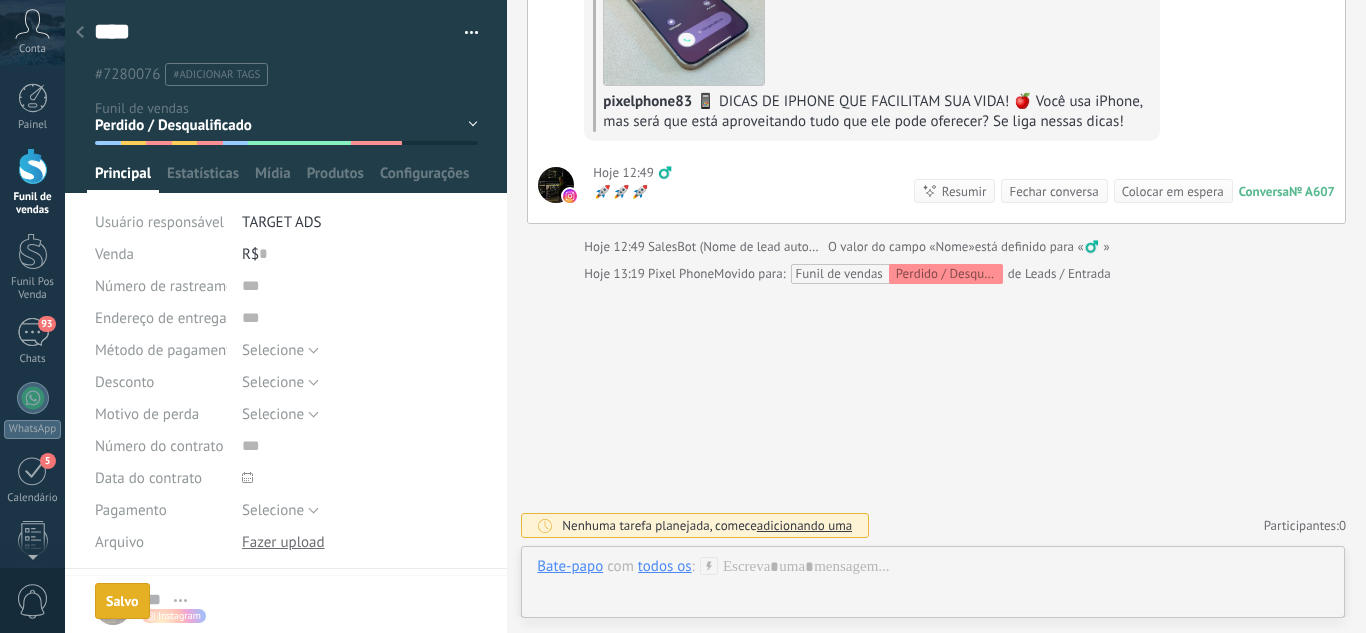 click at bounding box center [80, 33] 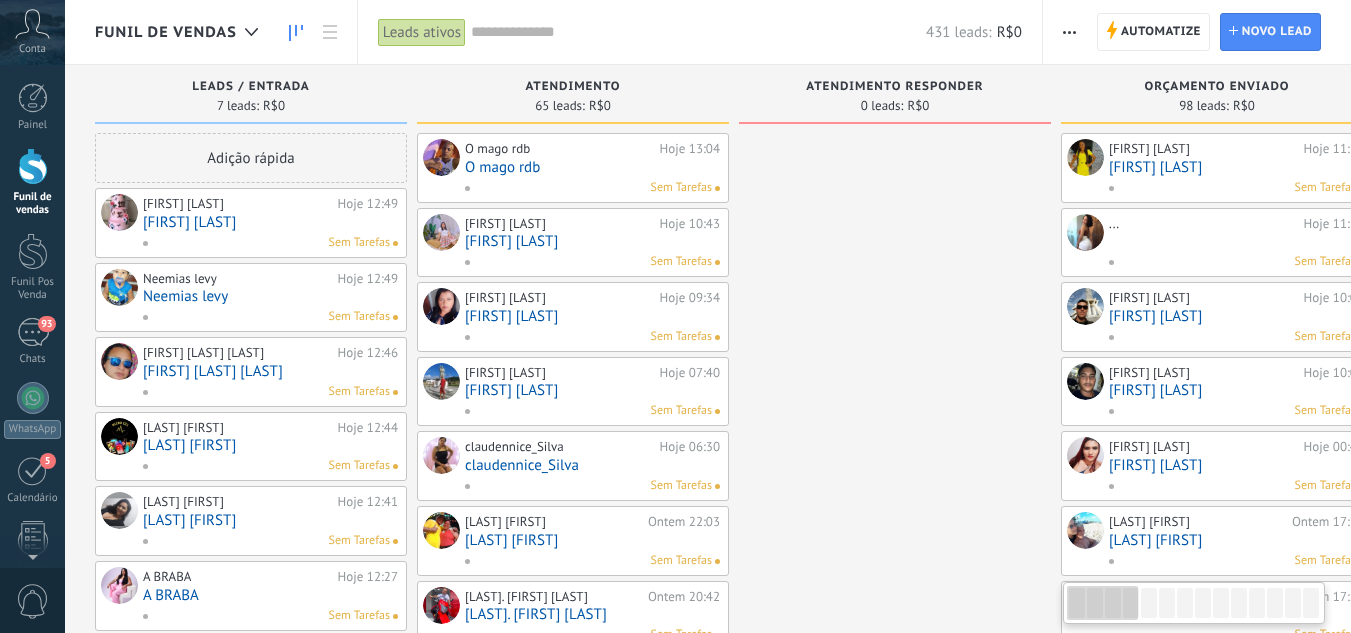 click on "[FIRST] [LAST]" at bounding box center (270, 222) 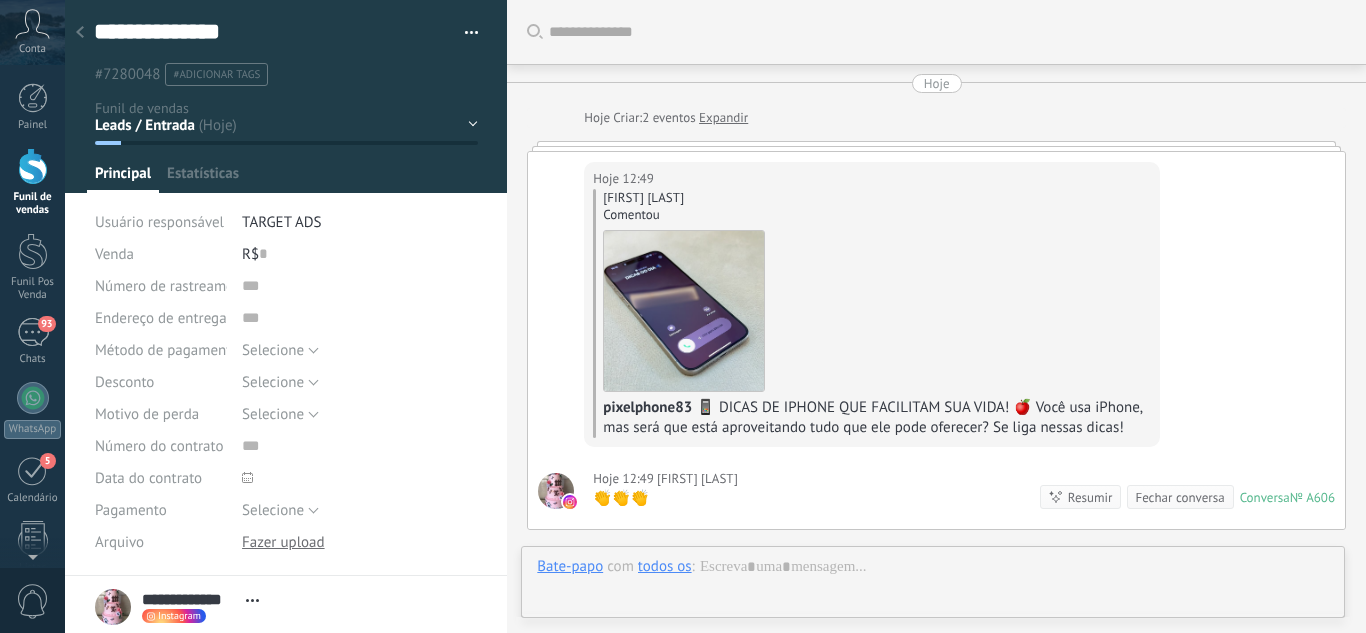 scroll, scrollTop: 30, scrollLeft: 0, axis: vertical 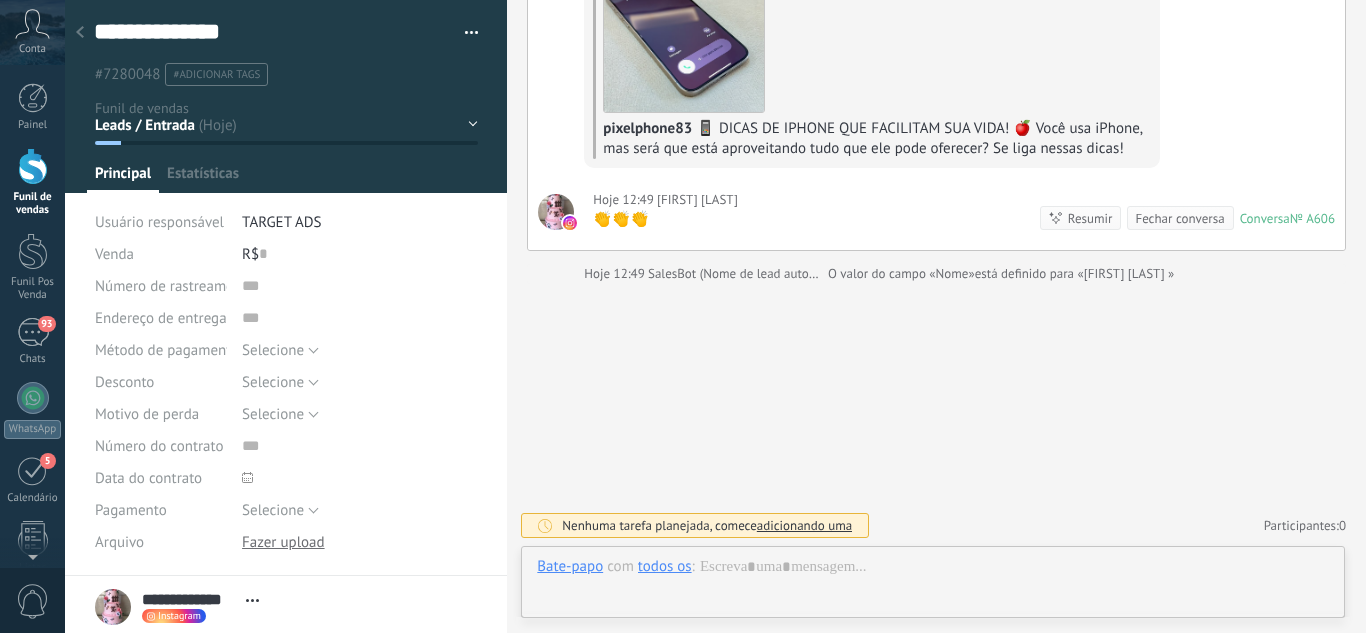 click on "Leads / Entrada
Atendimento
Atendimento Responder
Orçamento Enviado
Orçamento Responder
Negociação / Fechamento
-" at bounding box center [0, 0] 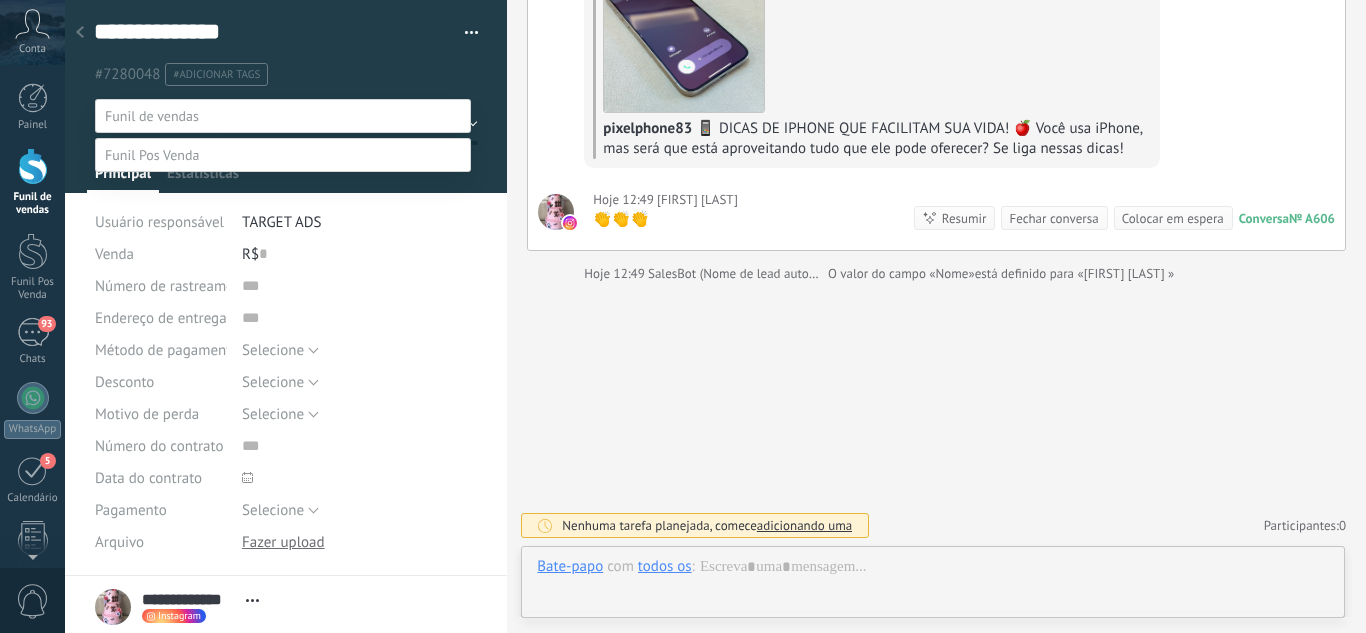 click on "CONVERSAS INTERNAS" at bounding box center (0, 0) 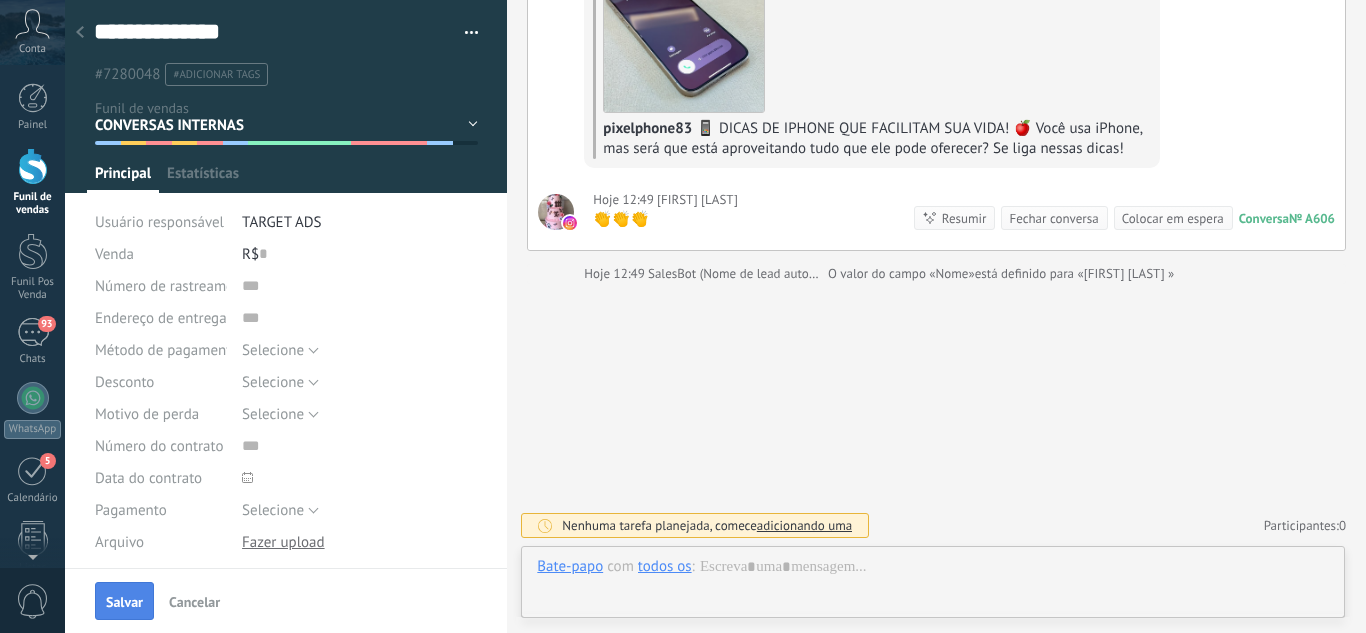 click on "Salvar" at bounding box center [124, 601] 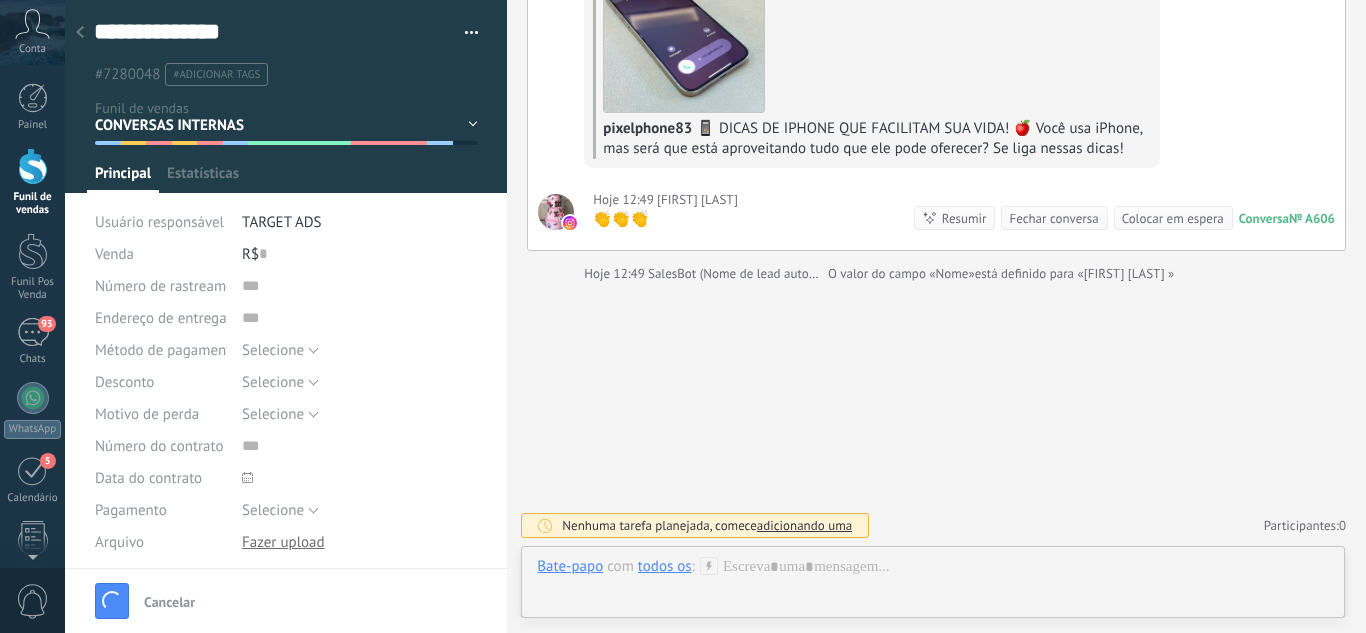 click at bounding box center (80, 33) 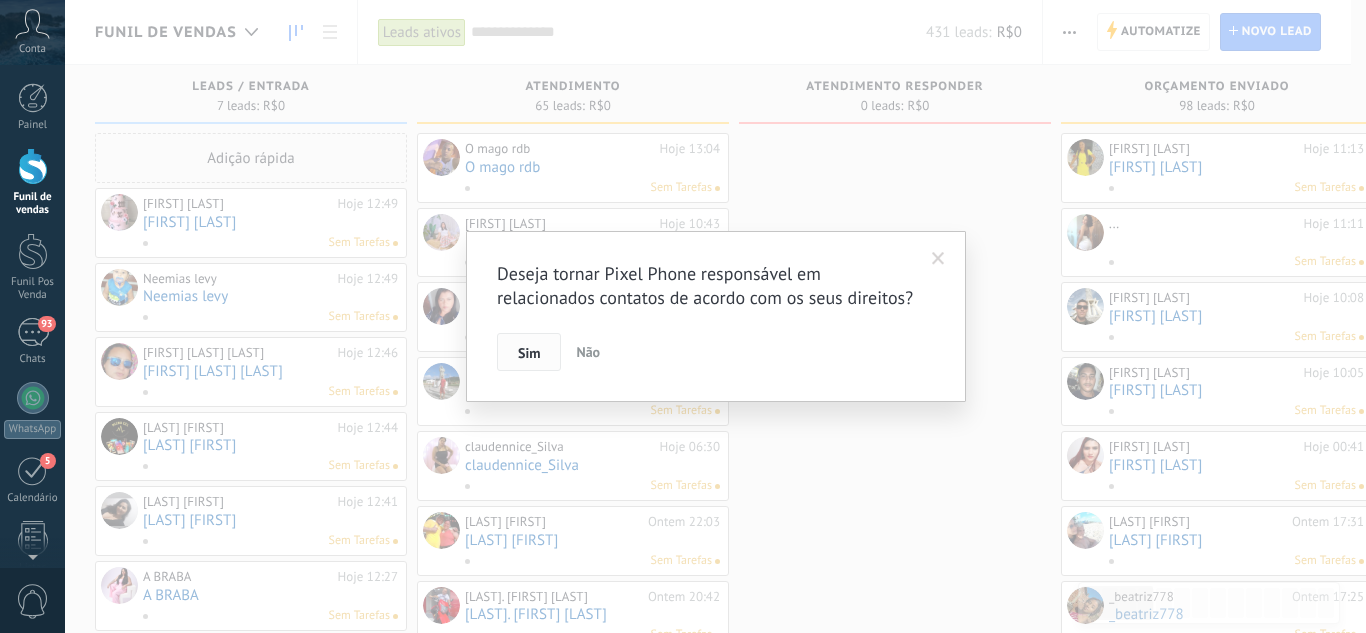click on "Sim" at bounding box center (529, 352) 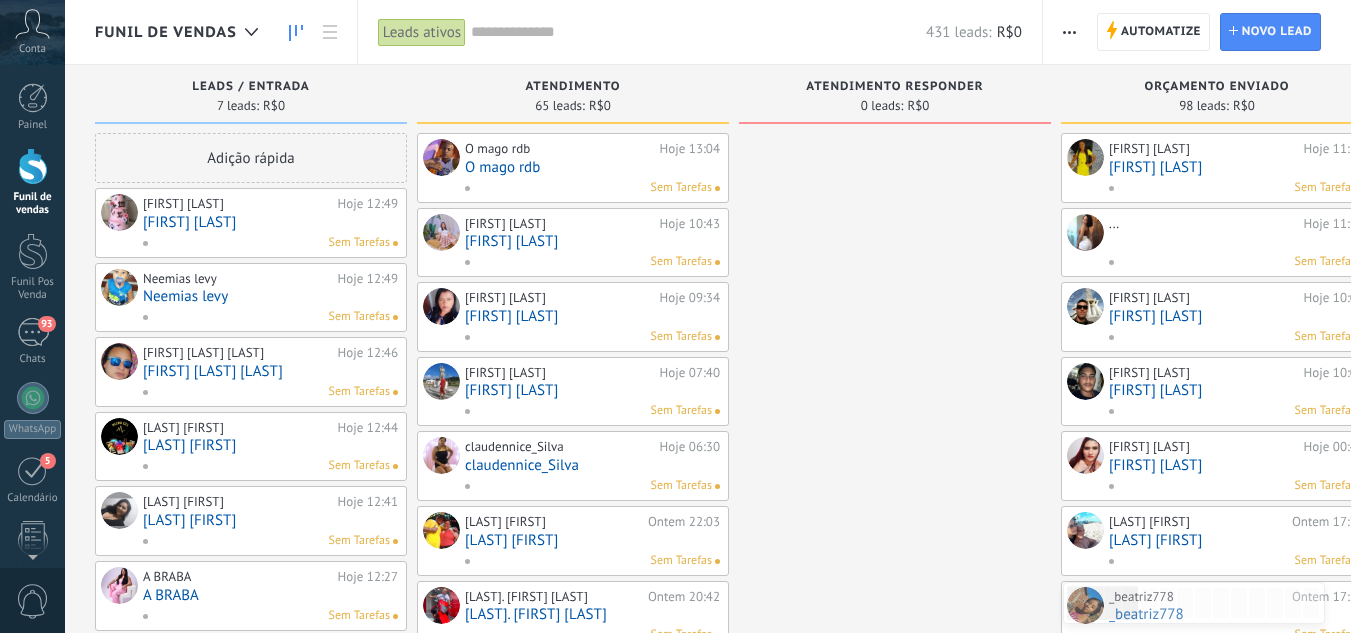 click on "Neemias levy" at bounding box center [270, 296] 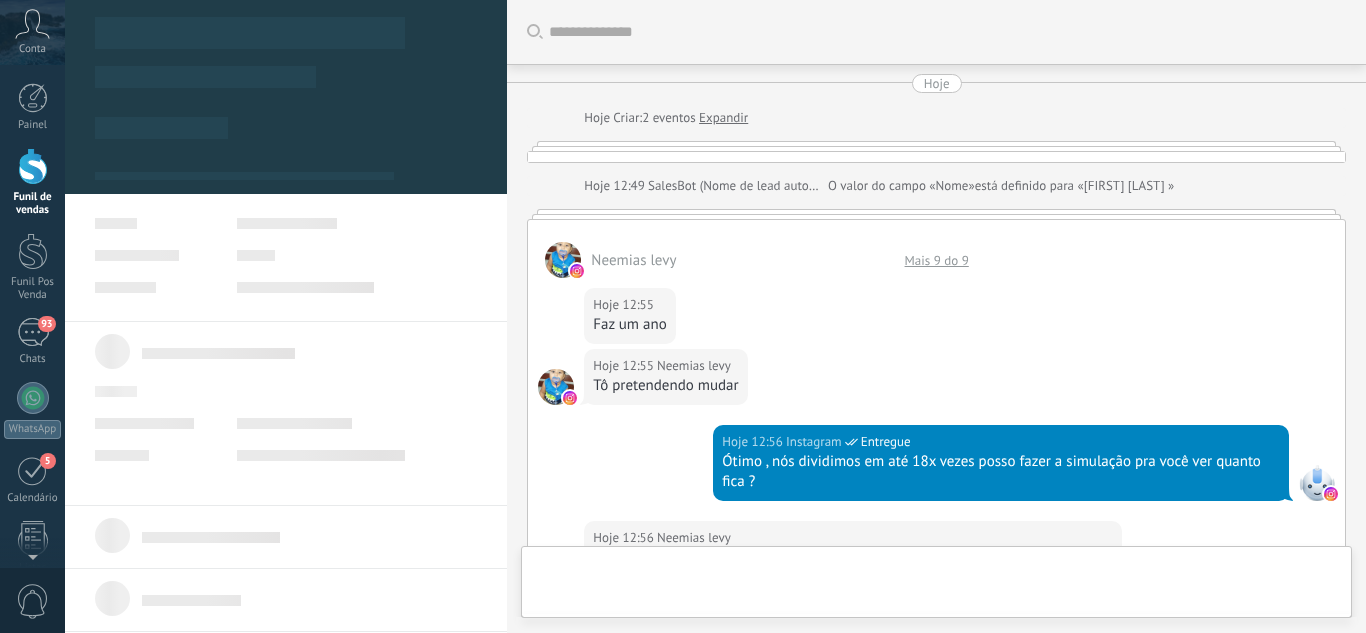 scroll, scrollTop: 1312, scrollLeft: 0, axis: vertical 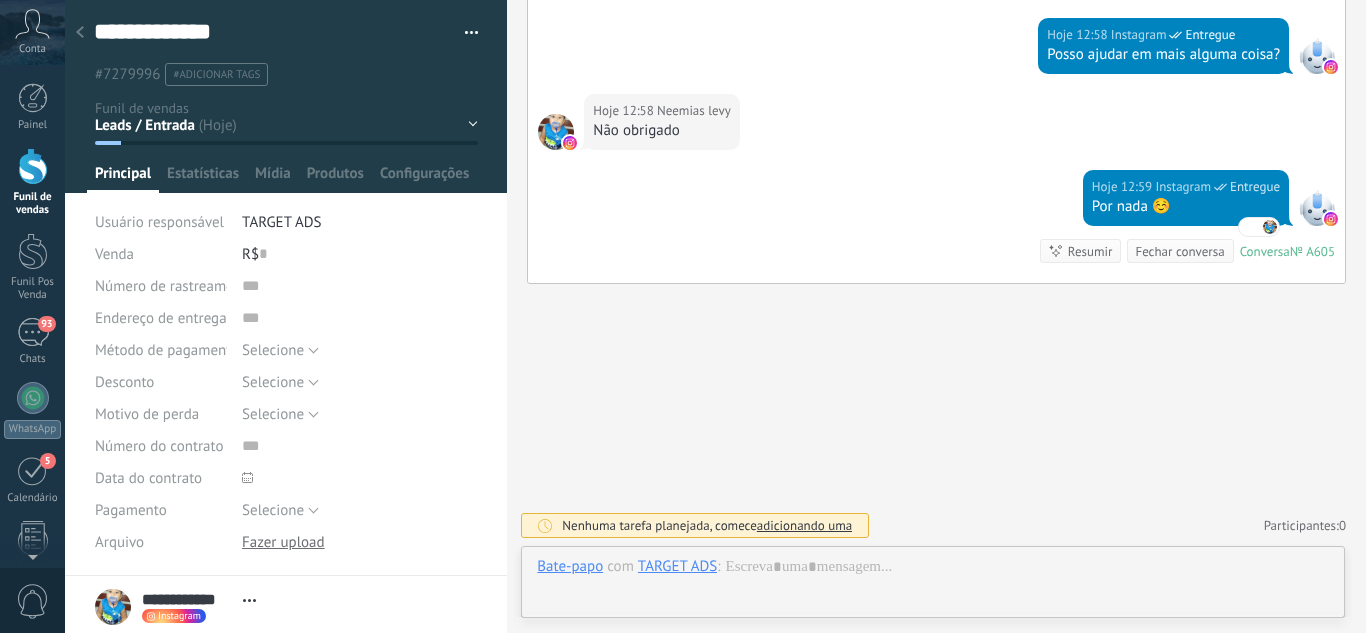 click on "Leads / Entrada
Atendimento
Atendimento Responder
Orçamento Enviado
Orçamento Responder
Negociação / Fechamento
-" at bounding box center [0, 0] 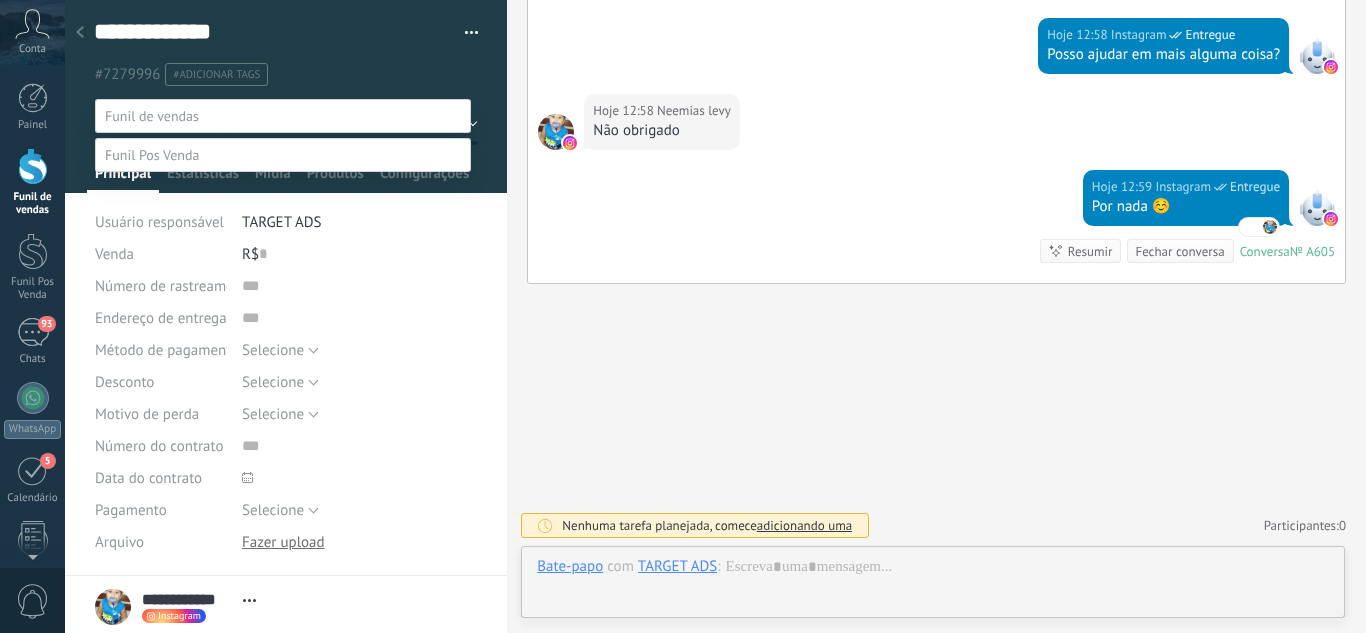 drag, startPoint x: 232, startPoint y: 316, endPoint x: 219, endPoint y: 326, distance: 16.40122 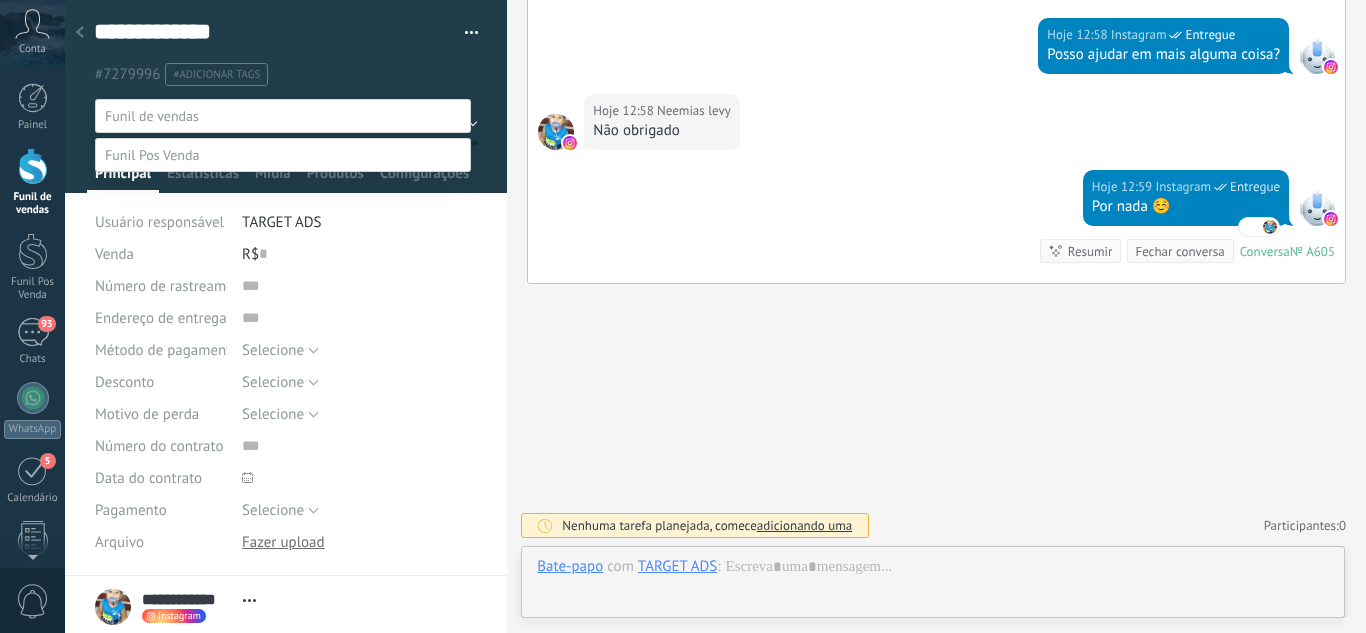 click on "Agendado Para Venda" at bounding box center [0, 0] 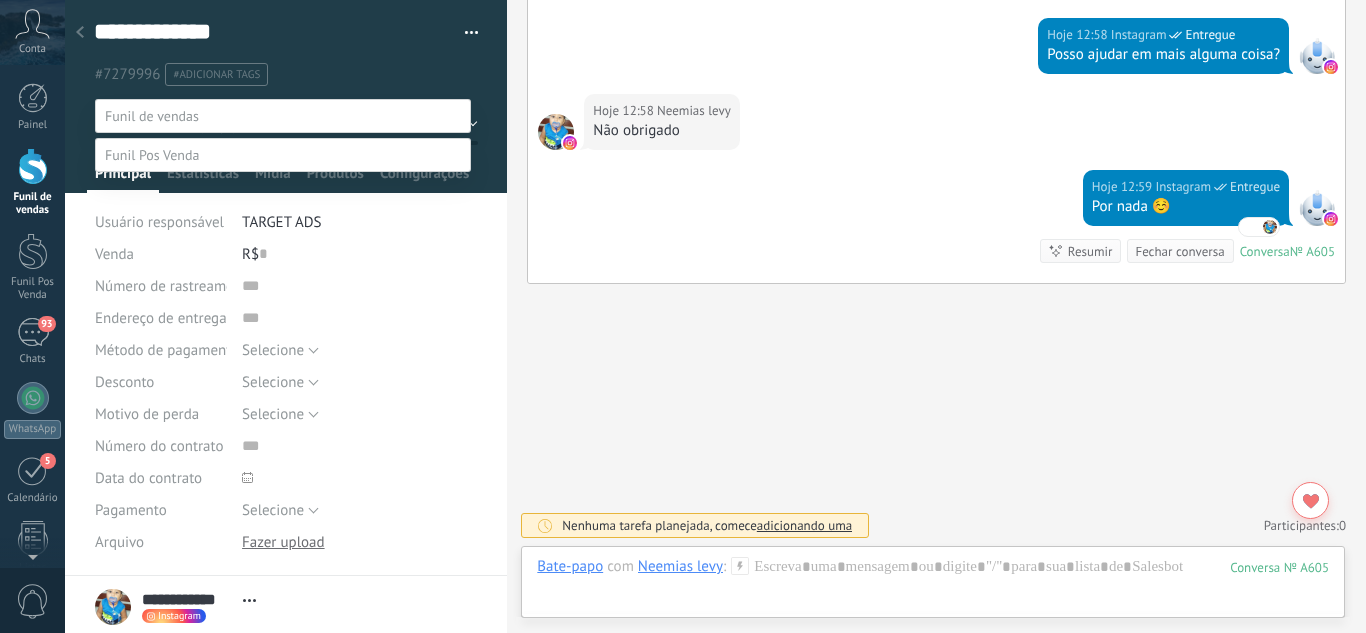 click on "Agendado Para Venda" at bounding box center (0, 0) 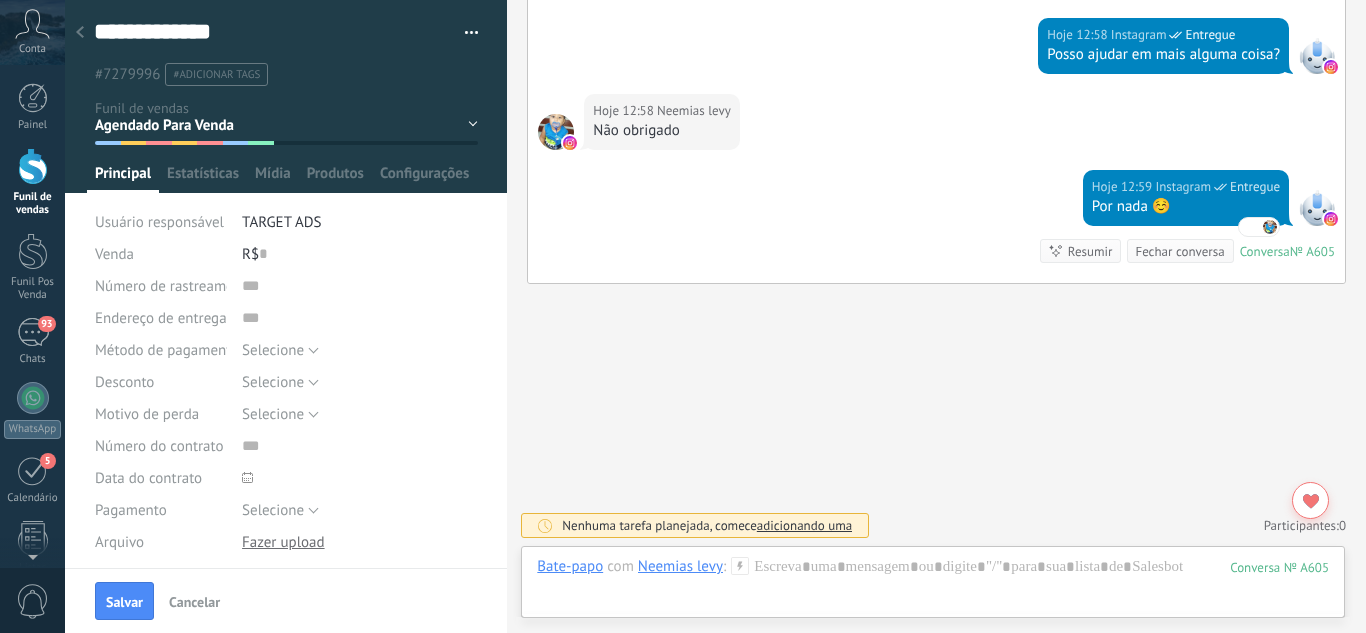 click on "Salvar
Cancelar" at bounding box center [286, 600] 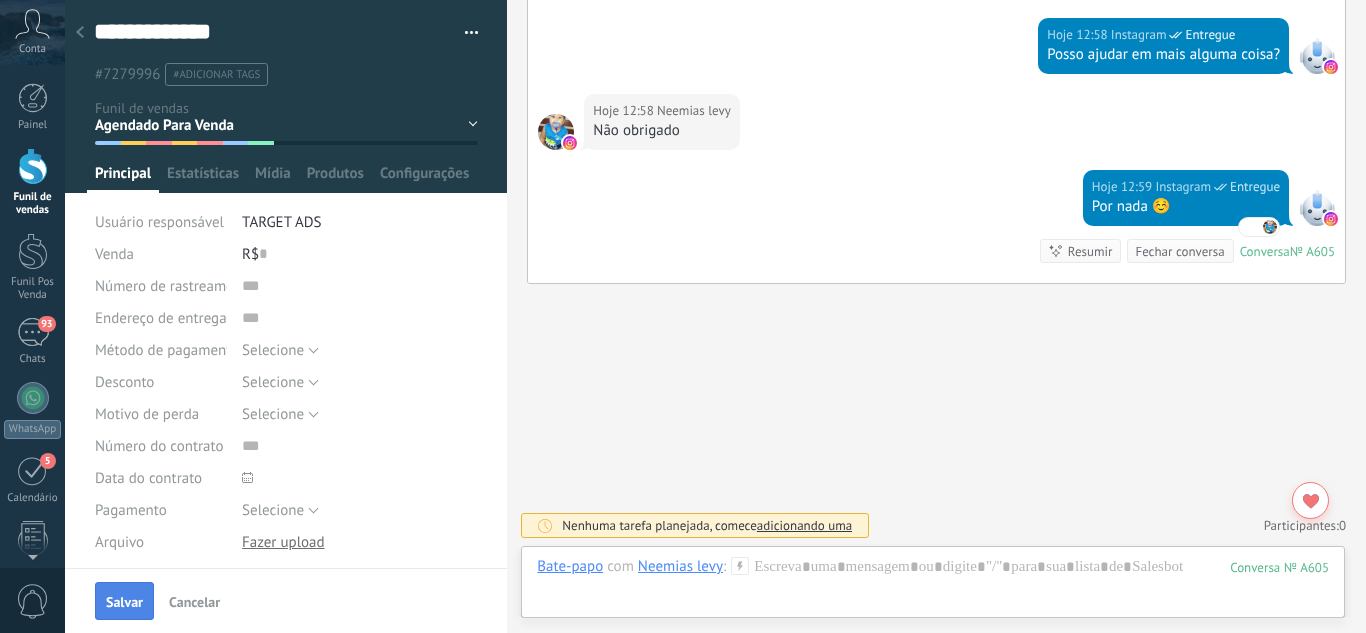click on "Salvar" at bounding box center (124, 601) 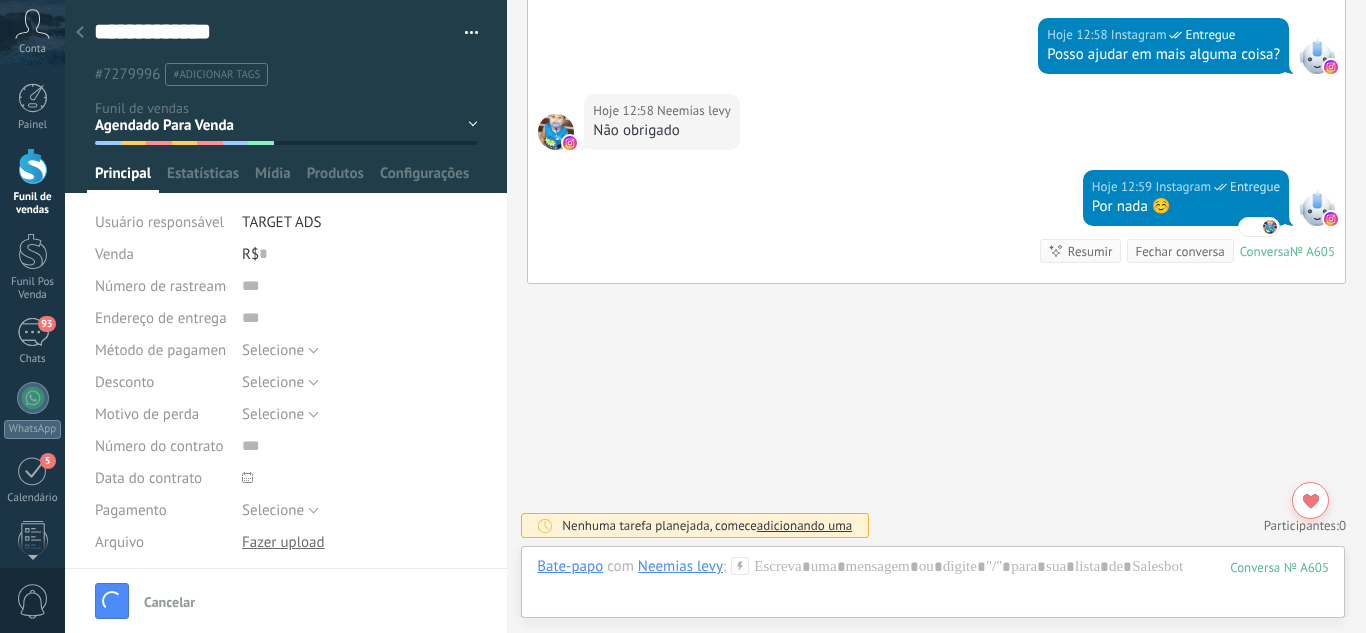 scroll, scrollTop: 1345, scrollLeft: 0, axis: vertical 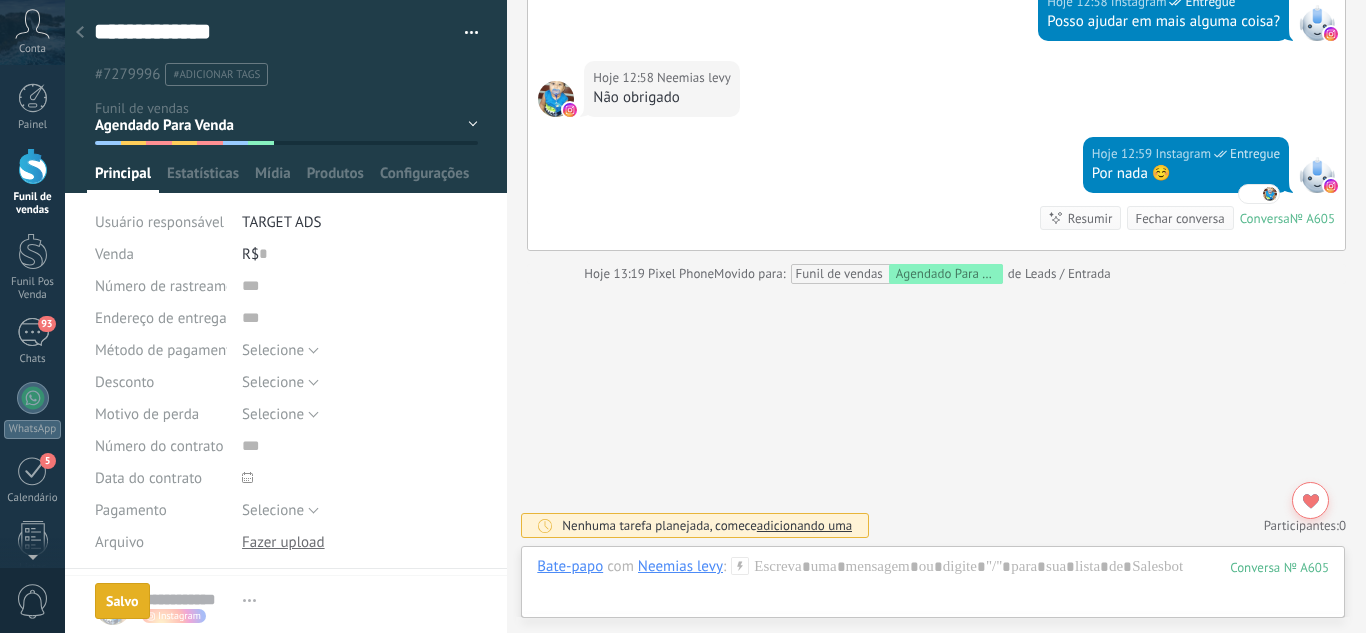 drag, startPoint x: 81, startPoint y: 34, endPoint x: 96, endPoint y: 30, distance: 15.524175 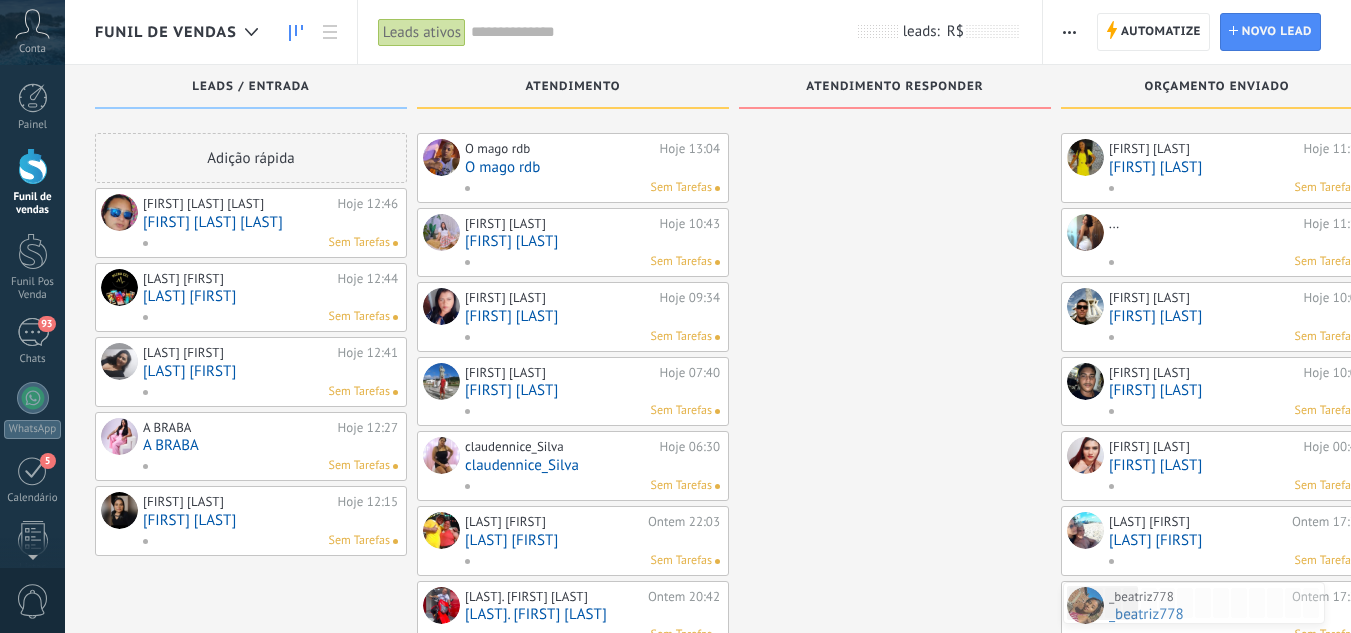 click on "[FIRST] [LAST] [LAST]" at bounding box center (270, 222) 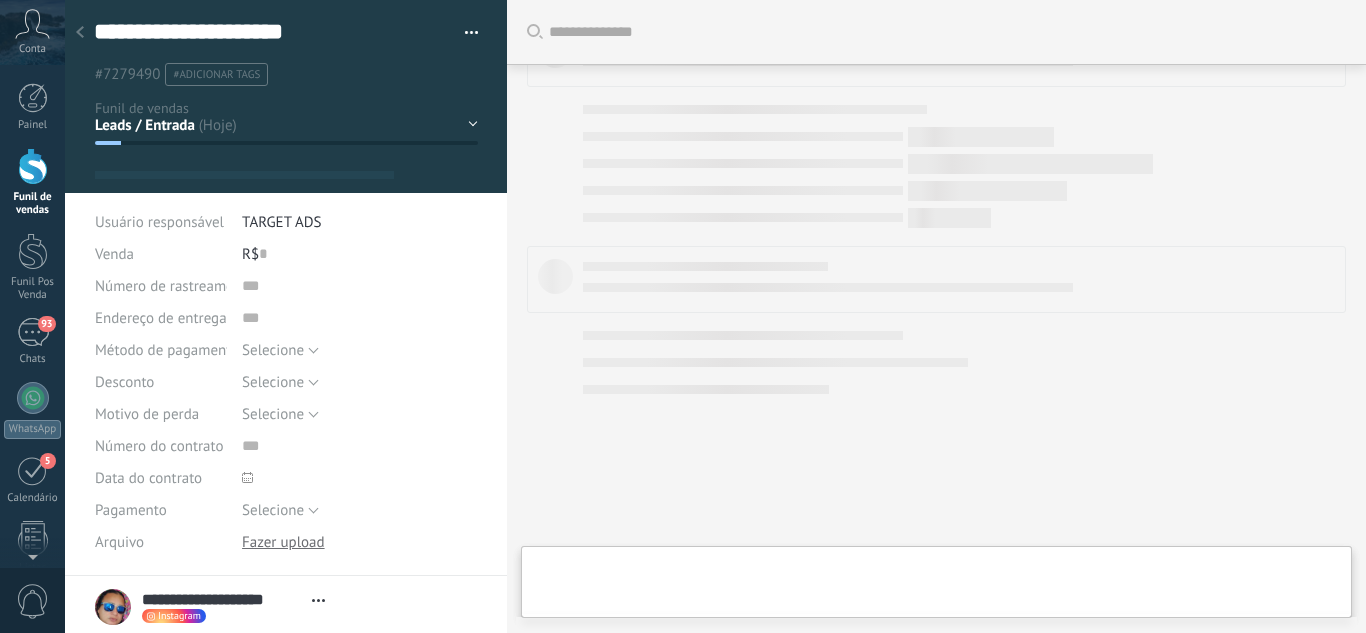 scroll, scrollTop: 589, scrollLeft: 0, axis: vertical 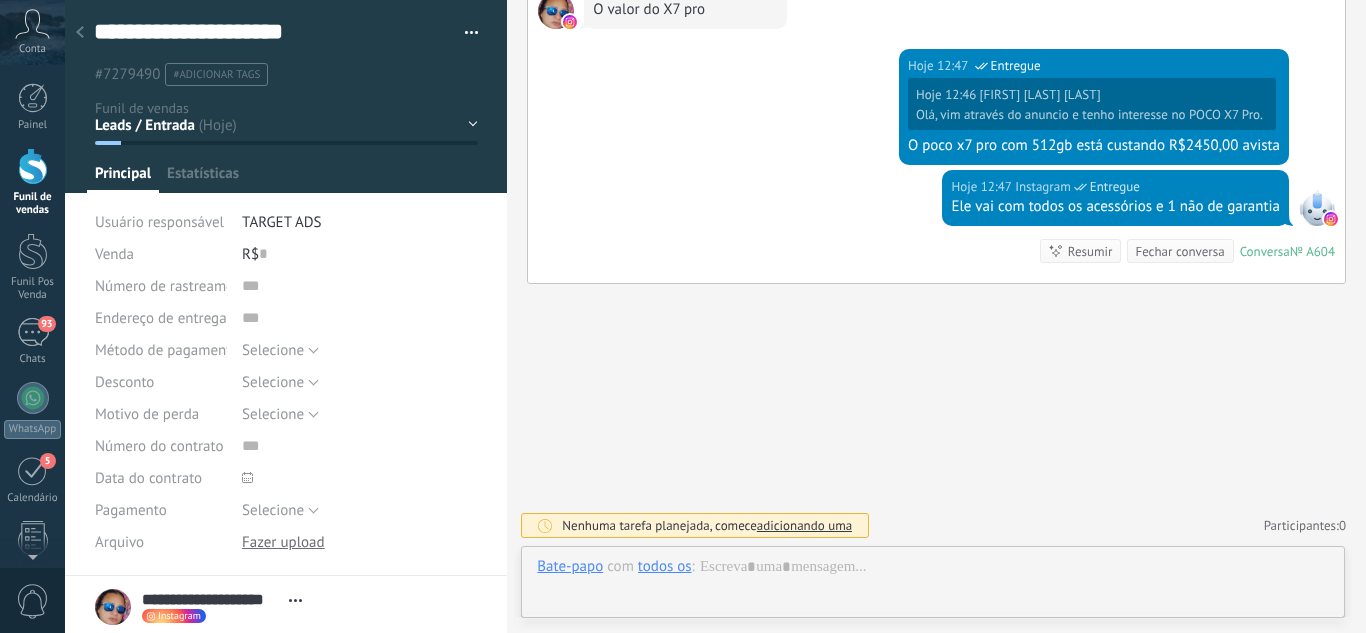 click on "Leads / Entrada
Atendimento
Atendimento Responder
Orçamento Enviado
Orçamento Responder
Negociação / Fechamento
-" at bounding box center (0, 0) 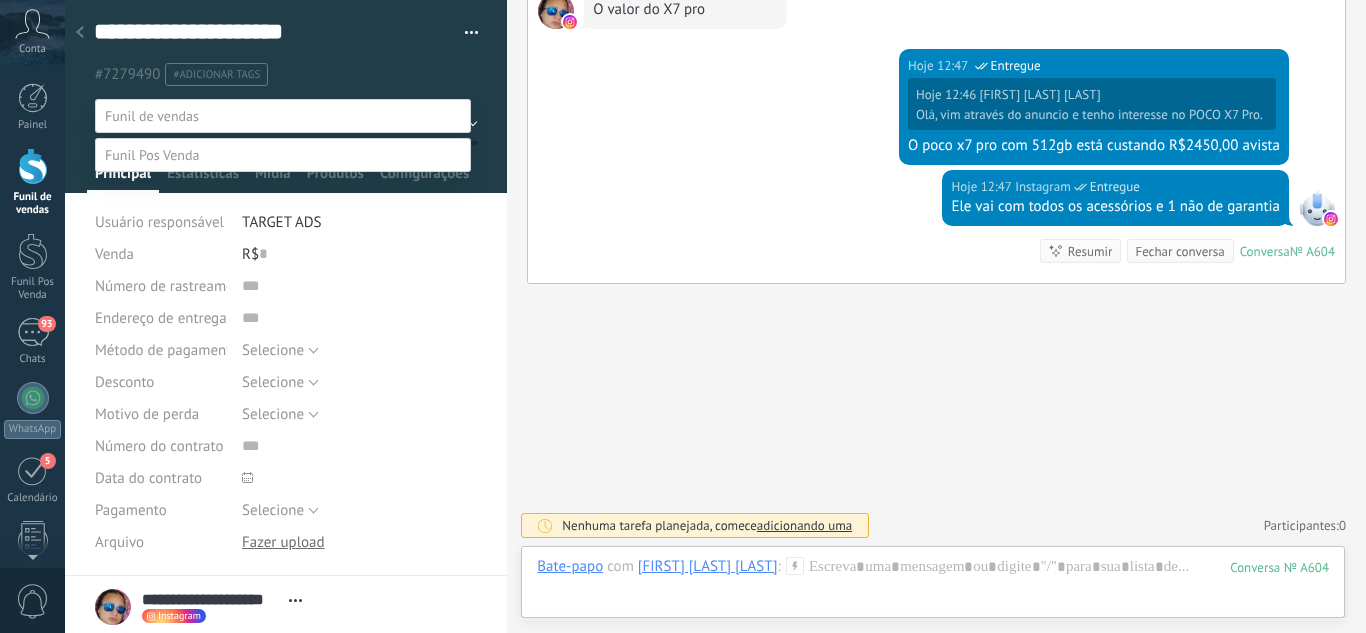 click on "Orçamento Enviado" at bounding box center (0, 0) 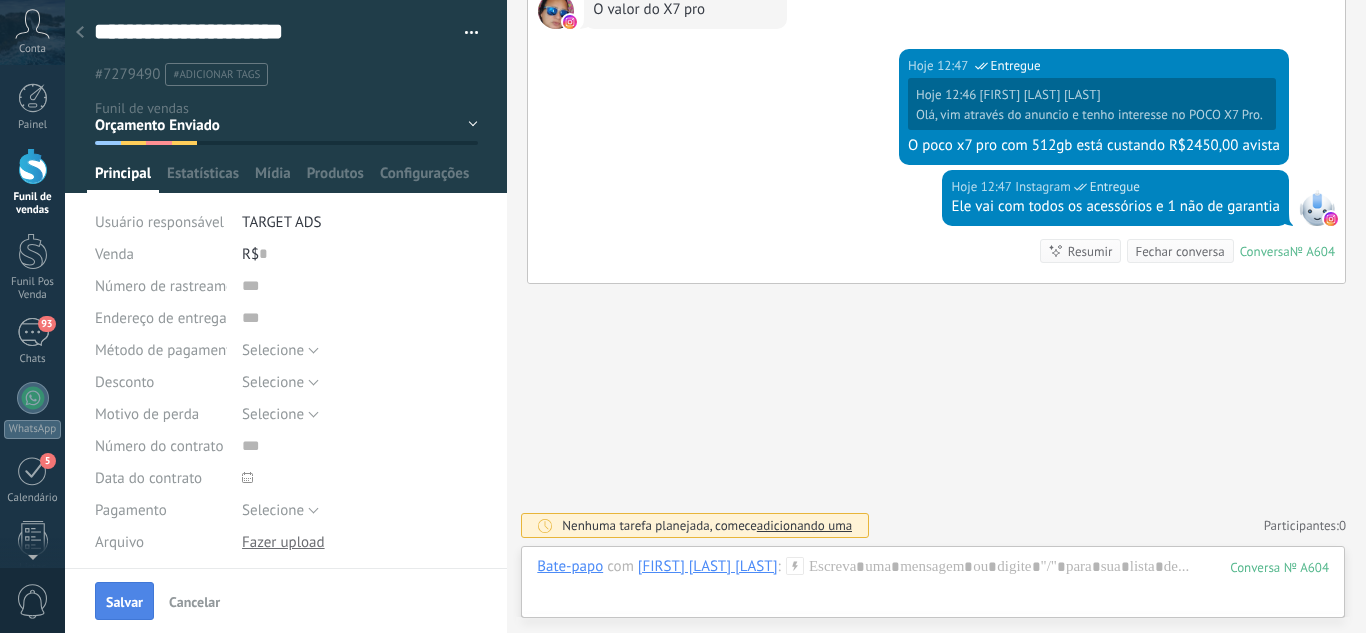 click on "Salvar" at bounding box center (124, 602) 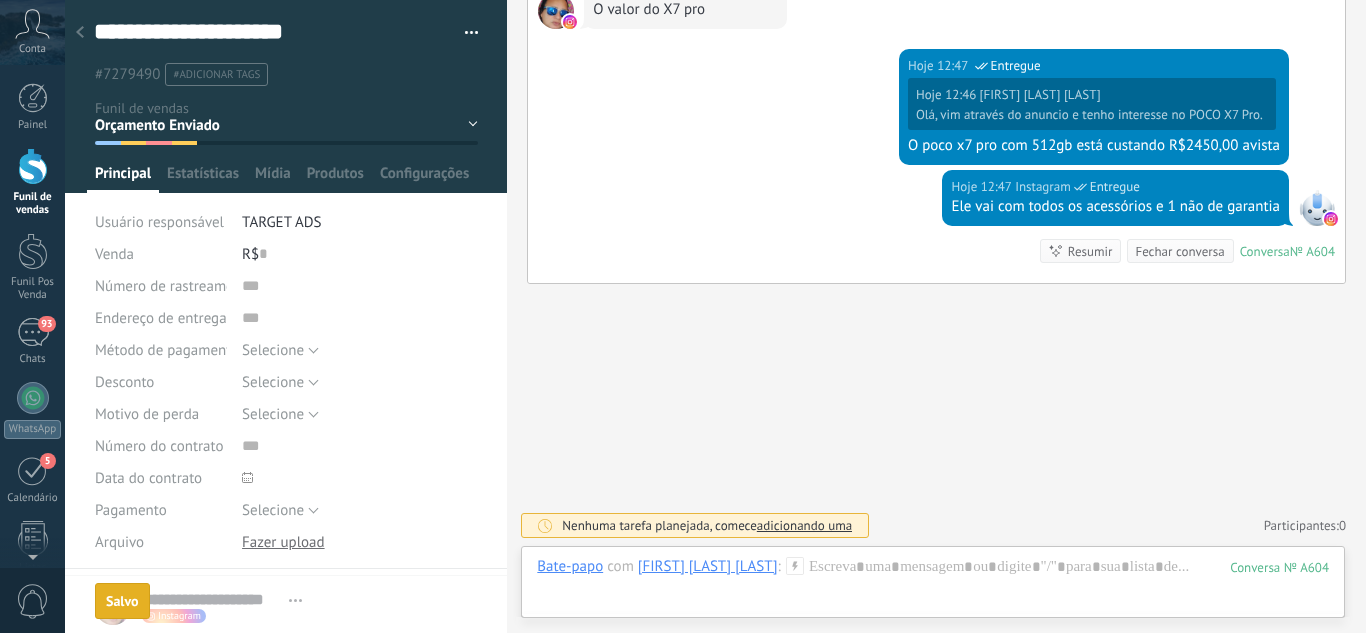 scroll, scrollTop: 622, scrollLeft: 0, axis: vertical 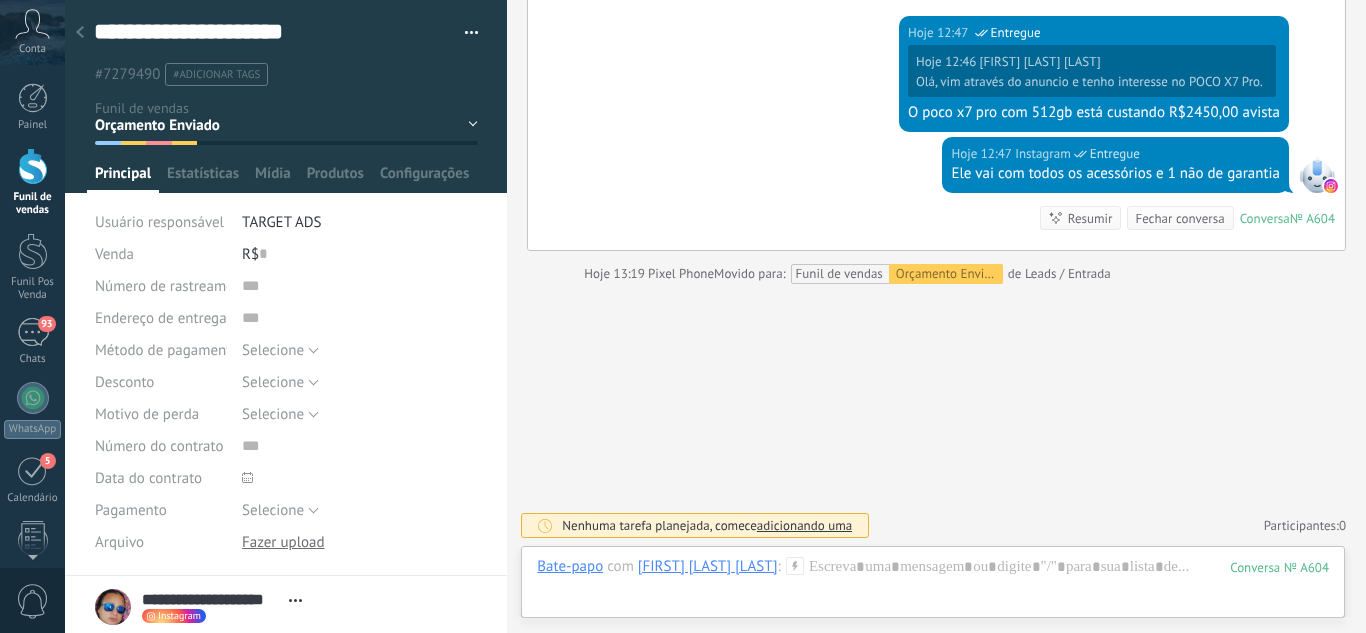 click at bounding box center [80, 33] 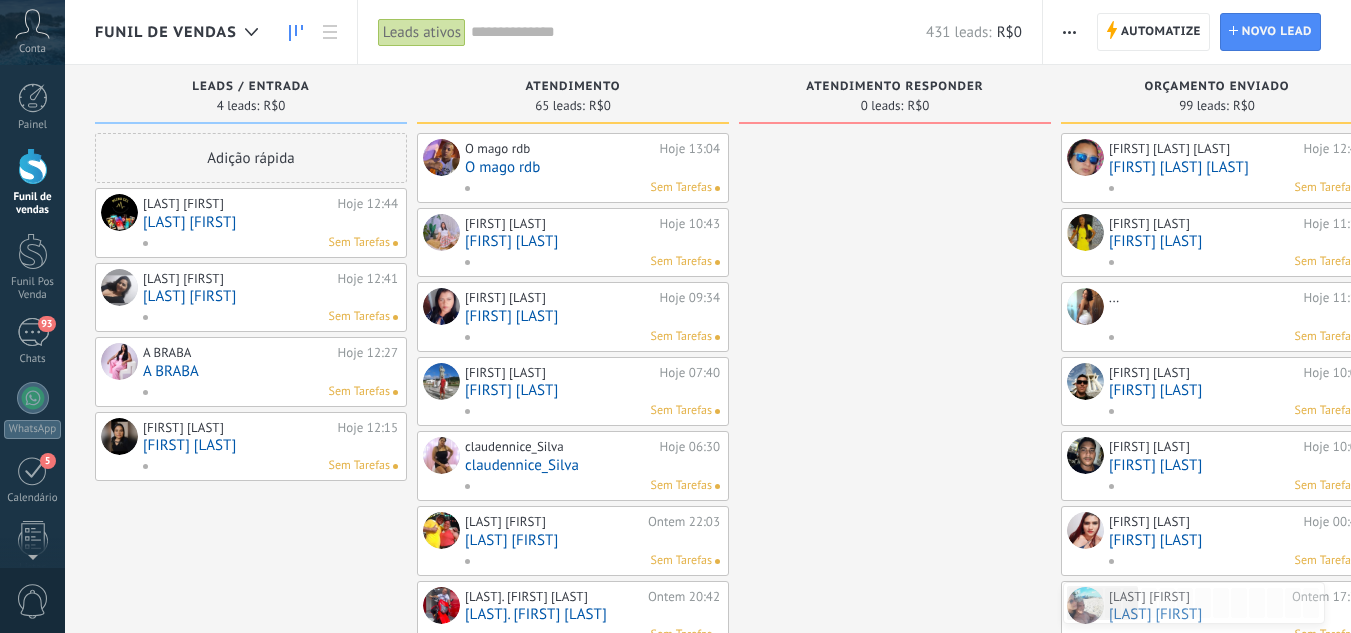 click on "[LAST] [FIRST]" at bounding box center [270, 222] 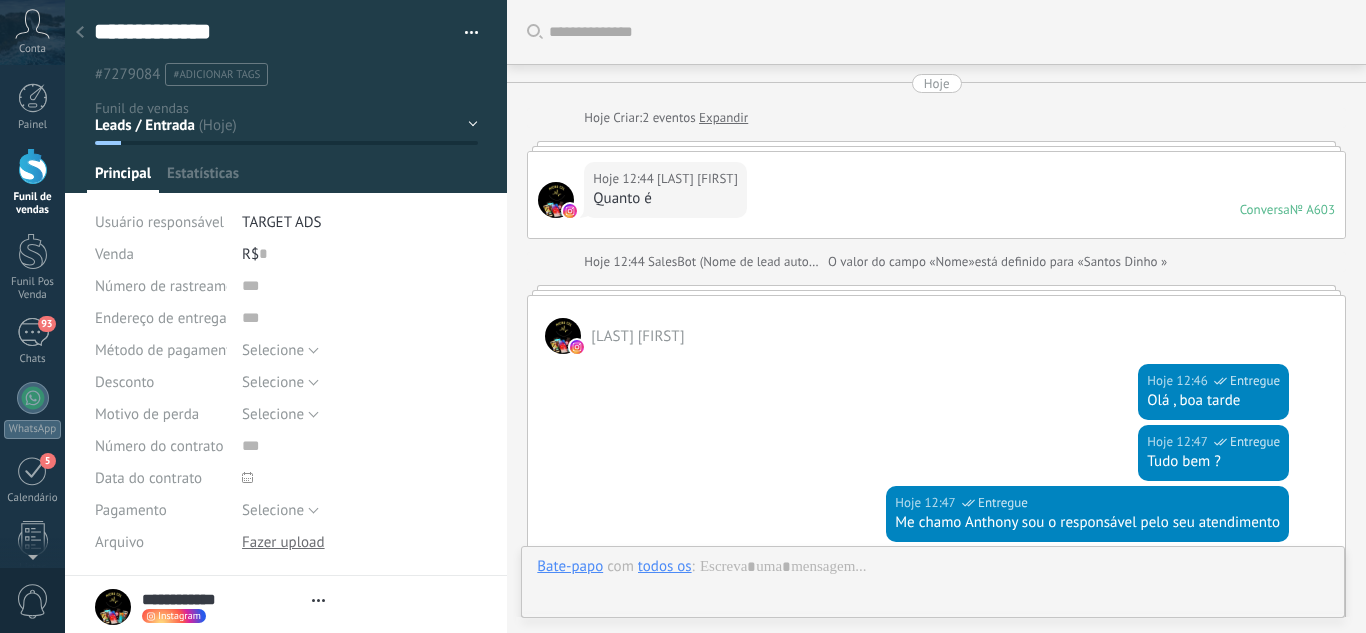 scroll, scrollTop: 30, scrollLeft: 0, axis: vertical 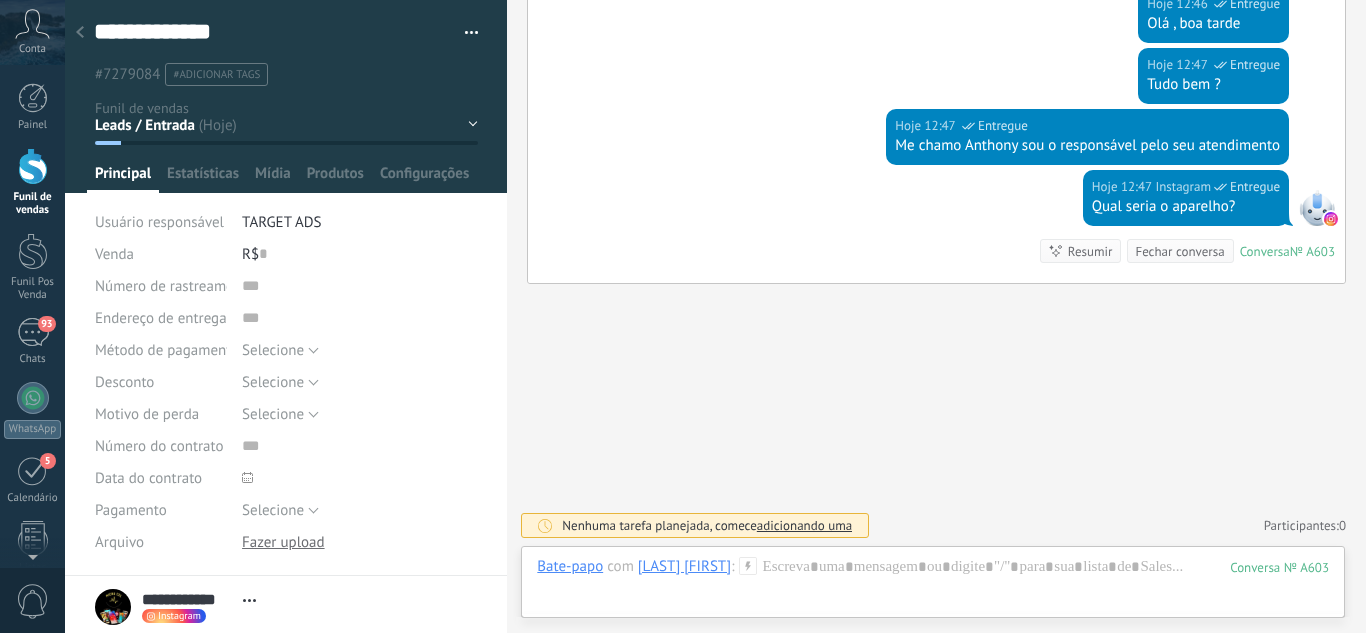drag, startPoint x: 442, startPoint y: 124, endPoint x: 432, endPoint y: 122, distance: 10.198039 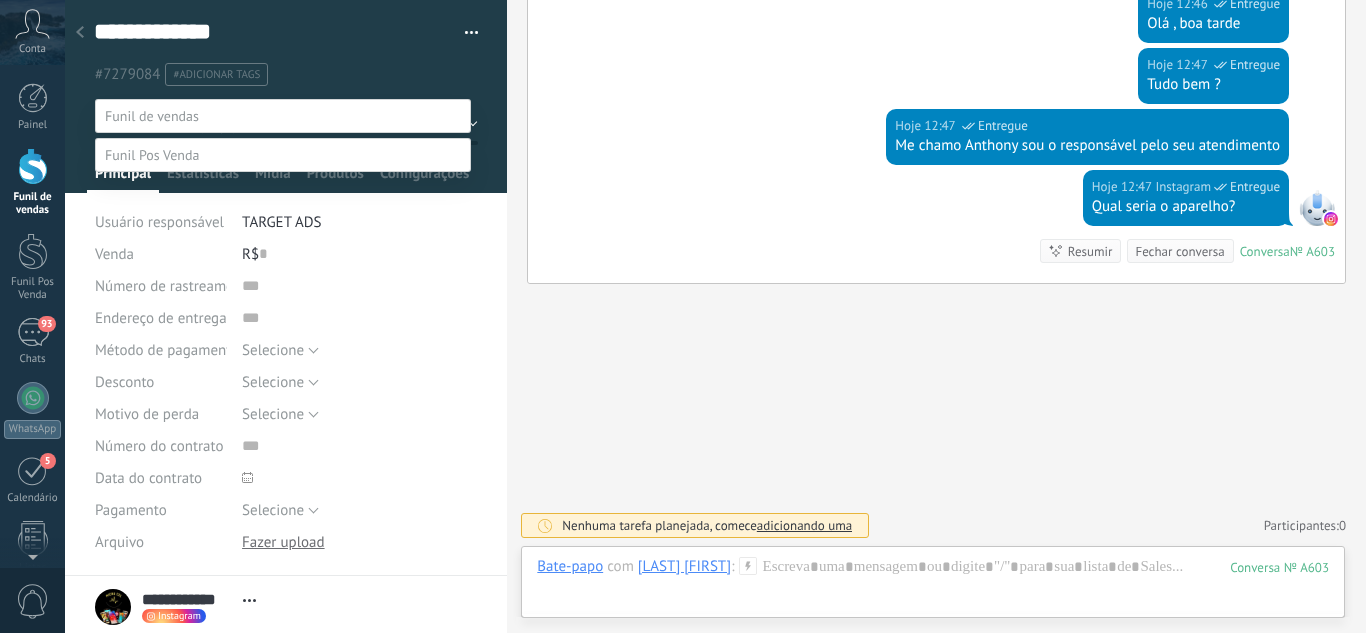 click on "Atendimento" at bounding box center [0, 0] 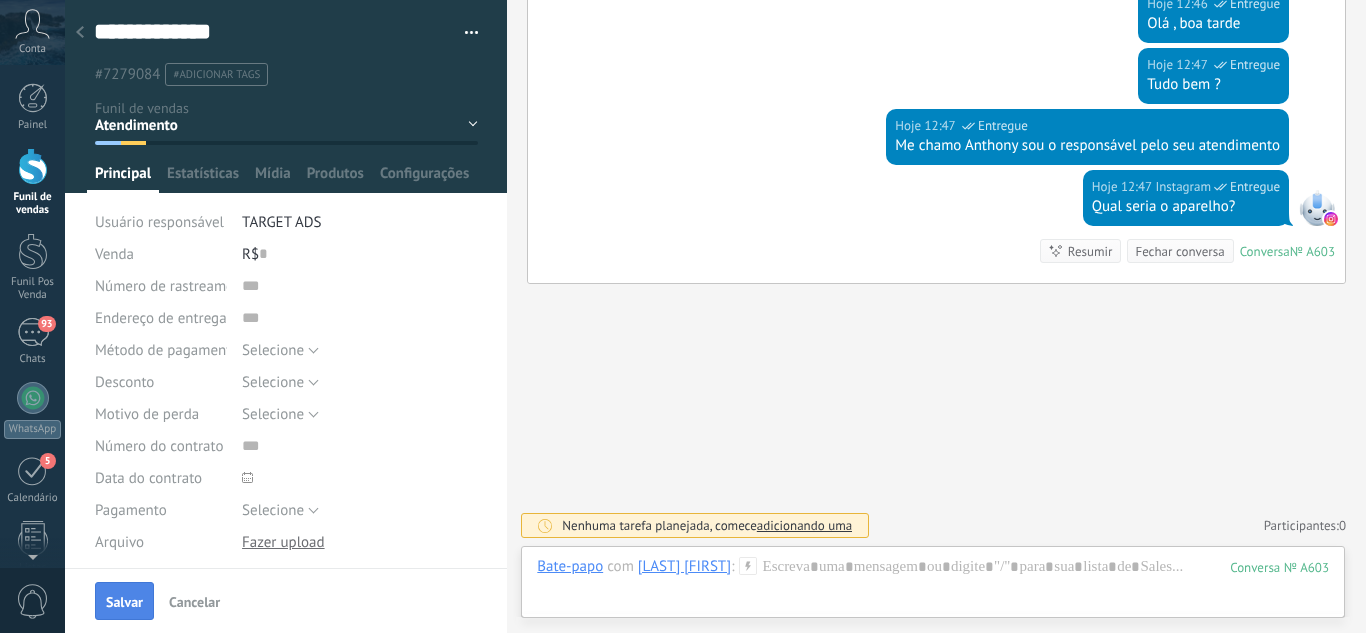 click on "Salvar" at bounding box center (124, 601) 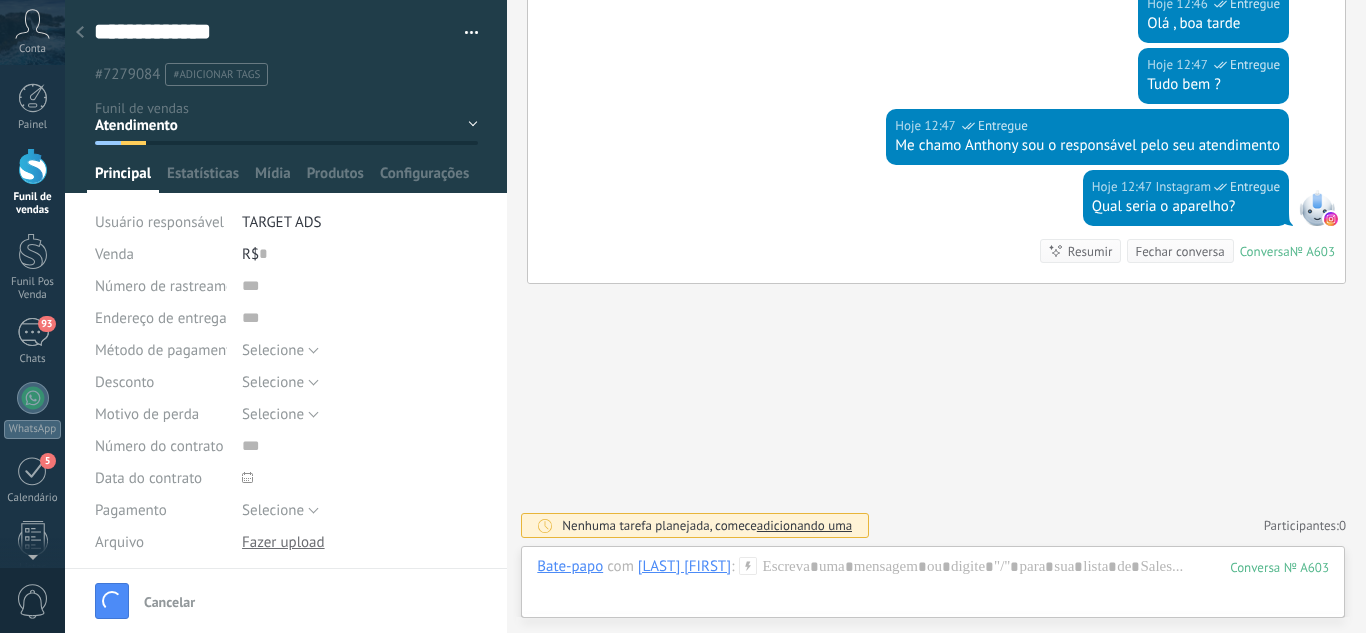scroll, scrollTop: 410, scrollLeft: 0, axis: vertical 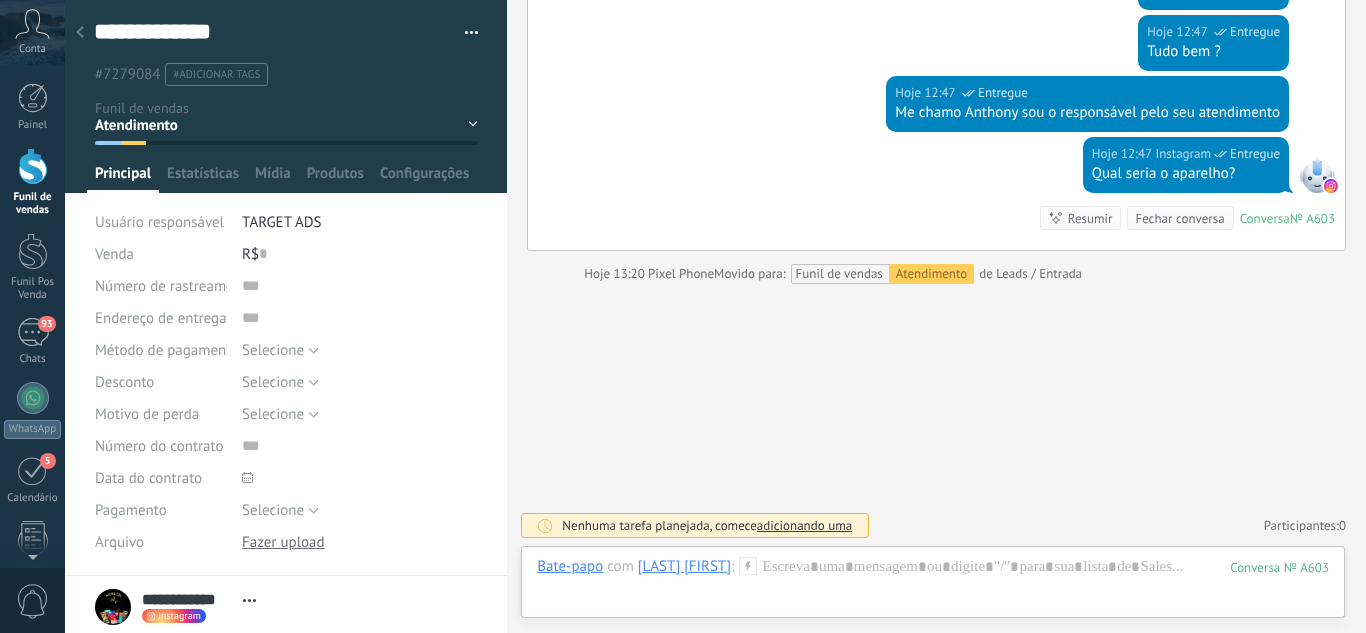 click at bounding box center [80, 33] 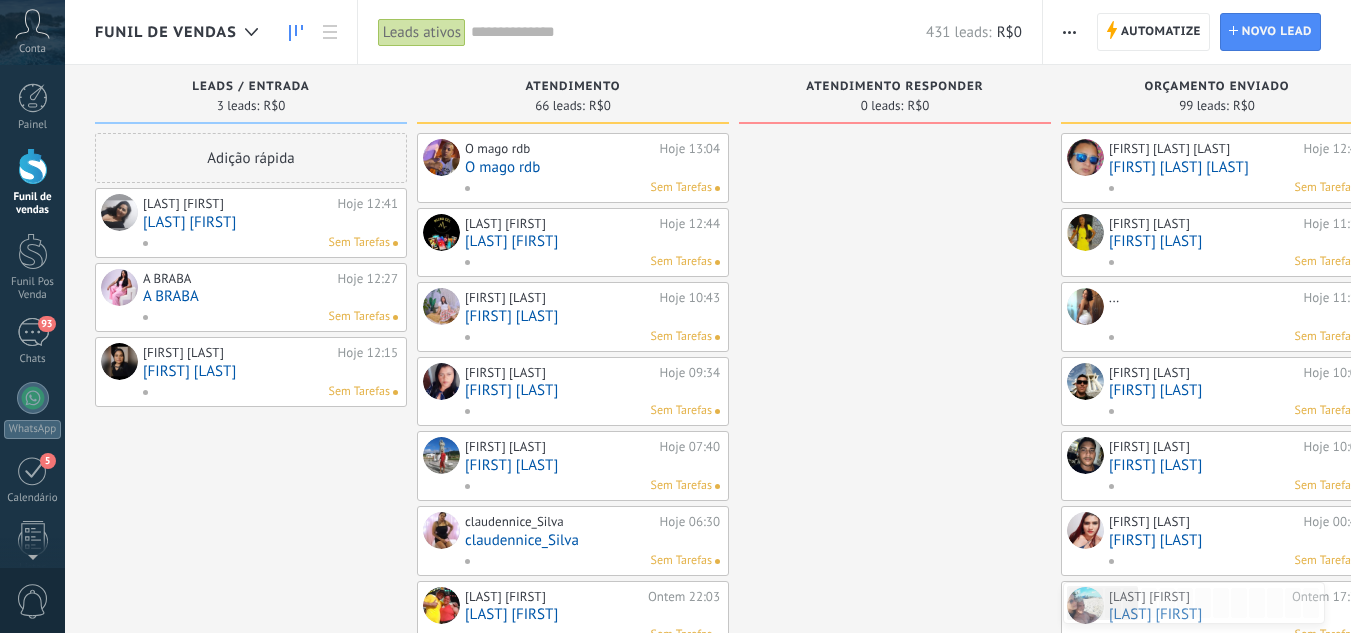 click on "[LAST] [FIRST]" at bounding box center (270, 222) 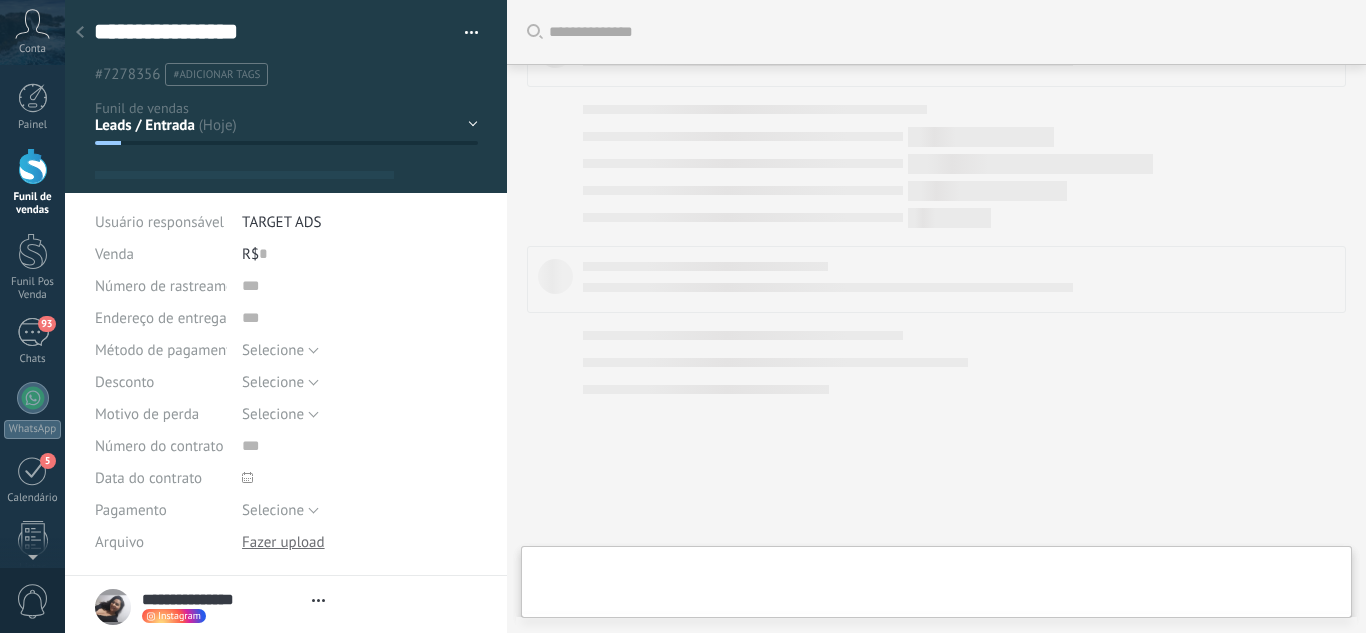 click on "Leads / Entrada
Atendimento
Atendimento Responder
Orçamento Enviado
Orçamento Responder
Negociação / Fechamento
-" at bounding box center [0, 0] 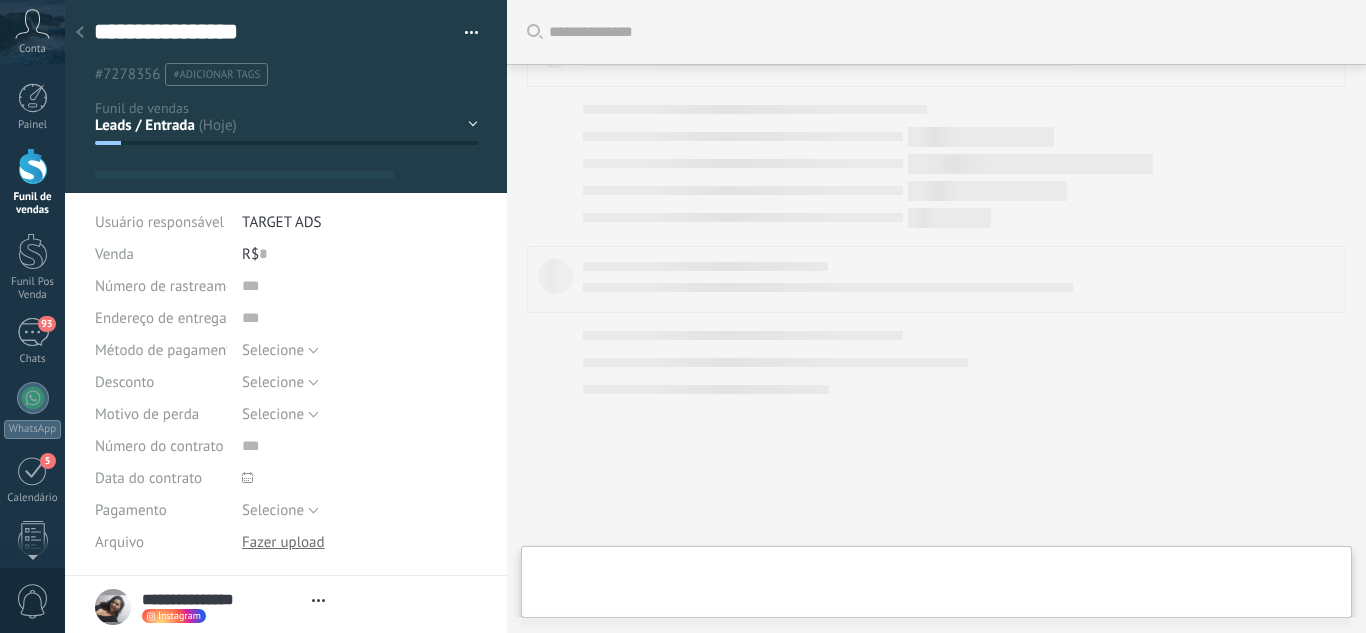 scroll, scrollTop: 990, scrollLeft: 0, axis: vertical 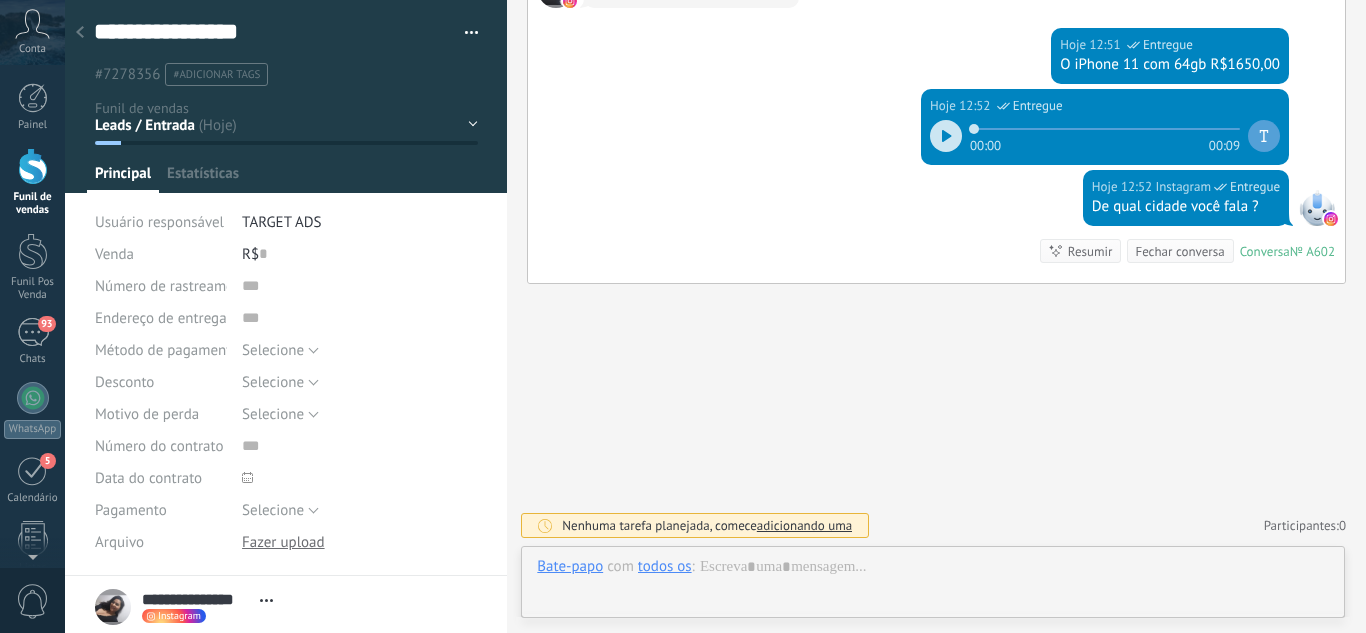 click on "Leads / Entrada
Atendimento
Atendimento Responder
Orçamento Enviado
Orçamento Responder
Negociação / Fechamento
-" at bounding box center (0, 0) 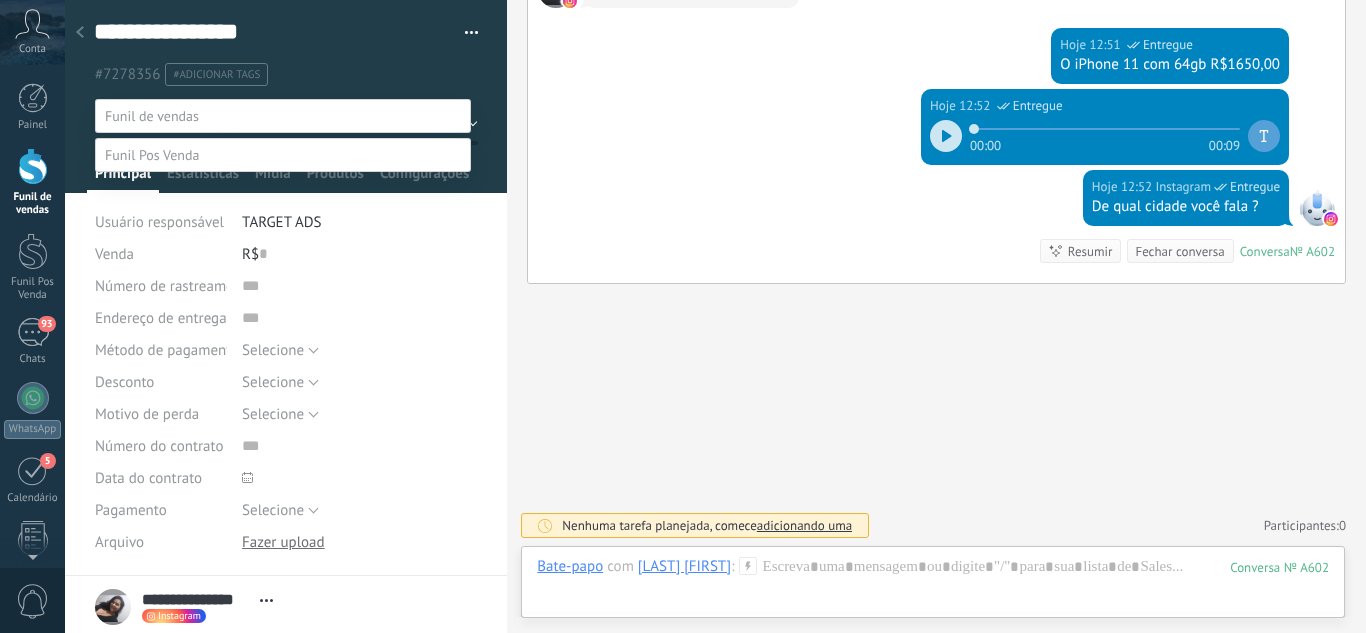 click on "Orçamento Enviado" at bounding box center [0, 0] 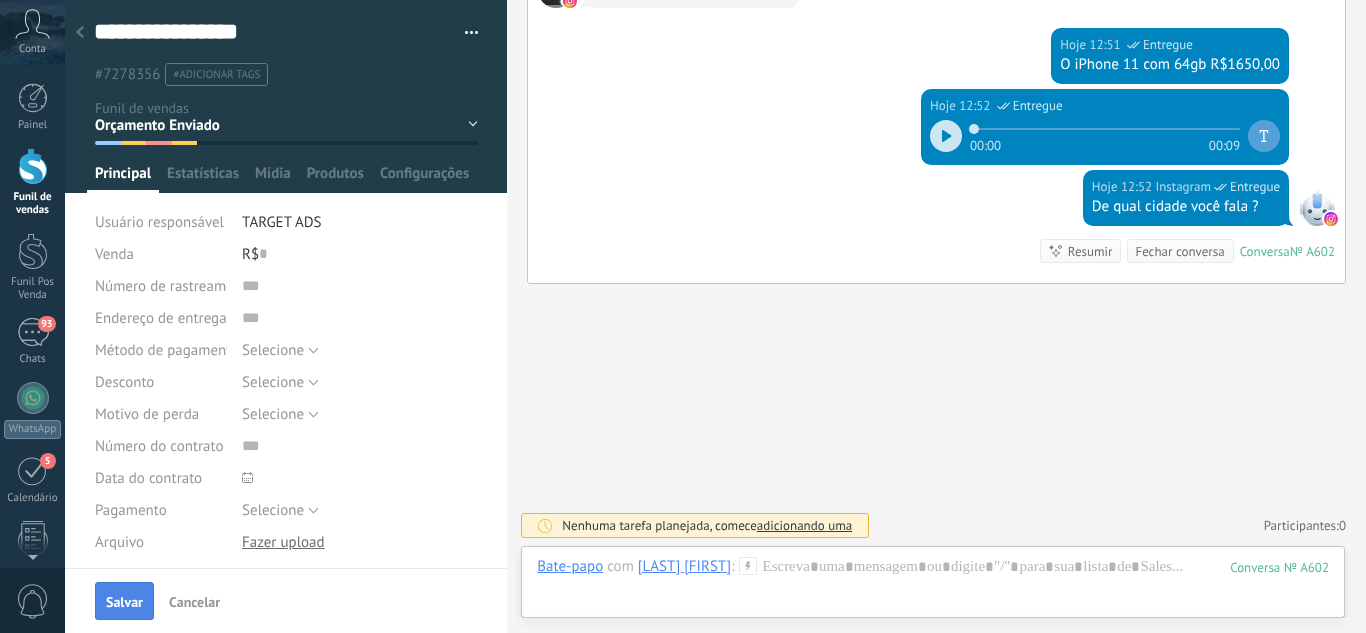 drag, startPoint x: 122, startPoint y: 594, endPoint x: 114, endPoint y: 586, distance: 11.313708 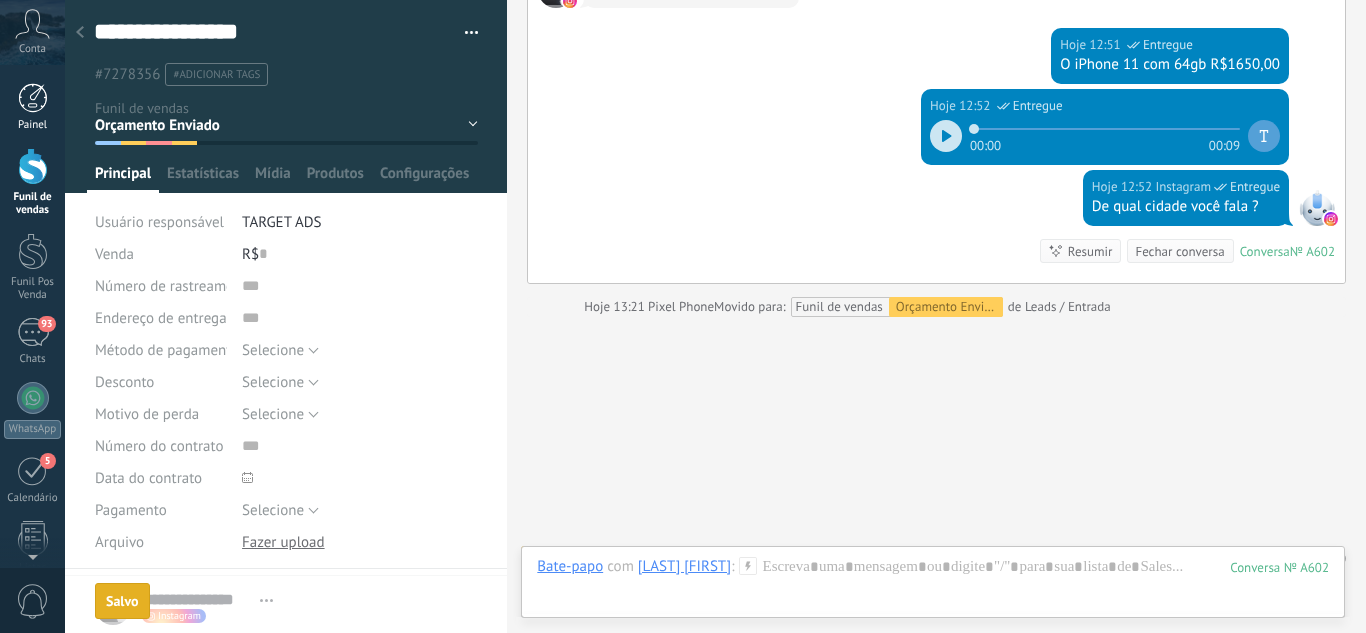 scroll, scrollTop: 1023, scrollLeft: 0, axis: vertical 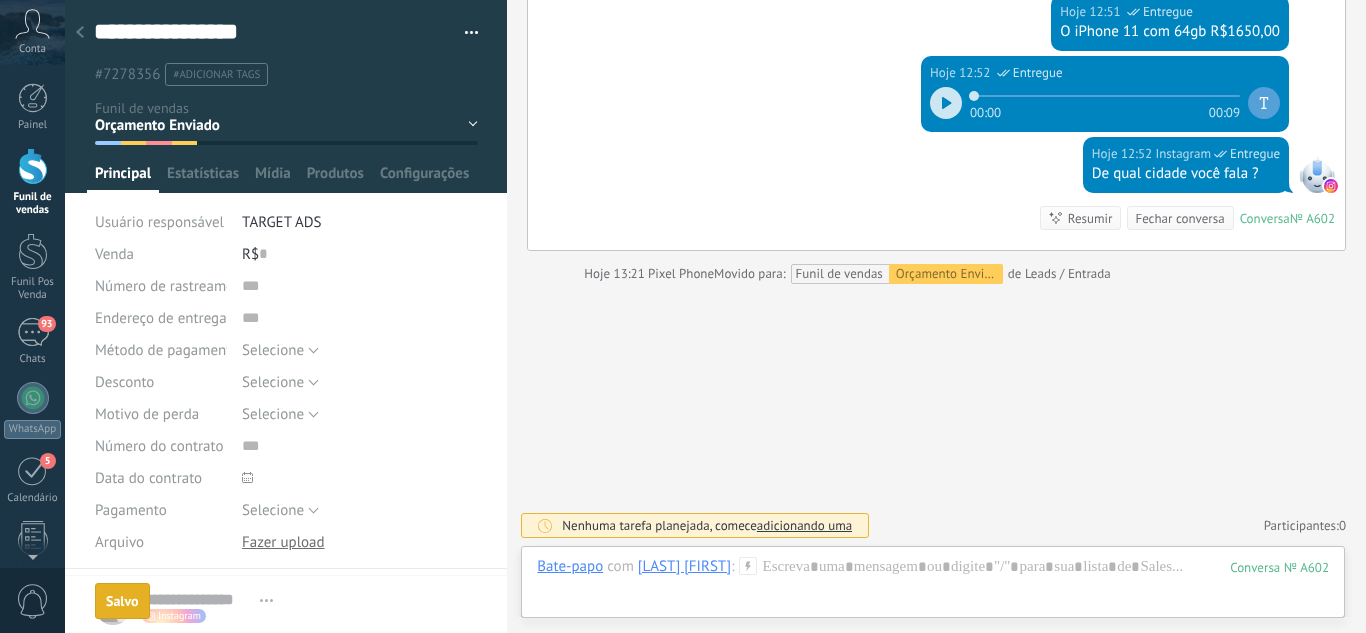 click at bounding box center (80, 33) 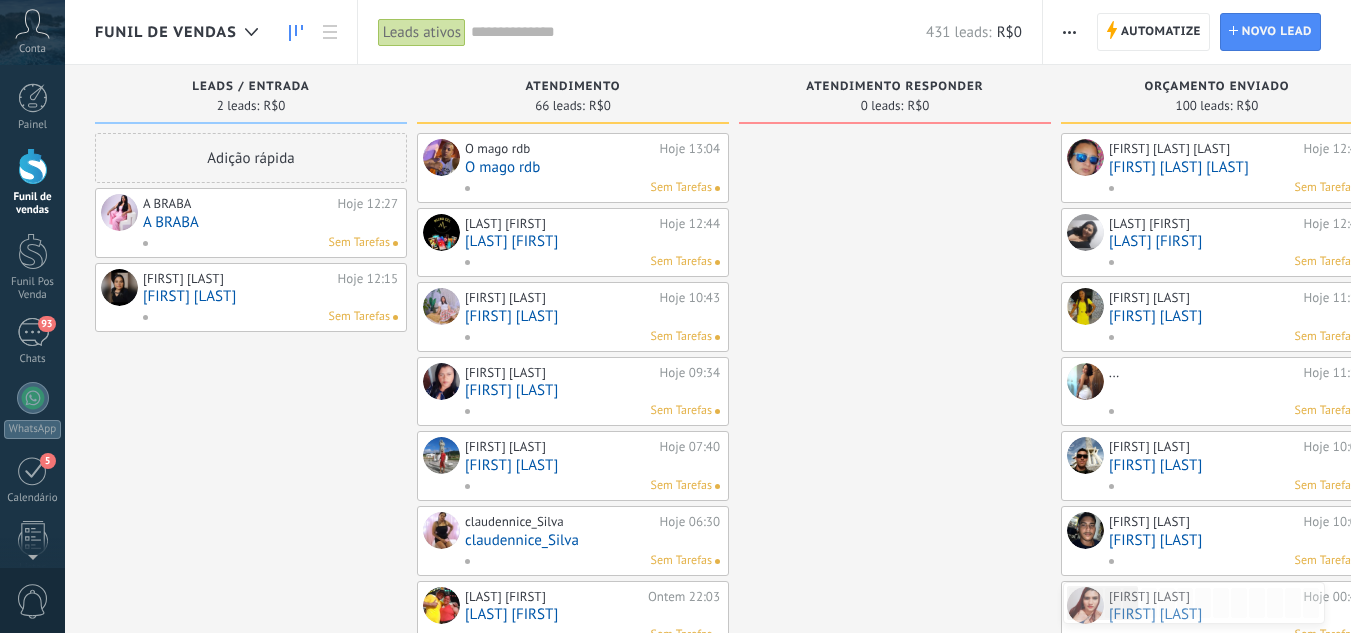 click on "A BRABA" at bounding box center (270, 222) 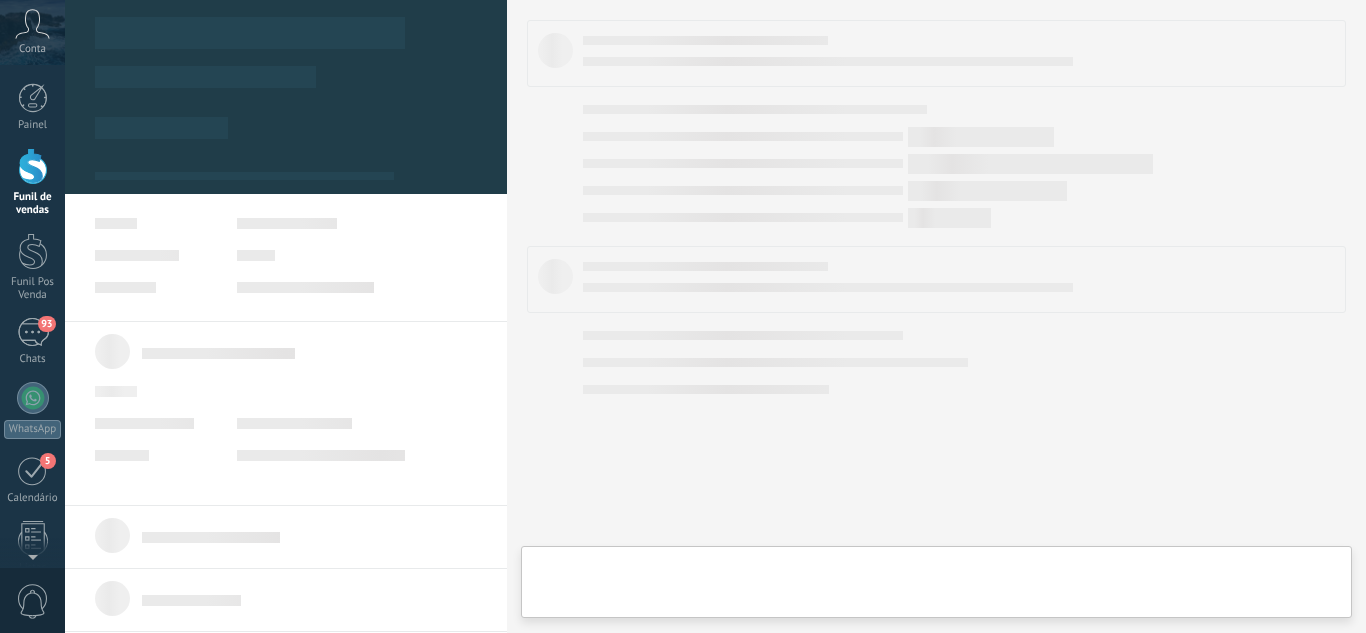 type on "*******" 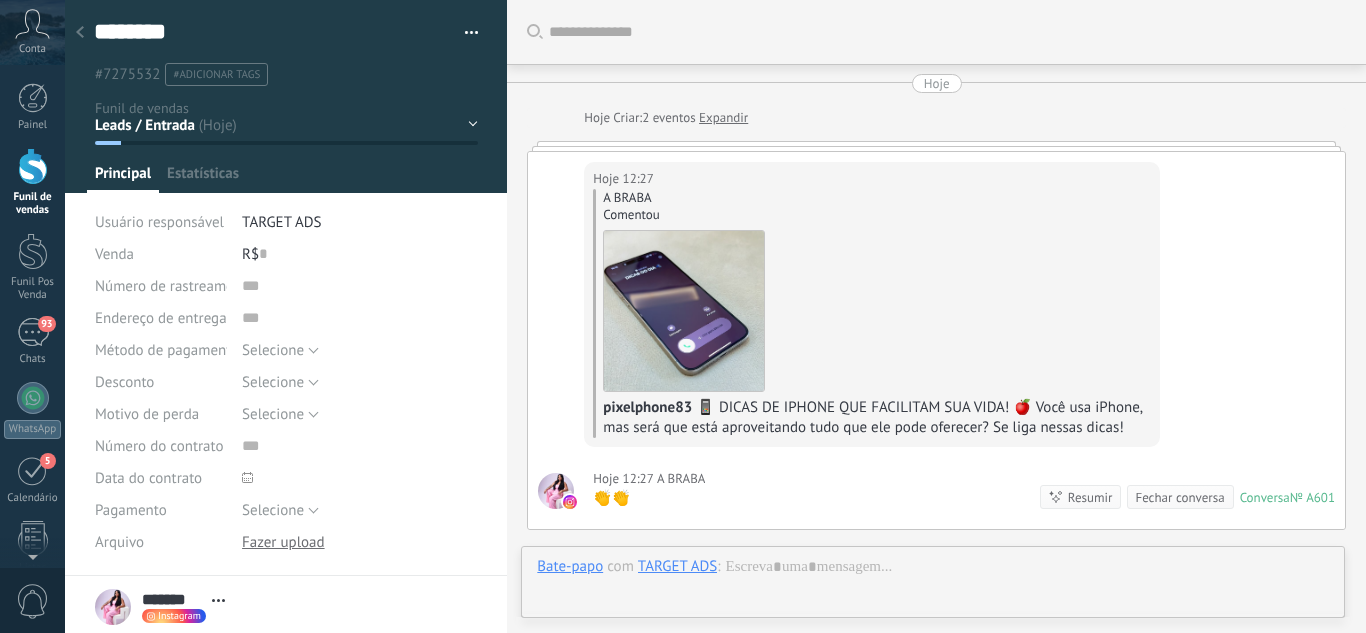 scroll, scrollTop: 30, scrollLeft: 0, axis: vertical 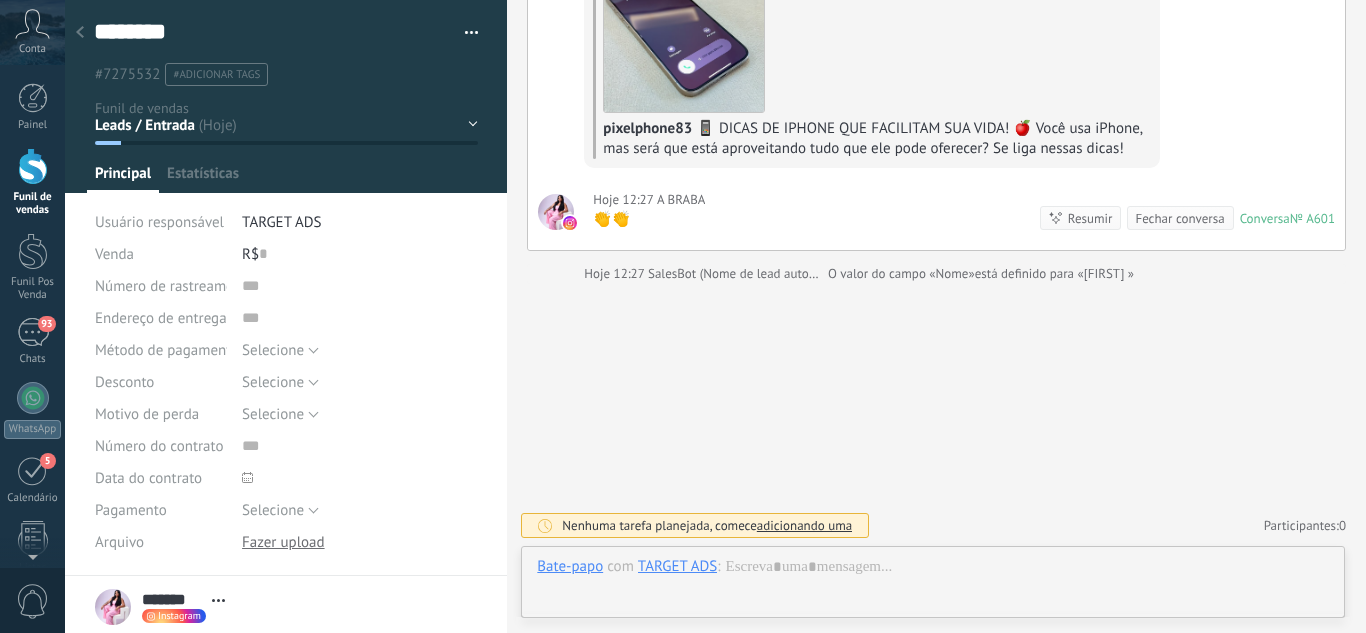 click on "Leads / Entrada
Atendimento
Atendimento Responder
Orçamento Enviado
Orçamento Responder
Negociação / Fechamento
-" at bounding box center (0, 0) 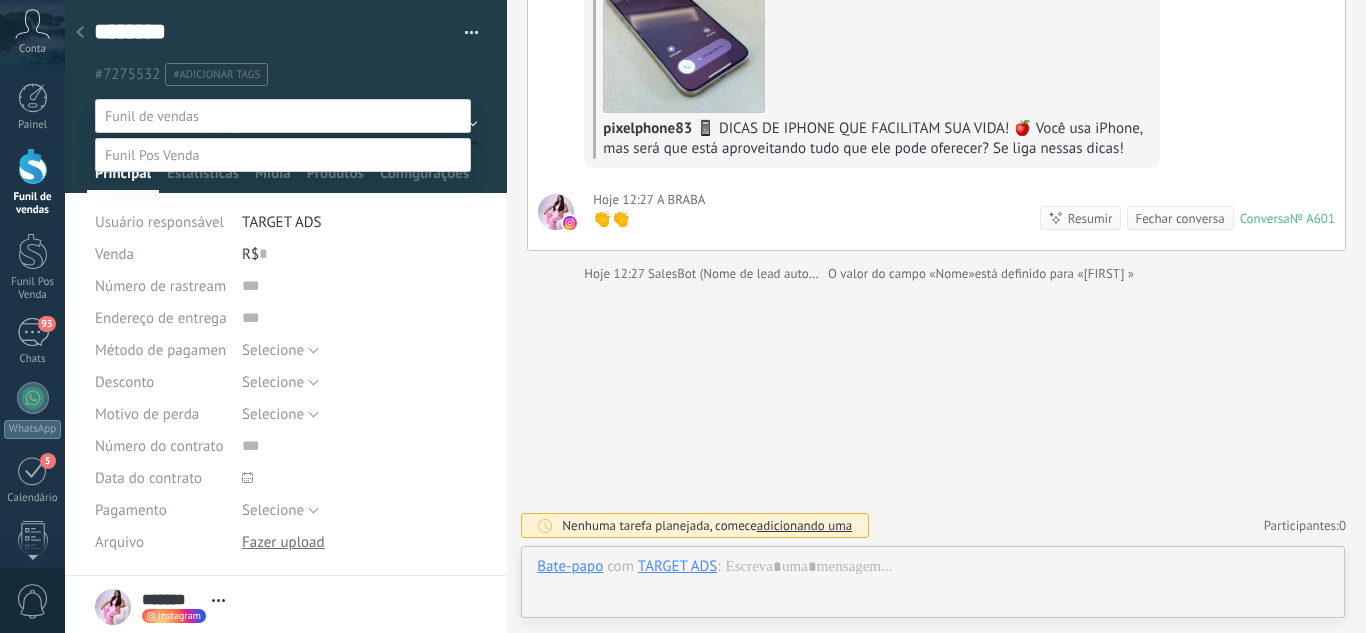 click at bounding box center (715, 316) 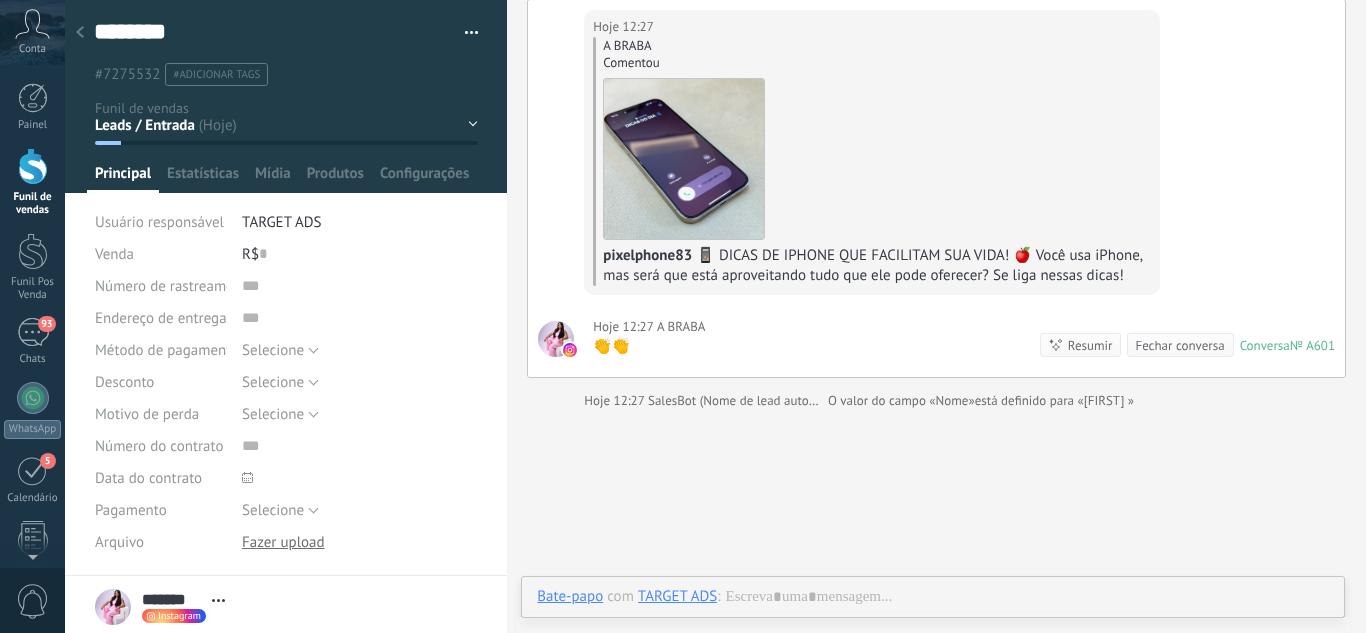 scroll, scrollTop: 0, scrollLeft: 0, axis: both 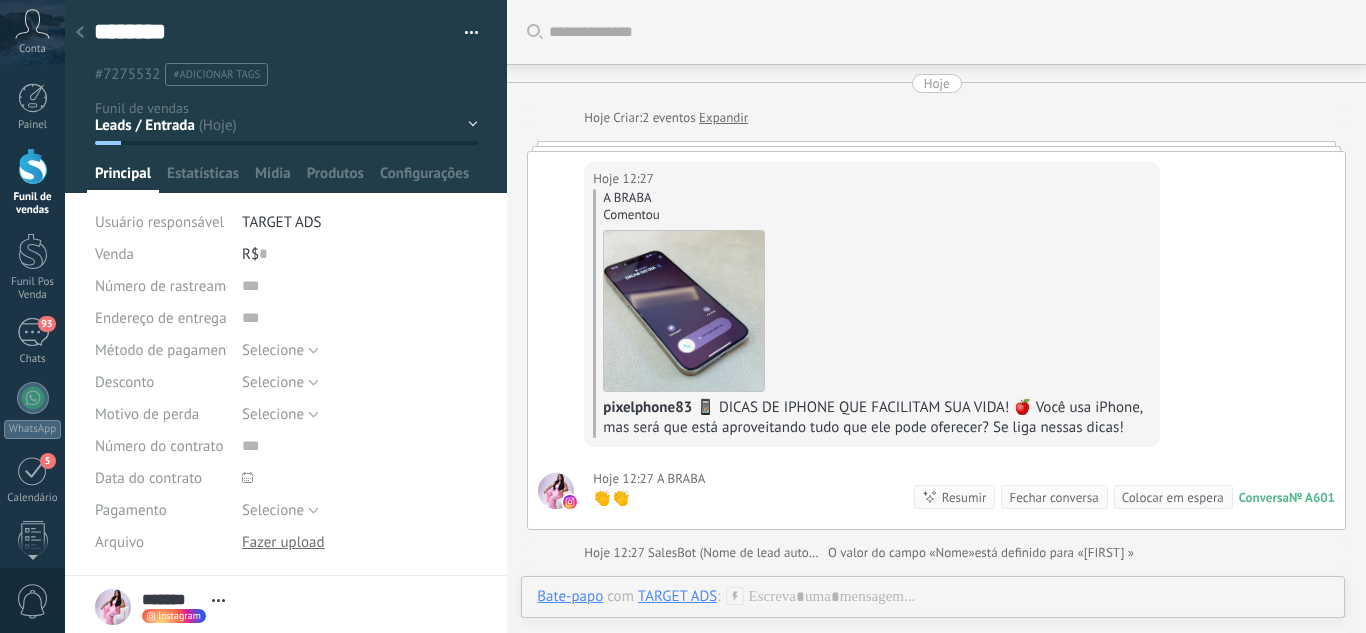 click on "Leads / Entrada
Atendimento
Atendimento Responder
Orçamento Enviado
Orçamento Responder
Negociação / Fechamento
-" at bounding box center (0, 0) 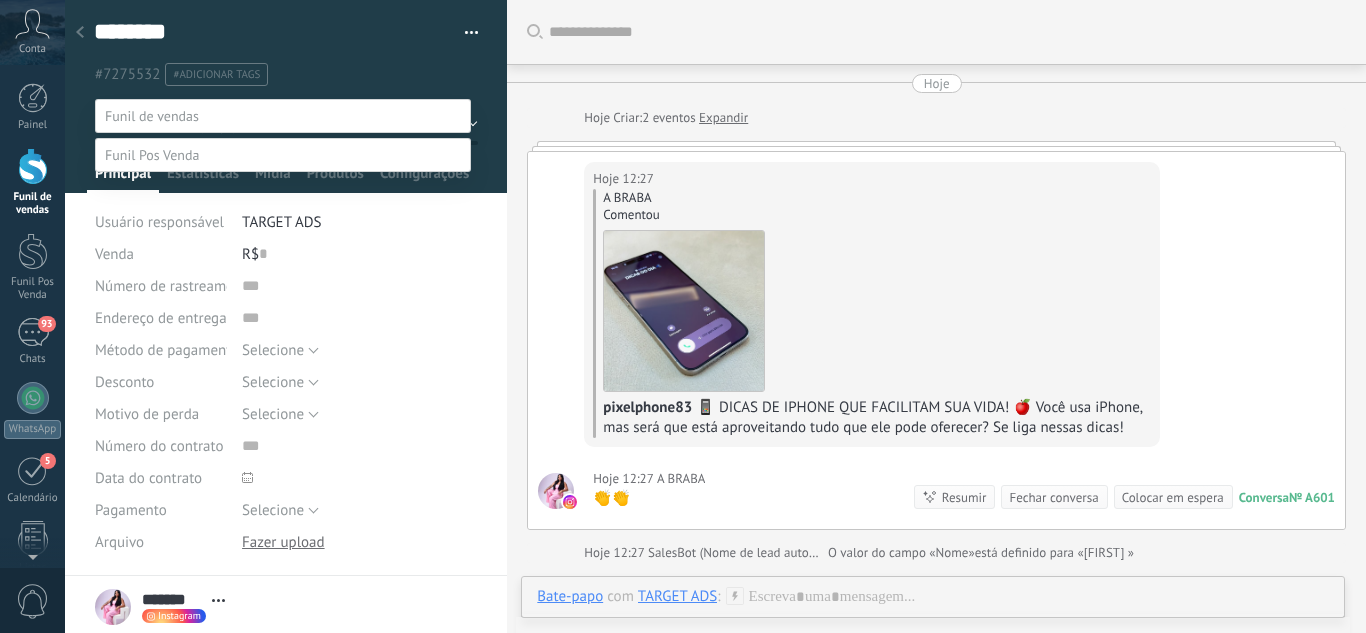 click on "Perdido / Desqualificado" at bounding box center (0, 0) 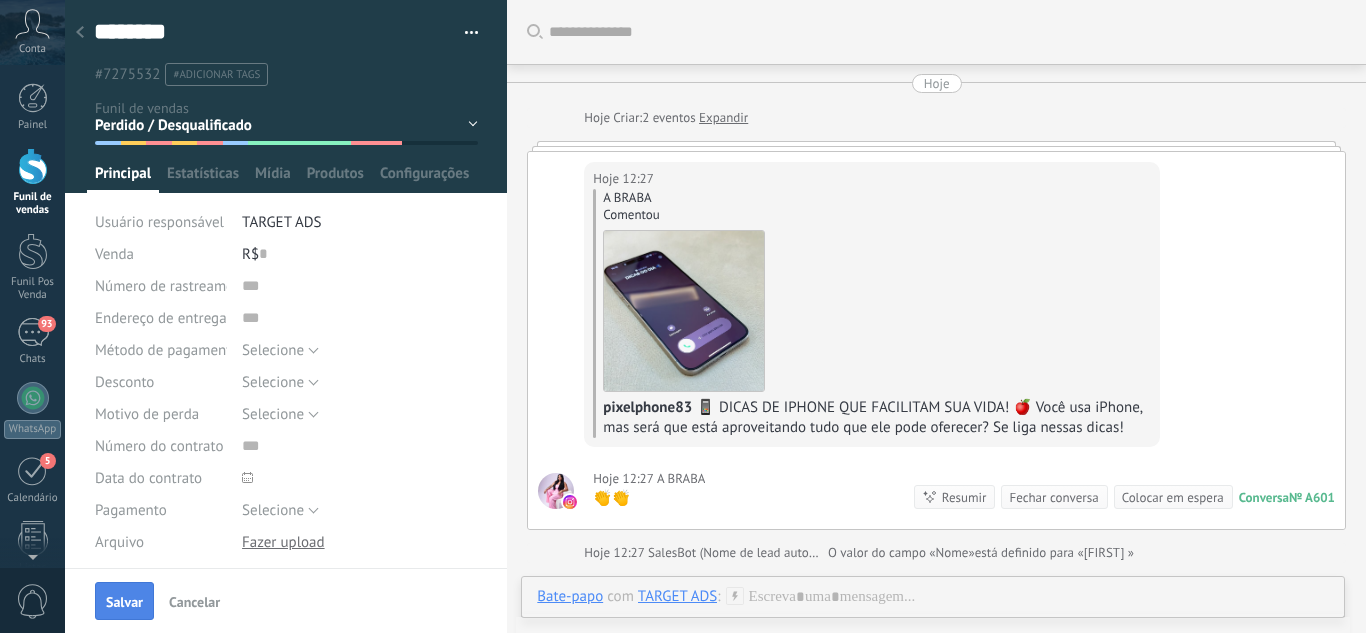 click on "Salvar" at bounding box center (124, 601) 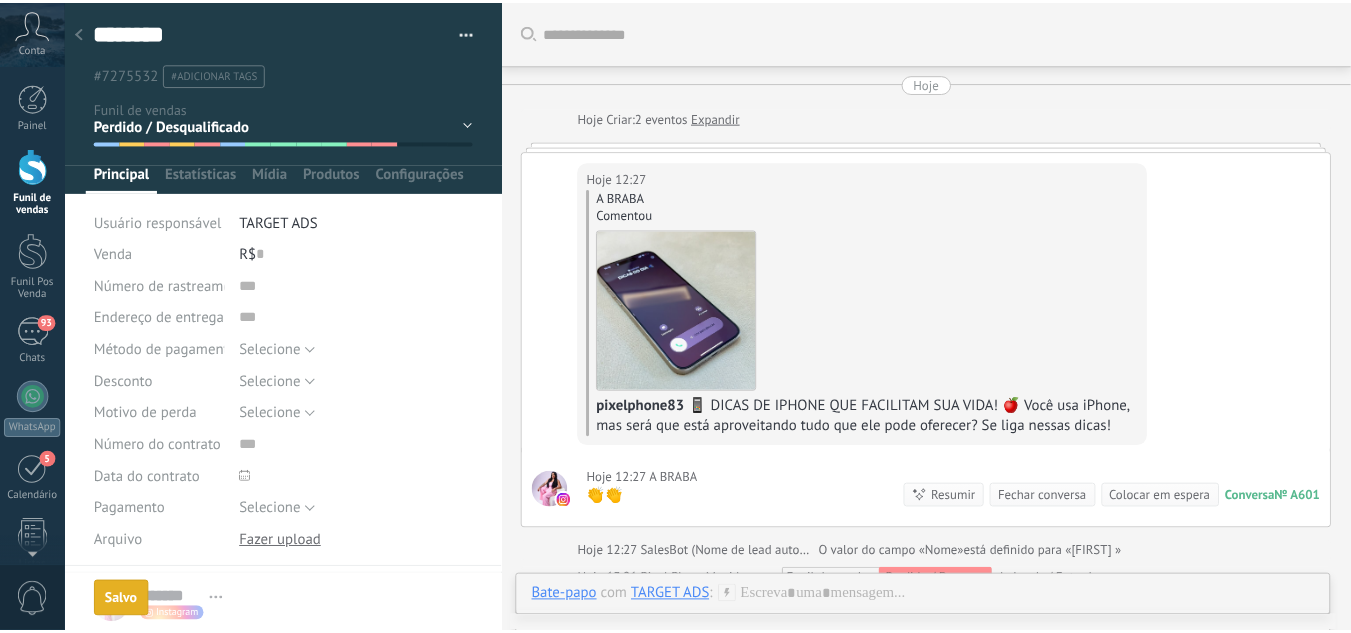 scroll, scrollTop: 27, scrollLeft: 0, axis: vertical 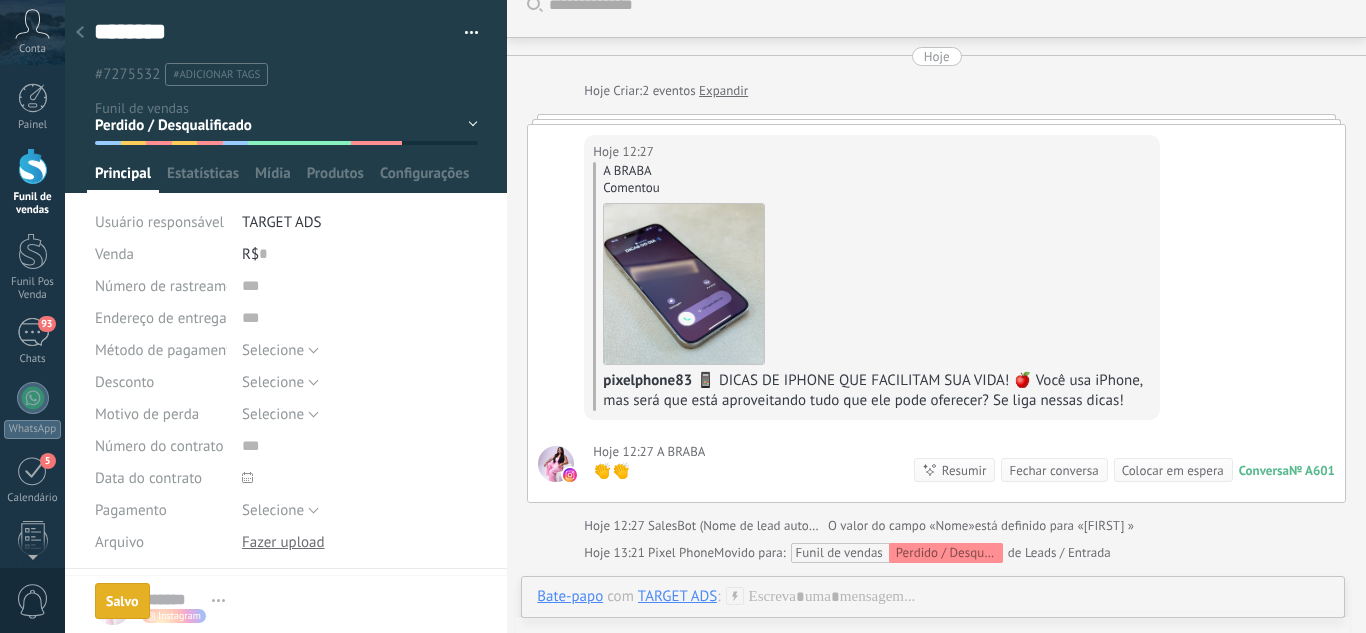 click at bounding box center [80, 33] 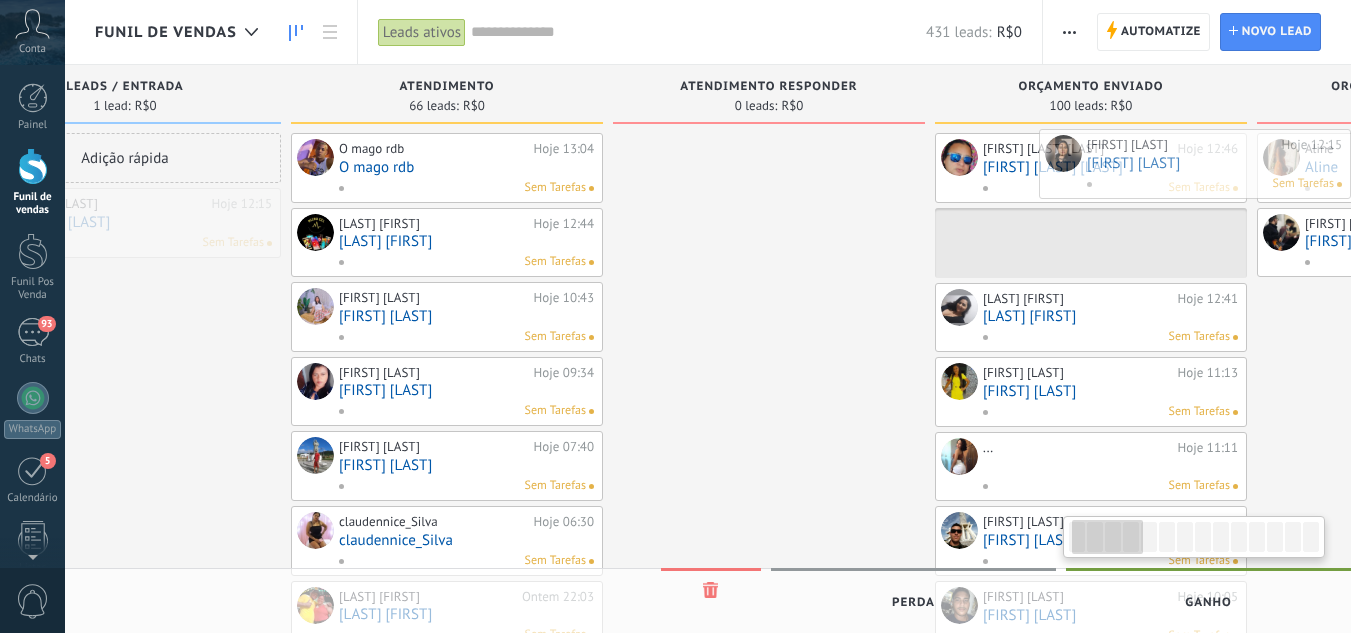 scroll, scrollTop: 0, scrollLeft: 195, axis: horizontal 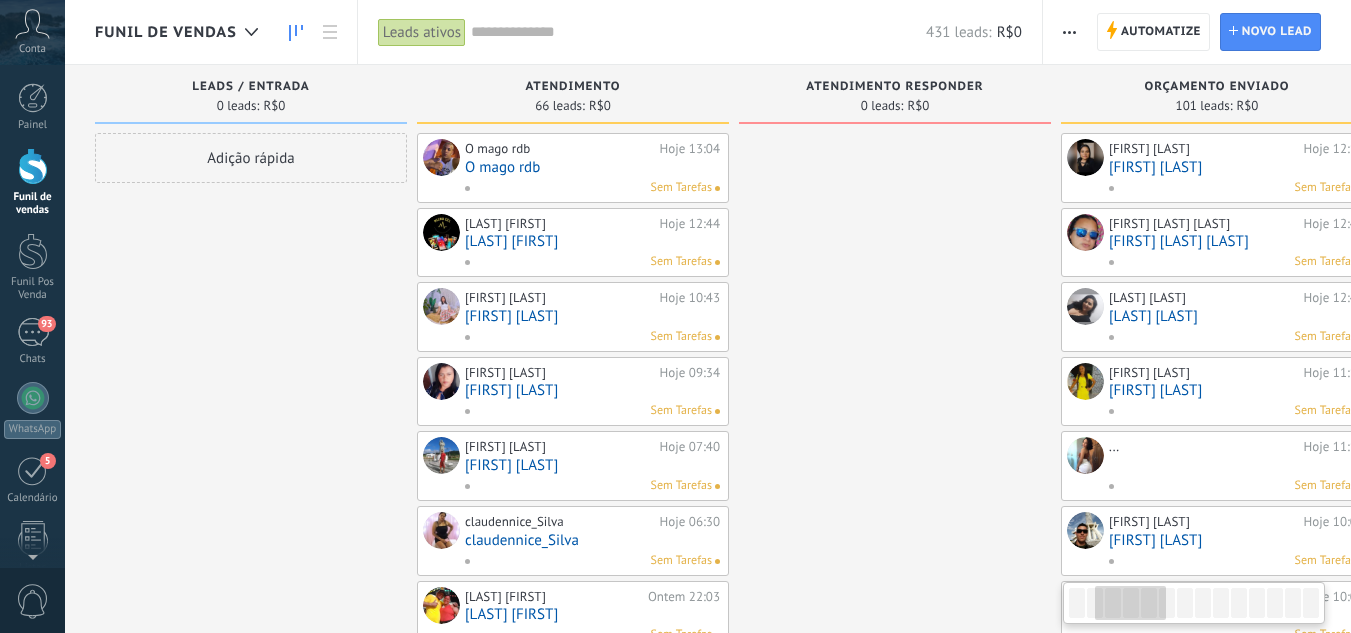 click on "Aline Hoje 11:39 Aline  Sem Tarefas Wesley Almeida Hoje 11:24 Wesley Almeida  Sem Tarefas" at bounding box center [1539, 913] 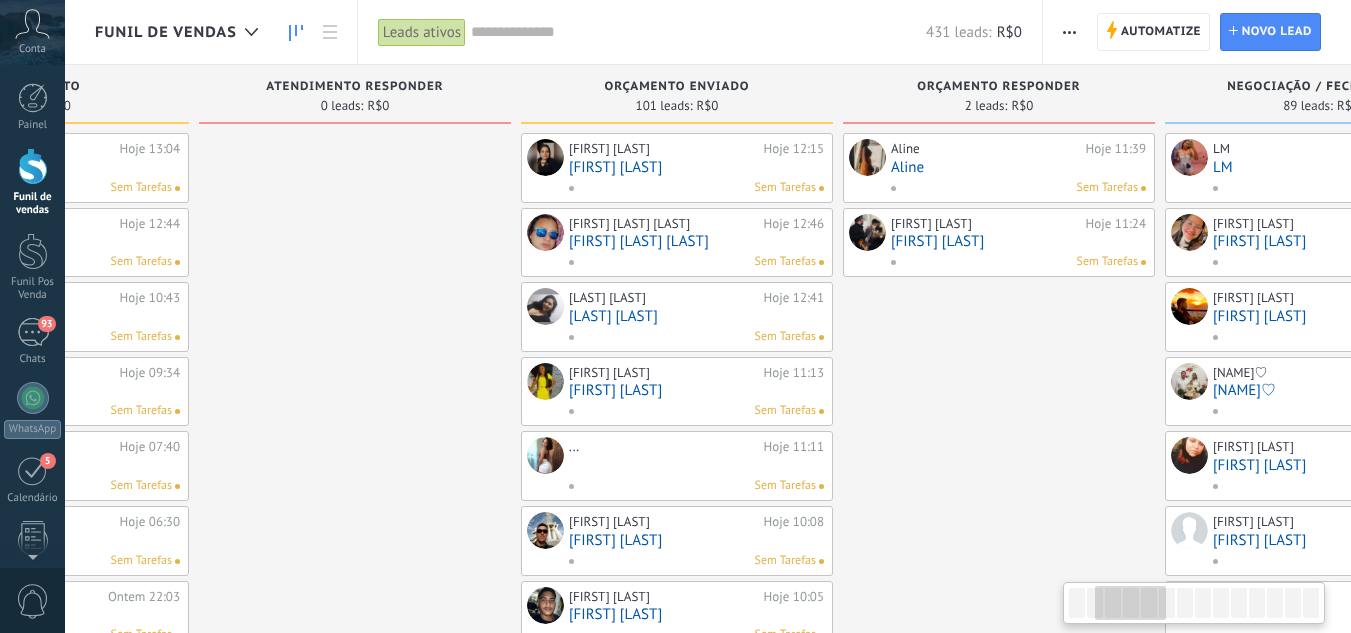 scroll, scrollTop: 30, scrollLeft: 0, axis: vertical 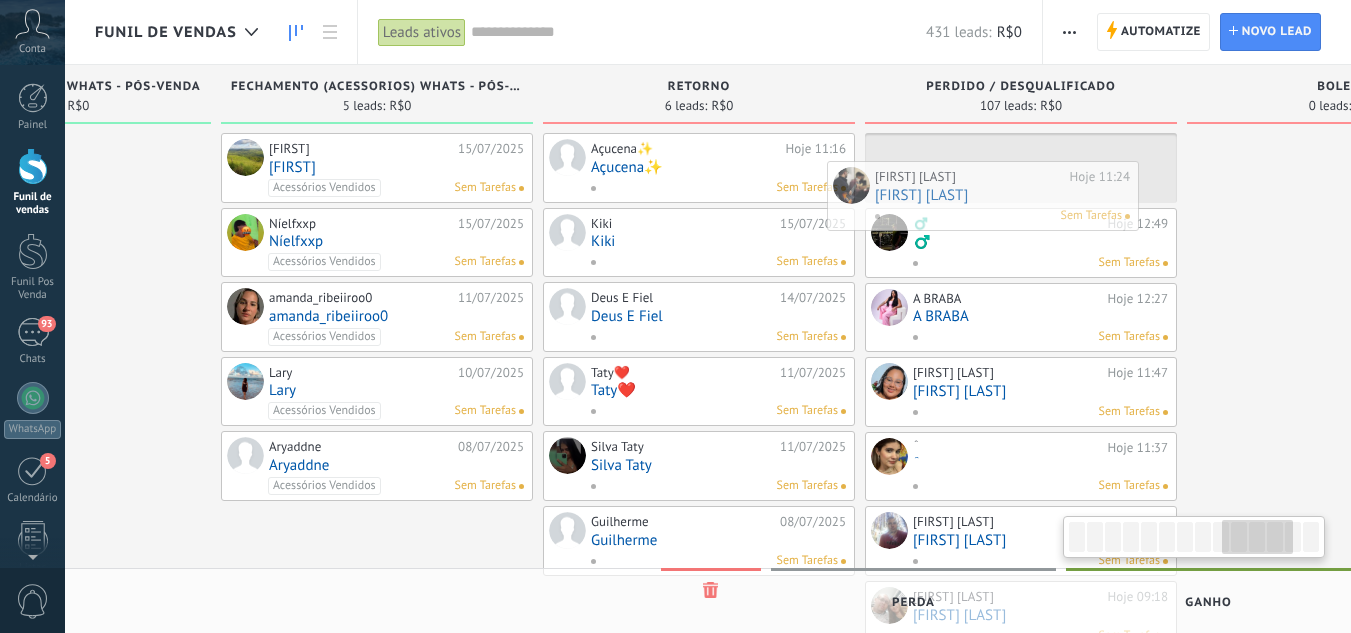 drag, startPoint x: 1365, startPoint y: 154, endPoint x: 1039, endPoint y: 181, distance: 327.11618 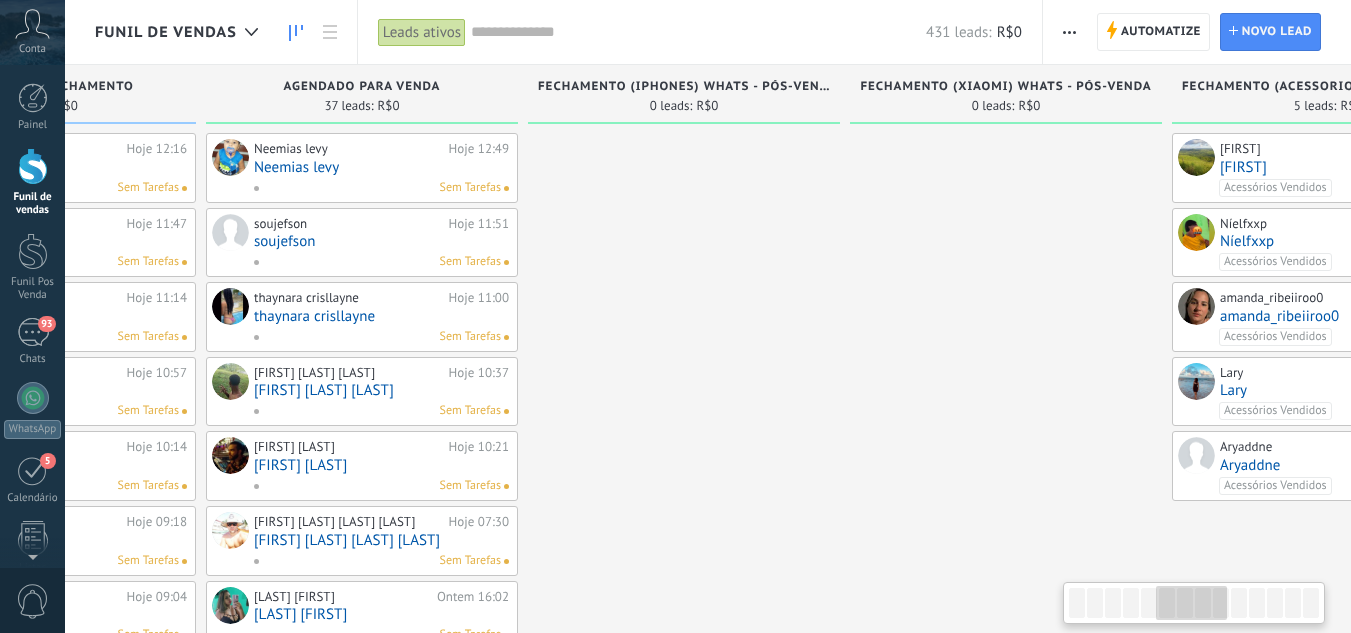 scroll, scrollTop: 0, scrollLeft: 1605, axis: horizontal 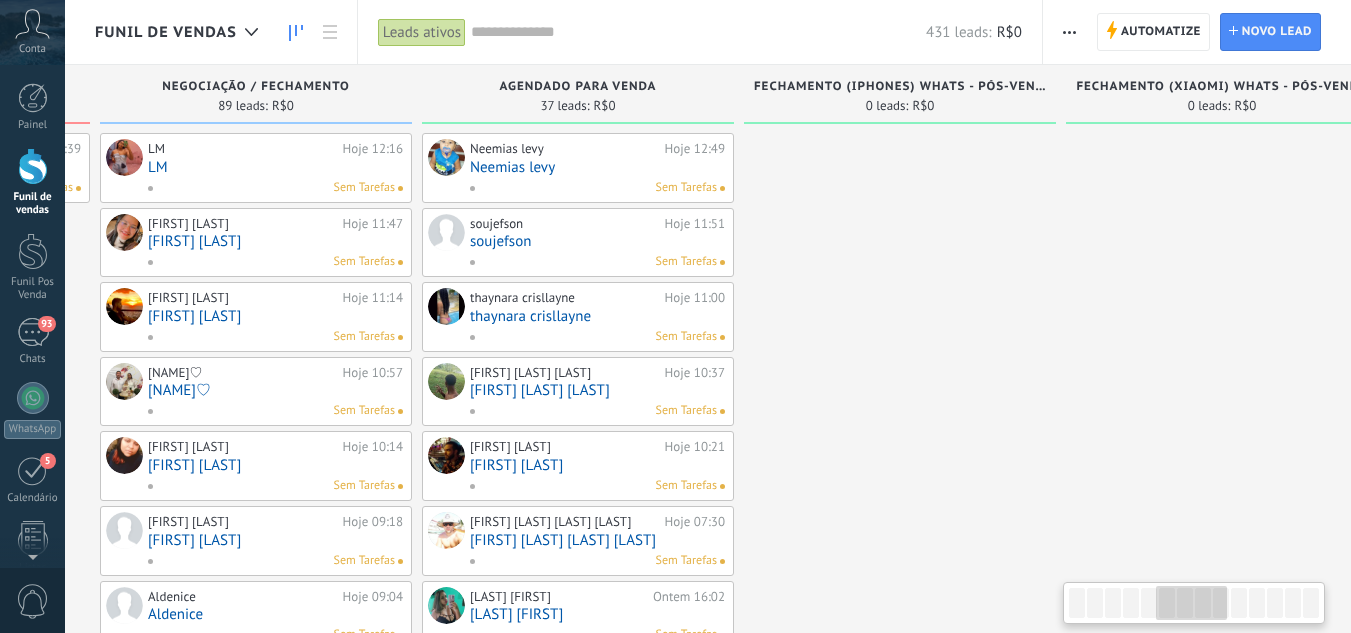 drag, startPoint x: 166, startPoint y: 291, endPoint x: 1365, endPoint y: 73, distance: 1218.6571 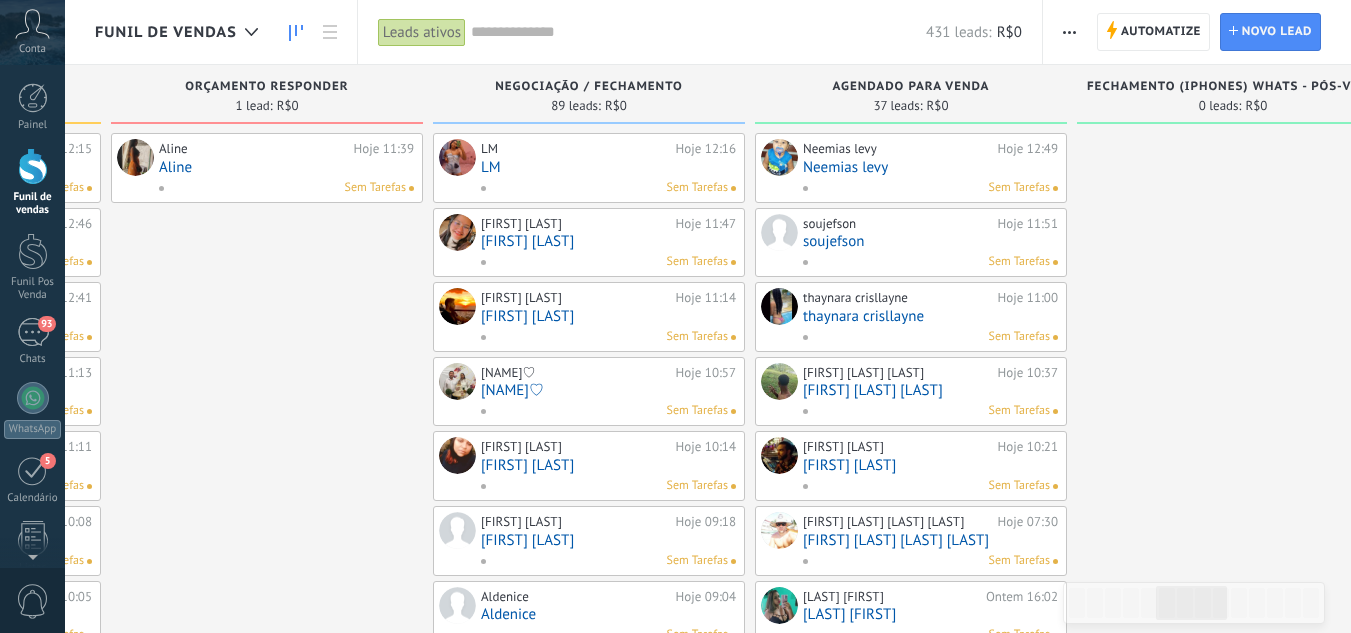 drag, startPoint x: 838, startPoint y: 181, endPoint x: 1289, endPoint y: 127, distance: 454.2213 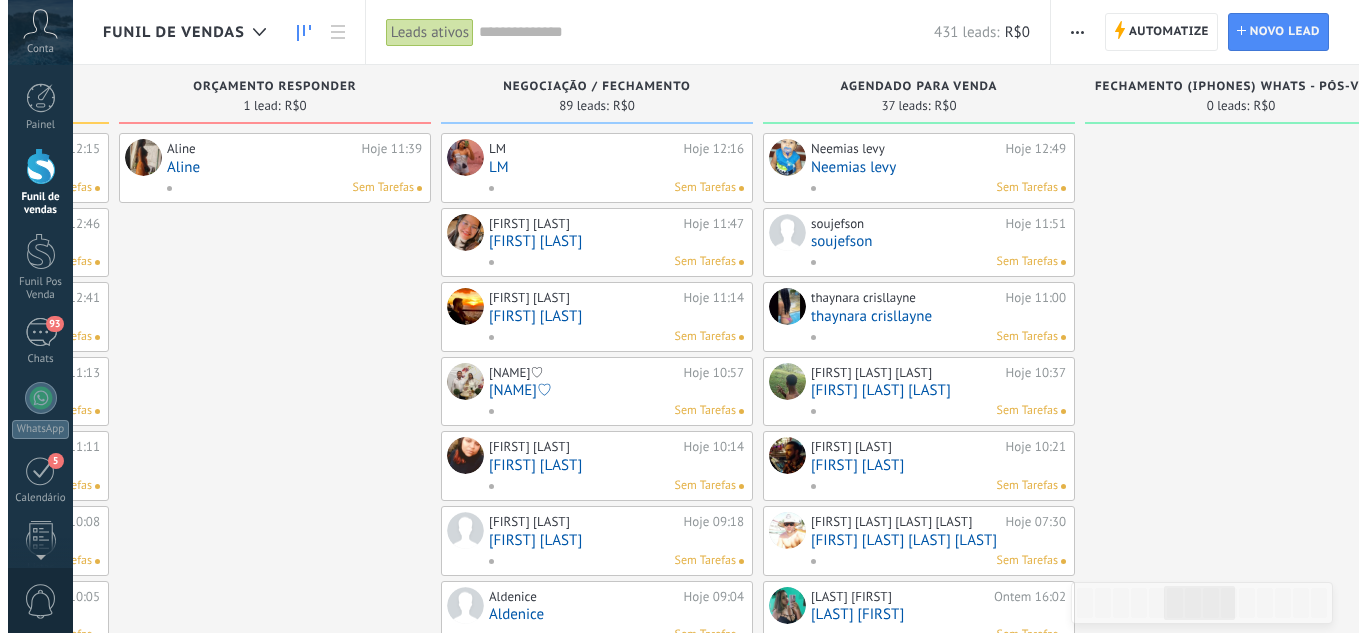 scroll, scrollTop: 0, scrollLeft: 1153, axis: horizontal 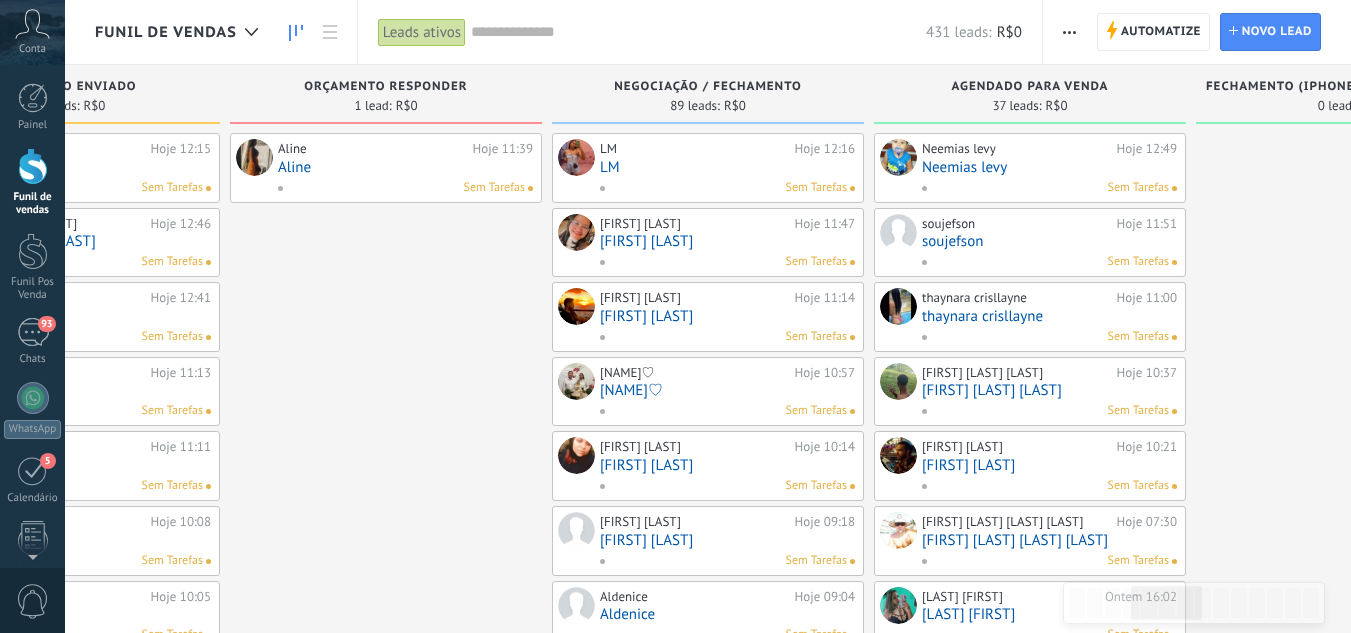 click on "Aline" at bounding box center [405, 167] 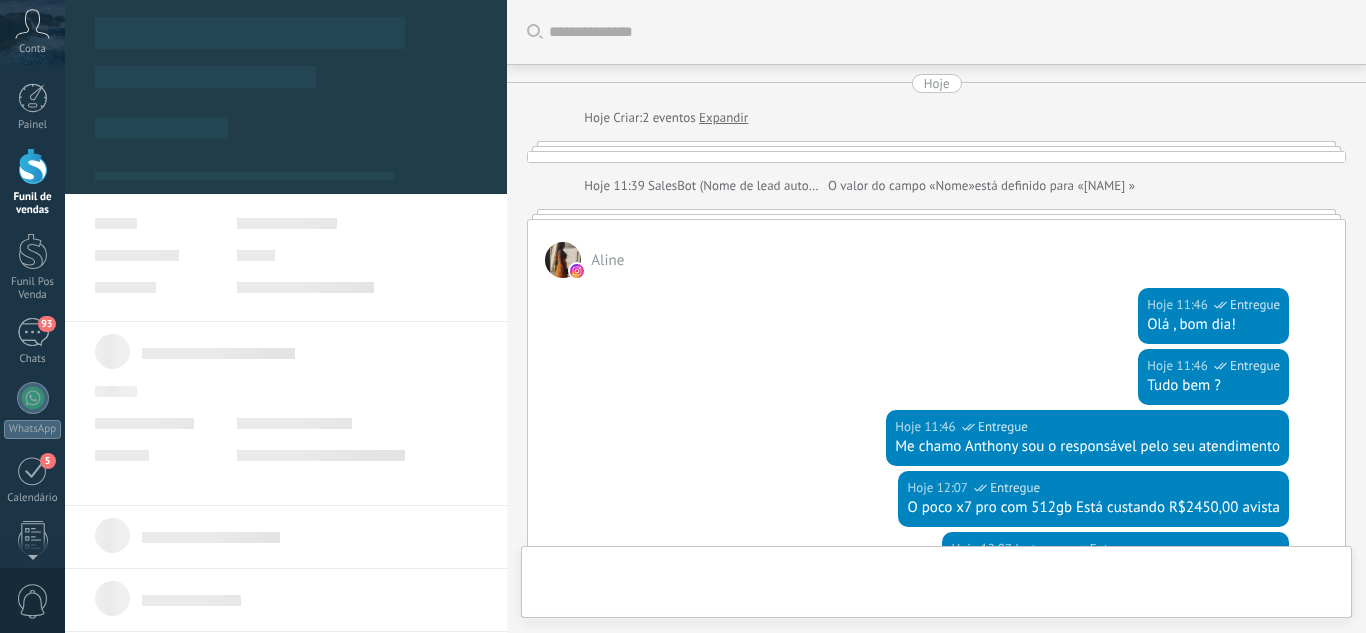 type on "*****" 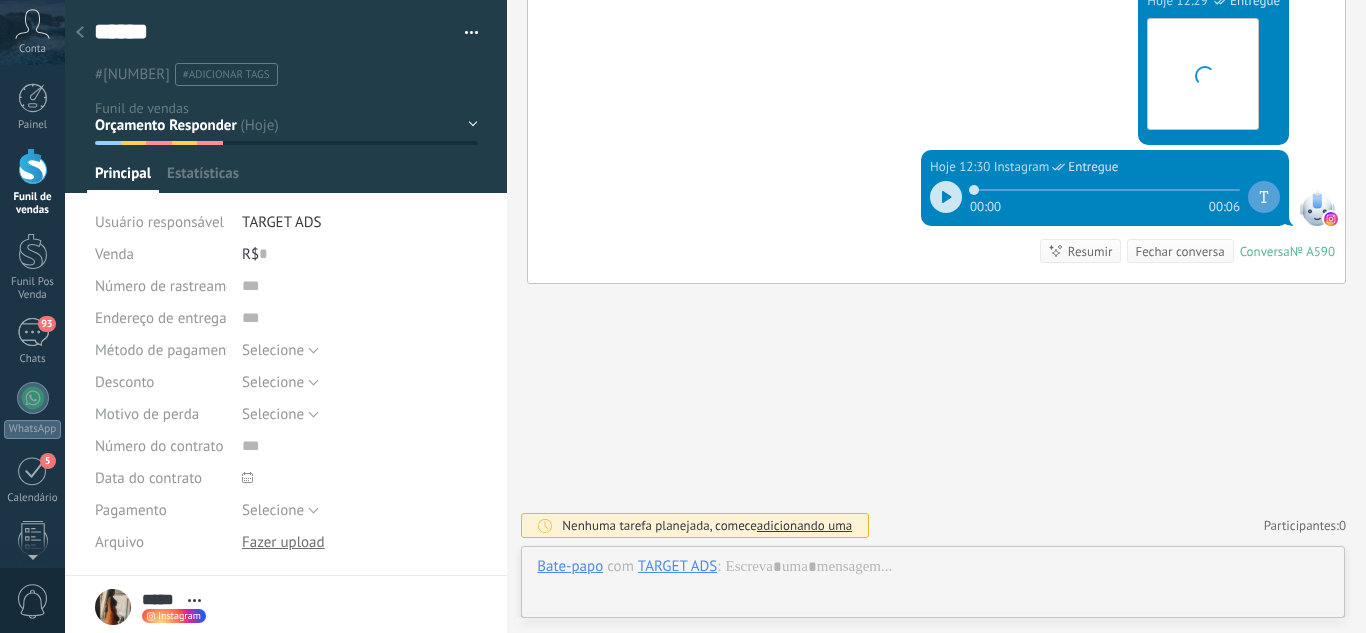 scroll, scrollTop: 30, scrollLeft: 0, axis: vertical 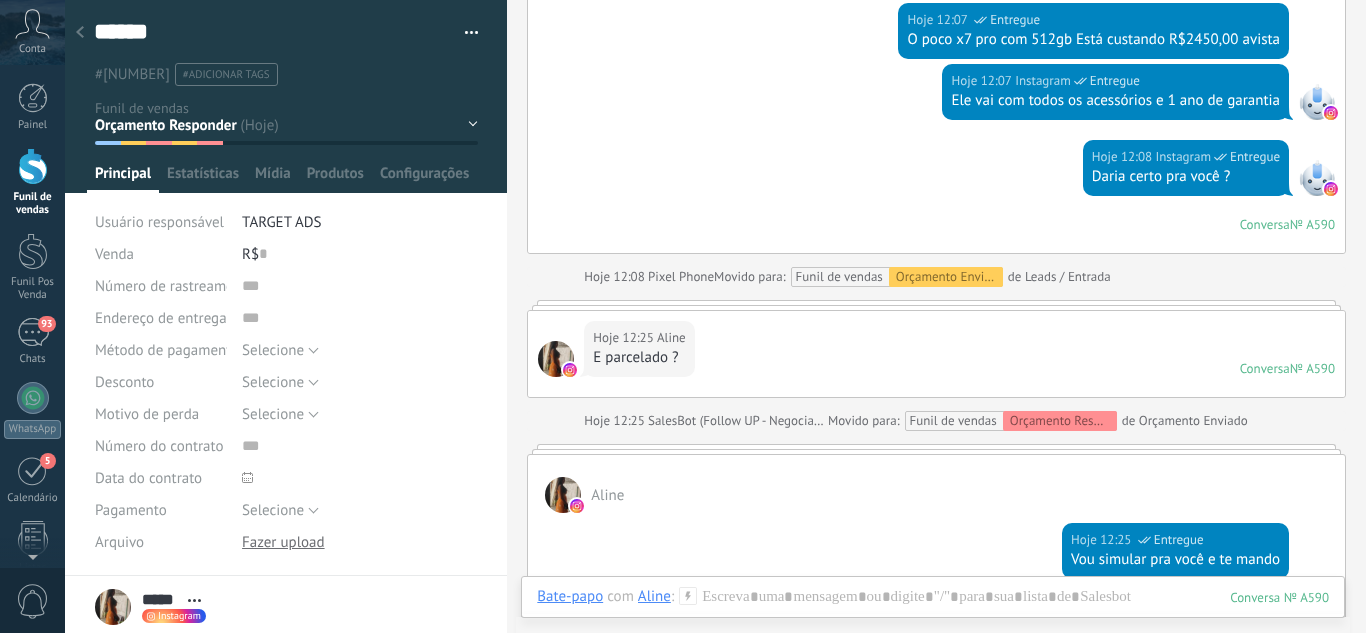 click at bounding box center [286, 96] 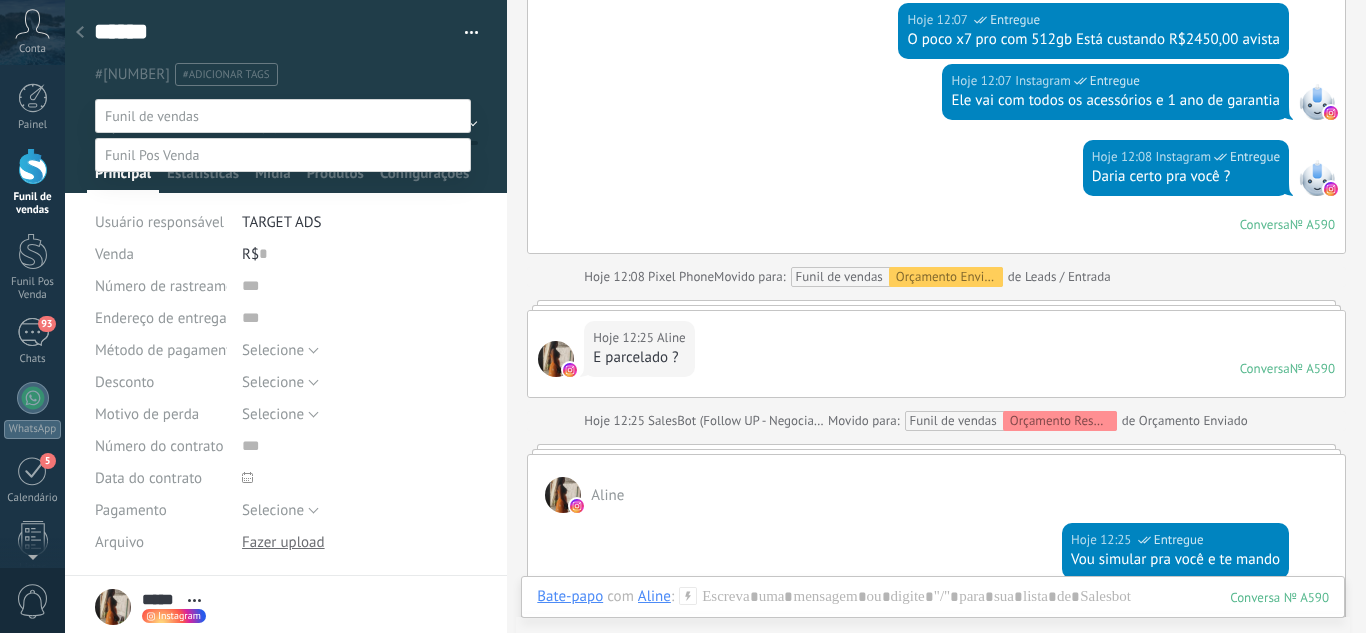 click on "Orçamento Enviado" at bounding box center (0, 0) 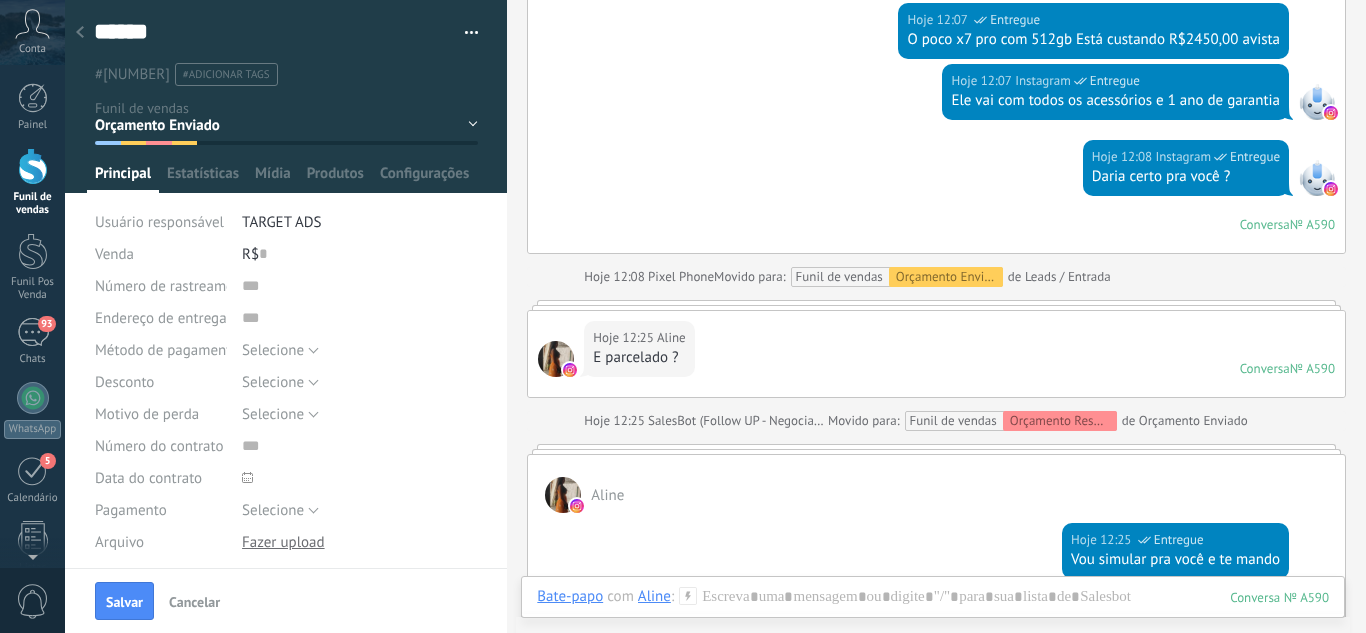 drag, startPoint x: 121, startPoint y: 594, endPoint x: 151, endPoint y: 579, distance: 33.54102 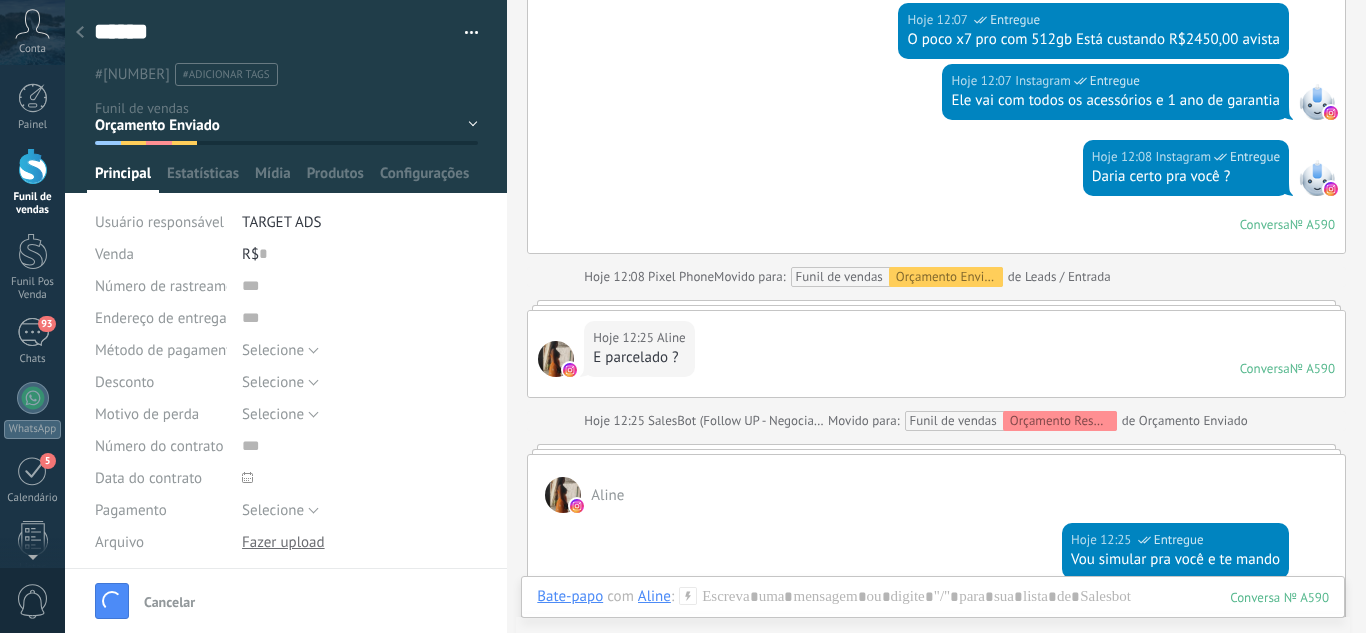 scroll, scrollTop: 836, scrollLeft: 0, axis: vertical 